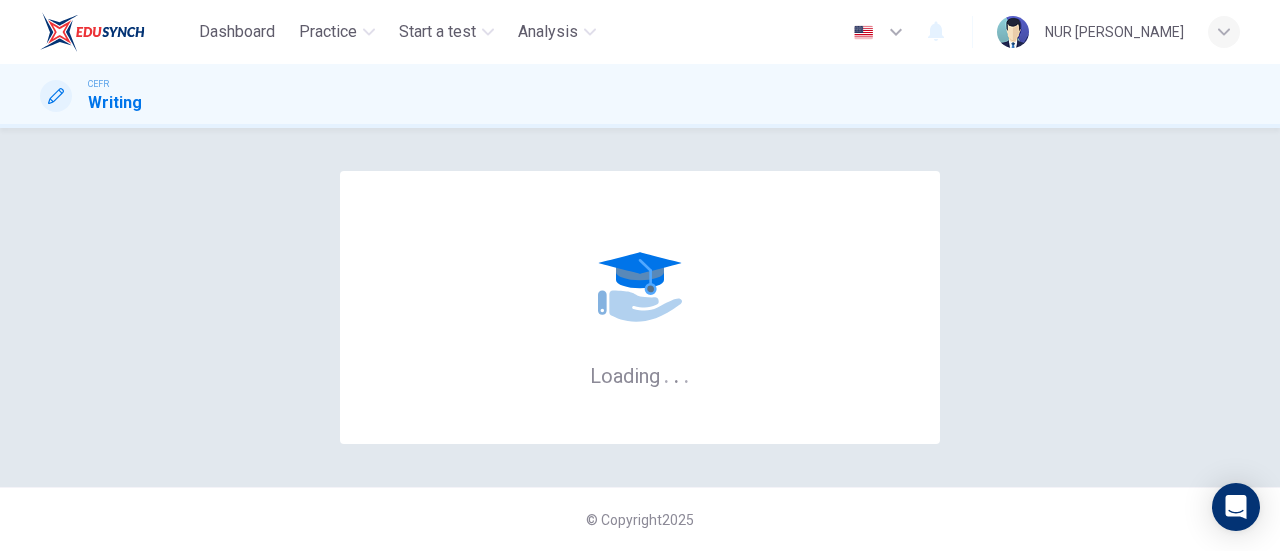 scroll, scrollTop: 0, scrollLeft: 0, axis: both 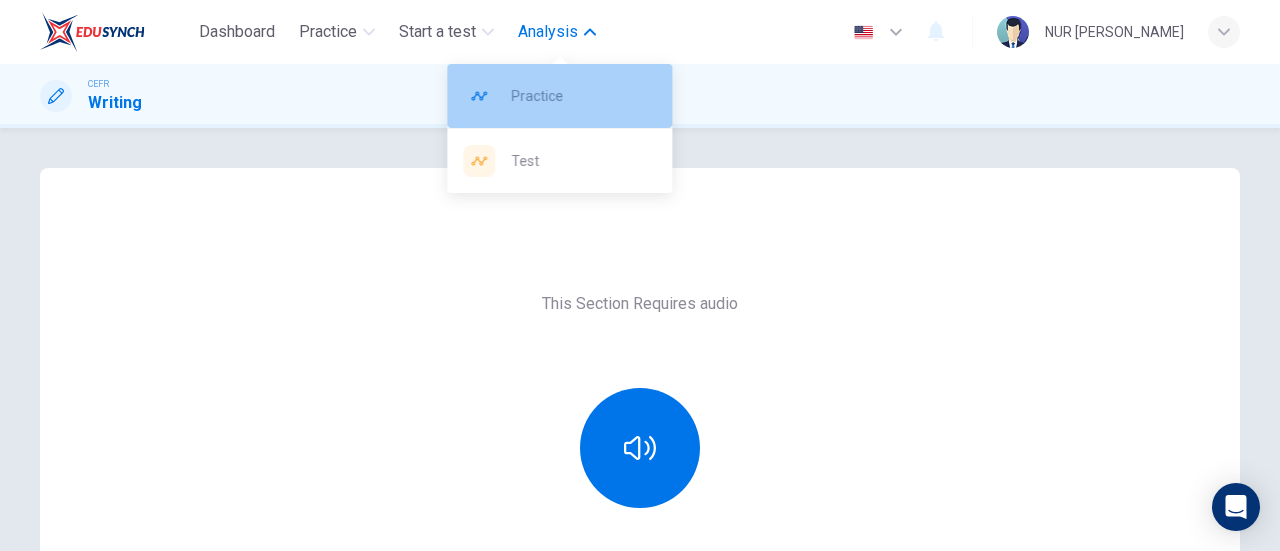 click on "Practice" at bounding box center [559, 96] 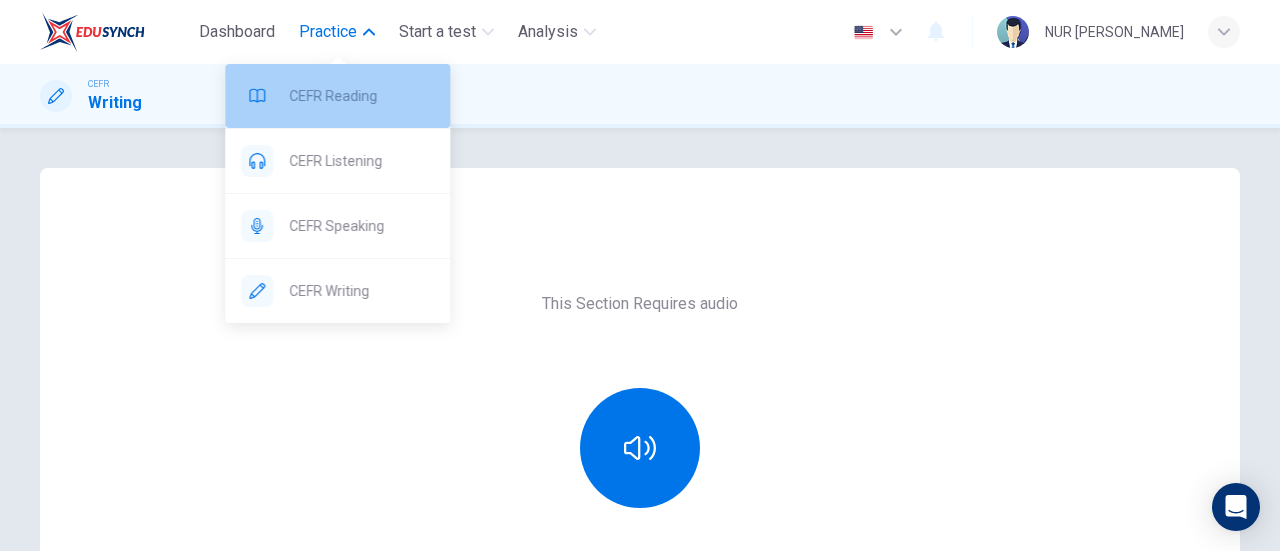 click on "CEFR Reading" at bounding box center [361, 96] 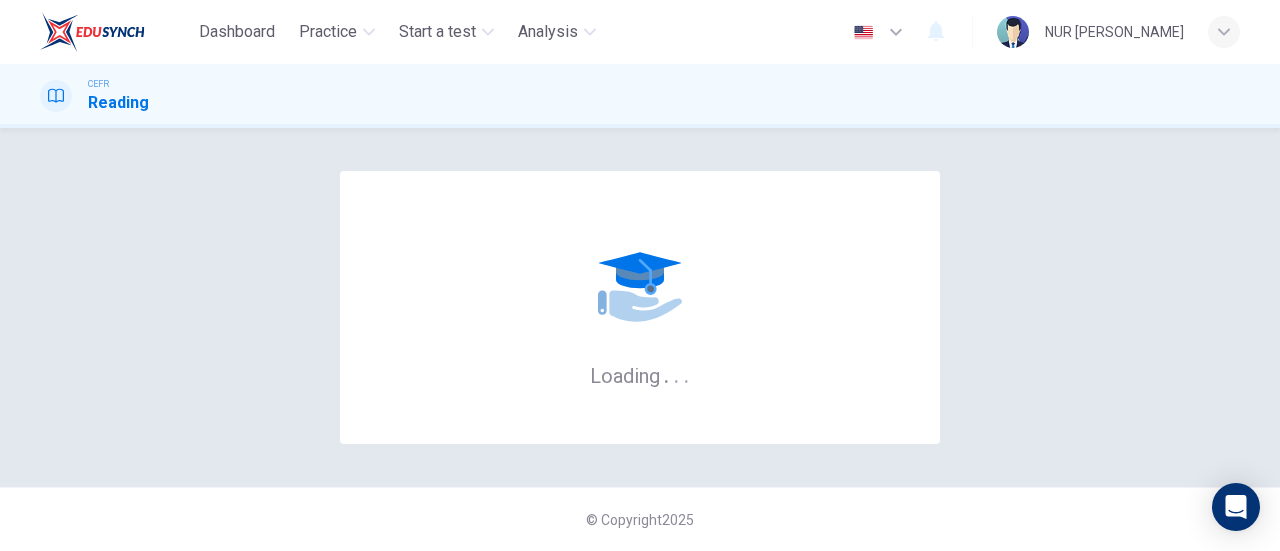 scroll, scrollTop: 0, scrollLeft: 0, axis: both 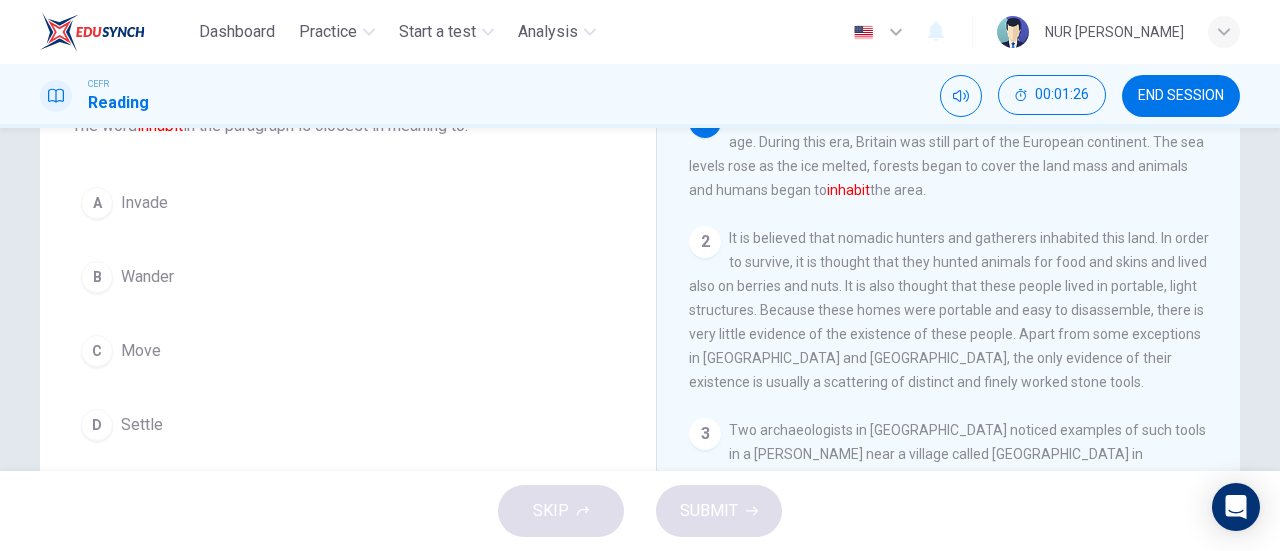 click on "D" at bounding box center (97, 425) 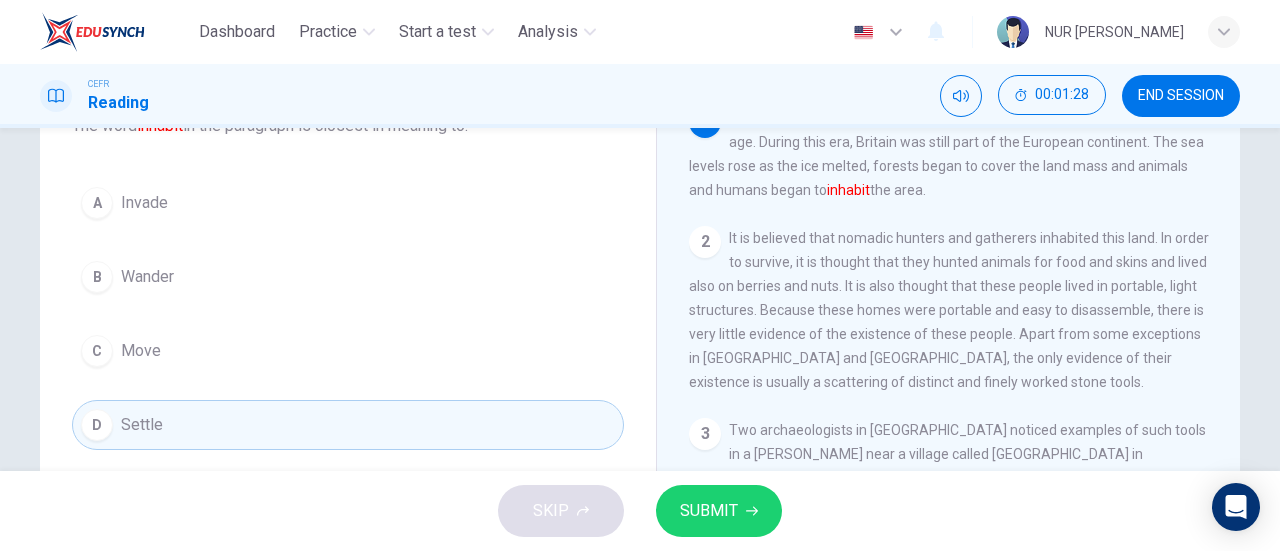 click on "A Invade" at bounding box center (348, 203) 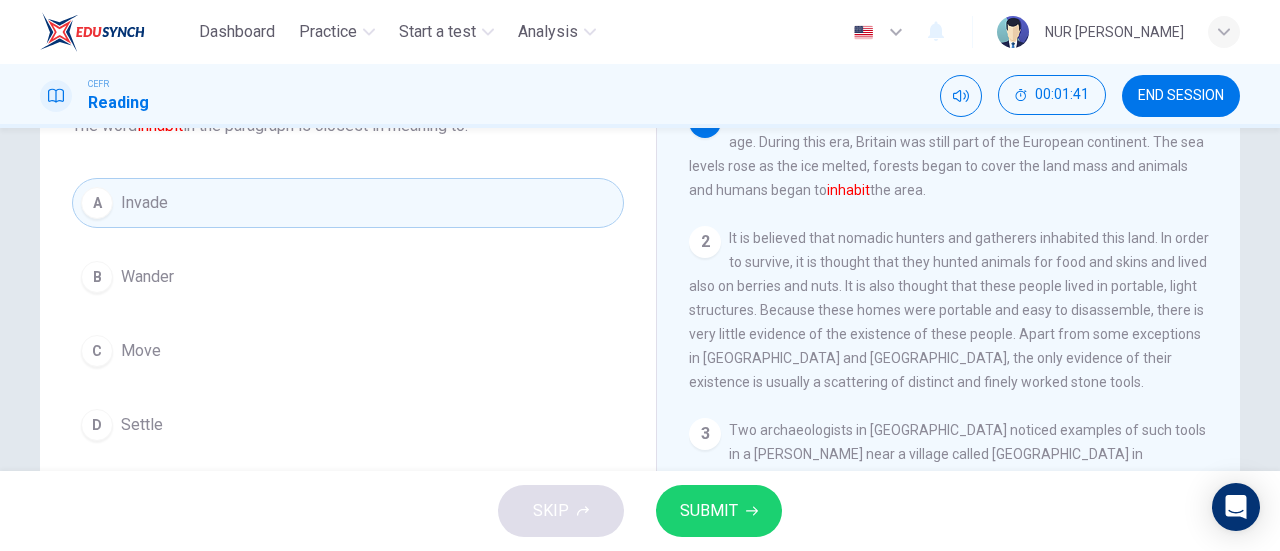 click on "A Invade" at bounding box center (348, 203) 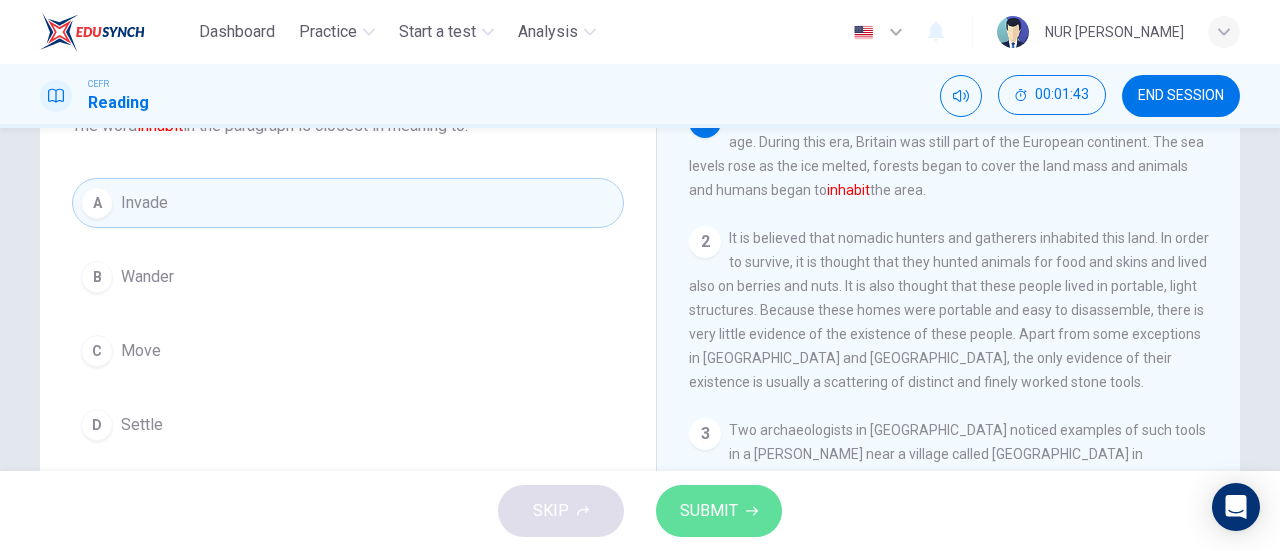 click on "SUBMIT" at bounding box center (709, 511) 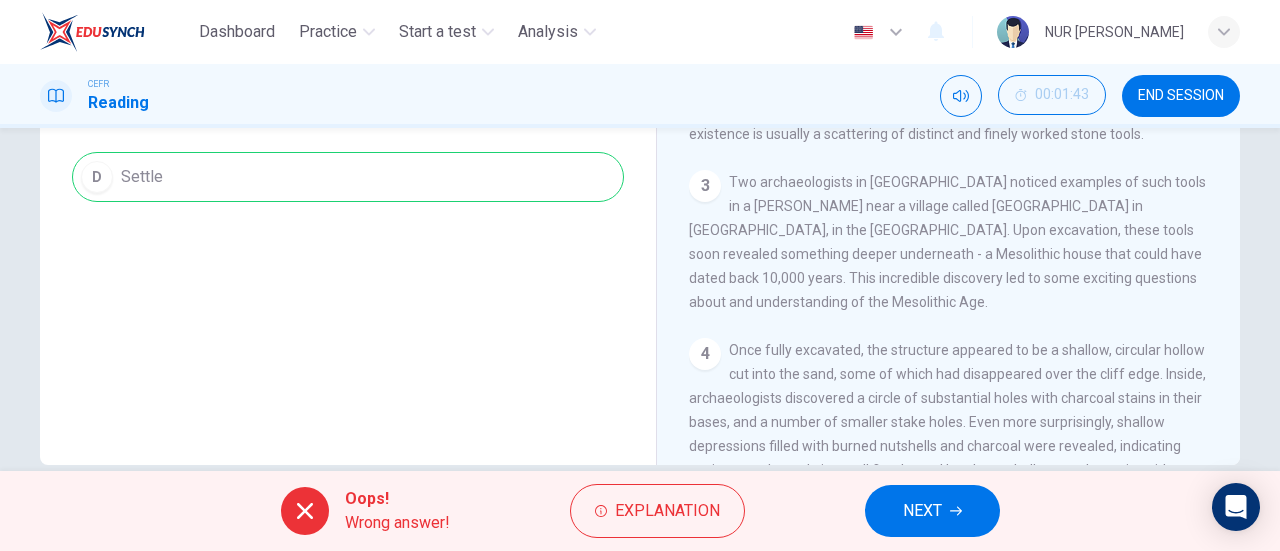 scroll, scrollTop: 418, scrollLeft: 0, axis: vertical 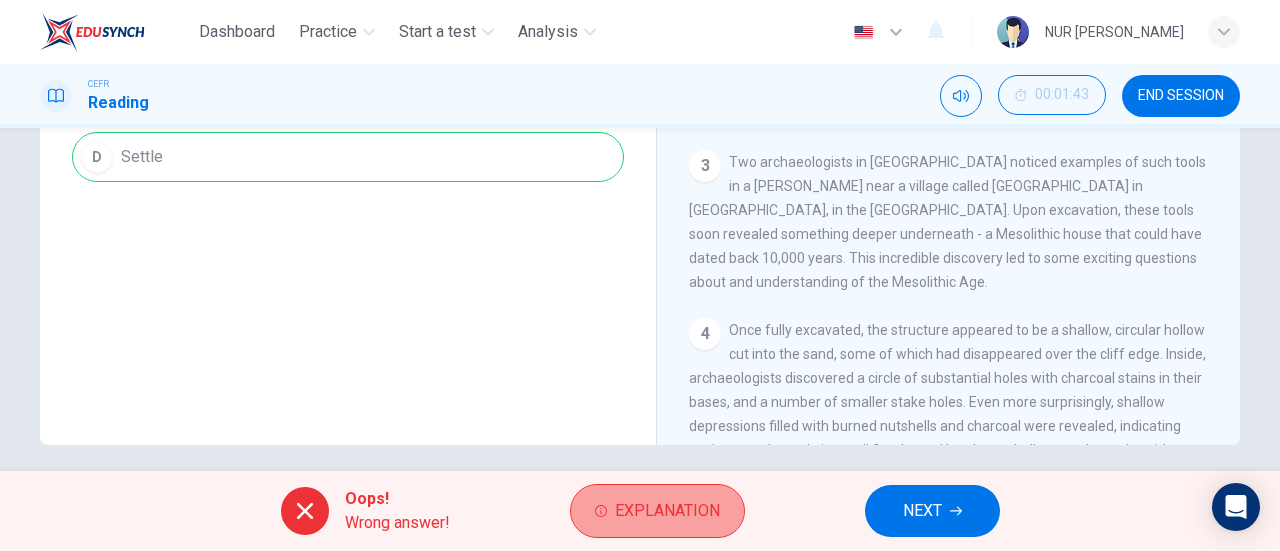 click on "Explanation" at bounding box center [667, 511] 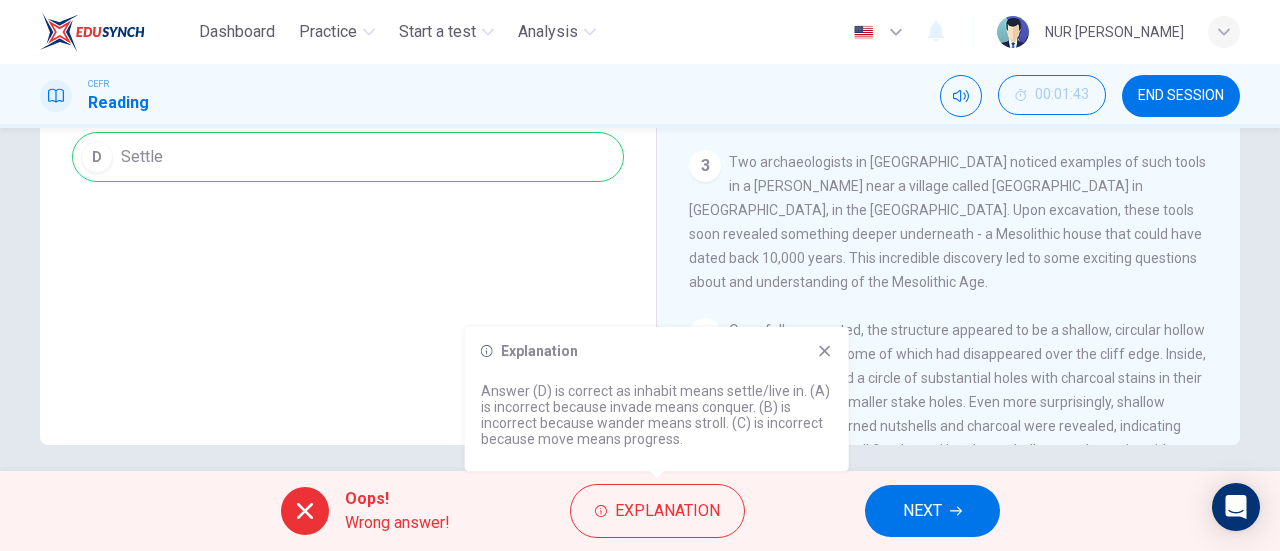 click on "Explanation Answer (D) is correct as inhabit means settle/live in. (A) is incorrect because invade means conquer. (B) is incorrect because wander means stroll. (C) is incorrect because move means progress." at bounding box center [657, 399] 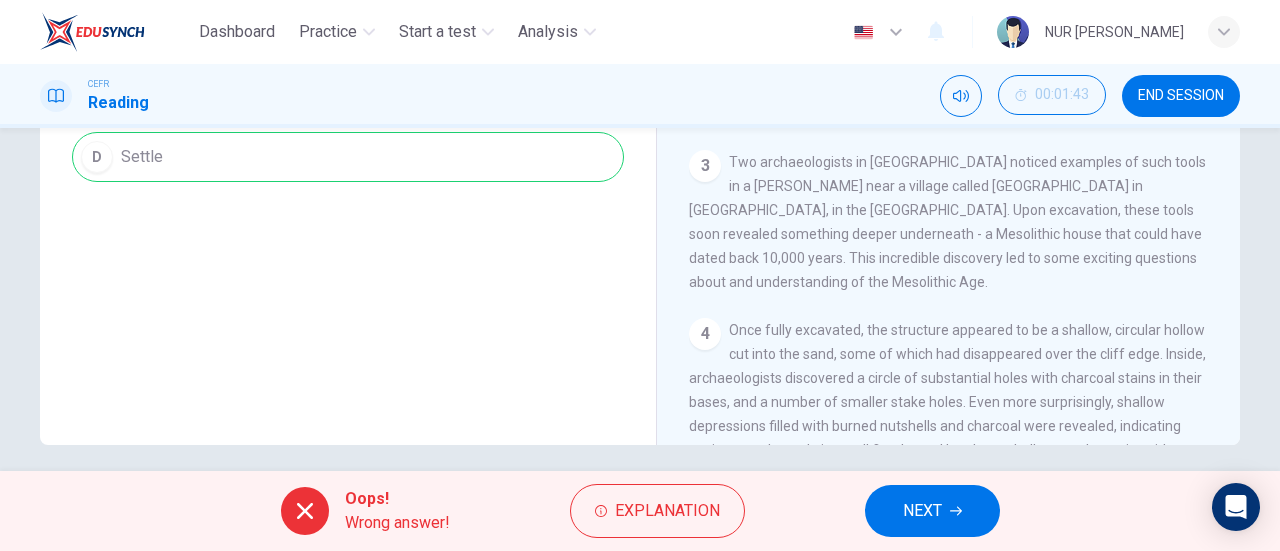 click on "NEXT" at bounding box center (932, 511) 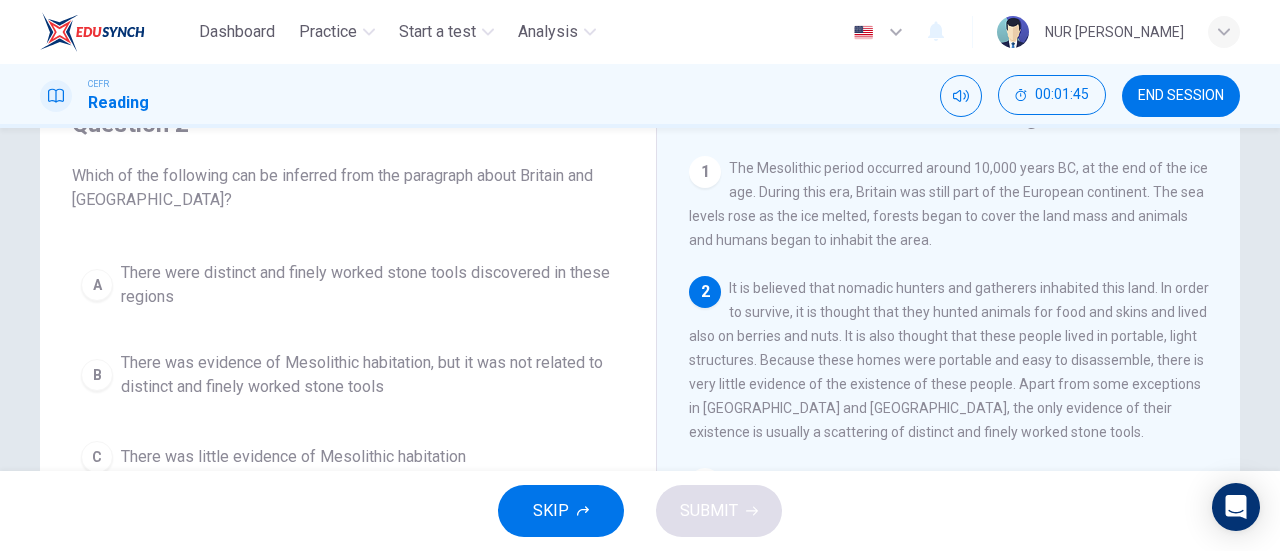 scroll, scrollTop: 80, scrollLeft: 0, axis: vertical 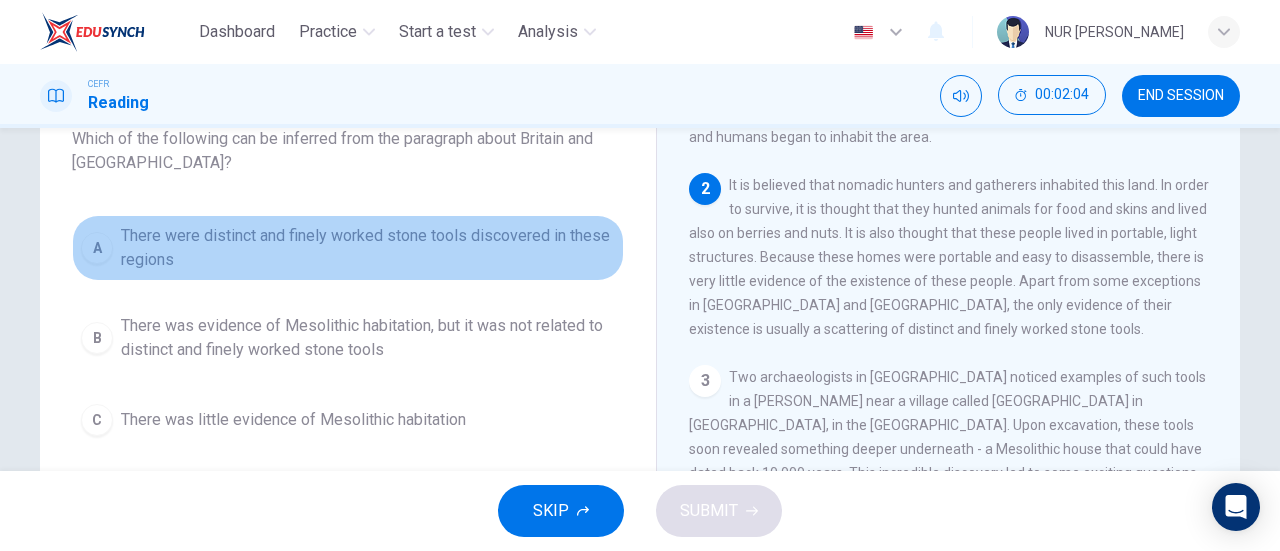 click on "A There were distinct and finely worked stone tools discovered in these regions" at bounding box center (348, 248) 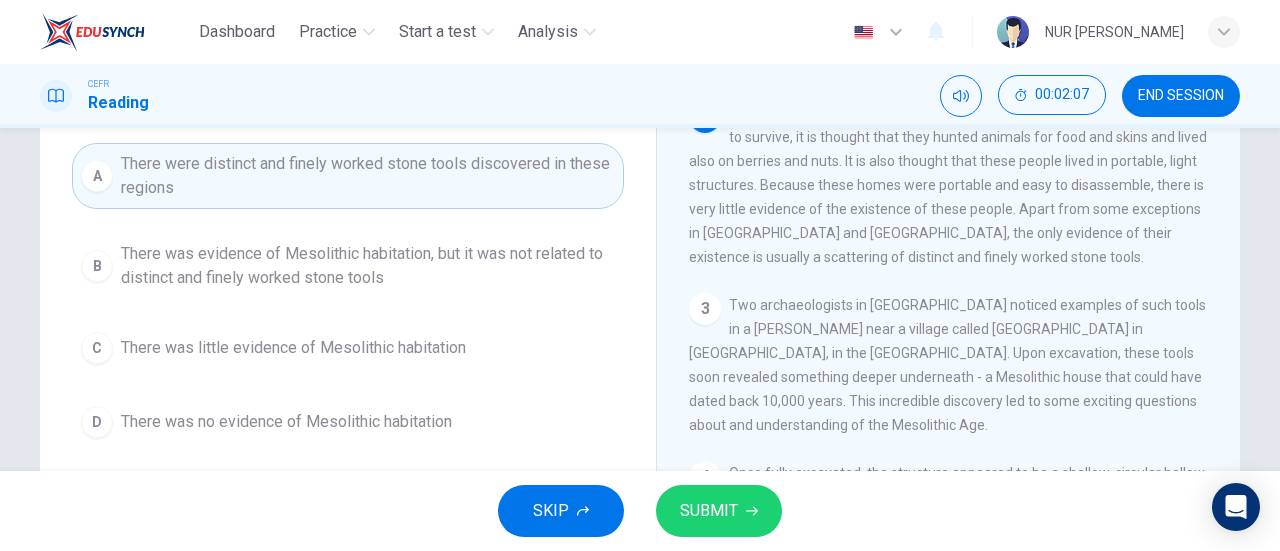scroll, scrollTop: 226, scrollLeft: 0, axis: vertical 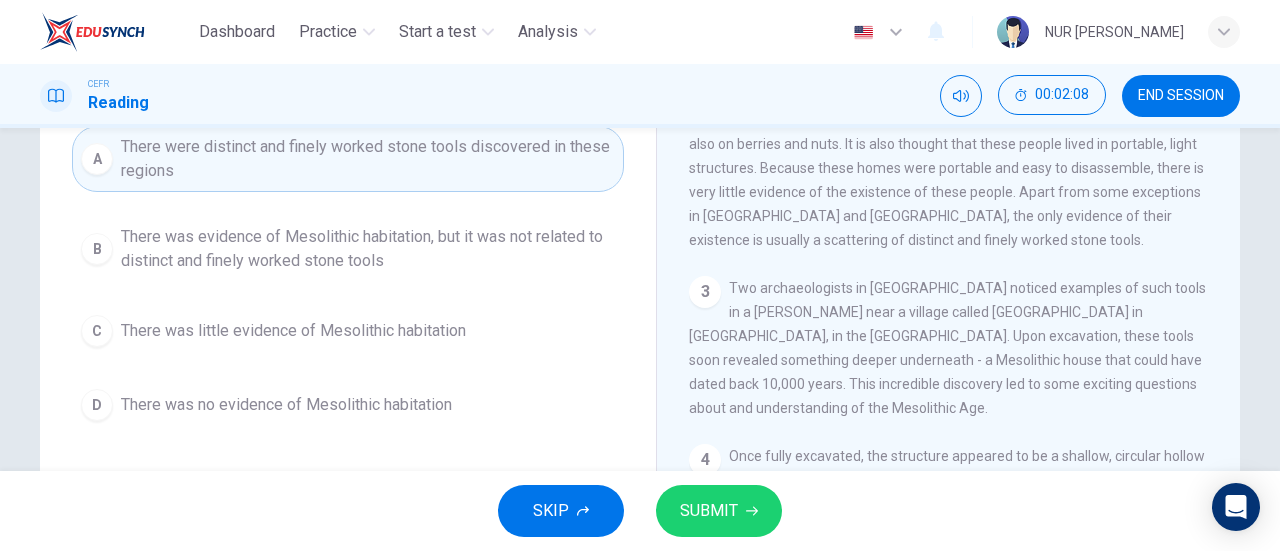 click on "SUBMIT" at bounding box center [719, 511] 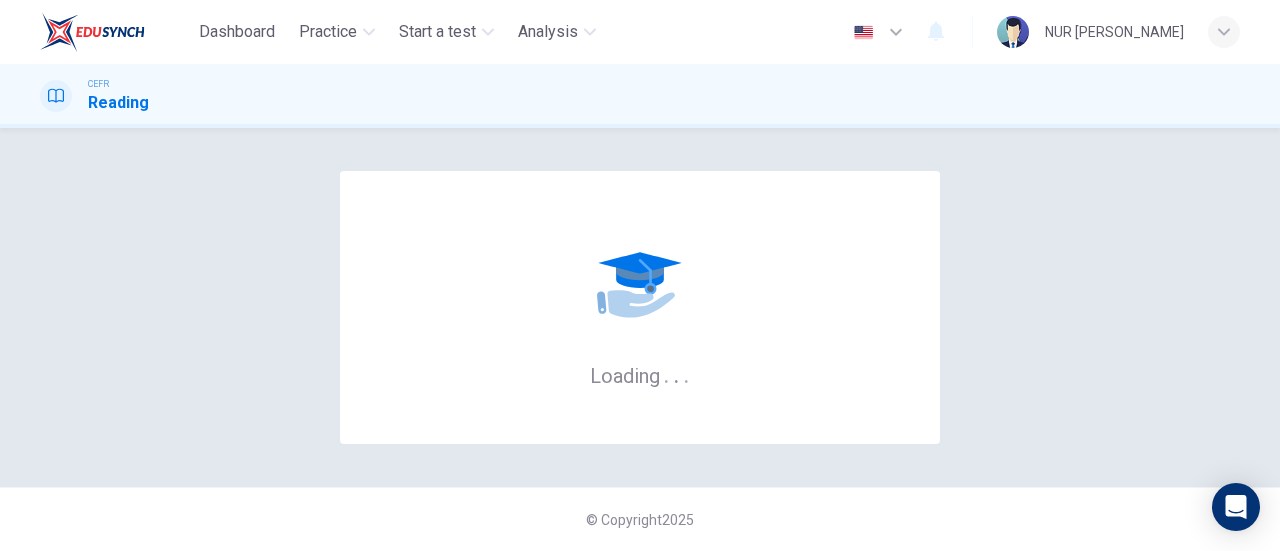 scroll, scrollTop: 0, scrollLeft: 0, axis: both 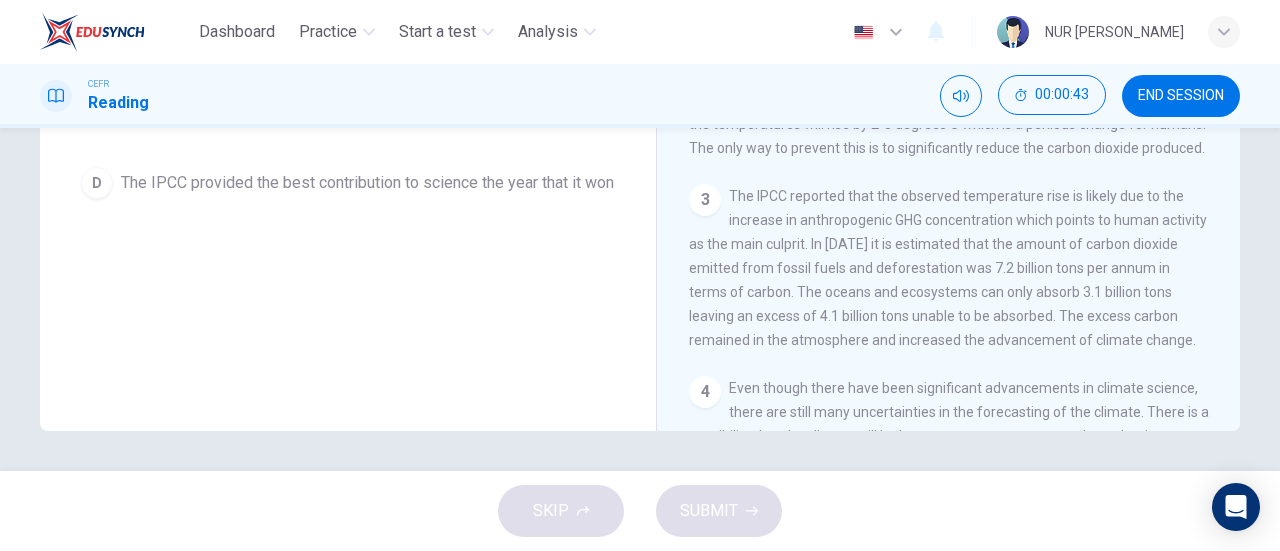 click on "The IPCC reported that the observed temperature rise is likely due to the increase in anthropogenic GHG concentration which points to human activity as the main culprit. In 2000 it is estimated that the amount of carbon dioxide emitted from fossil fuels and deforestation was 7.2 billion tons per annum in terms of carbon. The oceans and ecosystems can only absorb 3.1 billion tons leaving an excess of 4.1 billion tons unable to be absorbed. The excess carbon remained in the atmosphere and increased the advancement of climate change." at bounding box center (948, 268) 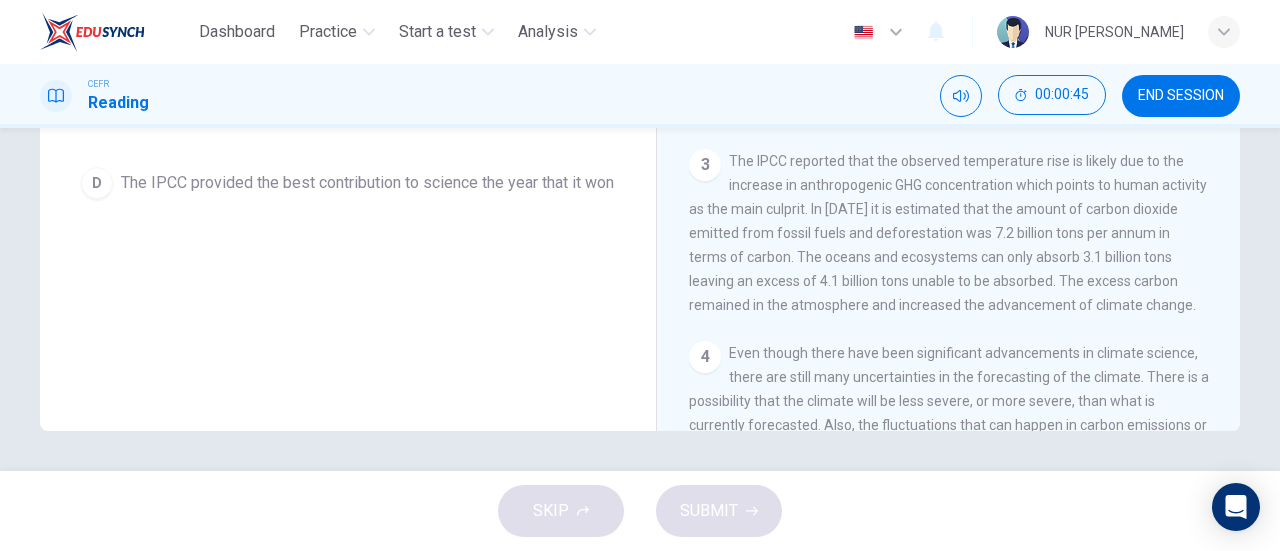 scroll, scrollTop: 36, scrollLeft: 0, axis: vertical 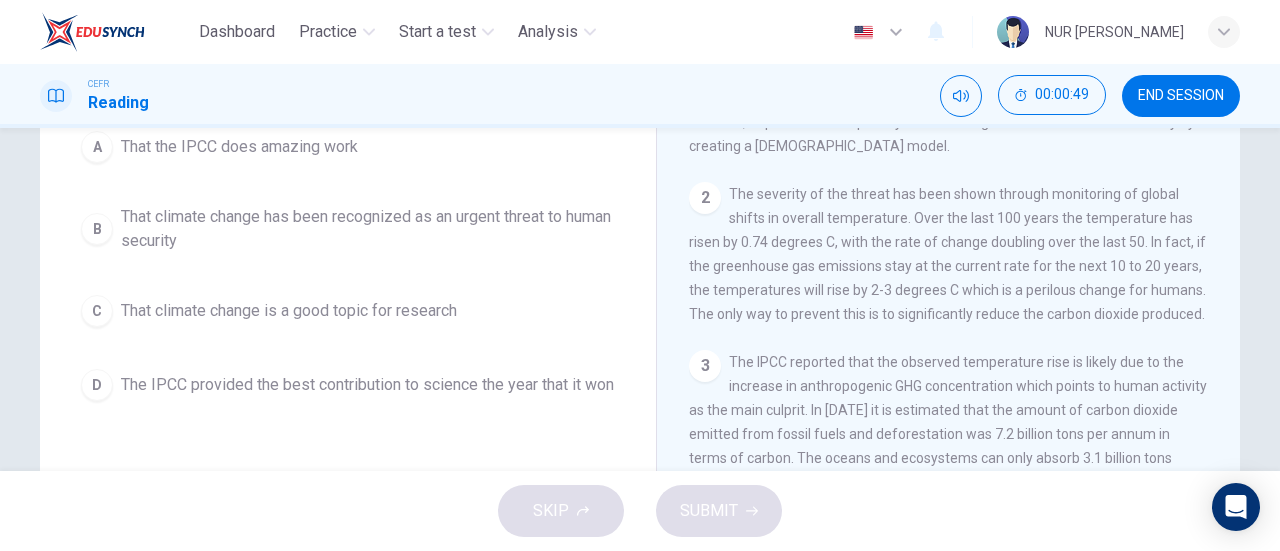 click on "2 The severity of the threat has been shown through monitoring of global shifts in overall temperature. Over the last 100 years the temperature has risen by 0.74 degrees C, with the rate of change doubling over the last 50. In fact, if the greenhouse gas emissions stay at the current rate for the next 10 to 20 years, the temperatures will rise by 2-3 degrees C which is a perilous change for humans. The only way to prevent this is to significantly reduce the carbon dioxide produced." at bounding box center (949, 254) 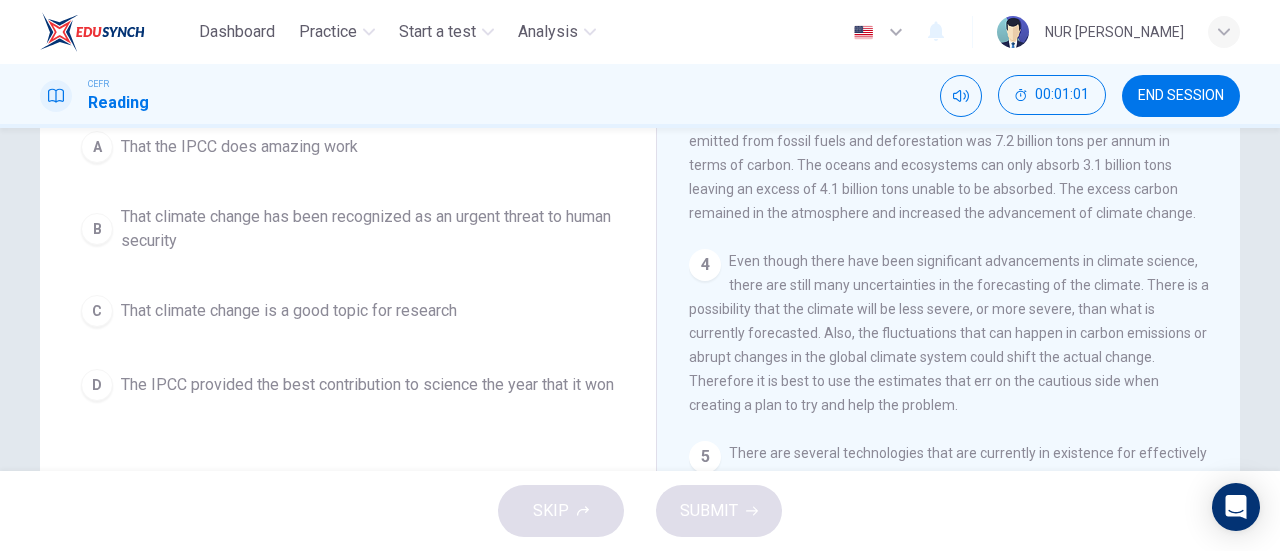 scroll, scrollTop: 376, scrollLeft: 0, axis: vertical 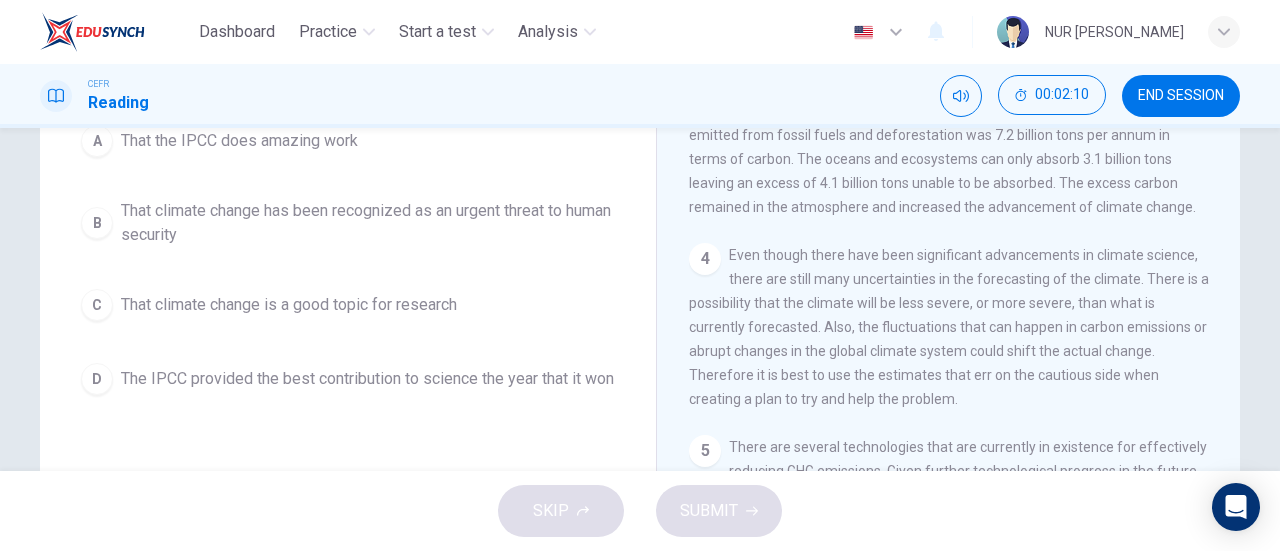 click on "B" at bounding box center [97, 223] 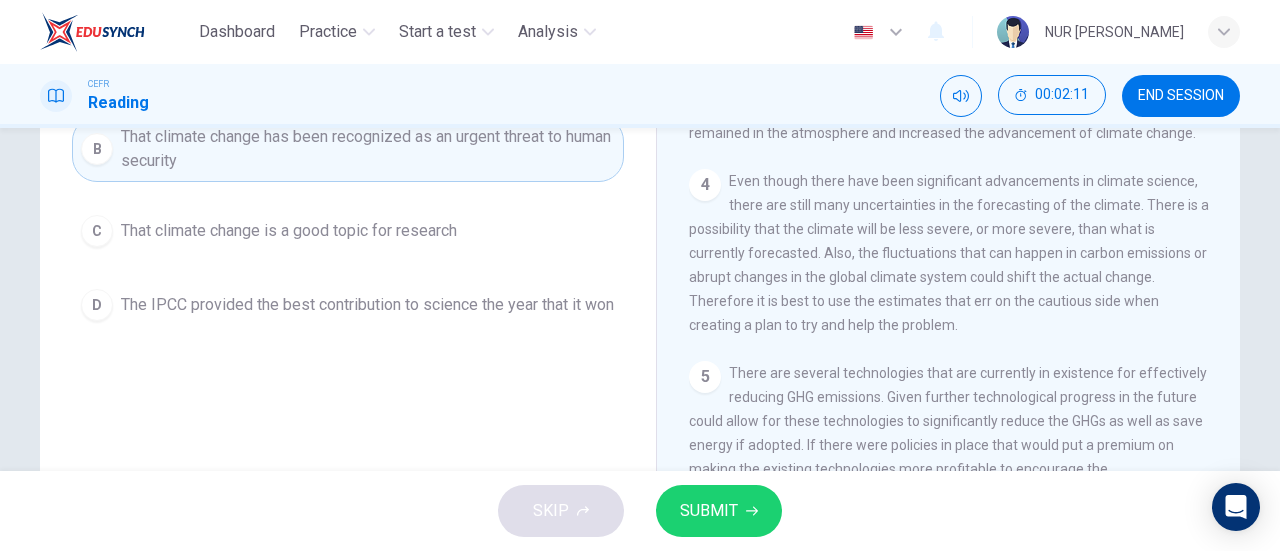 scroll, scrollTop: 322, scrollLeft: 0, axis: vertical 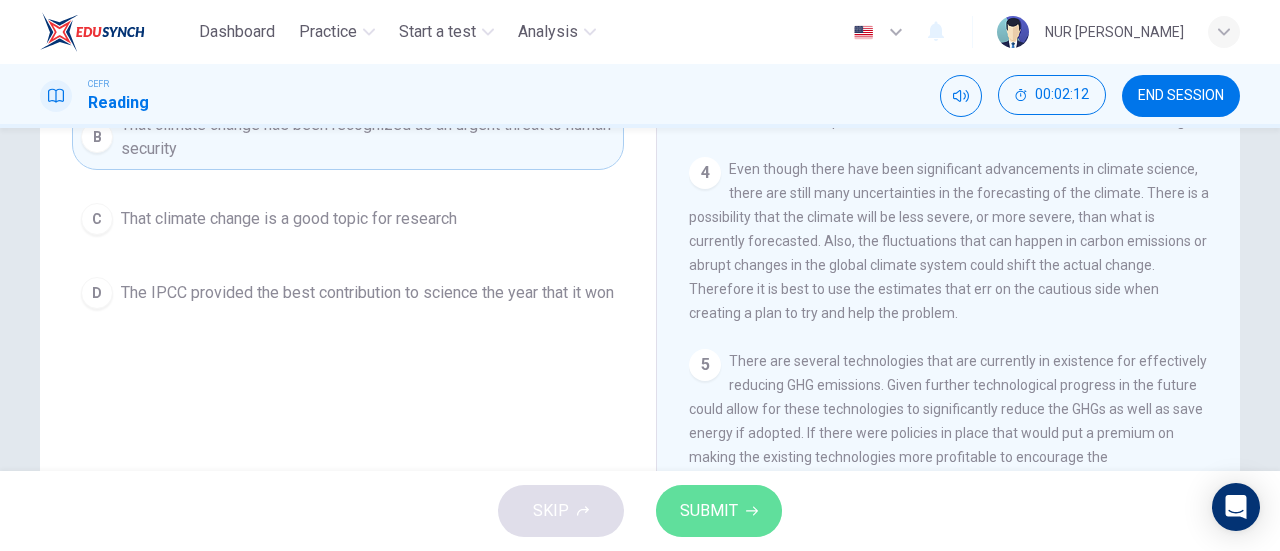 click on "SUBMIT" at bounding box center (709, 511) 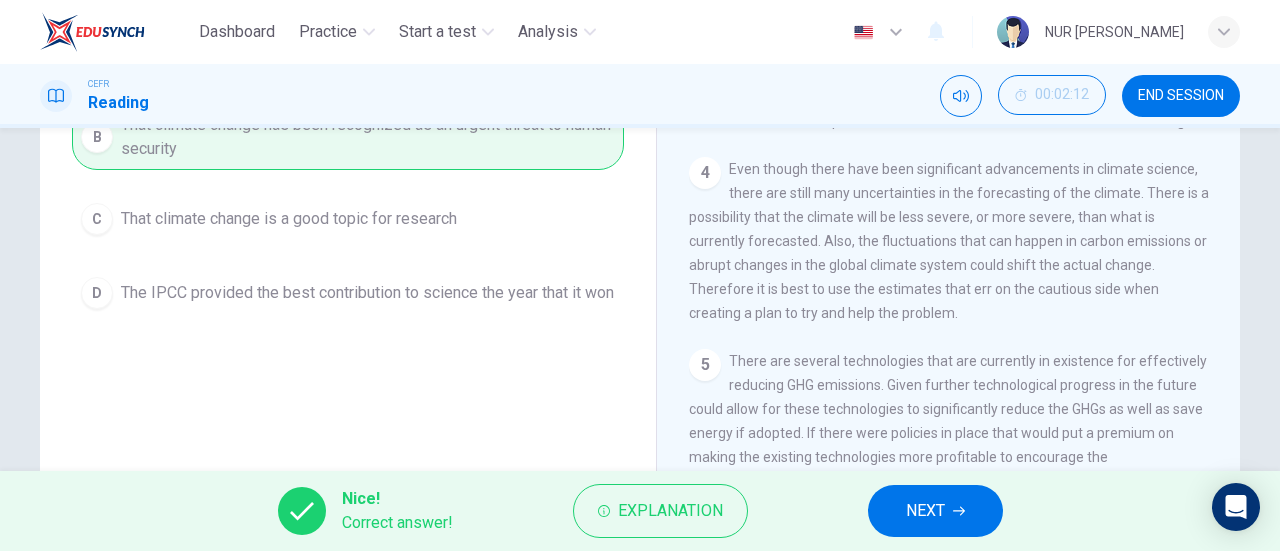 click on "NEXT" at bounding box center [925, 511] 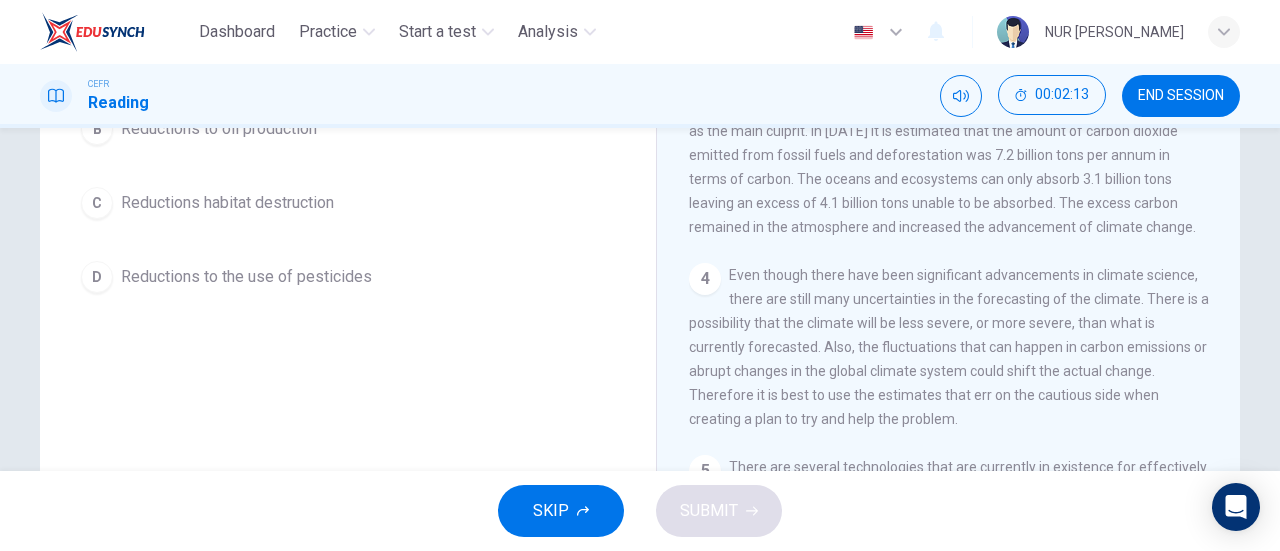 scroll, scrollTop: 221, scrollLeft: 0, axis: vertical 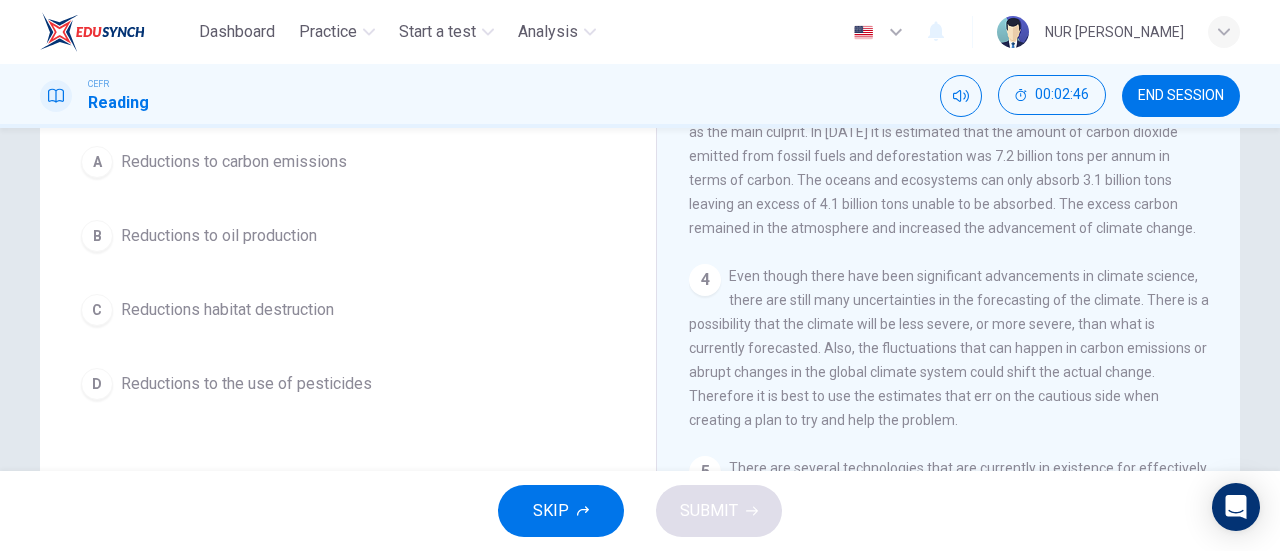 click on "A" at bounding box center (97, 162) 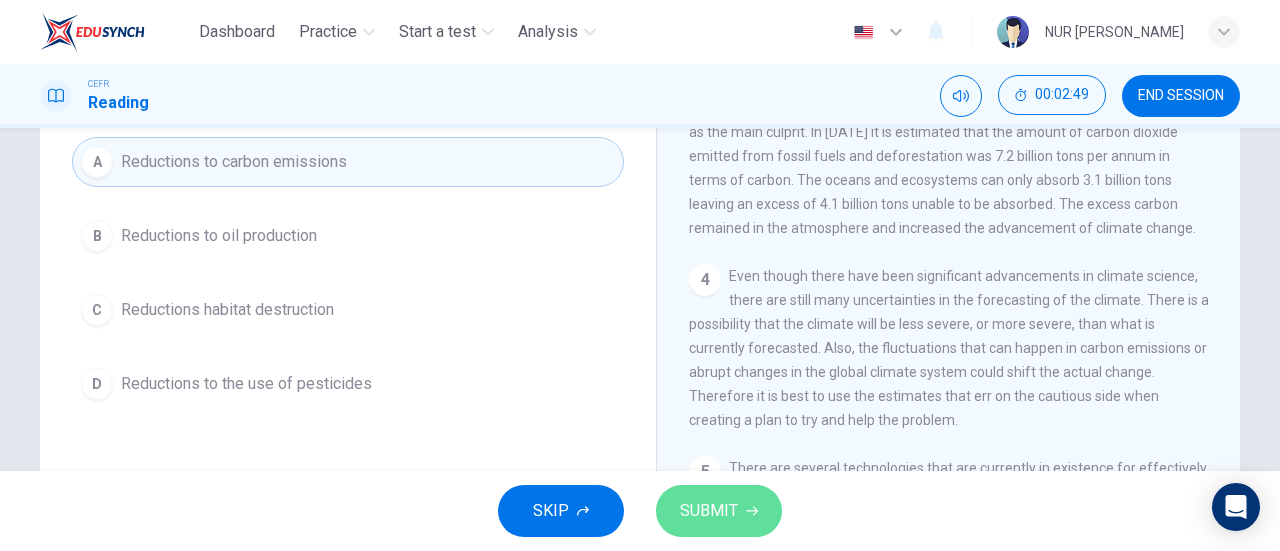 click on "SUBMIT" at bounding box center [709, 511] 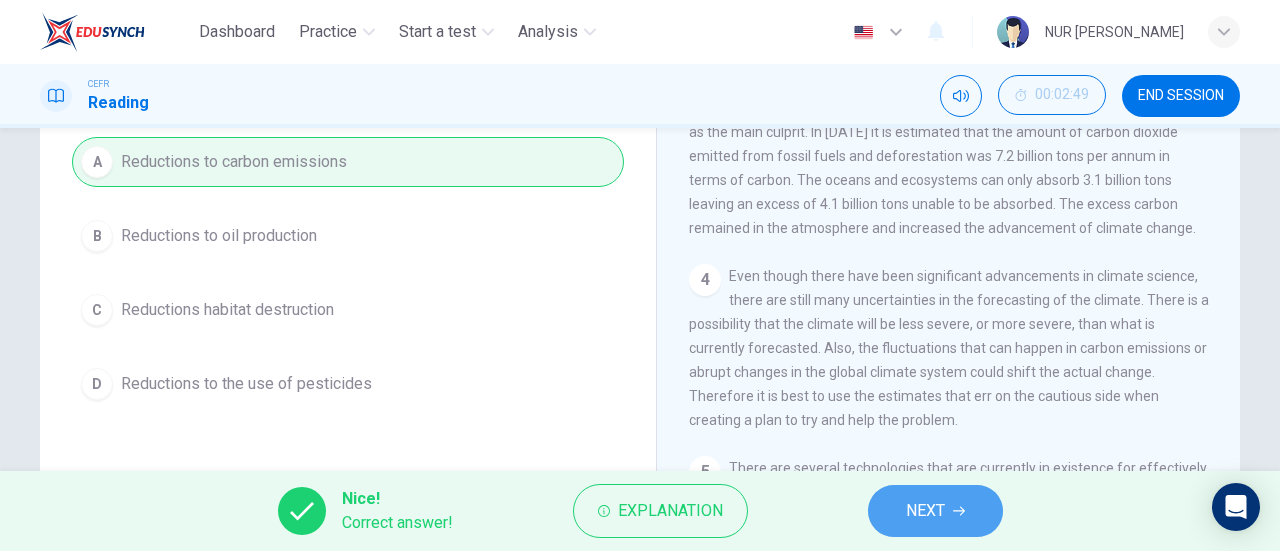 click on "NEXT" at bounding box center [935, 511] 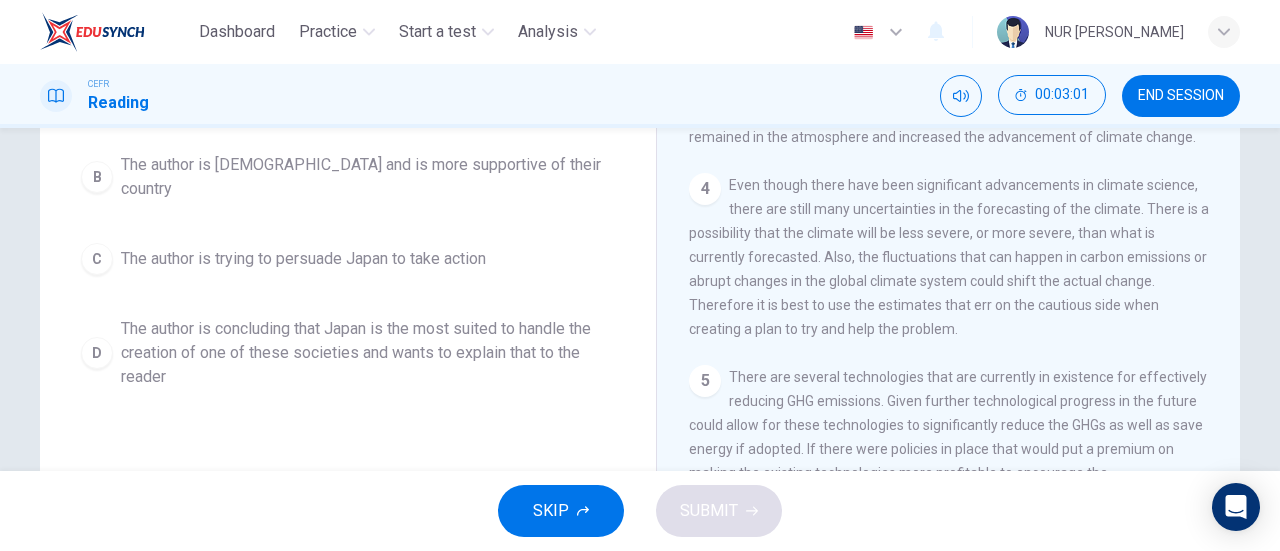 scroll, scrollTop: 302, scrollLeft: 0, axis: vertical 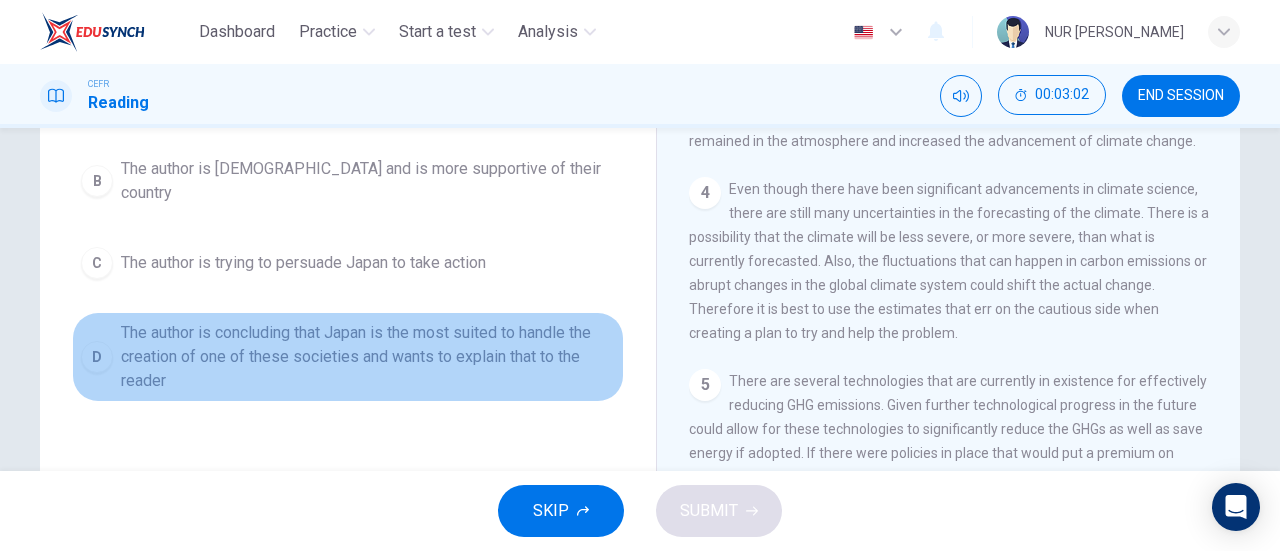 click on "D" at bounding box center [97, 357] 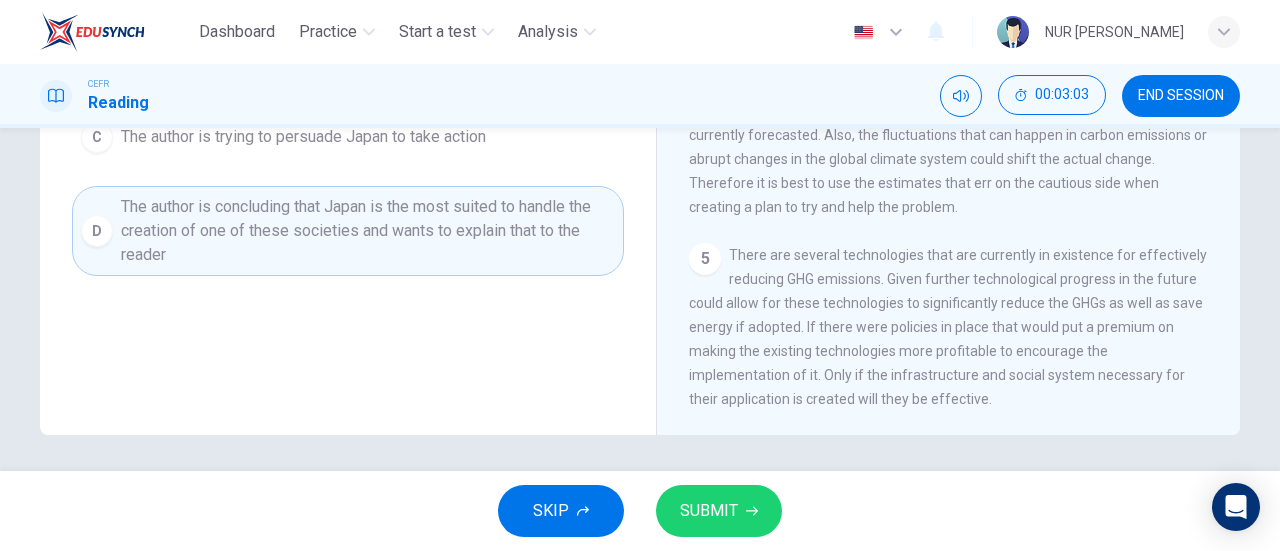 scroll, scrollTop: 432, scrollLeft: 0, axis: vertical 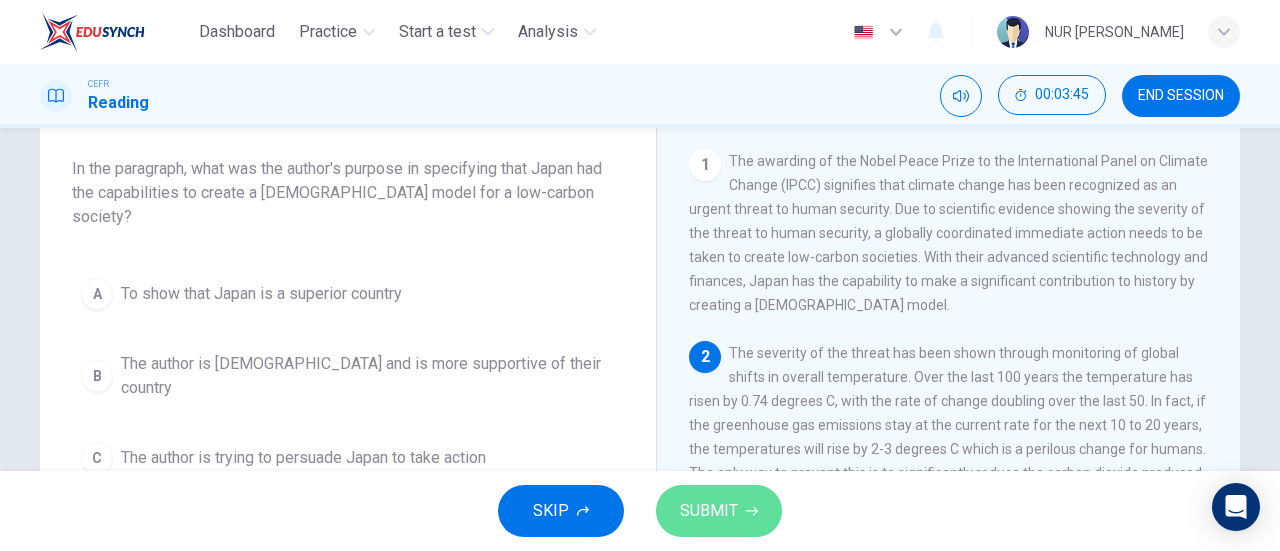 click on "SUBMIT" at bounding box center (719, 511) 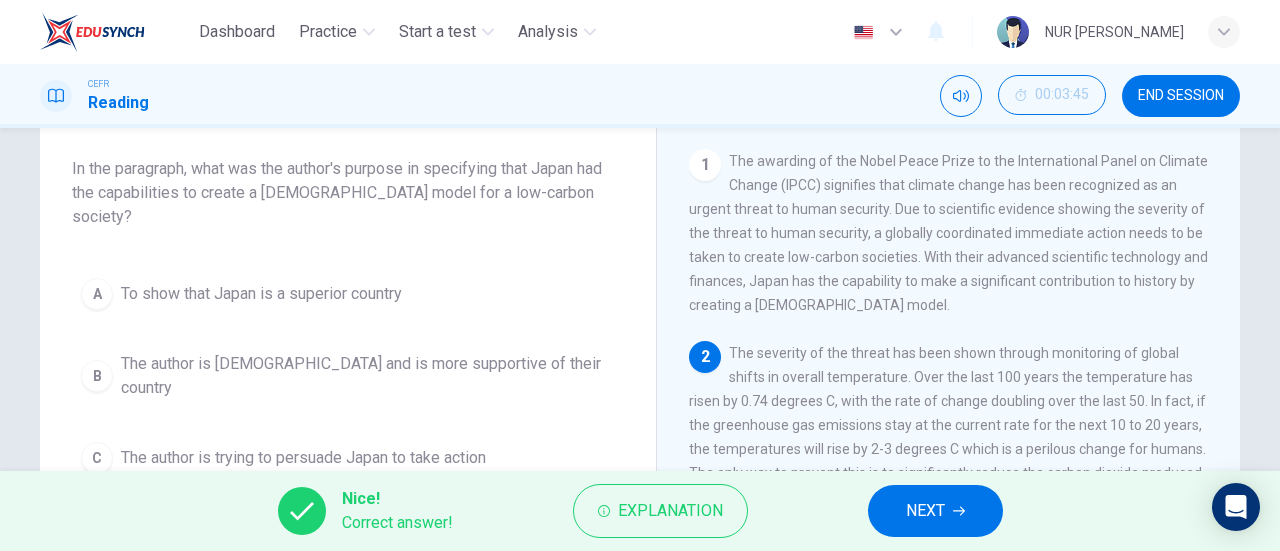 click on "NEXT" at bounding box center [935, 511] 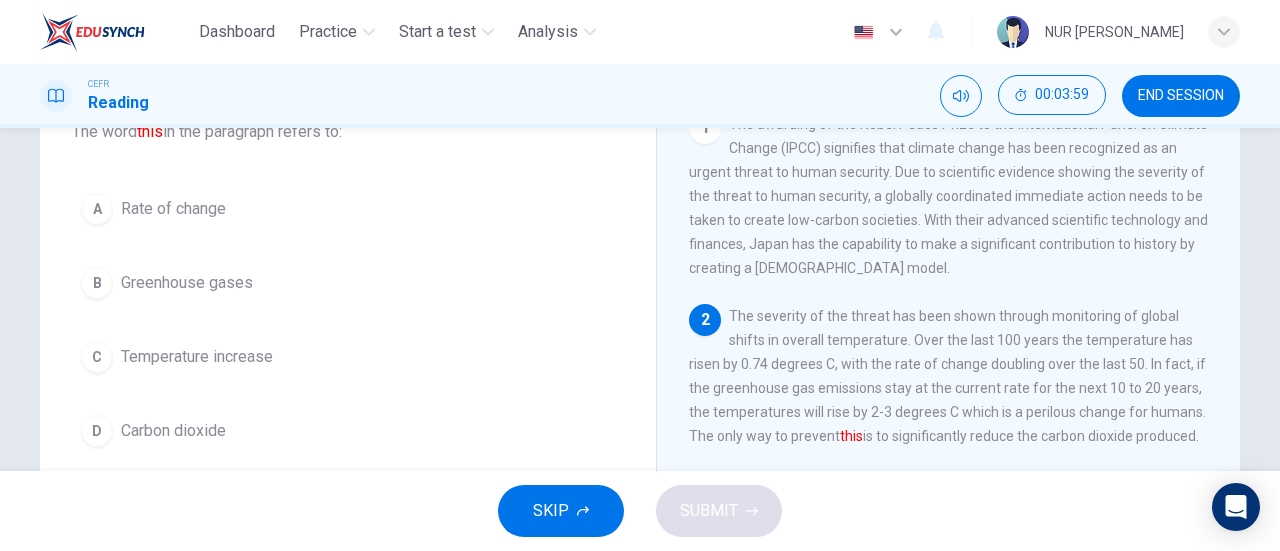 scroll, scrollTop: 139, scrollLeft: 0, axis: vertical 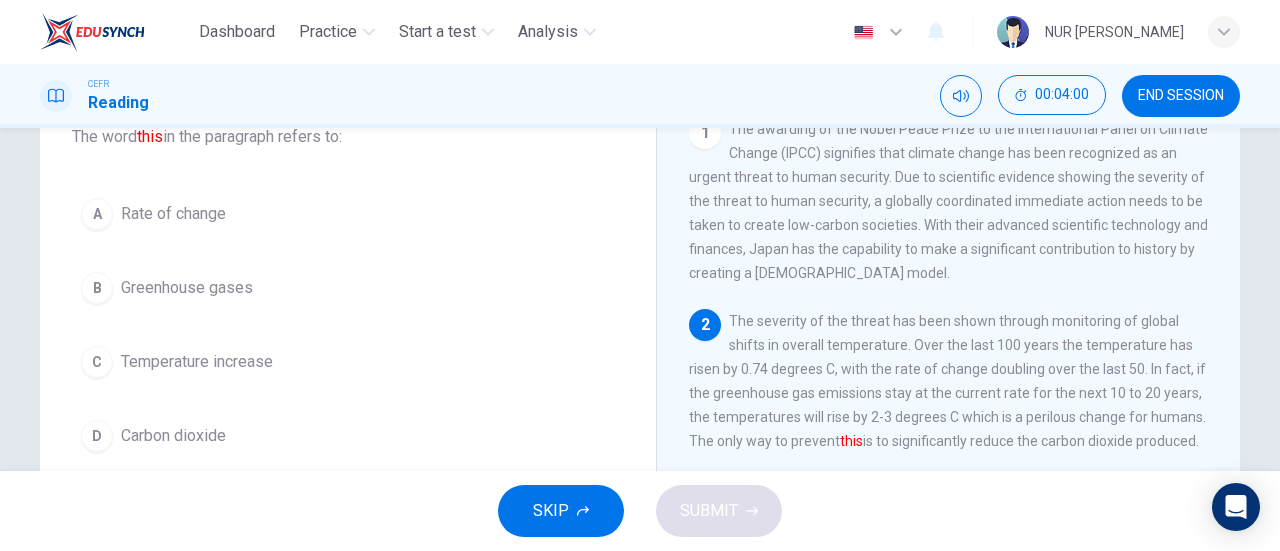 click on "C" at bounding box center [97, 362] 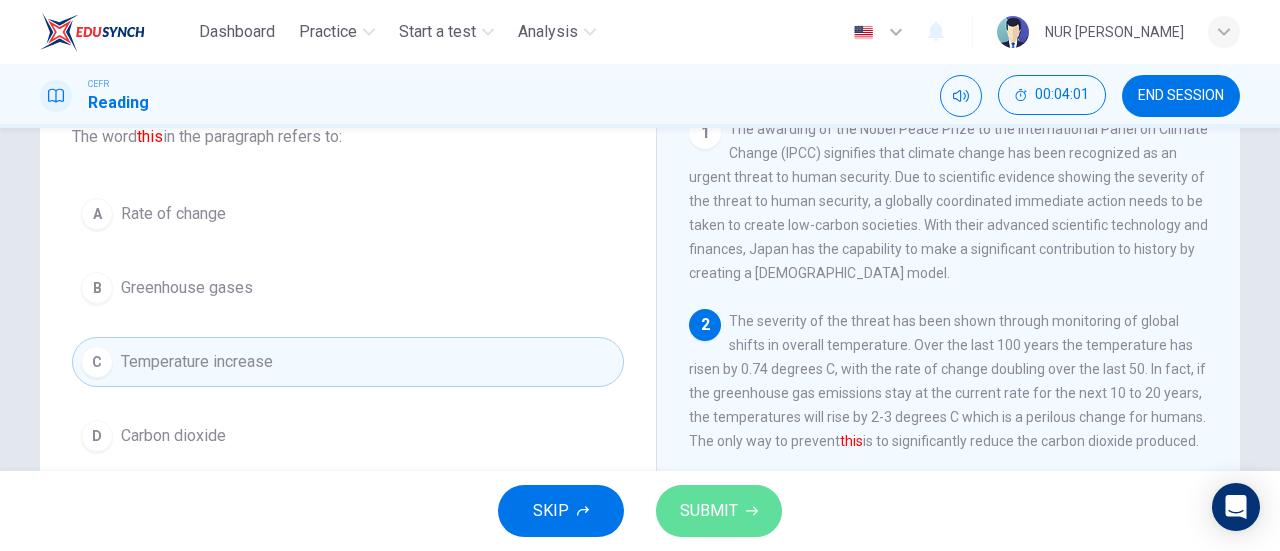 click on "SUBMIT" at bounding box center [709, 511] 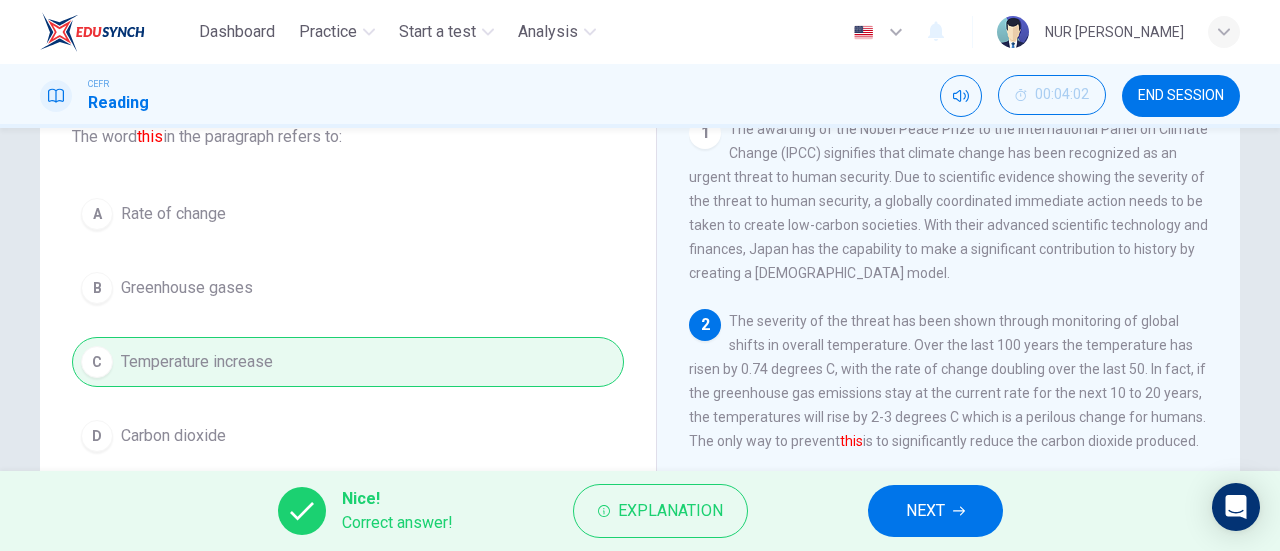 click on "NEXT" at bounding box center (935, 511) 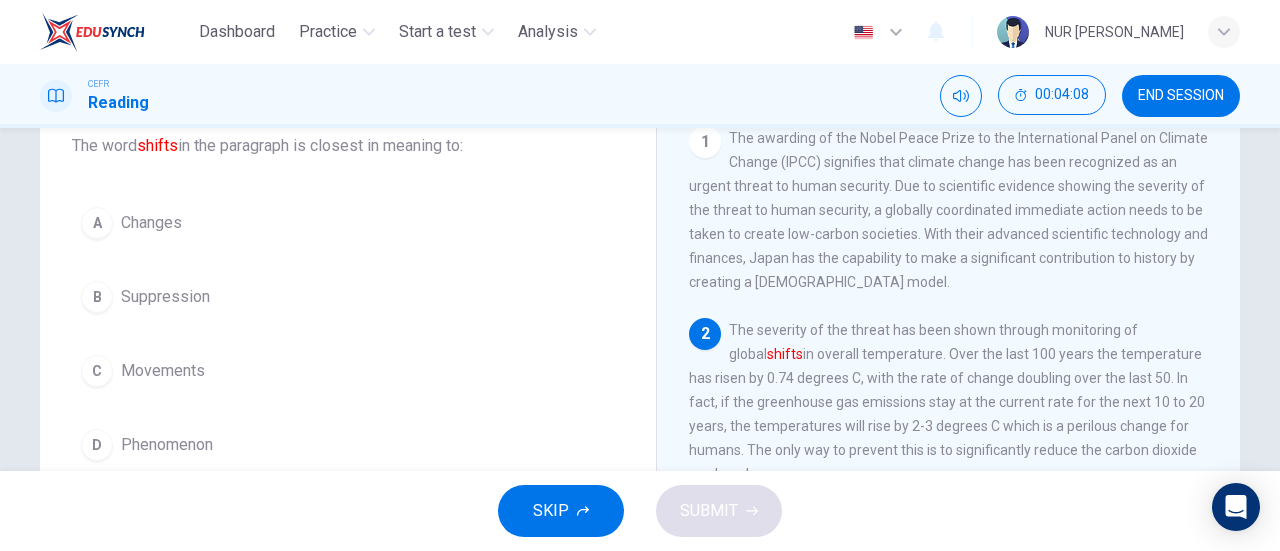 scroll, scrollTop: 129, scrollLeft: 0, axis: vertical 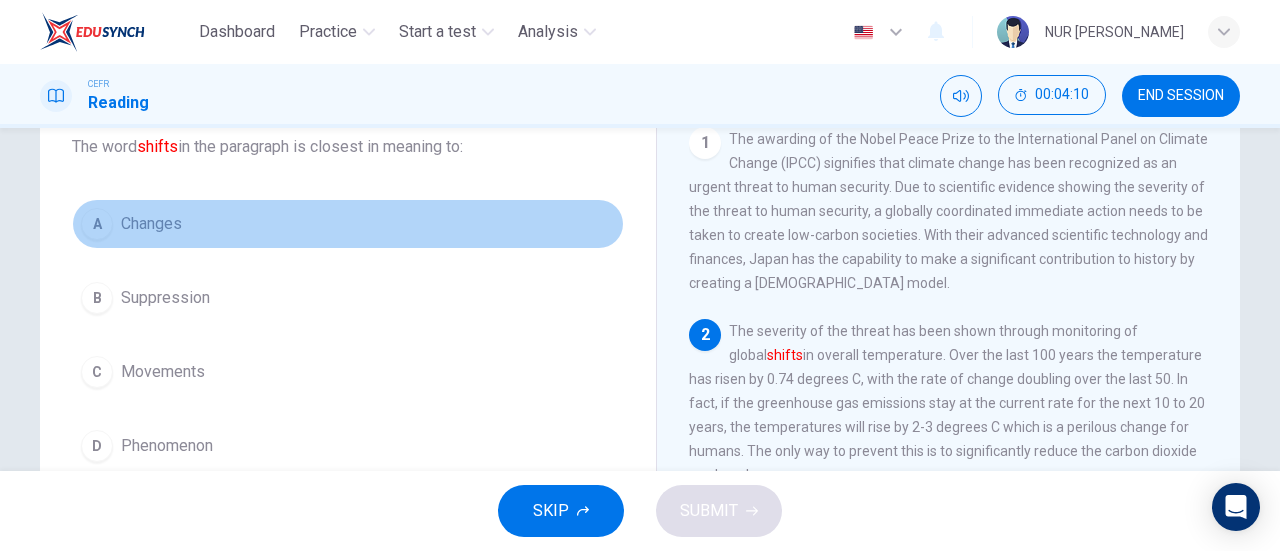 click on "A" at bounding box center [97, 224] 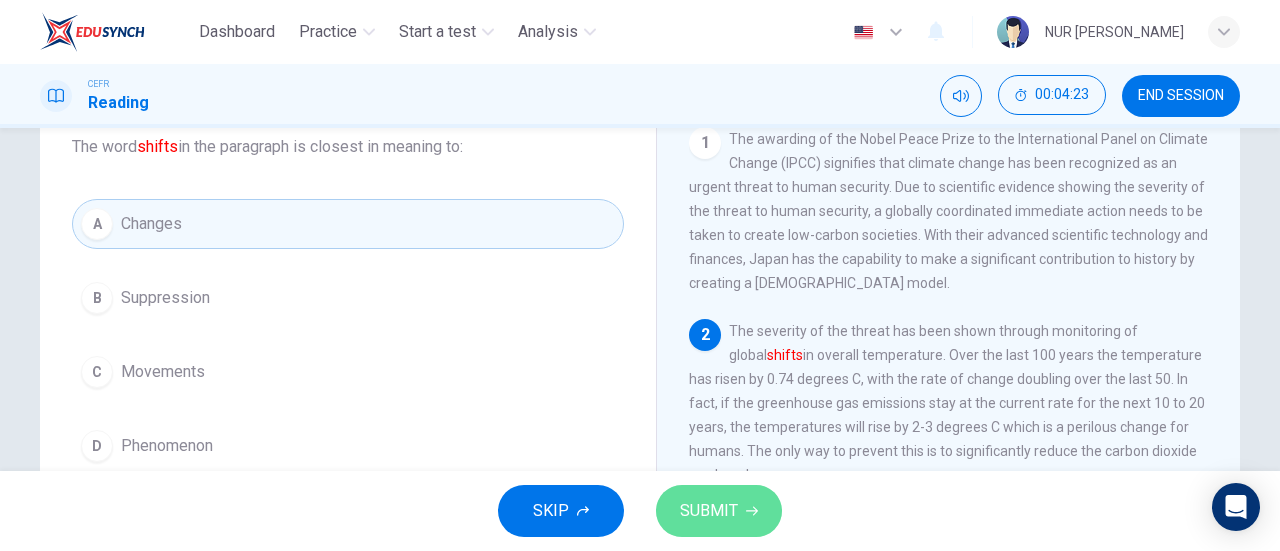 click on "SUBMIT" at bounding box center [719, 511] 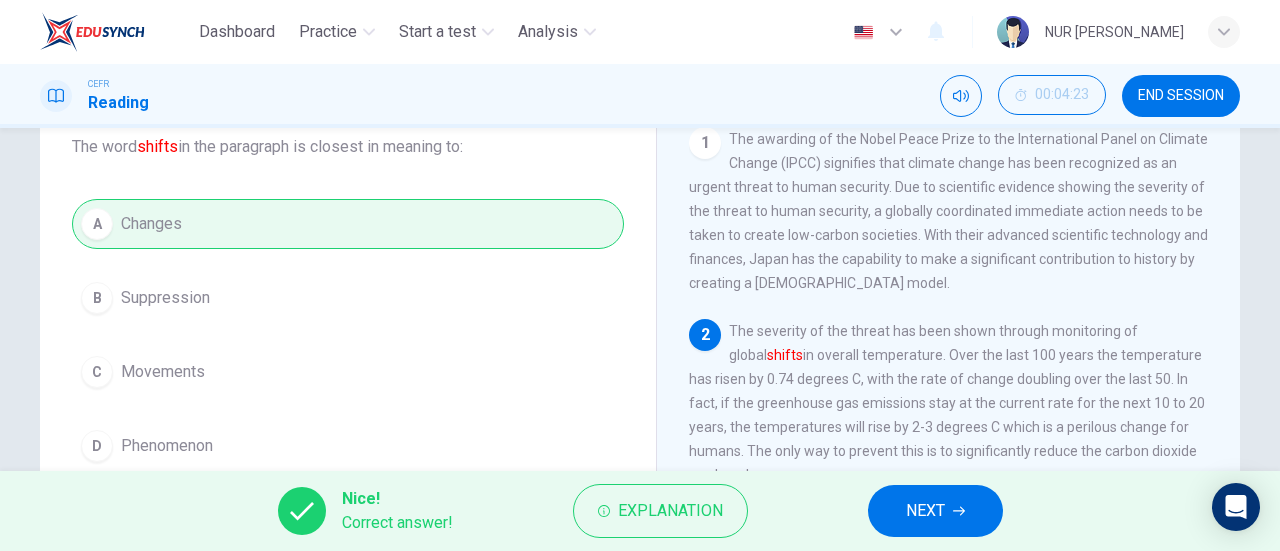 click on "NEXT" at bounding box center (935, 511) 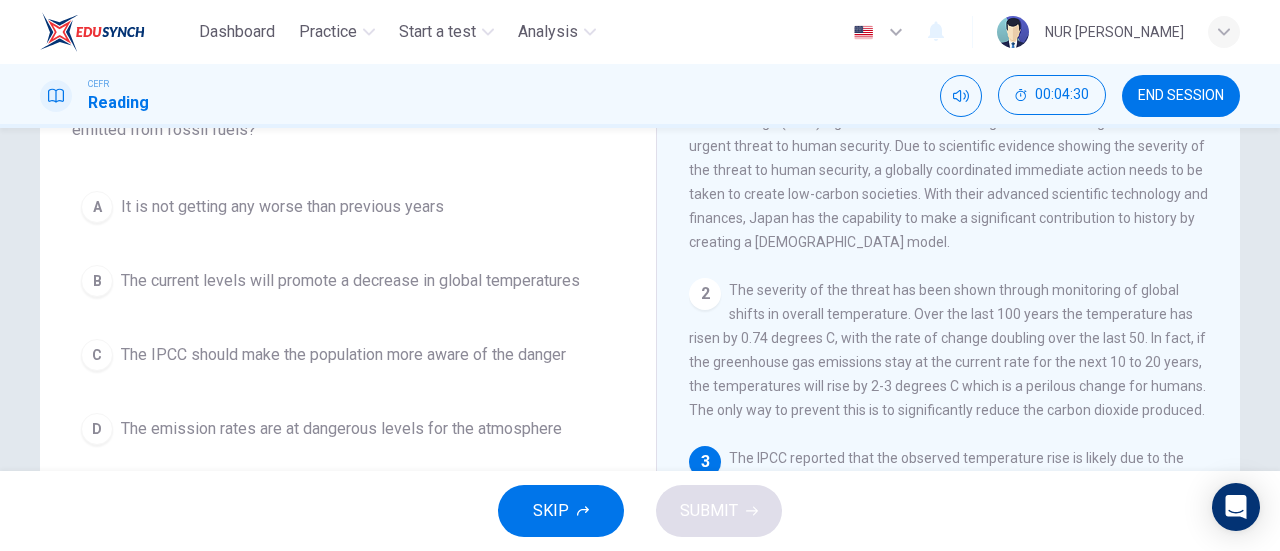 scroll, scrollTop: 181, scrollLeft: 0, axis: vertical 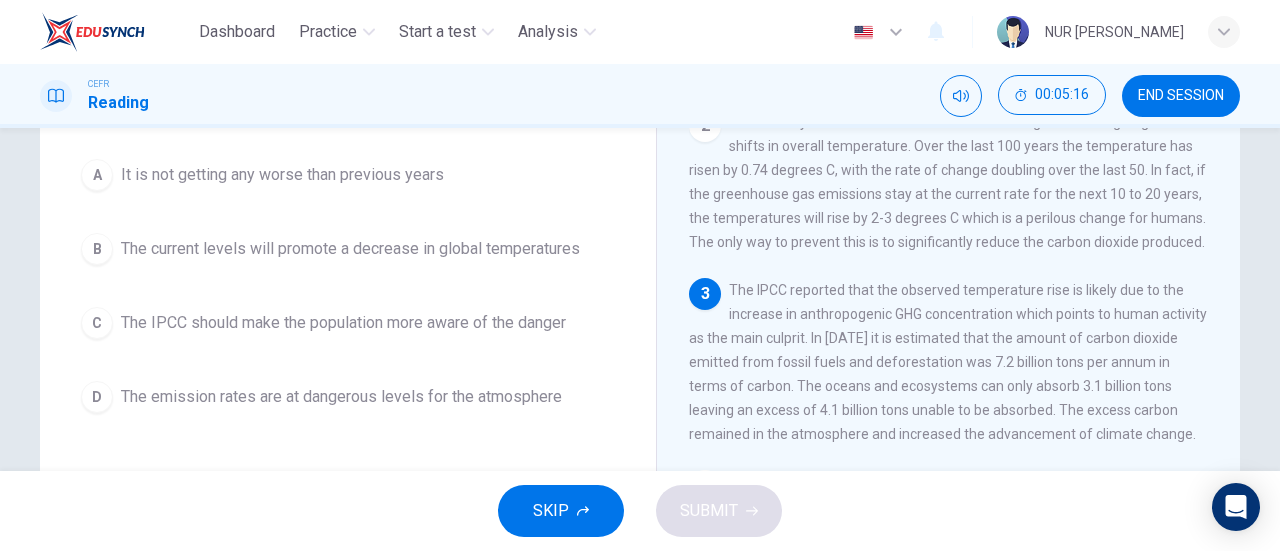 click on "D The emission rates are at dangerous levels for the atmosphere" at bounding box center [348, 397] 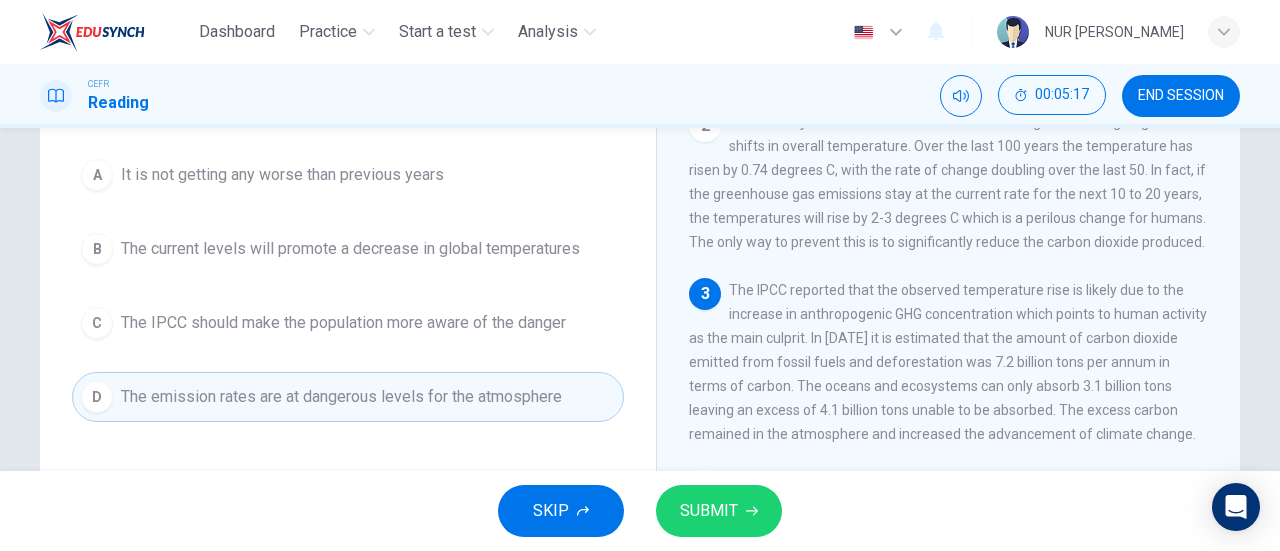 click on "SUBMIT" at bounding box center (709, 511) 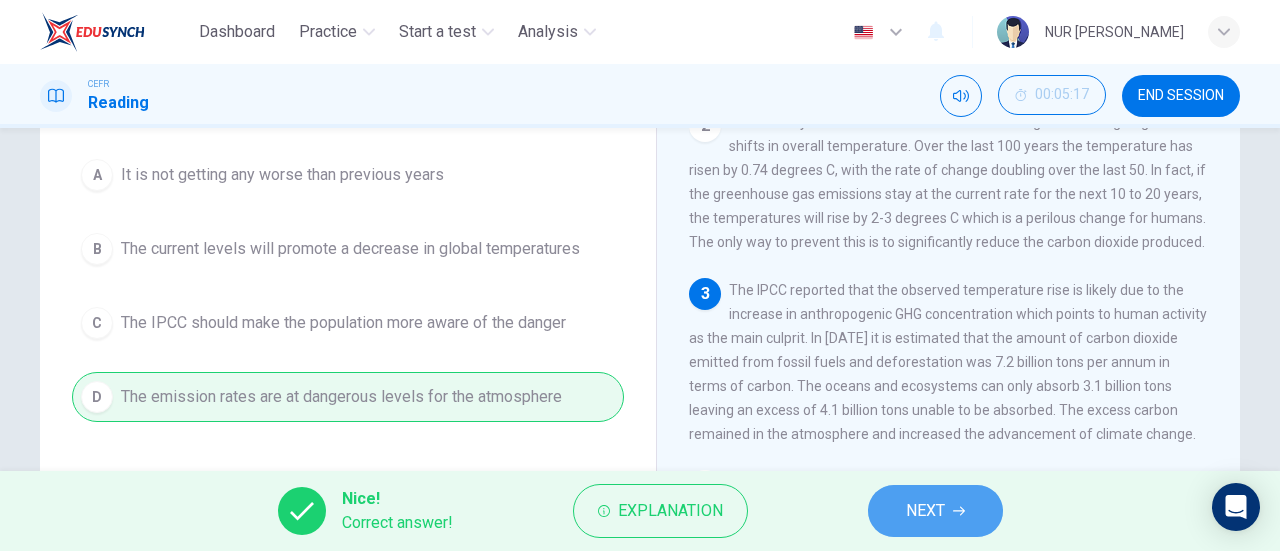 click on "NEXT" at bounding box center (935, 511) 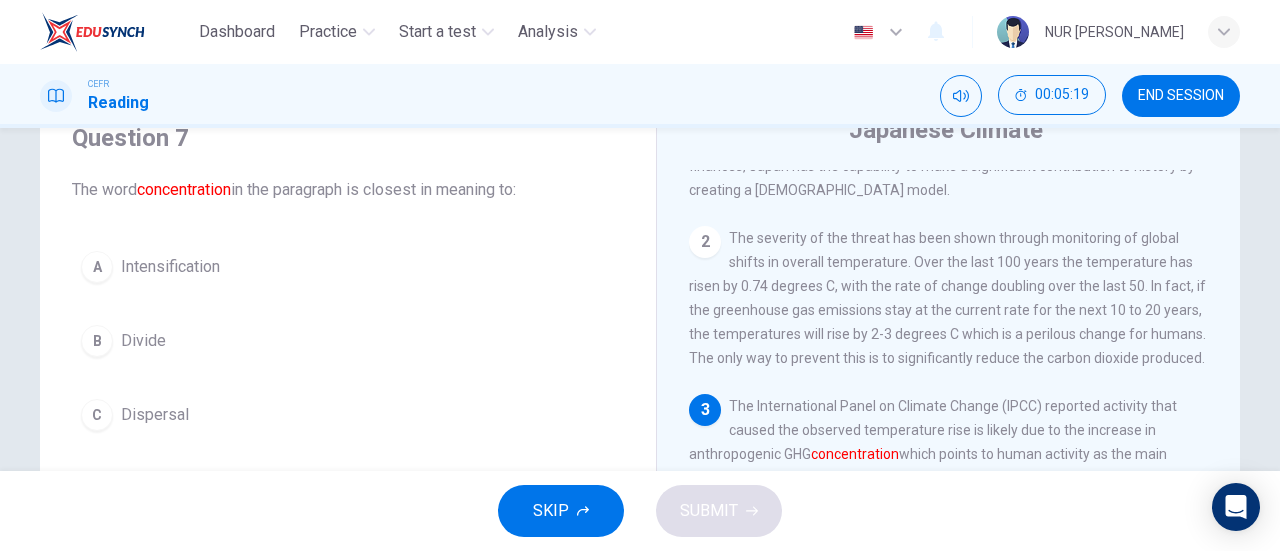 scroll, scrollTop: 83, scrollLeft: 0, axis: vertical 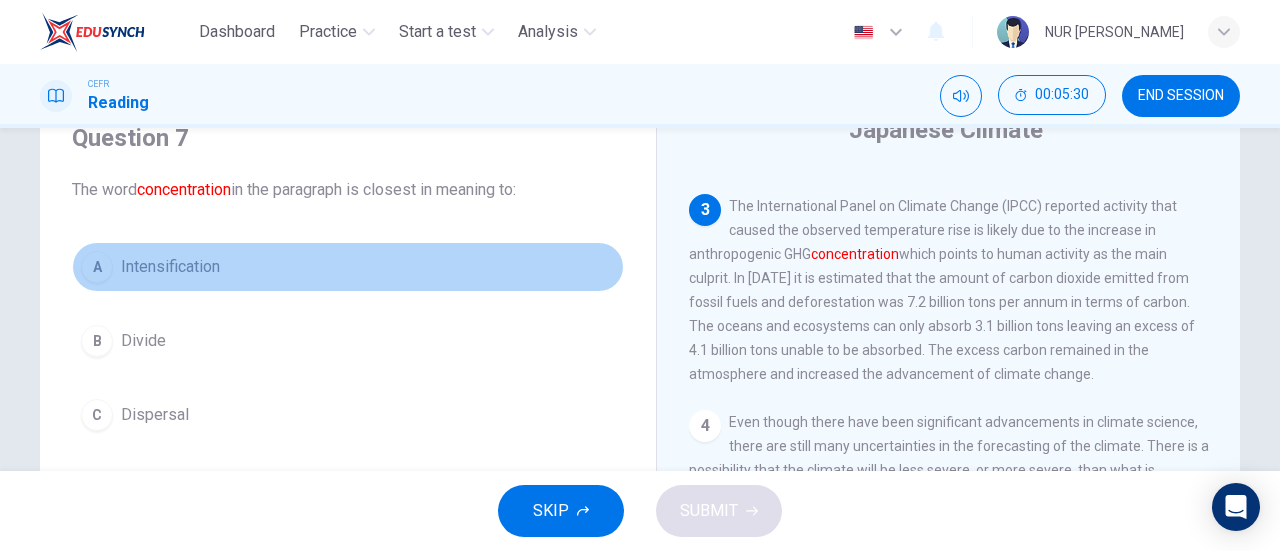 click on "A" at bounding box center [97, 267] 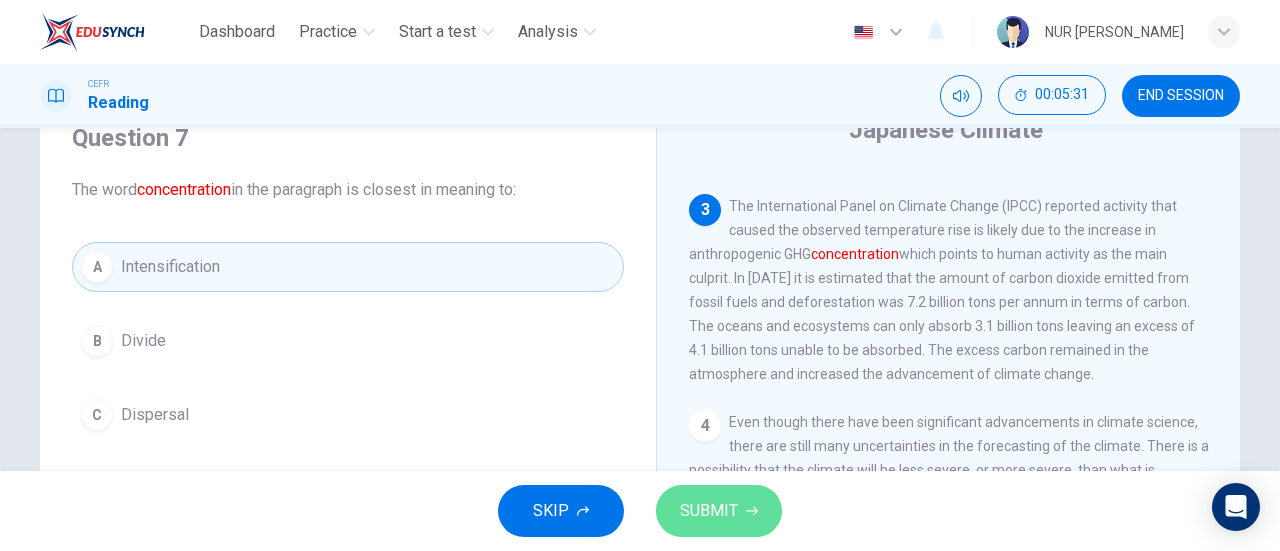 click on "SUBMIT" at bounding box center (719, 511) 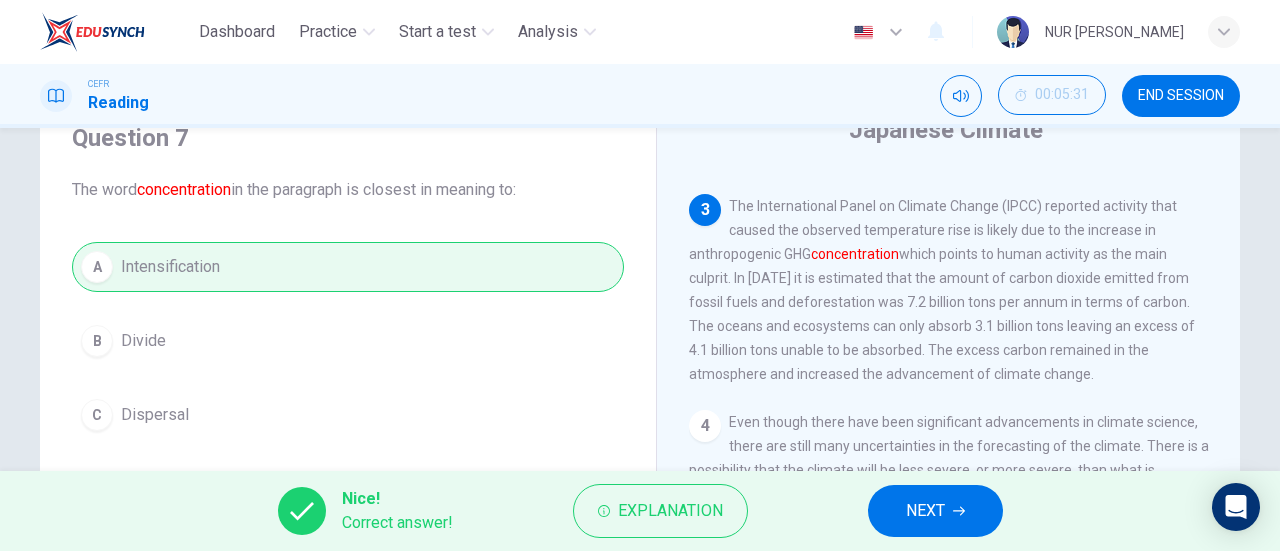 click on "NEXT" at bounding box center [935, 511] 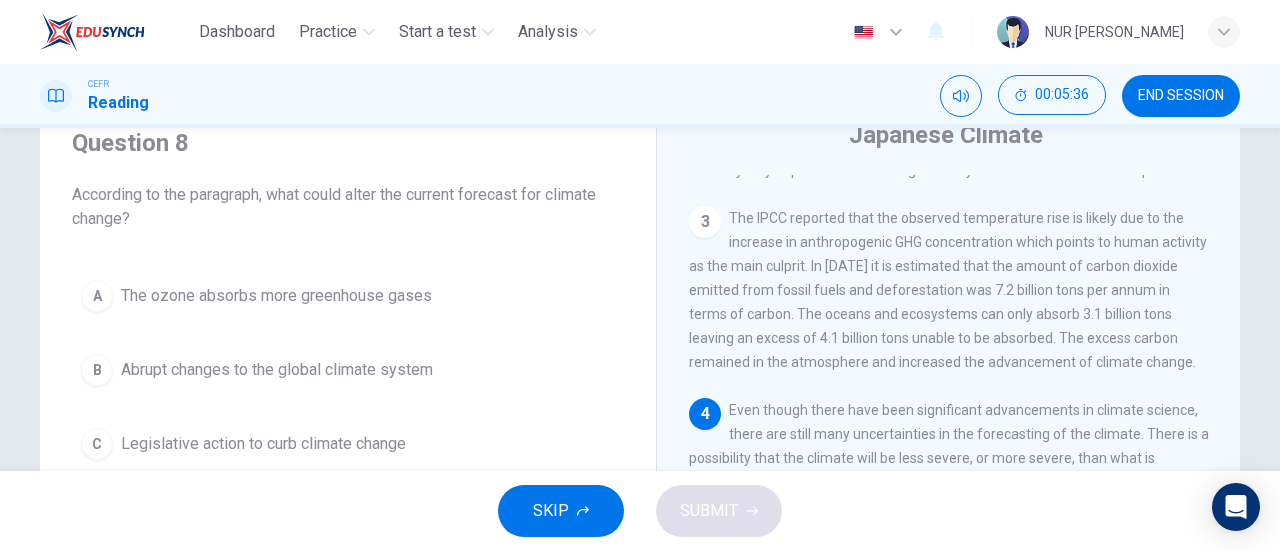 scroll, scrollTop: 80, scrollLeft: 0, axis: vertical 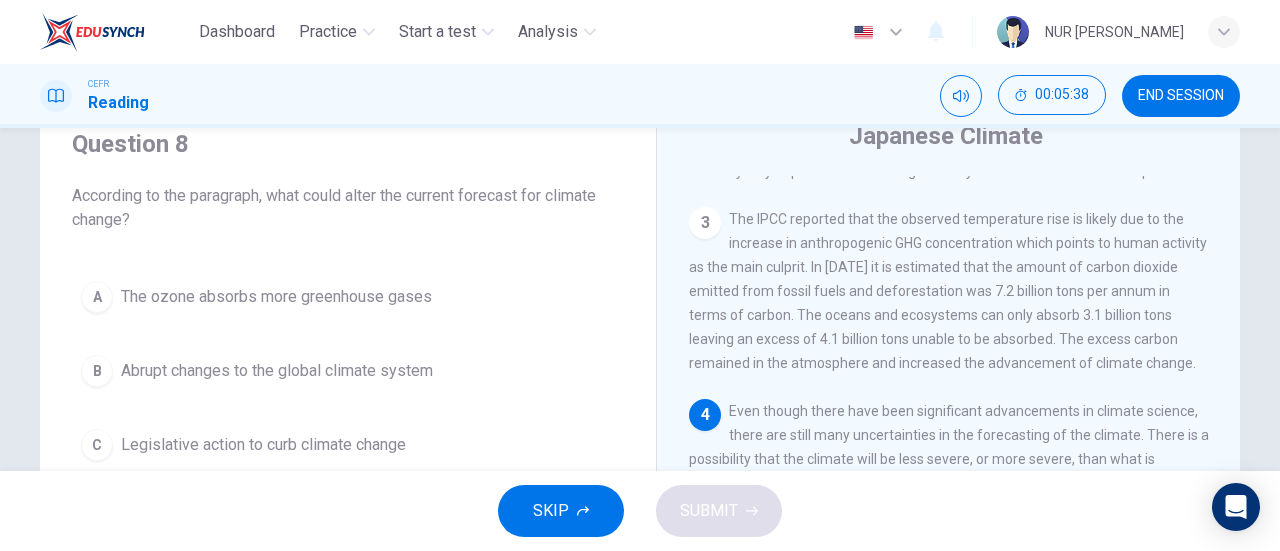click on "The IPCC reported that the observed temperature rise is likely due to the increase in anthropogenic GHG concentration which points to human activity as the main culprit. In 2000 it is estimated that the amount of carbon dioxide emitted from fossil fuels and deforestation was 7.2 billion tons per annum in terms of carbon. The oceans and ecosystems can only absorb 3.1 billion tons leaving an excess of 4.1 billion tons unable to be absorbed. The excess carbon remained in the atmosphere and increased the advancement of climate change." at bounding box center (948, 291) 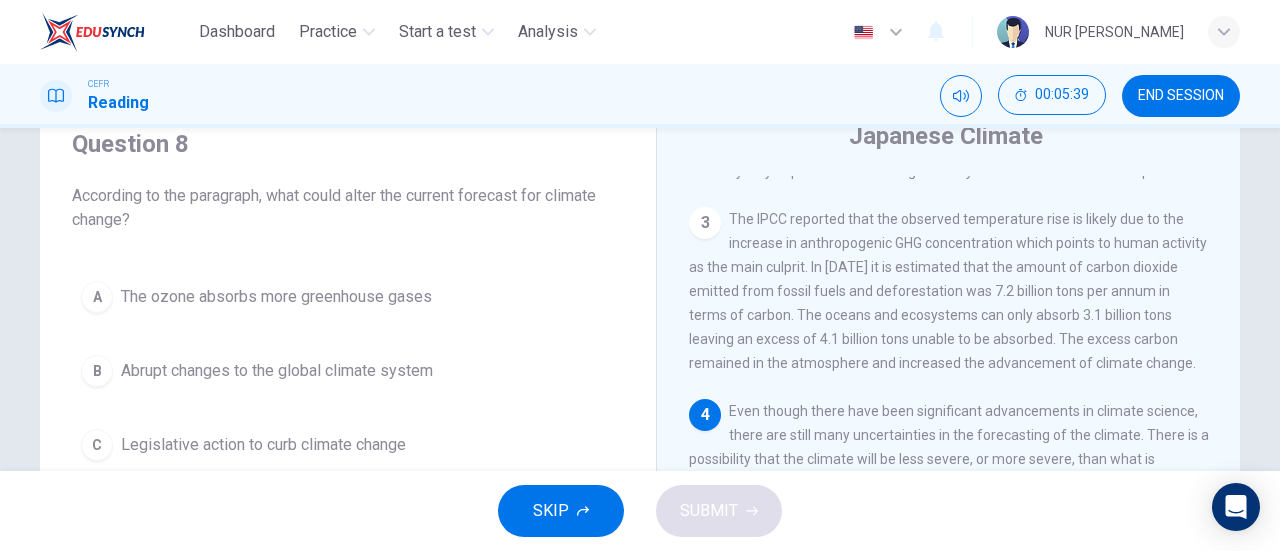 scroll, scrollTop: 376, scrollLeft: 0, axis: vertical 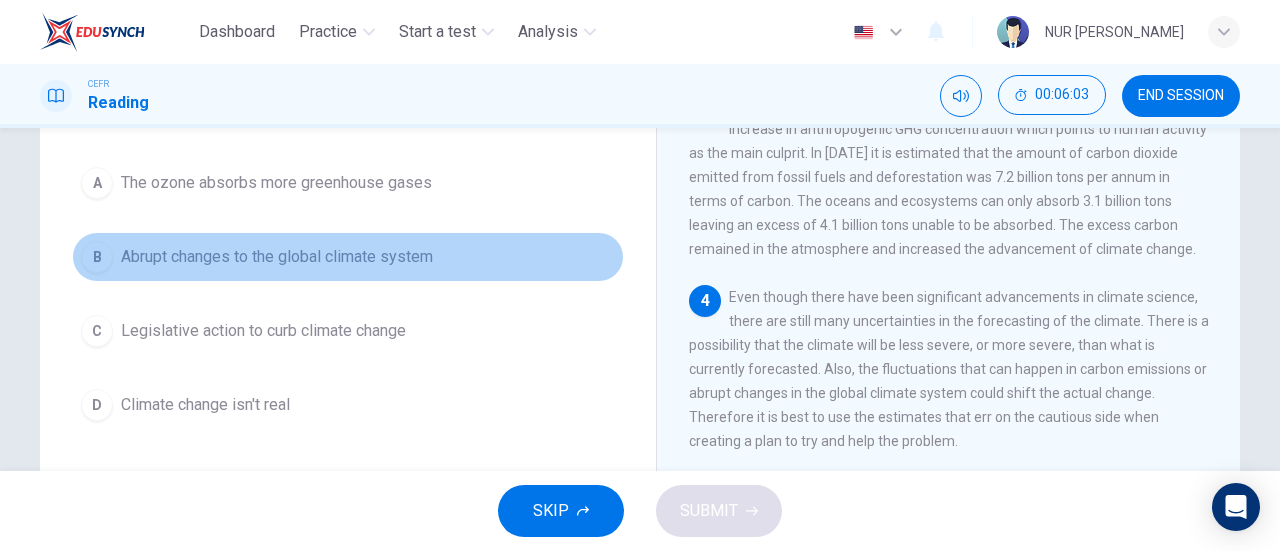 click on "B" at bounding box center (97, 257) 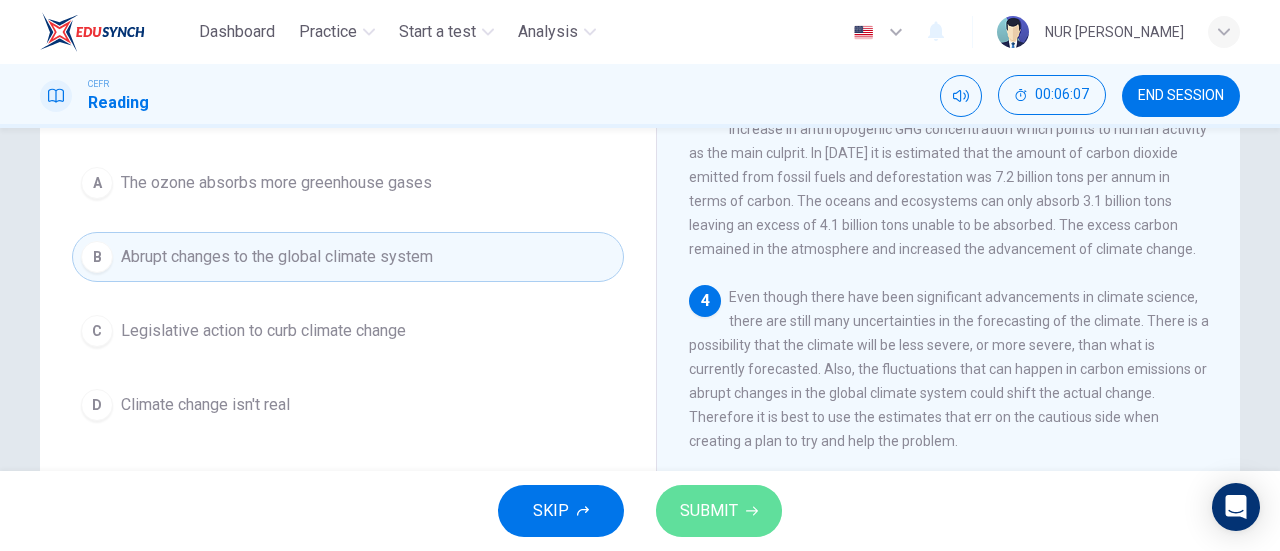 click on "SUBMIT" at bounding box center [709, 511] 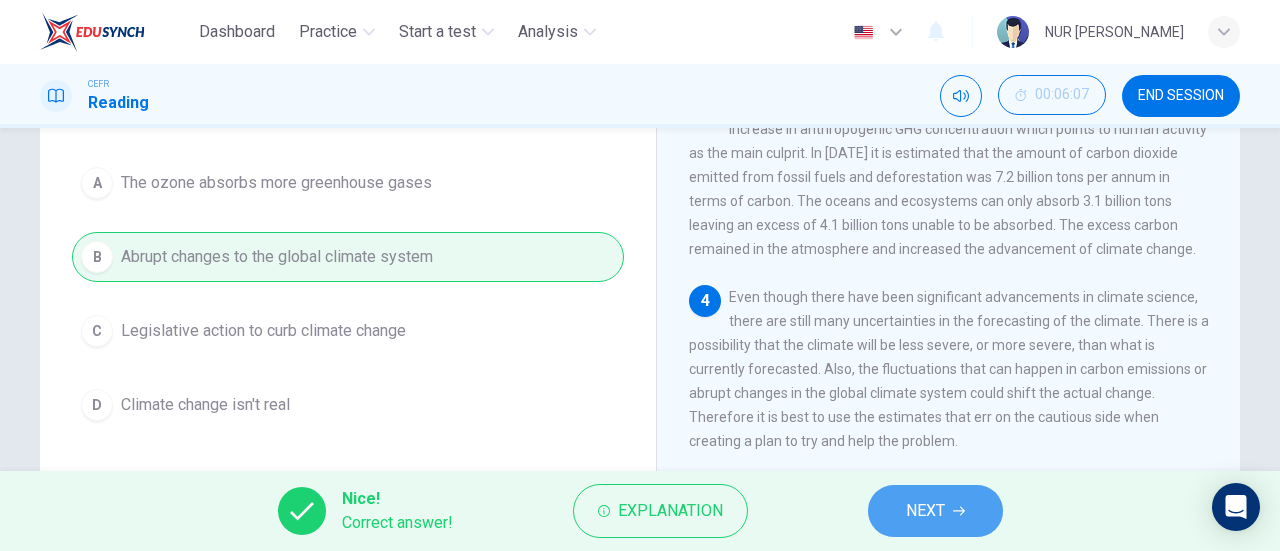 click on "NEXT" at bounding box center [935, 511] 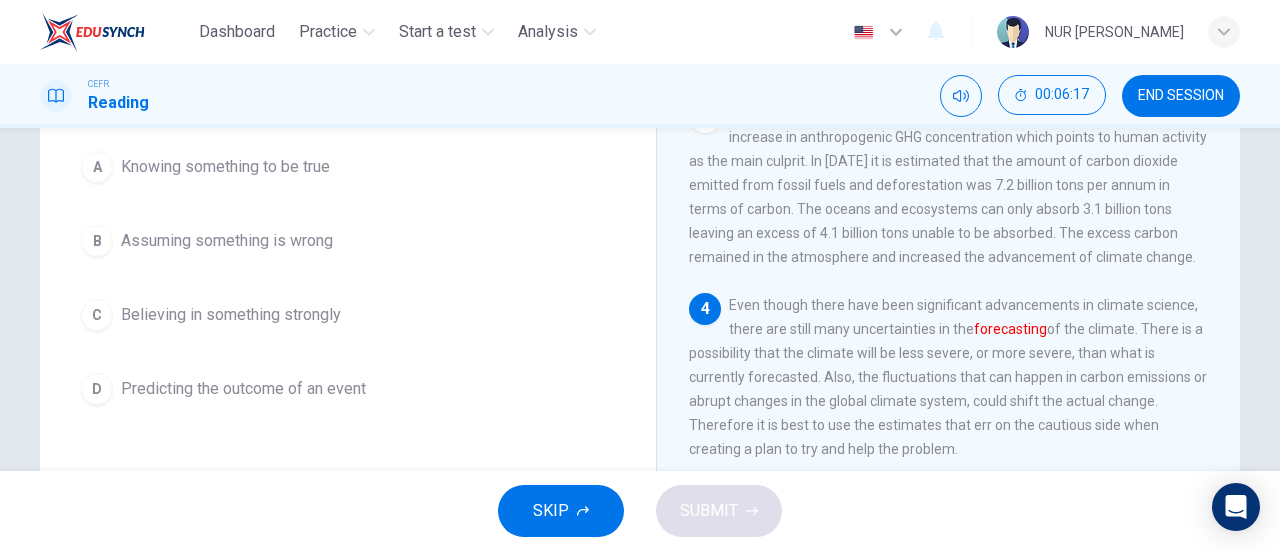 scroll, scrollTop: 193, scrollLeft: 0, axis: vertical 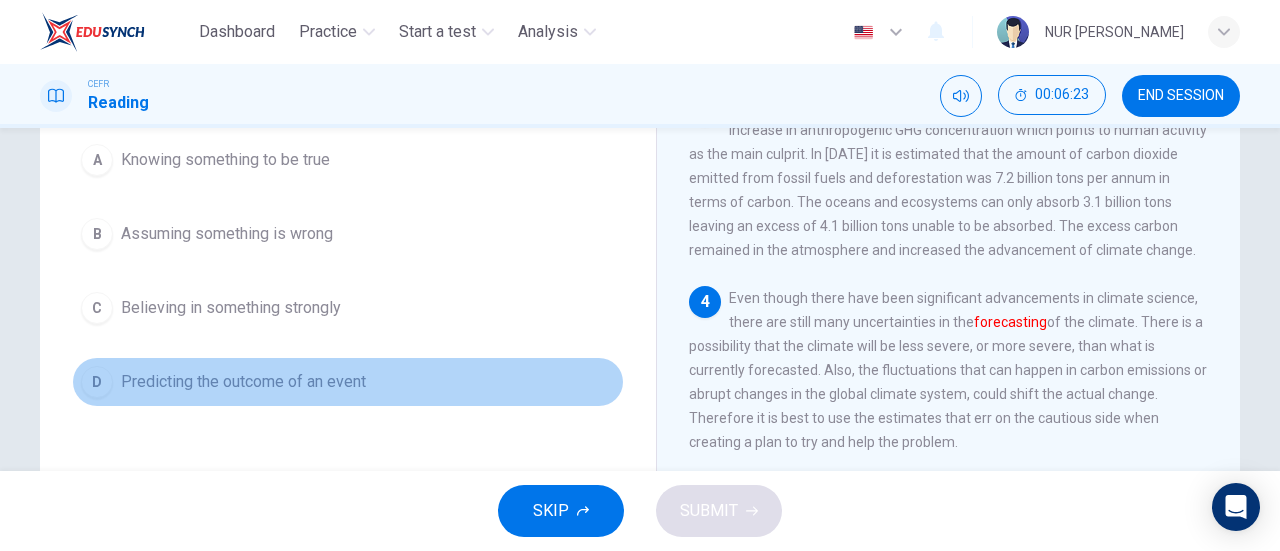 click on "D" at bounding box center (97, 382) 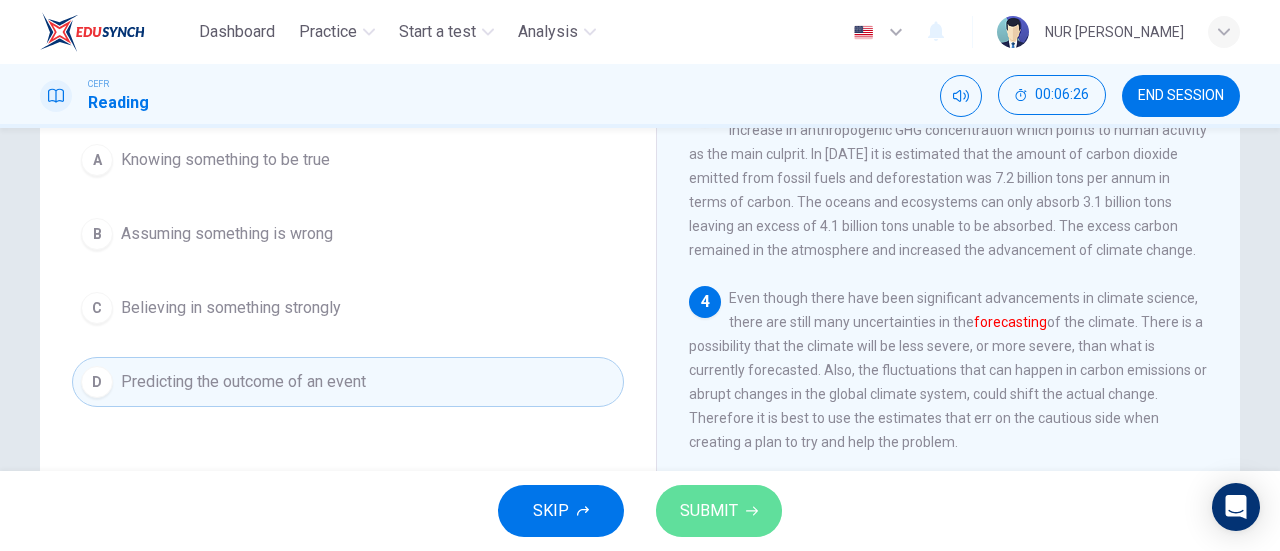 click on "SUBMIT" at bounding box center [719, 511] 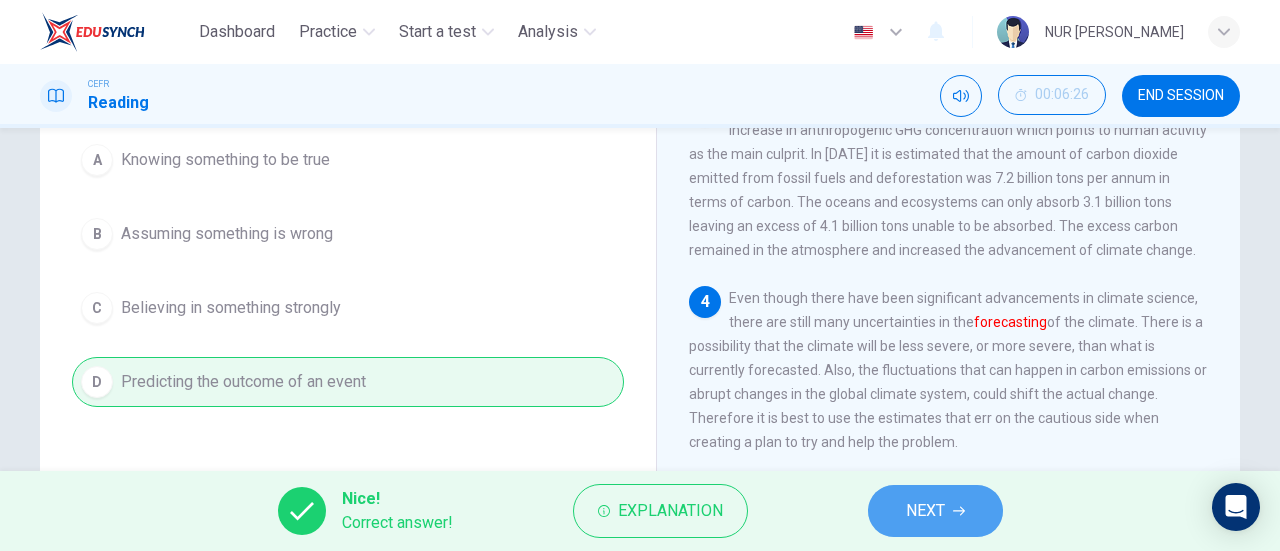 click on "NEXT" at bounding box center [935, 511] 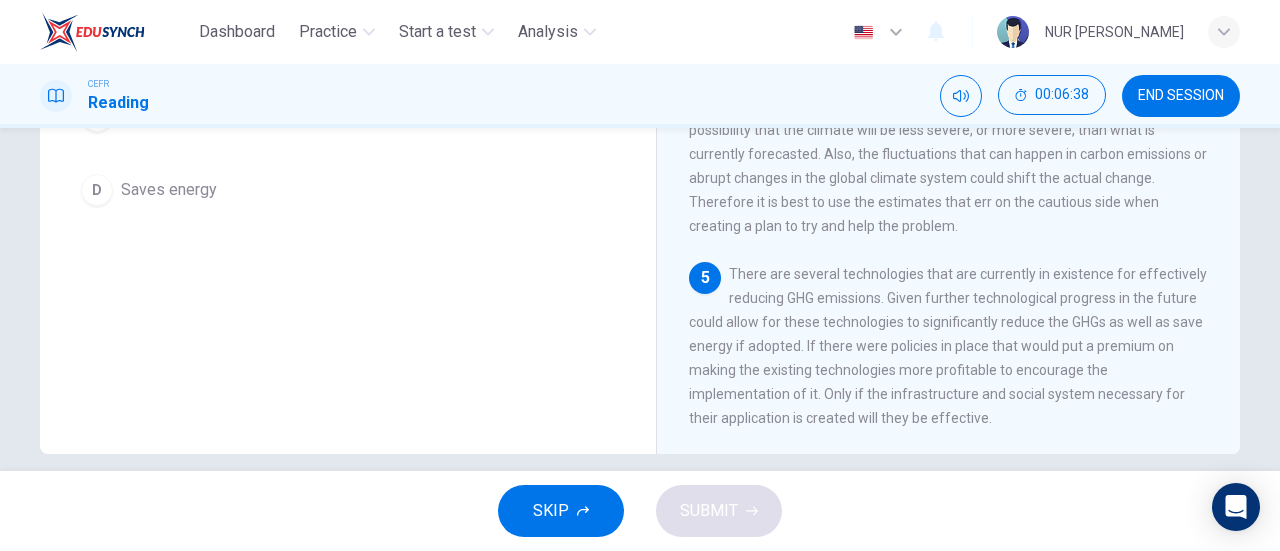 scroll, scrollTop: 412, scrollLeft: 0, axis: vertical 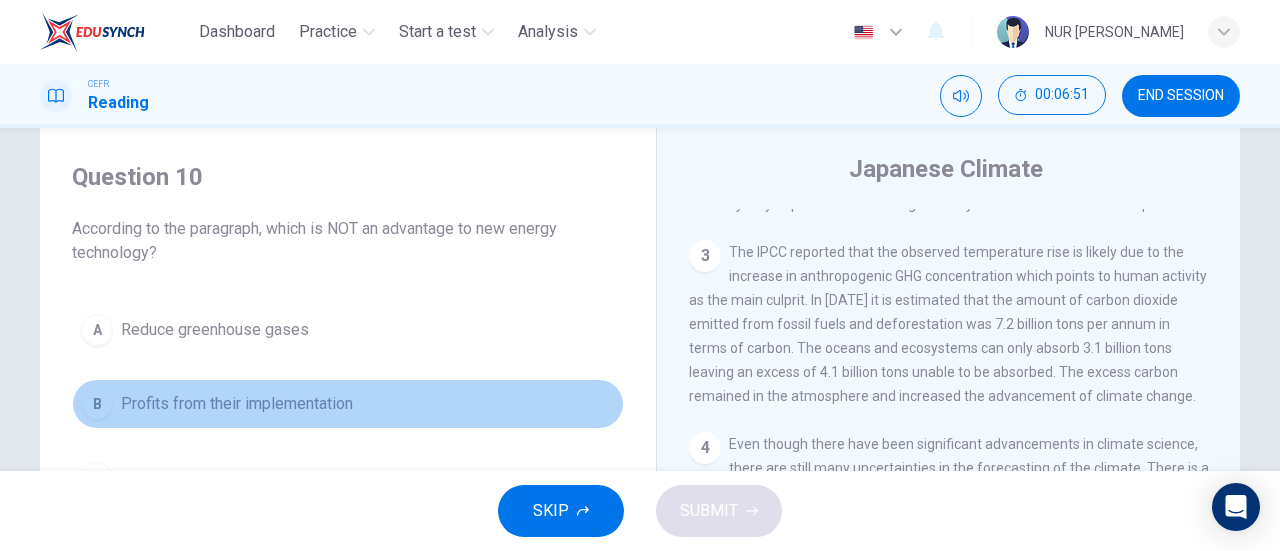 click on "B" at bounding box center (97, 404) 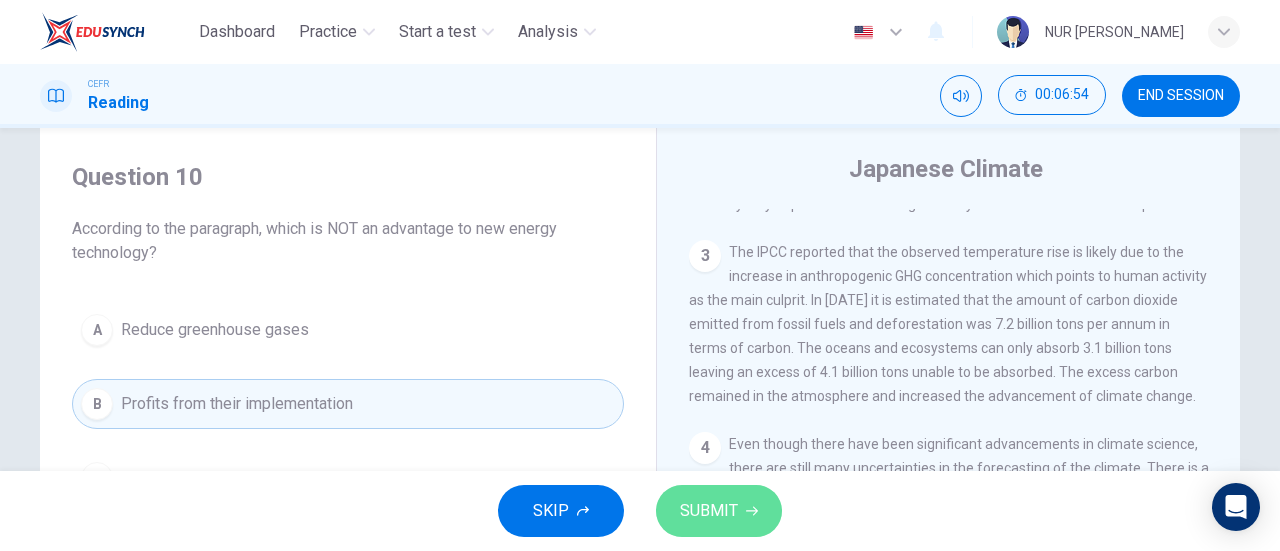 click on "SUBMIT" at bounding box center (709, 511) 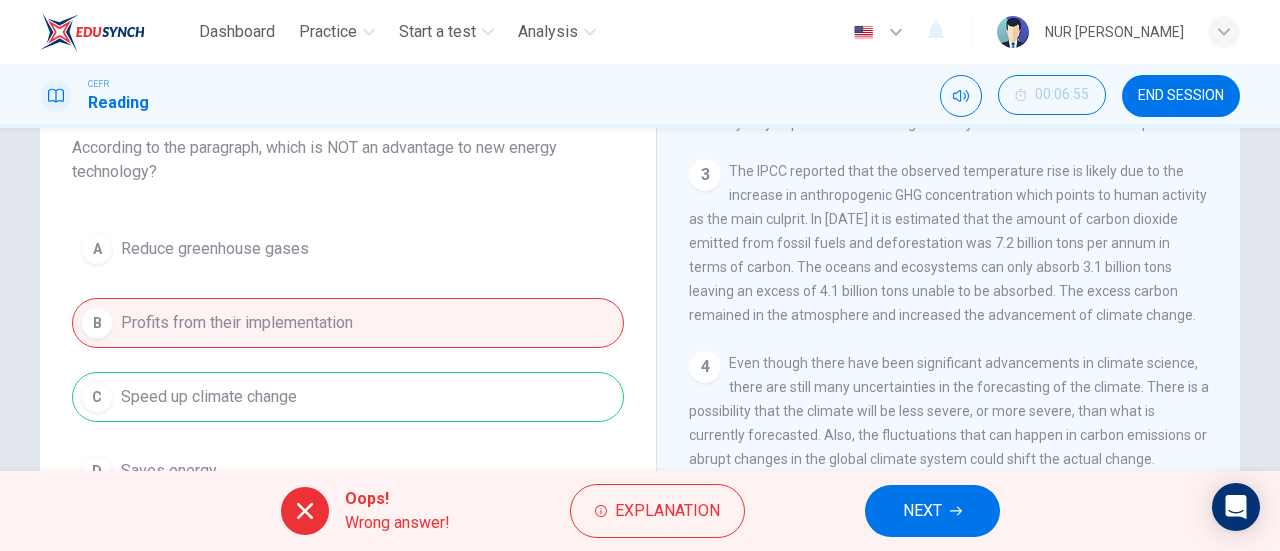 scroll, scrollTop: 139, scrollLeft: 0, axis: vertical 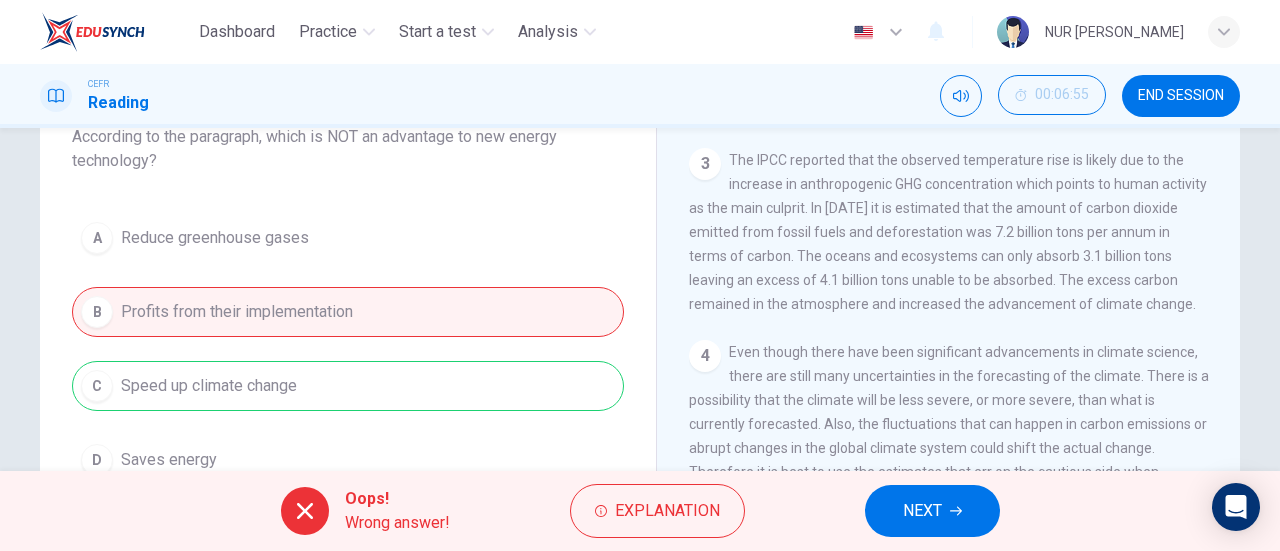 click on "NEXT" at bounding box center (932, 511) 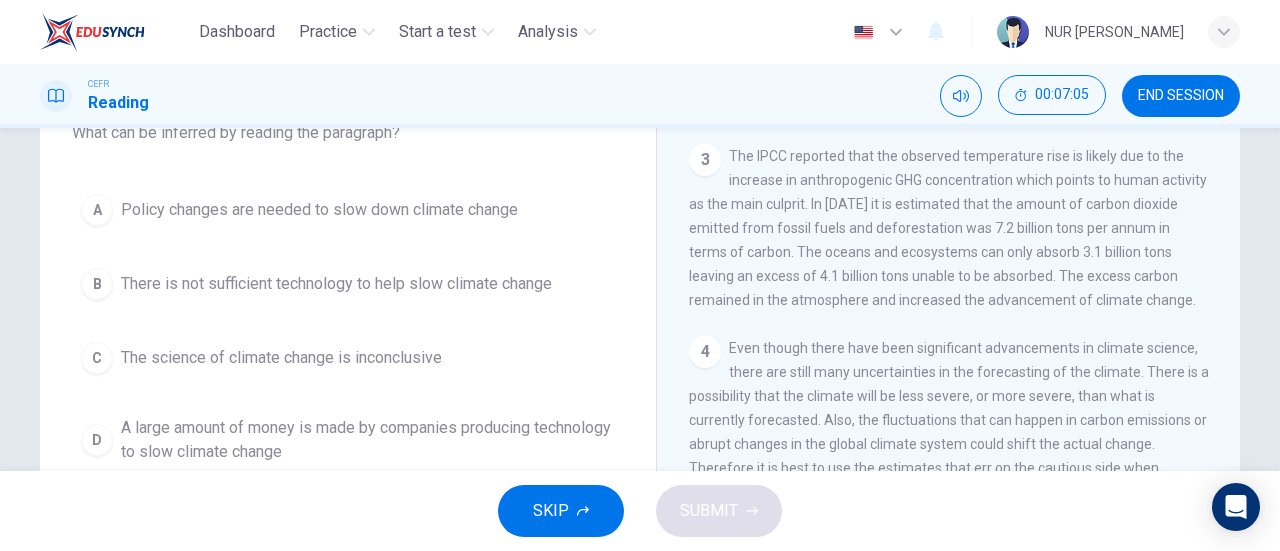 scroll, scrollTop: 136, scrollLeft: 0, axis: vertical 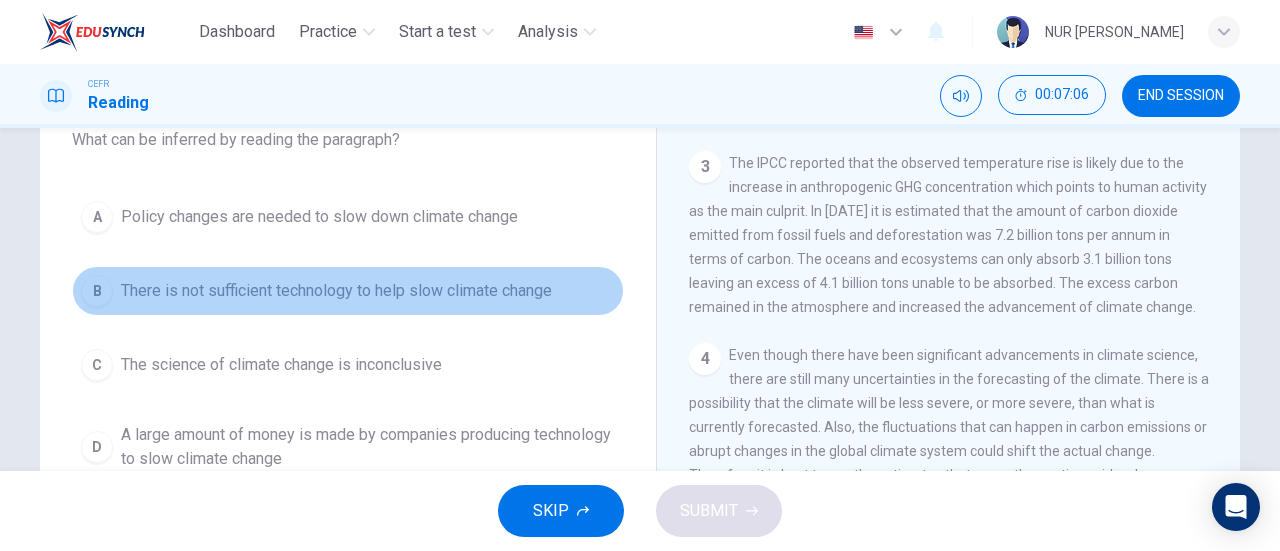 click on "B" at bounding box center [97, 291] 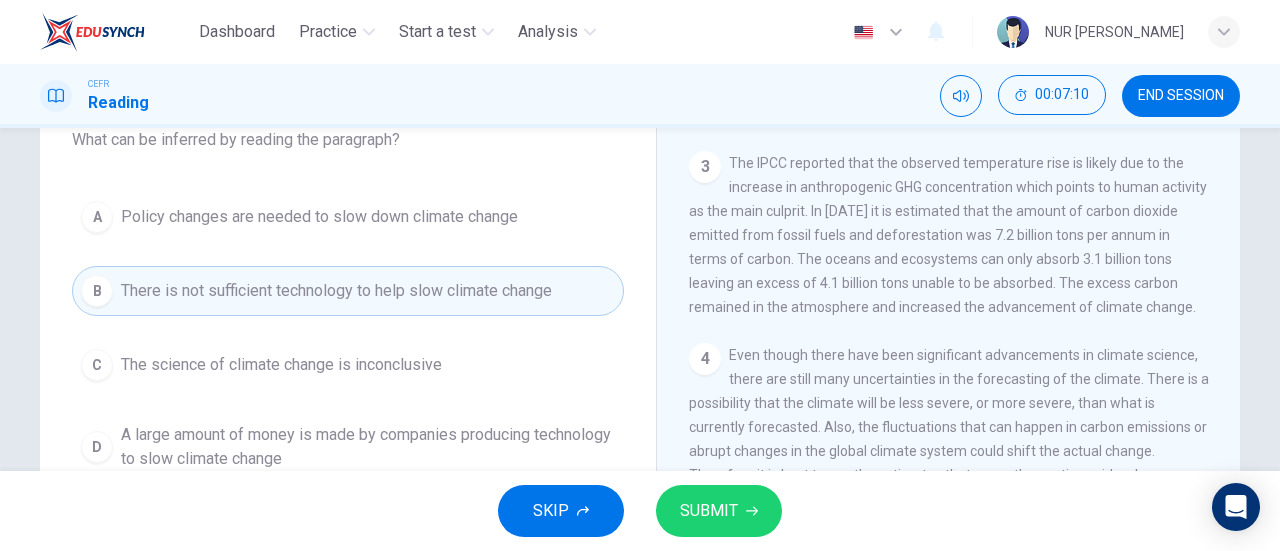 click on "C" at bounding box center (97, 365) 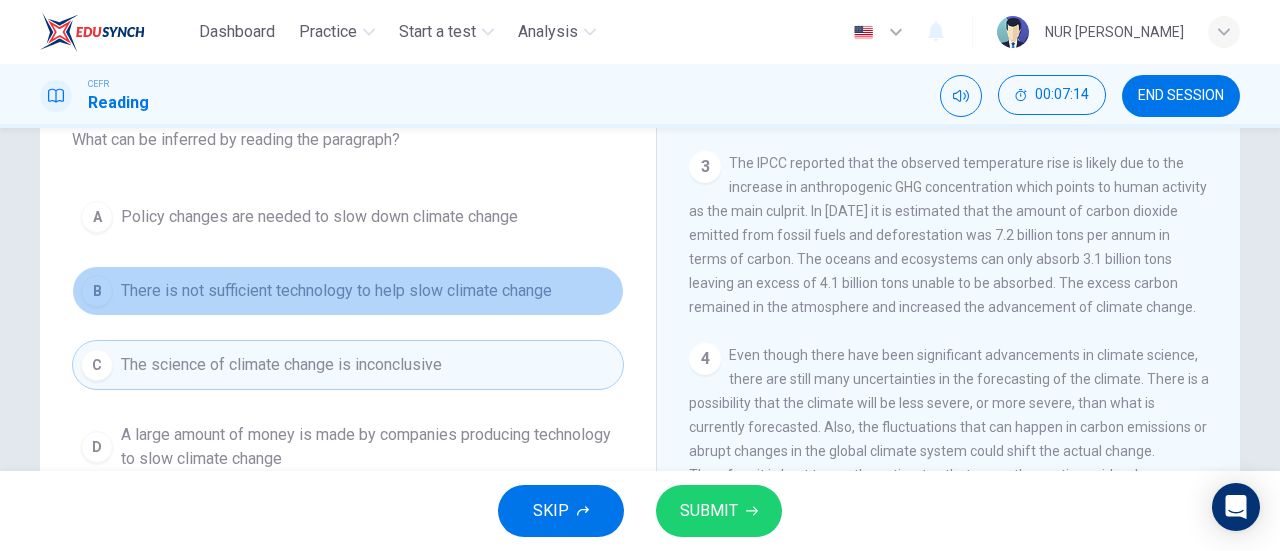 click on "B" at bounding box center [97, 291] 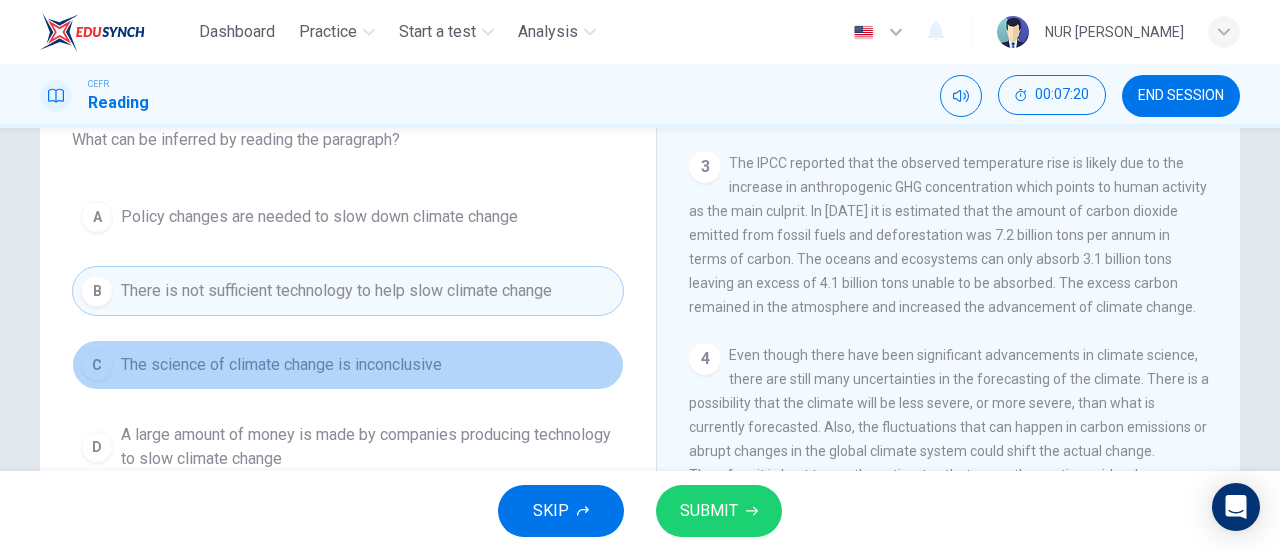 click on "C" at bounding box center [97, 365] 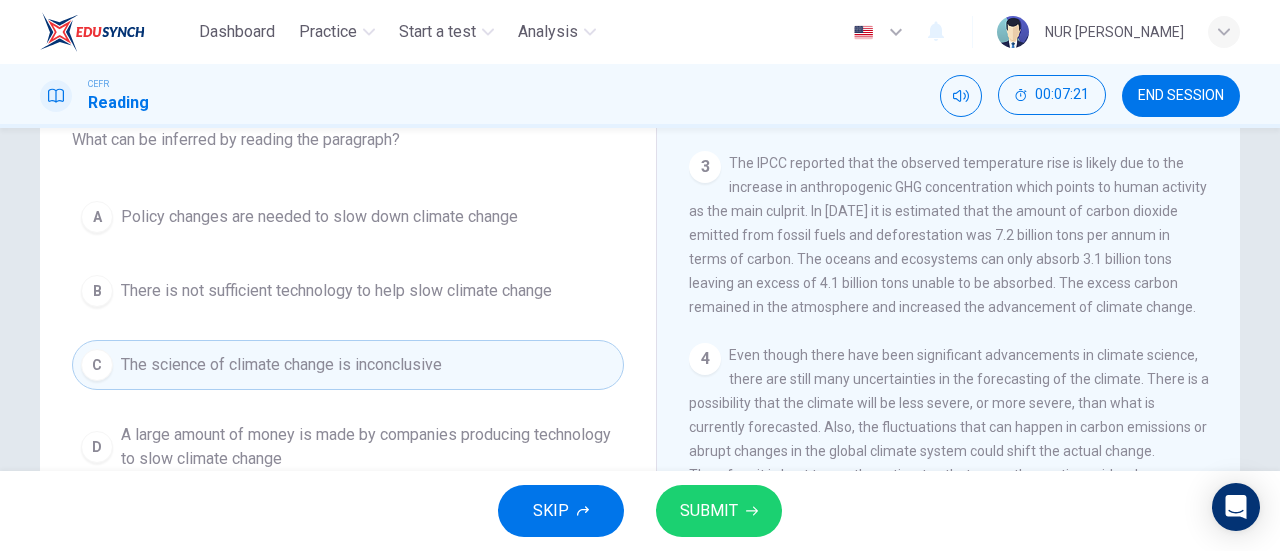 click on "SUBMIT" at bounding box center [719, 511] 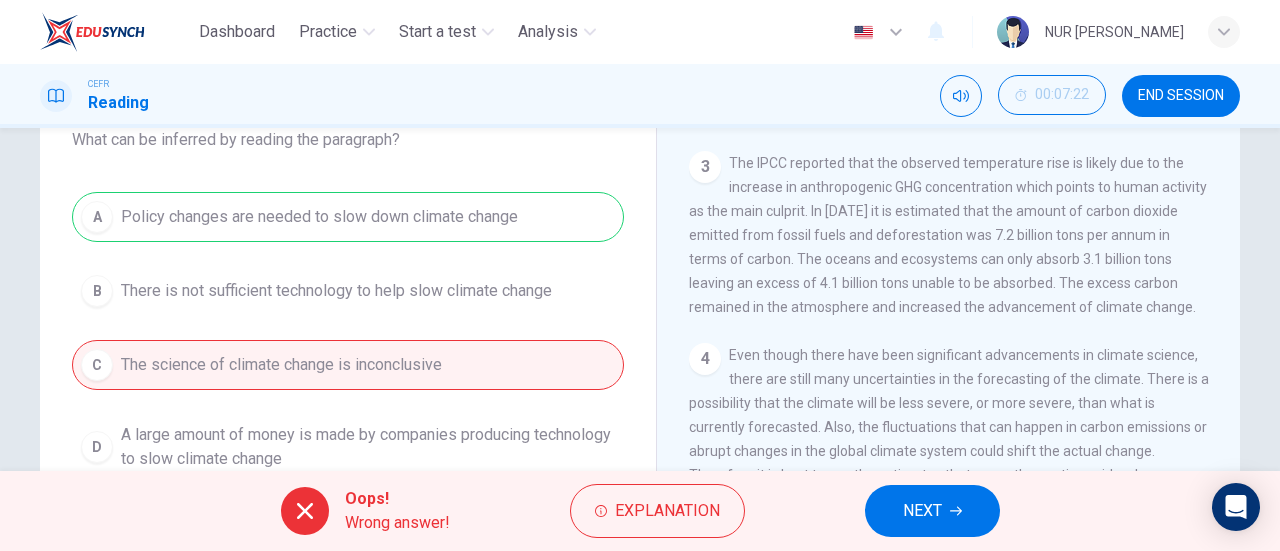click on "NEXT" at bounding box center [932, 511] 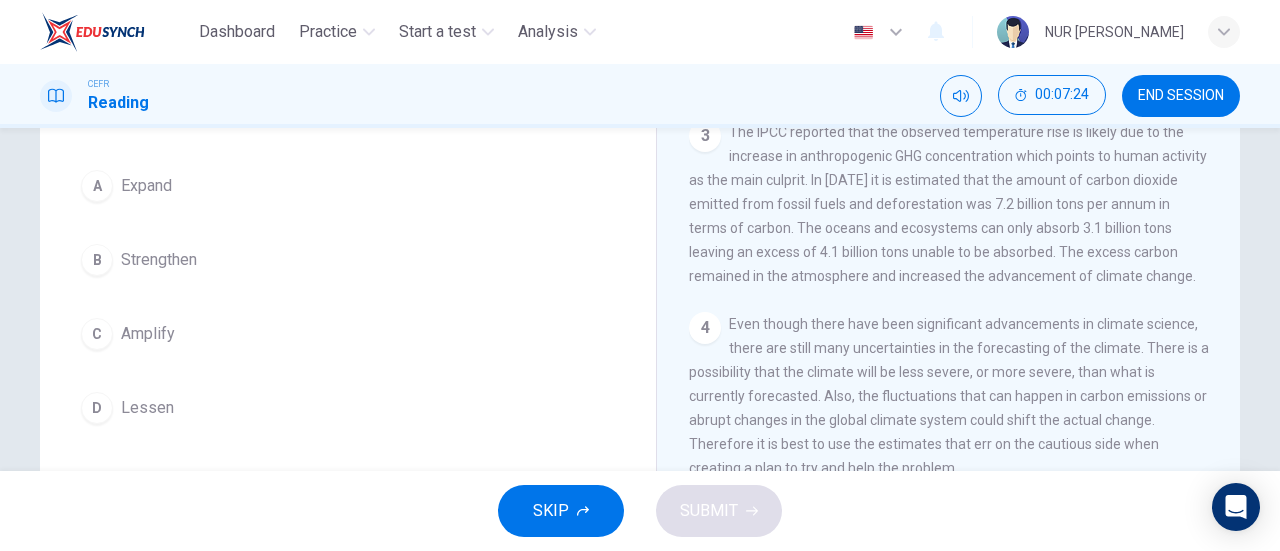 scroll, scrollTop: 186, scrollLeft: 0, axis: vertical 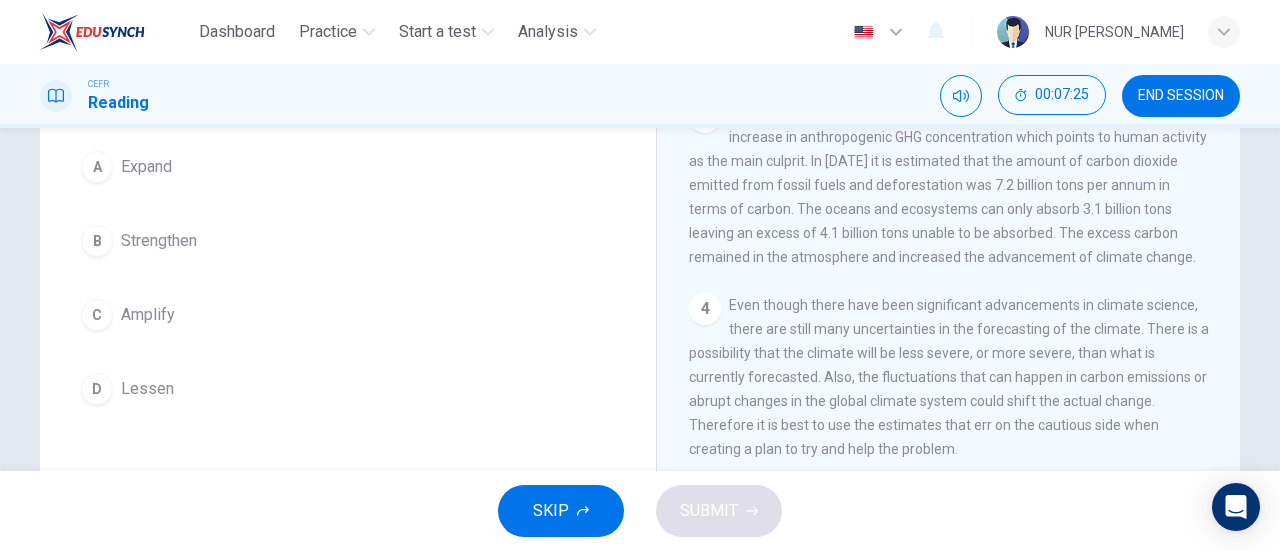 click on "D" at bounding box center [97, 389] 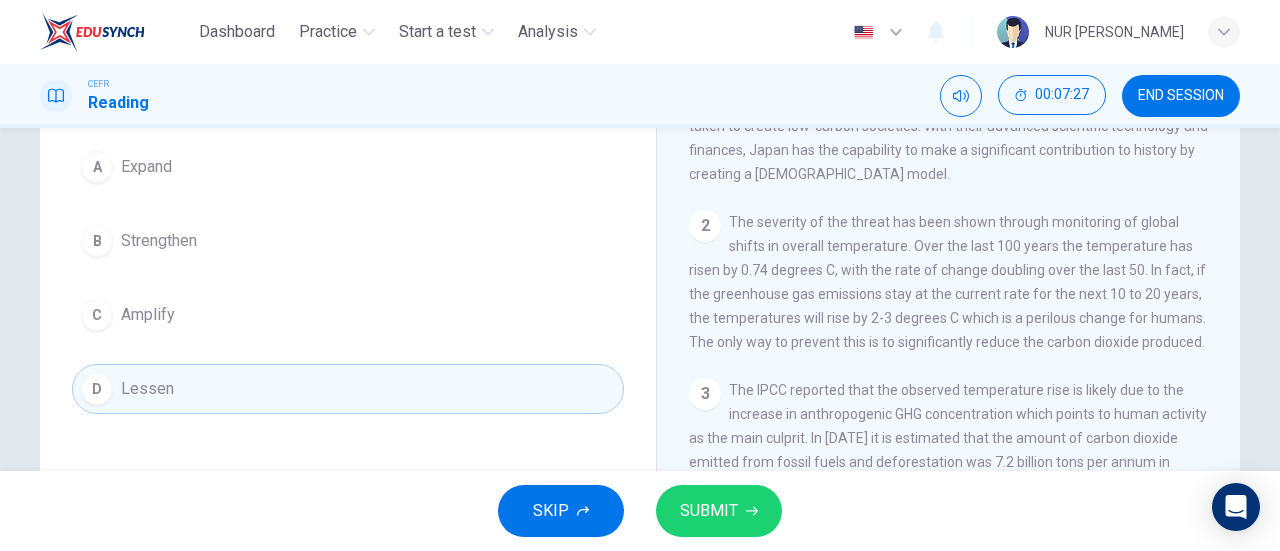 scroll, scrollTop: 0, scrollLeft: 0, axis: both 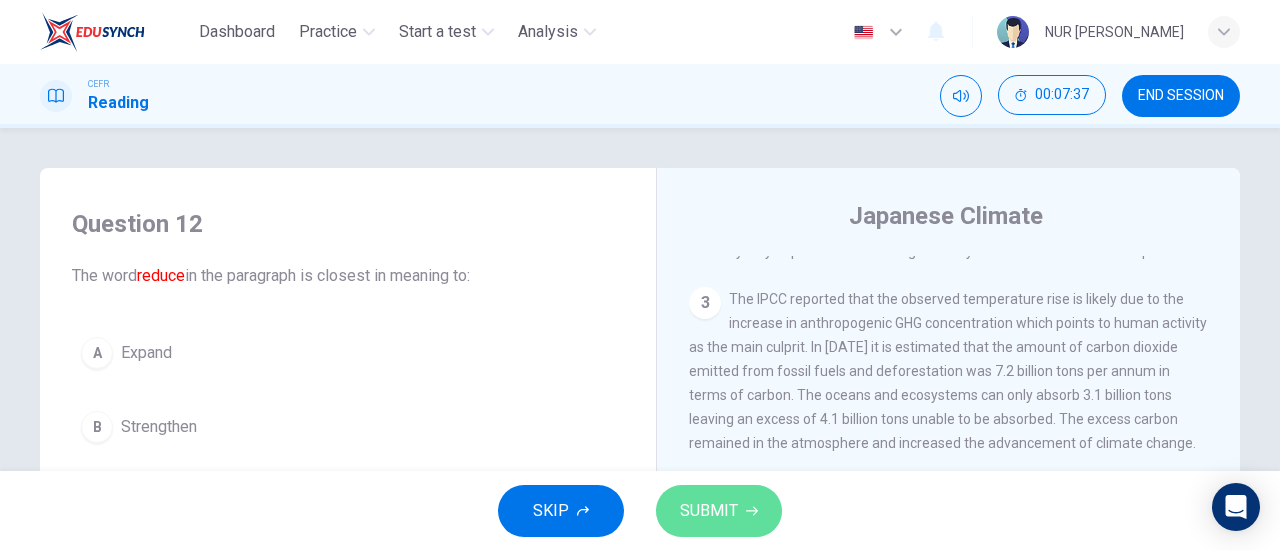click on "SUBMIT" at bounding box center [719, 511] 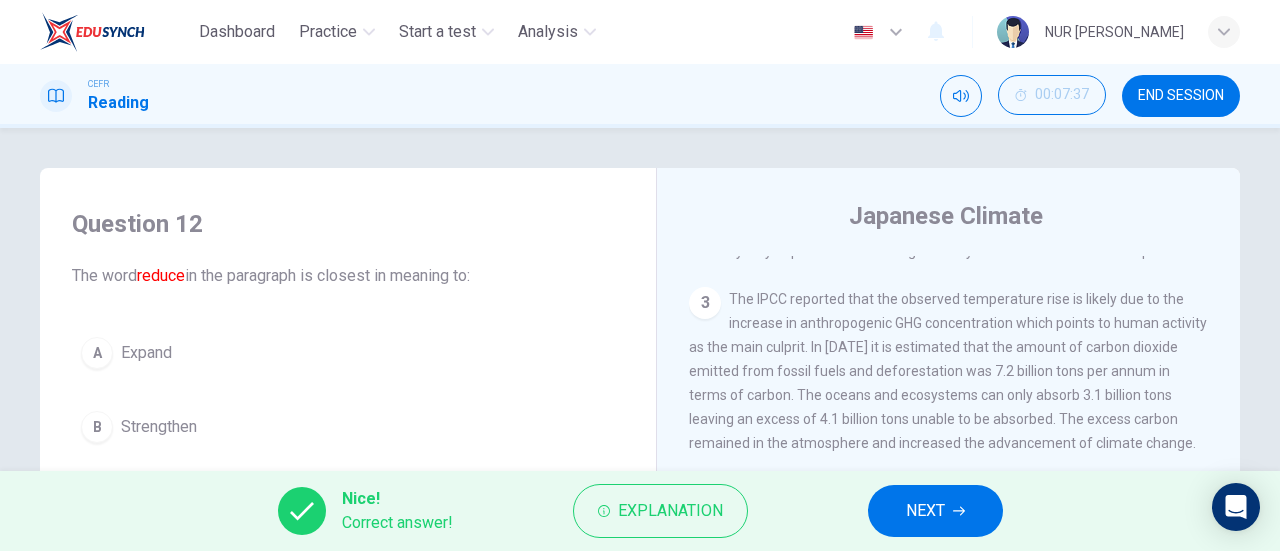 click on "NEXT" at bounding box center [935, 511] 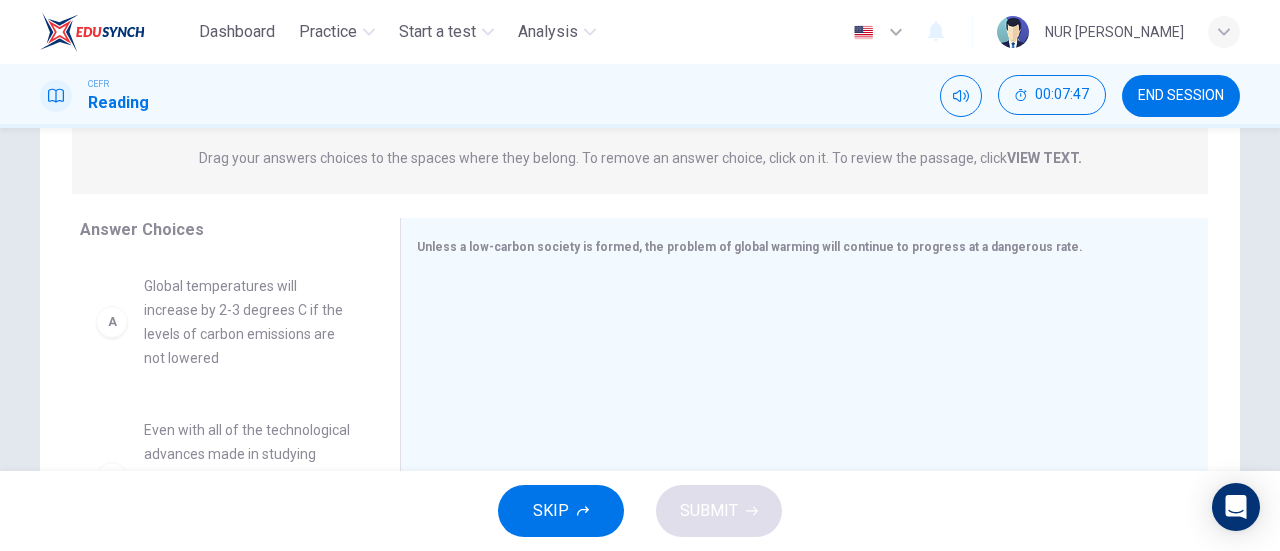 scroll, scrollTop: 323, scrollLeft: 0, axis: vertical 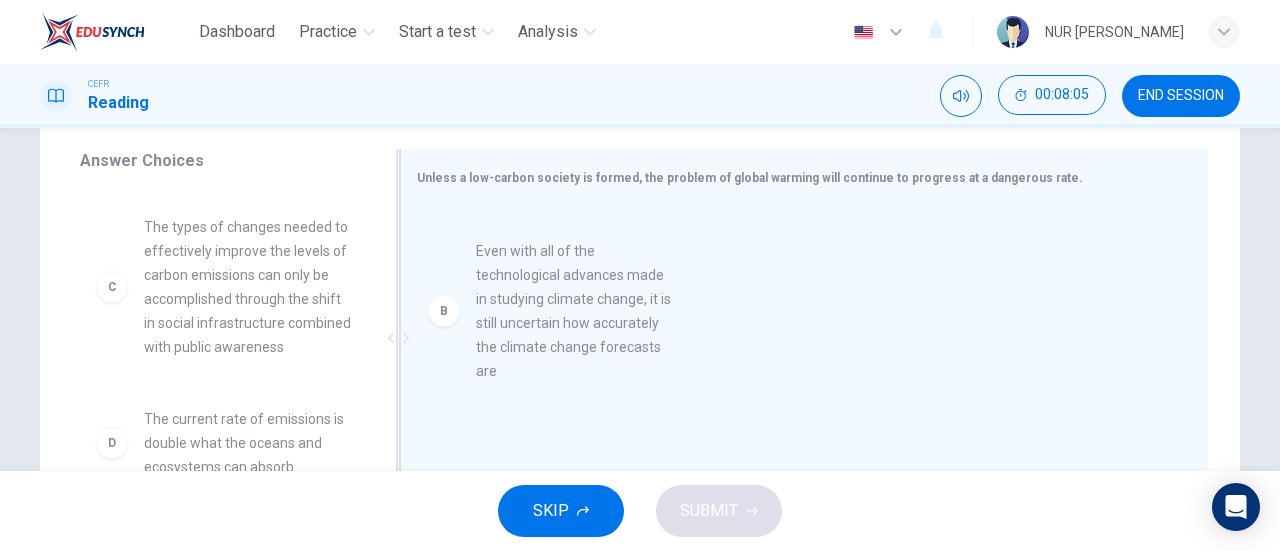 drag, startPoint x: 122, startPoint y: 290, endPoint x: 468, endPoint y: 315, distance: 346.902 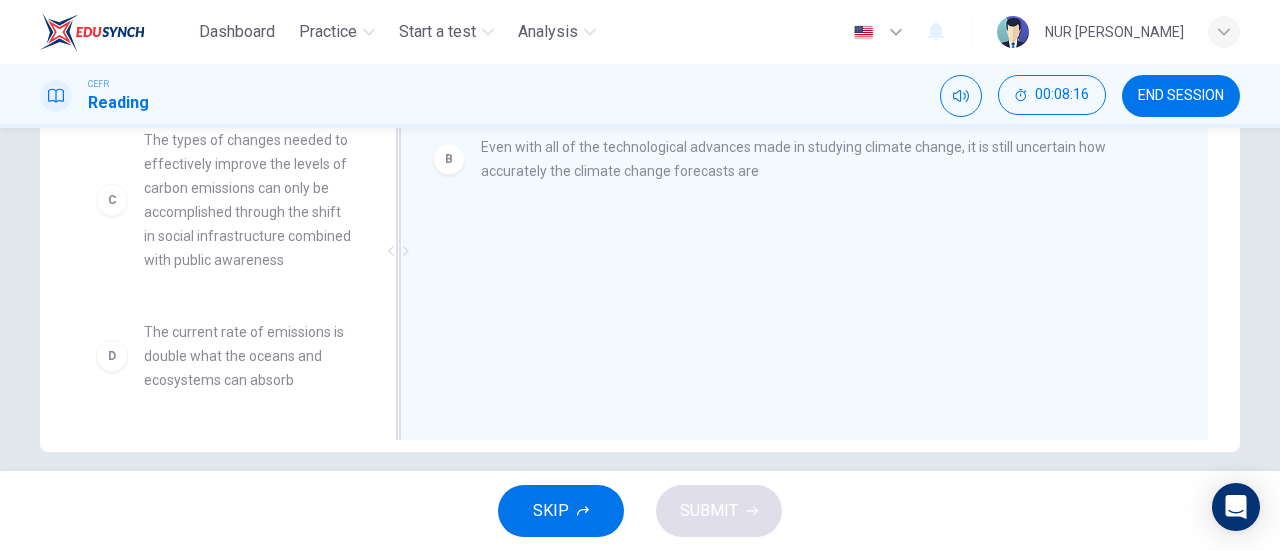 scroll, scrollTop: 419, scrollLeft: 0, axis: vertical 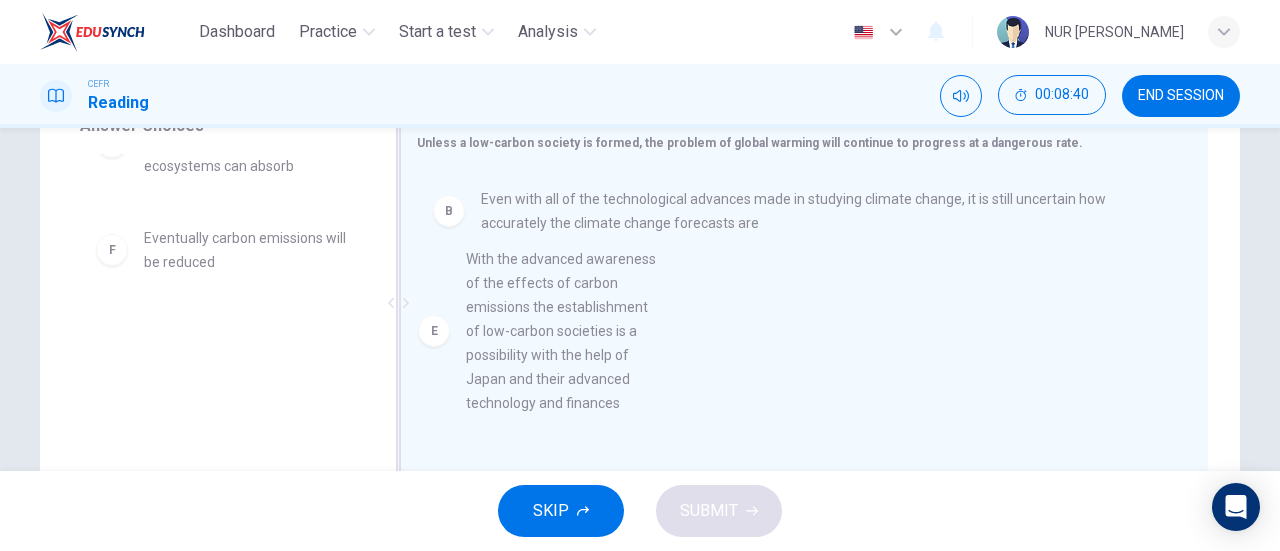 drag, startPoint x: 123, startPoint y: 347, endPoint x: 455, endPoint y: 345, distance: 332.006 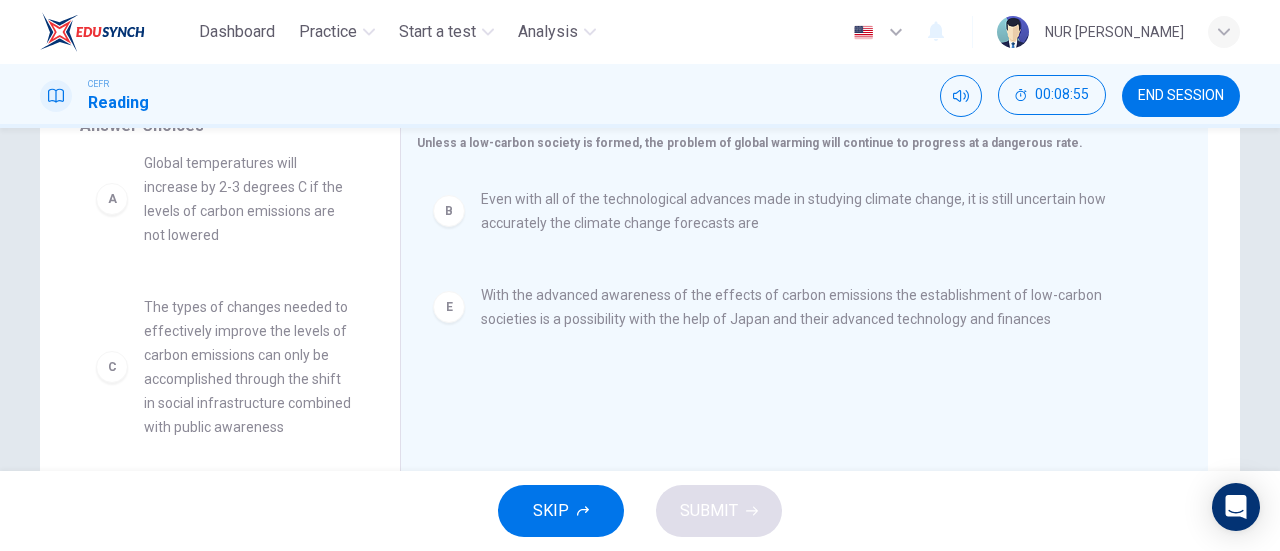 scroll, scrollTop: 0, scrollLeft: 0, axis: both 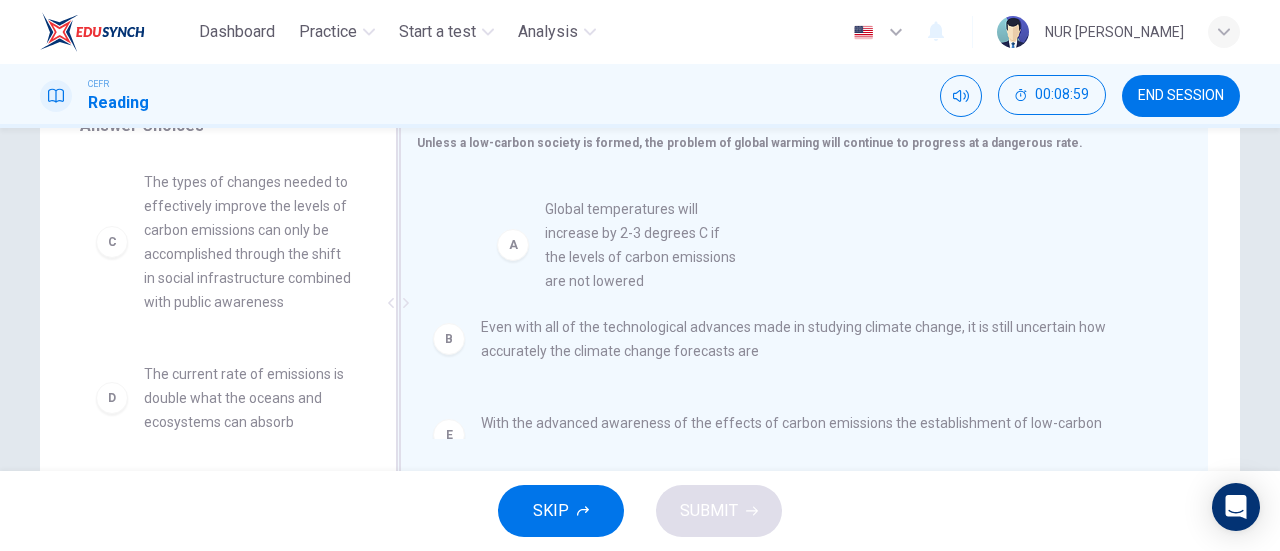 drag, startPoint x: 118, startPoint y: 222, endPoint x: 529, endPoint y: 249, distance: 411.8859 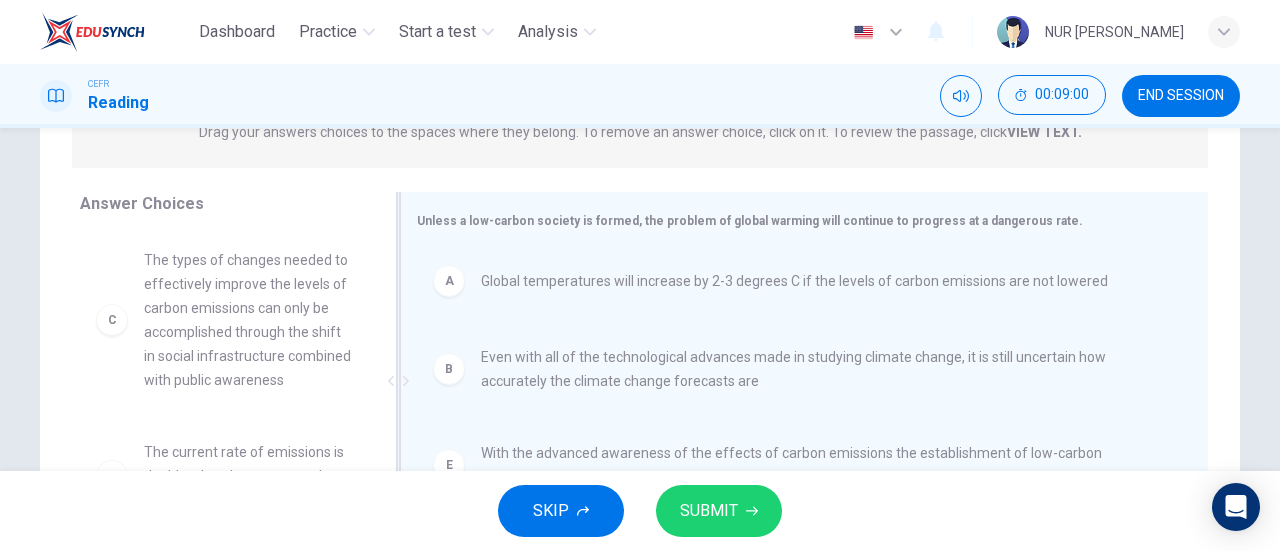 scroll, scrollTop: 278, scrollLeft: 0, axis: vertical 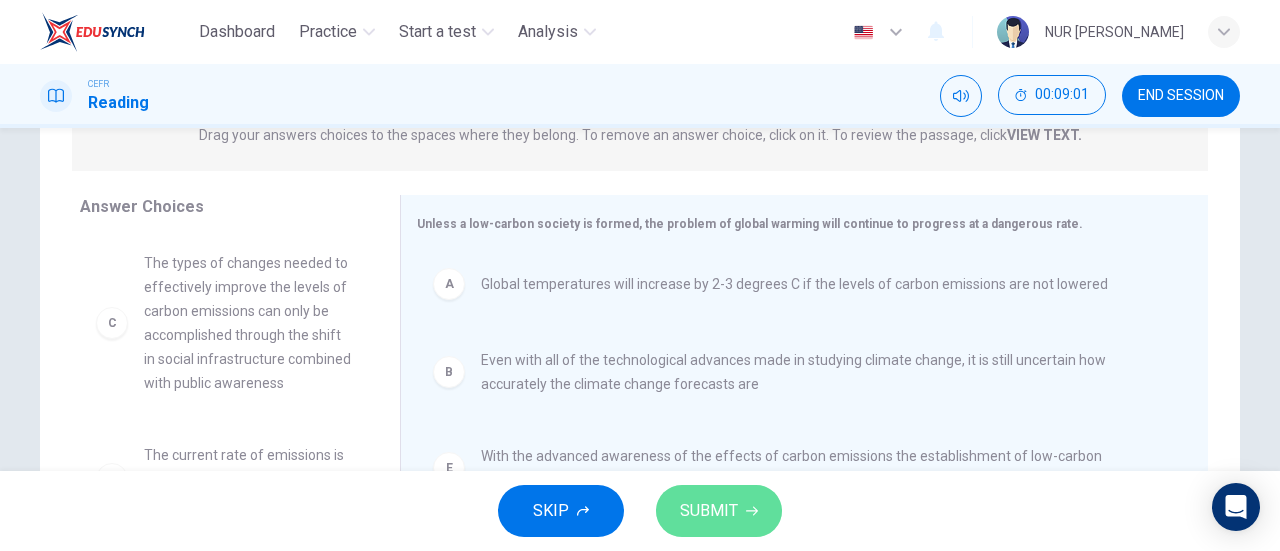 click on "SUBMIT" at bounding box center [719, 511] 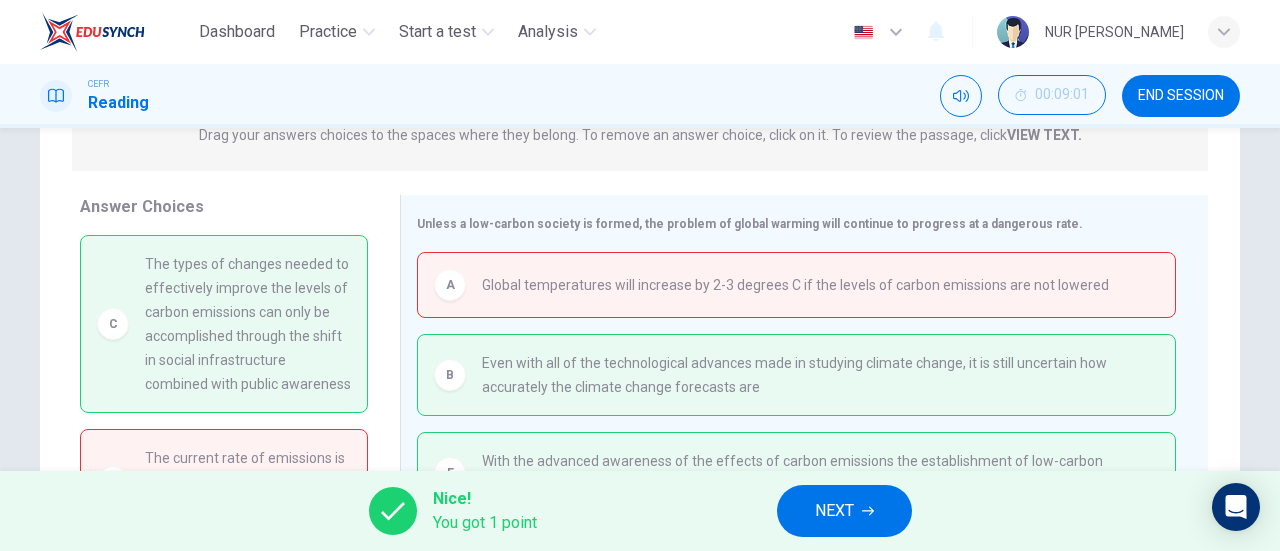 click on "NEXT" at bounding box center (834, 511) 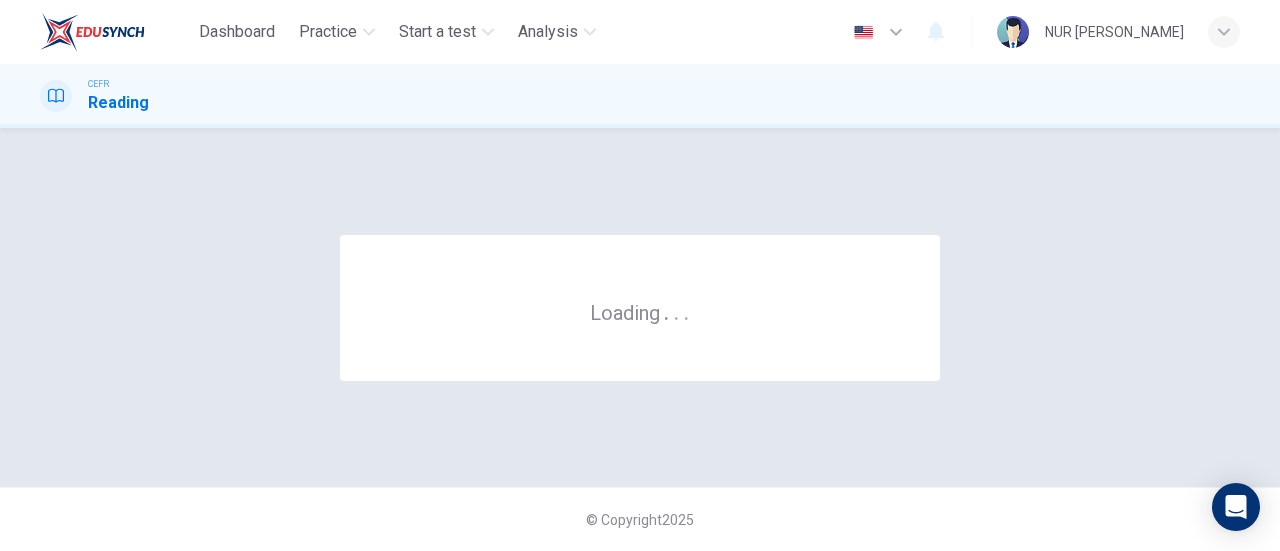 scroll, scrollTop: 0, scrollLeft: 0, axis: both 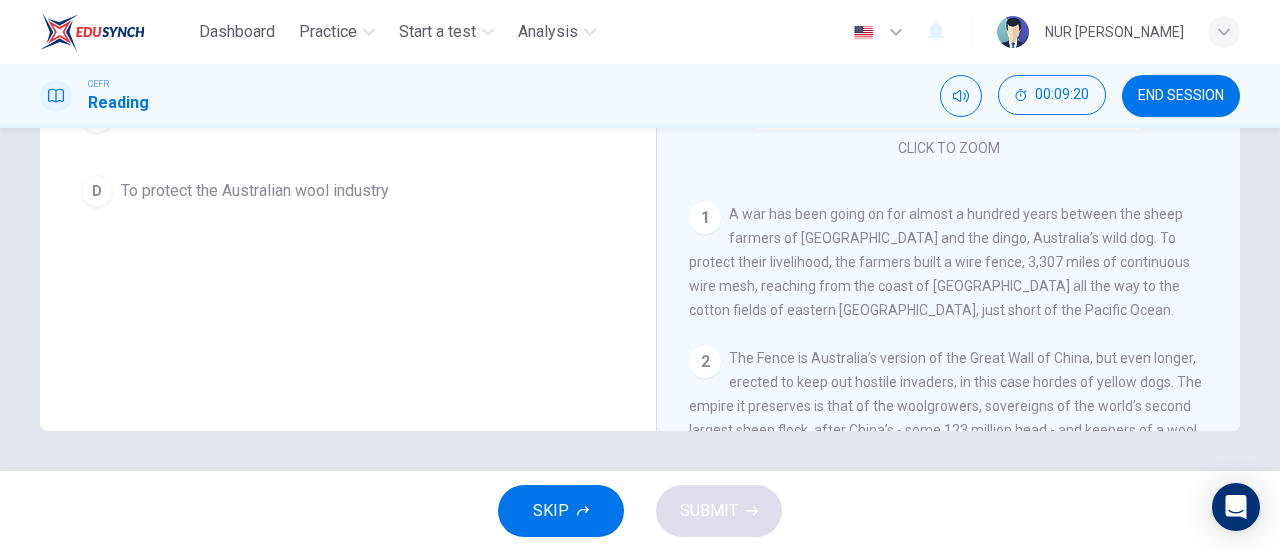 click on "A war has been going on for almost a hundred years between the sheep farmers of Australia and the dingo, Australia’s wild dog. To protect their livelihood, the farmers built a wire fence, 3,307 miles of continuous wire mesh, reaching from the coast of South Australia all the way to the cotton fields of eastern Queensland, just short of the Pacific Ocean." at bounding box center (939, 262) 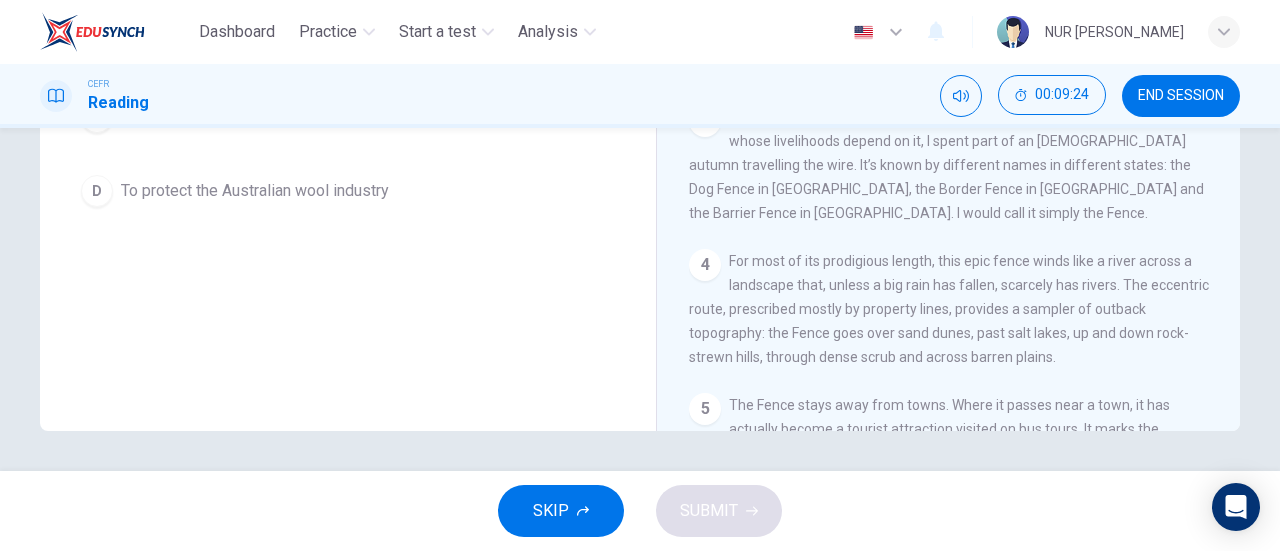 scroll, scrollTop: 572, scrollLeft: 0, axis: vertical 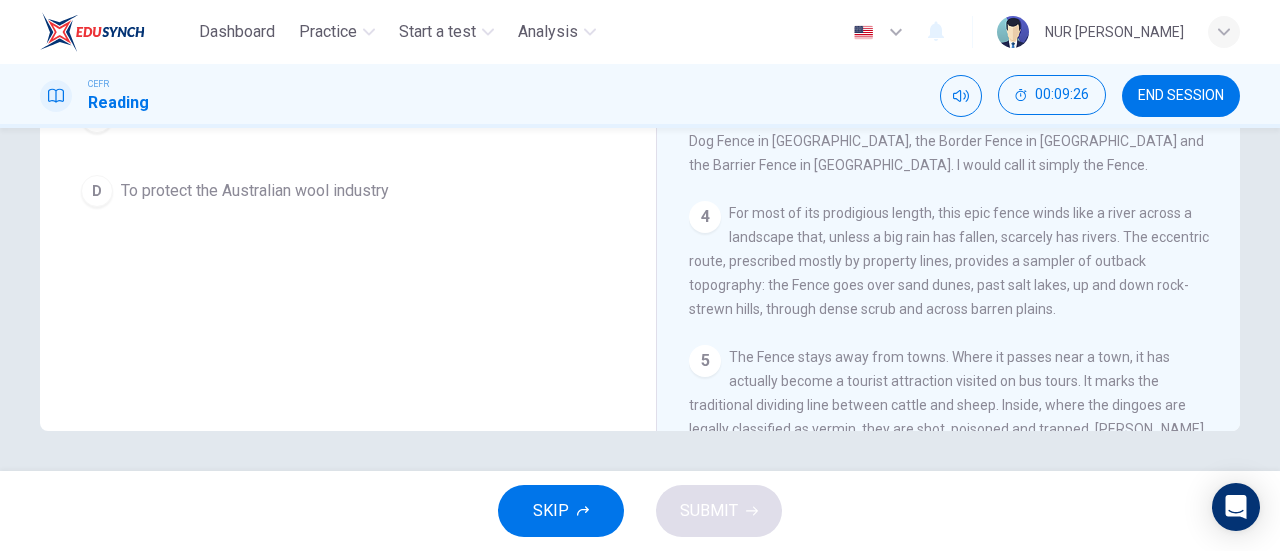 click on "END SESSION" at bounding box center (1181, 96) 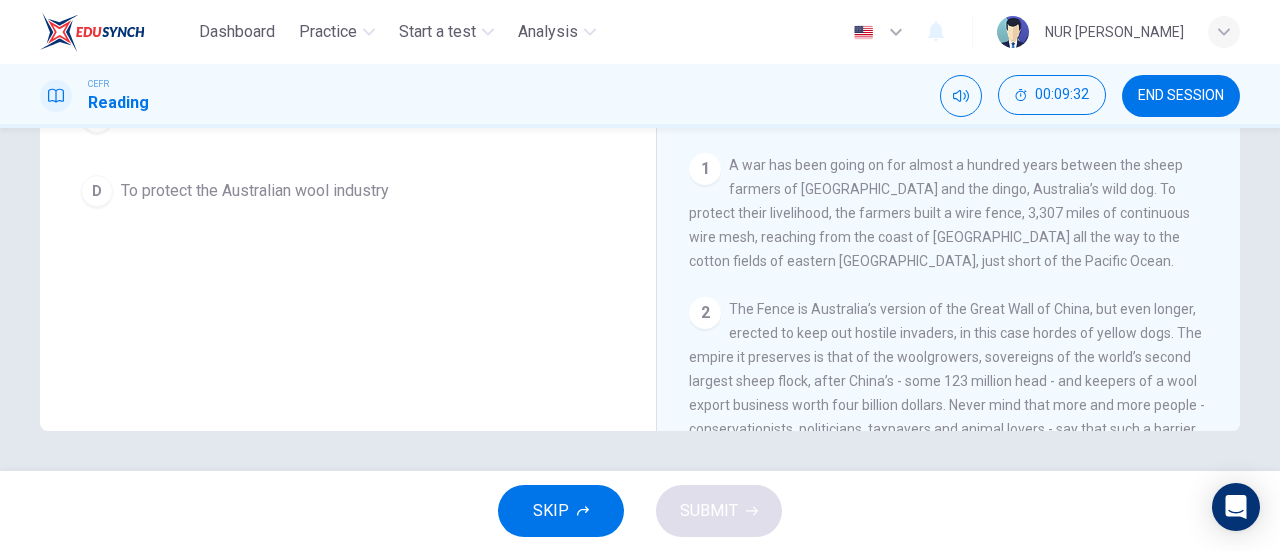 scroll, scrollTop: 20, scrollLeft: 0, axis: vertical 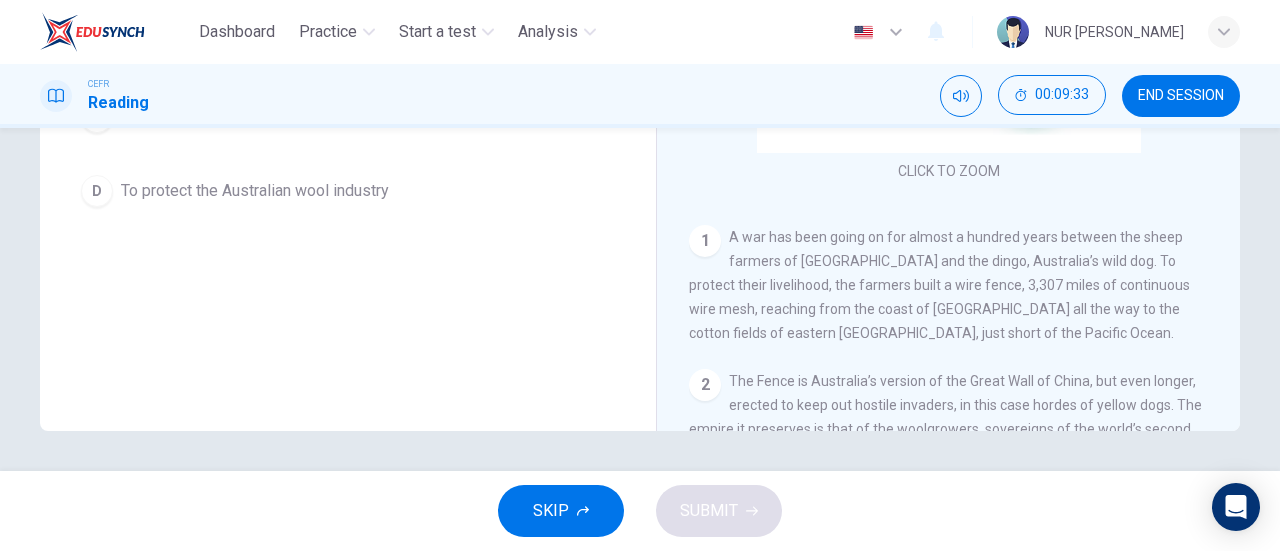 click on "Question 14 Choose the correct answer,  A ,  B ,  C  or  D . Why was the fence built? A To separate the sheep from the cattle B To stop the dingoes from being slaughtered by farmers C To act as a boundary between properties D To protect the Australian wool industry" at bounding box center (348, 93) 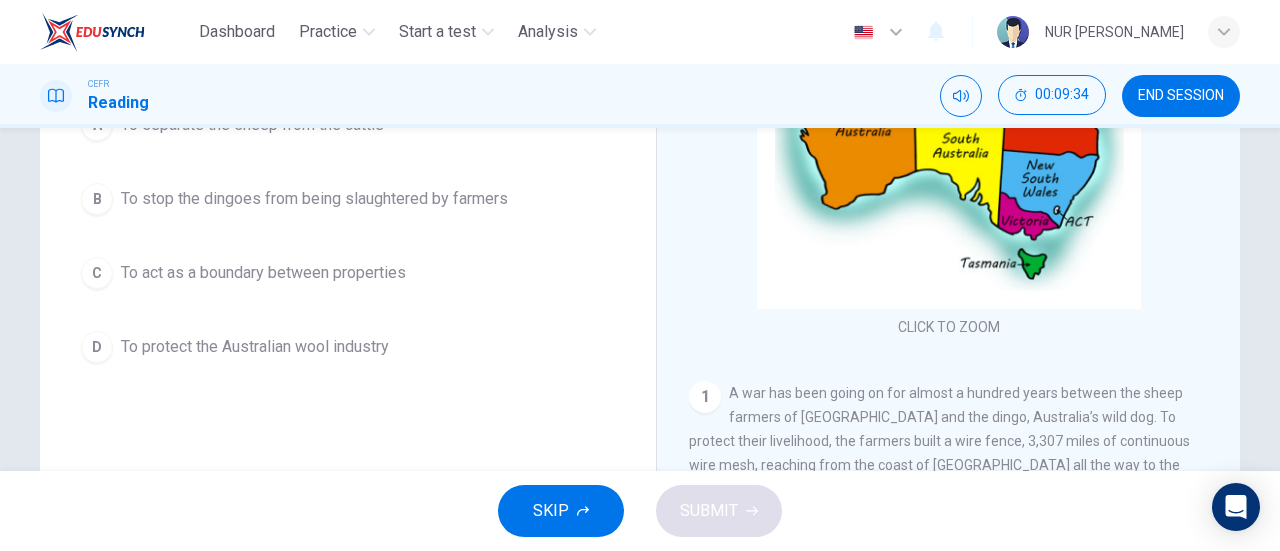 scroll, scrollTop: 264, scrollLeft: 0, axis: vertical 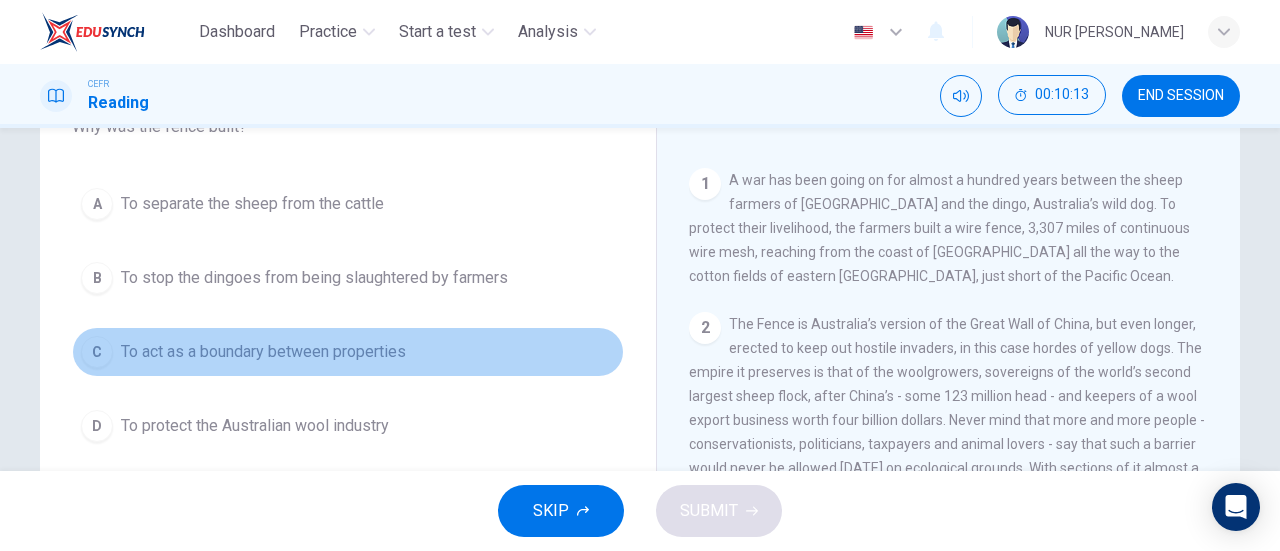 click on "C" at bounding box center [97, 352] 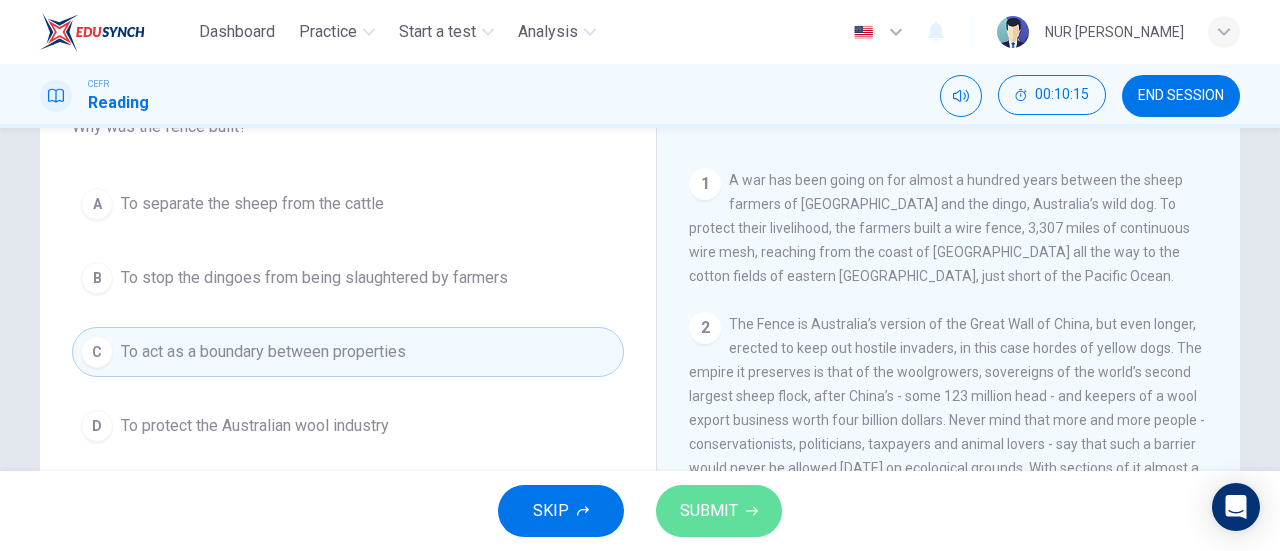 click on "SUBMIT" at bounding box center (709, 511) 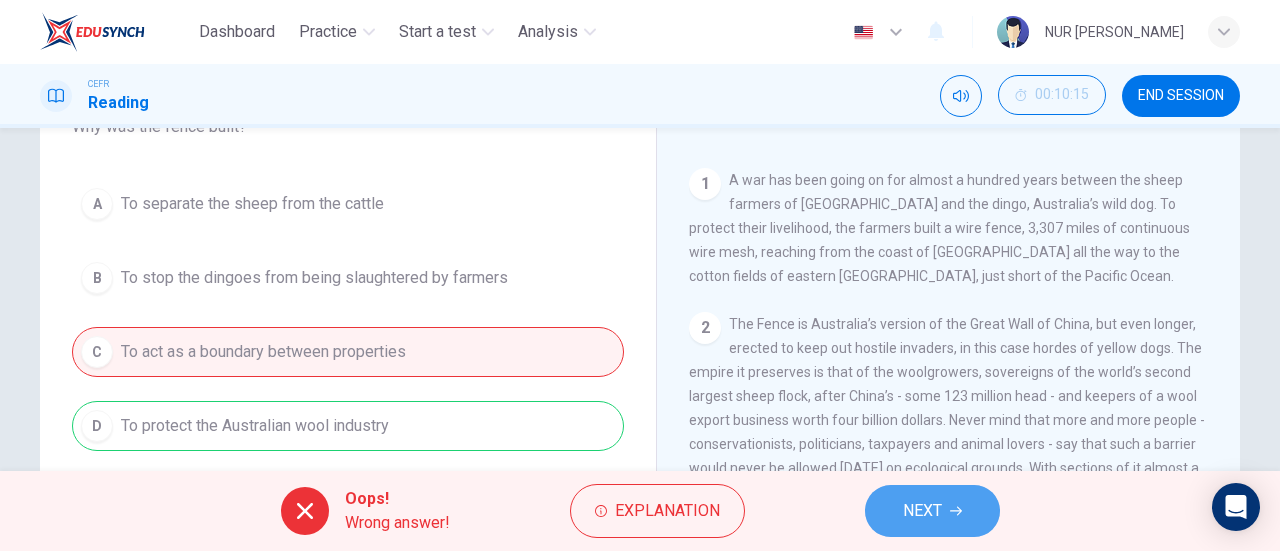 click on "NEXT" at bounding box center [932, 511] 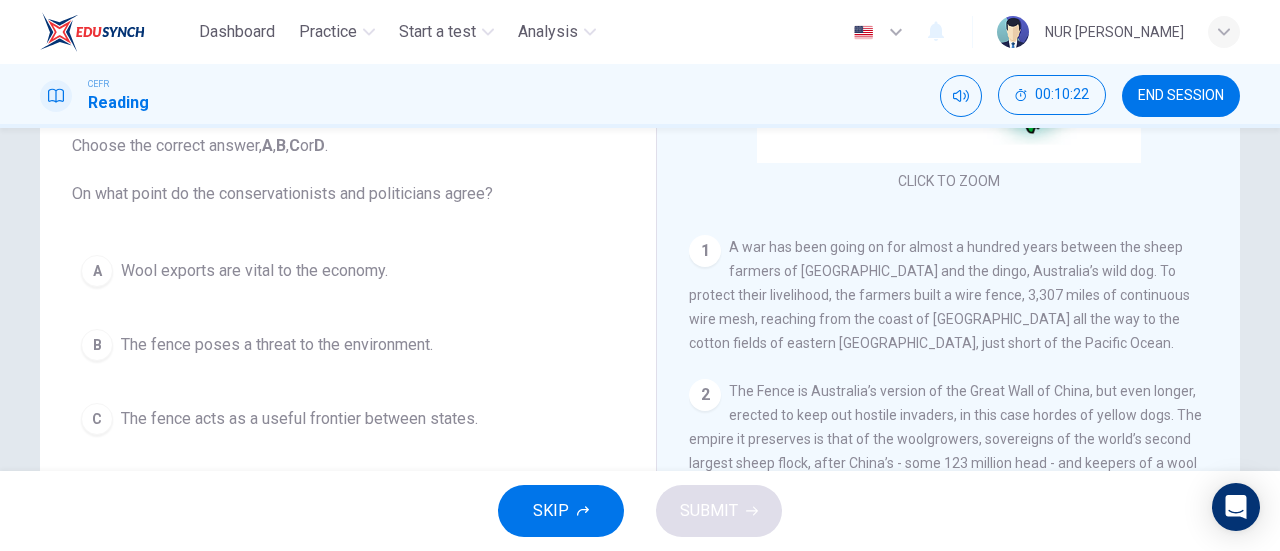 scroll, scrollTop: 112, scrollLeft: 0, axis: vertical 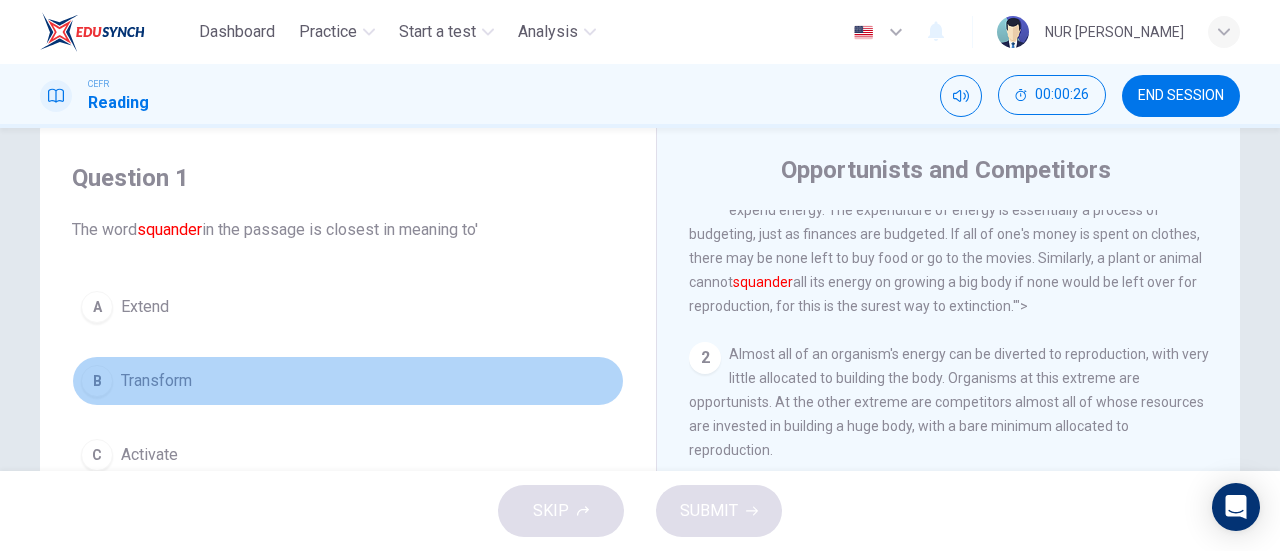 click on "B" at bounding box center [97, 381] 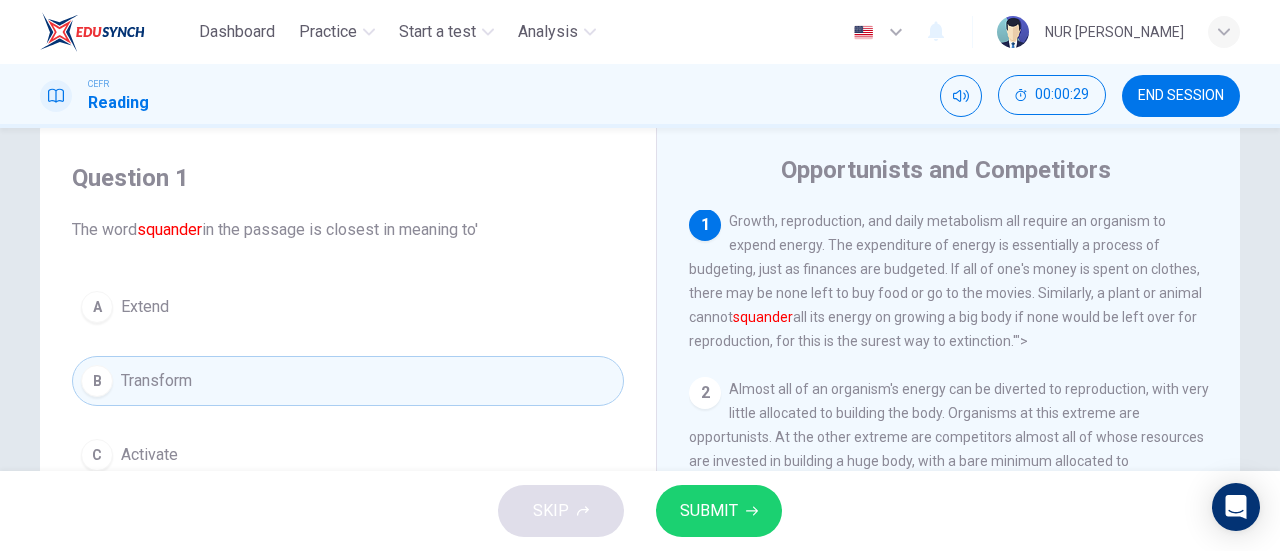scroll, scrollTop: 0, scrollLeft: 0, axis: both 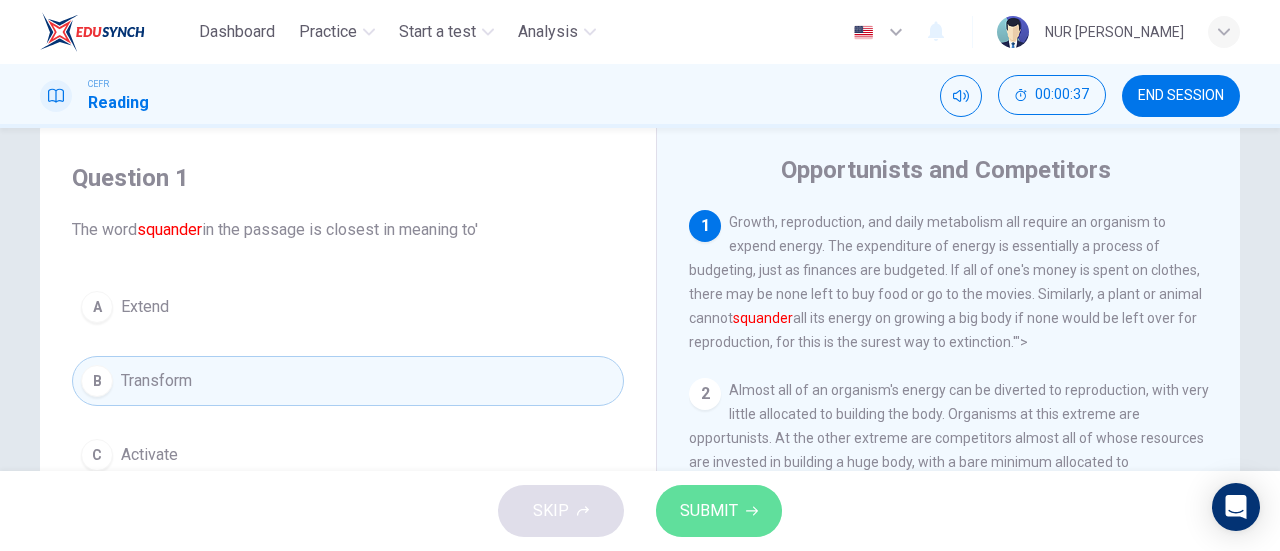 click on "SUBMIT" at bounding box center [709, 511] 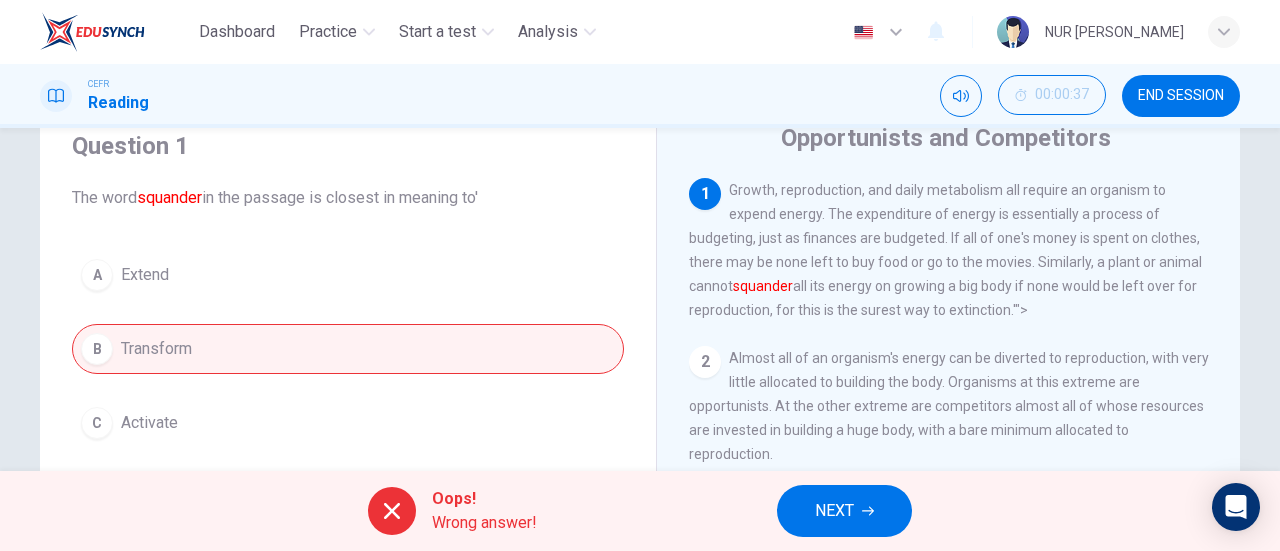 scroll, scrollTop: 78, scrollLeft: 0, axis: vertical 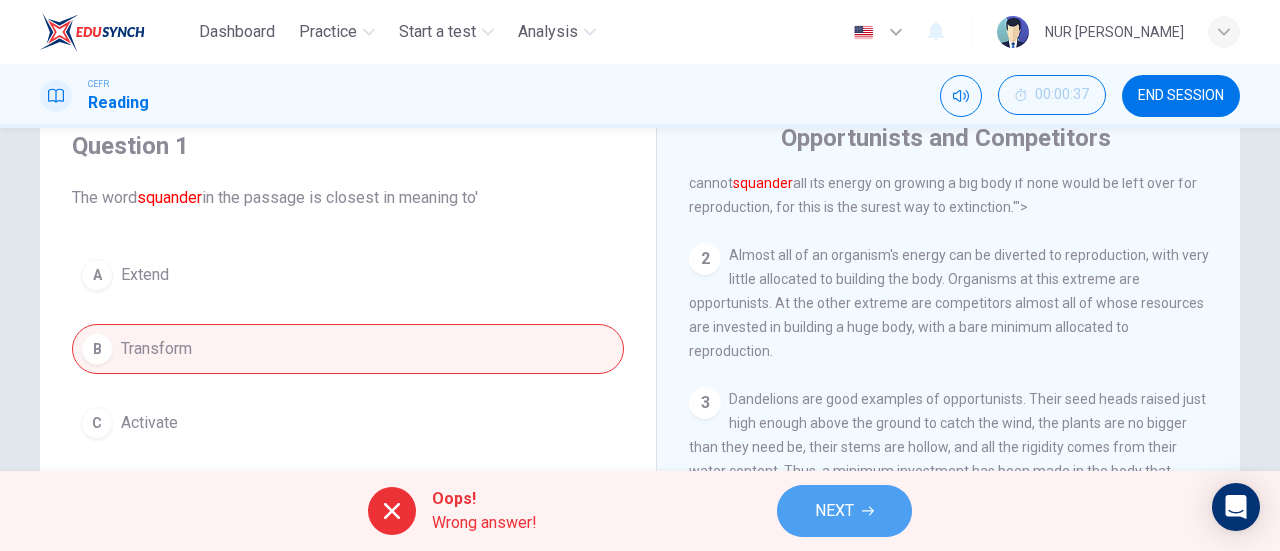 click on "NEXT" at bounding box center [844, 511] 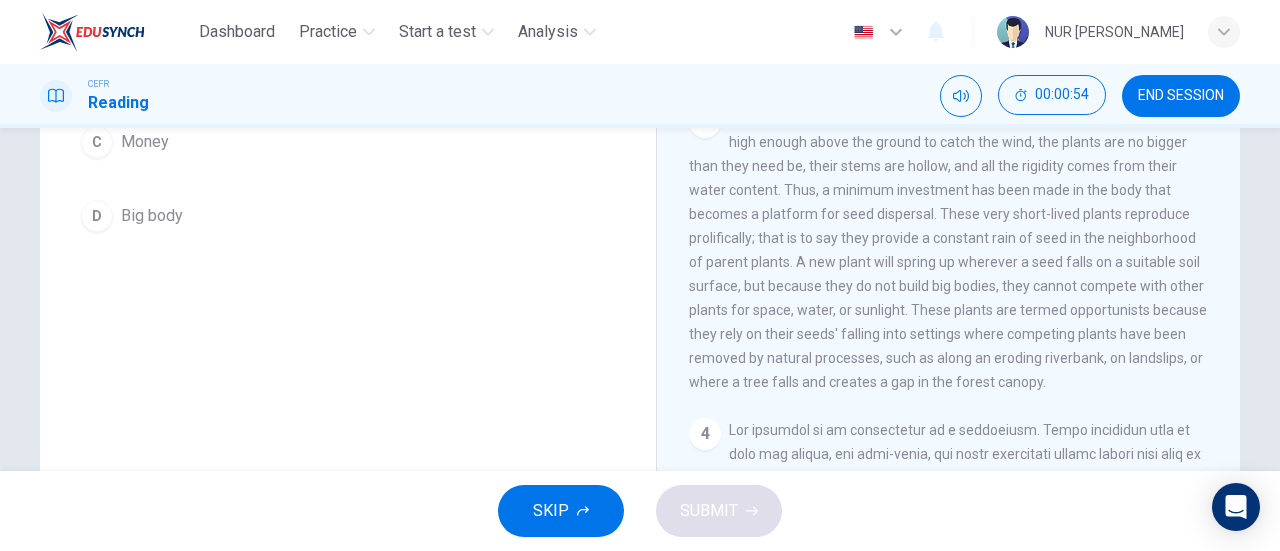scroll, scrollTop: 432, scrollLeft: 0, axis: vertical 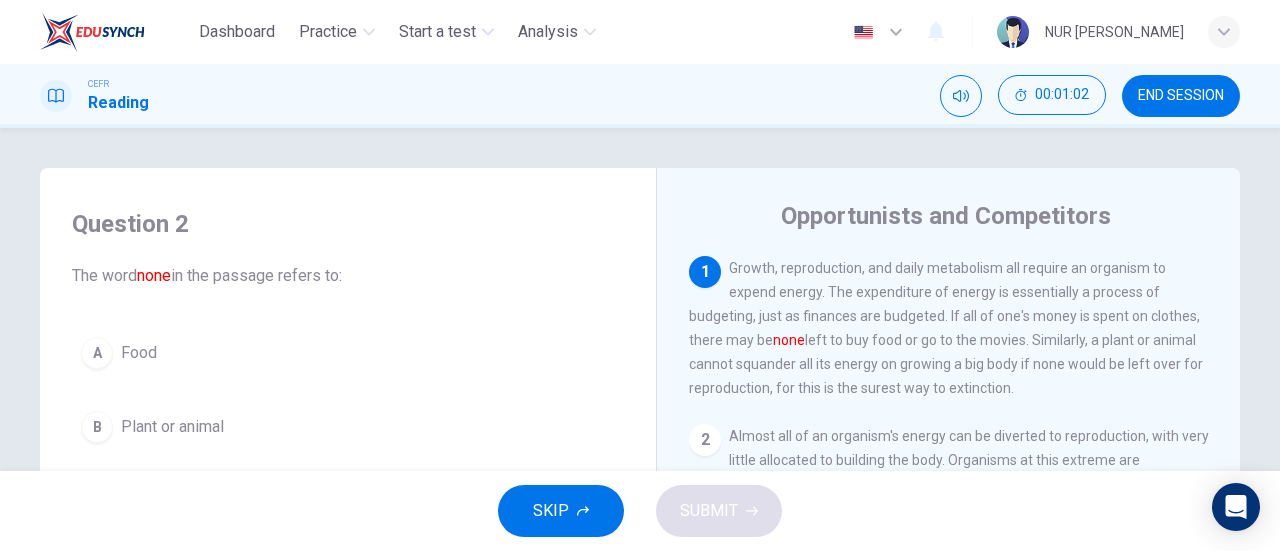 click on "CEFR" at bounding box center [118, 84] 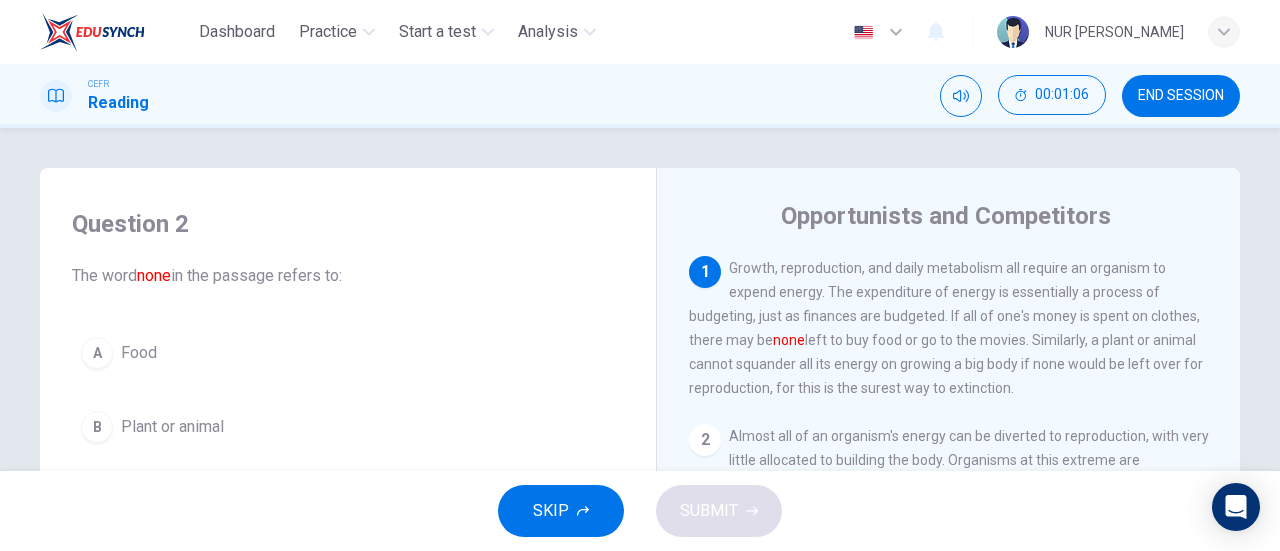 click at bounding box center [92, 32] 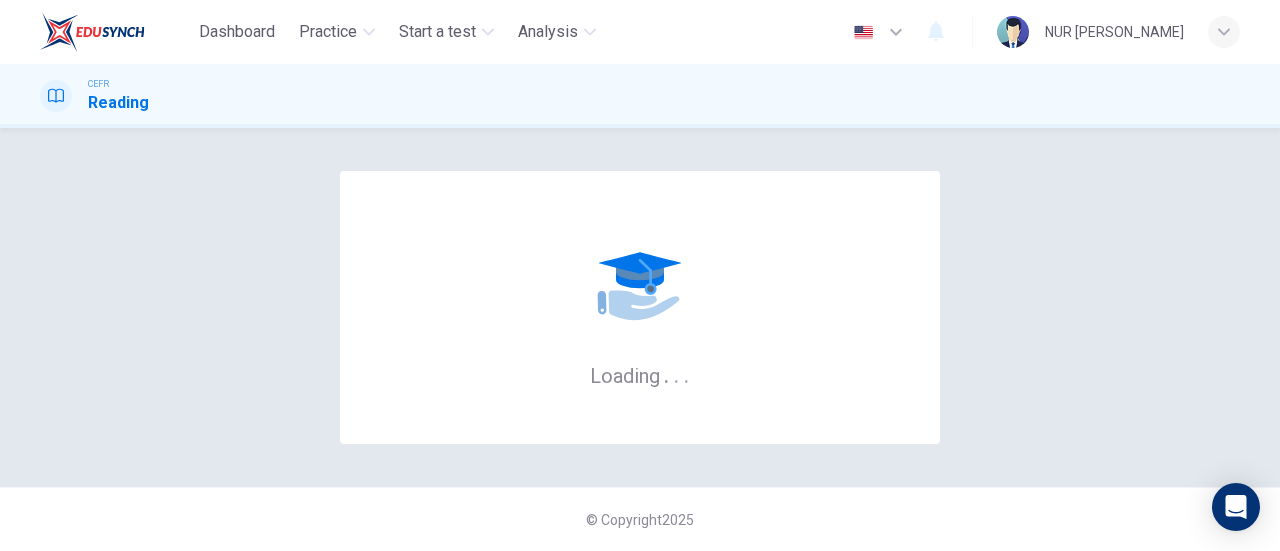 scroll, scrollTop: 0, scrollLeft: 0, axis: both 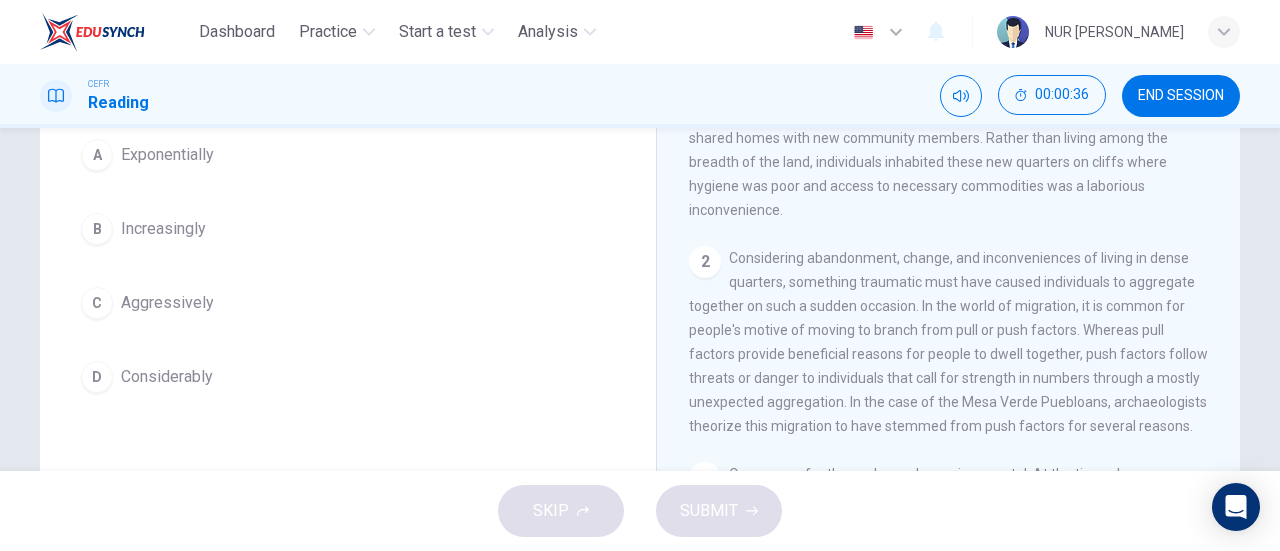 click on "D" at bounding box center [97, 377] 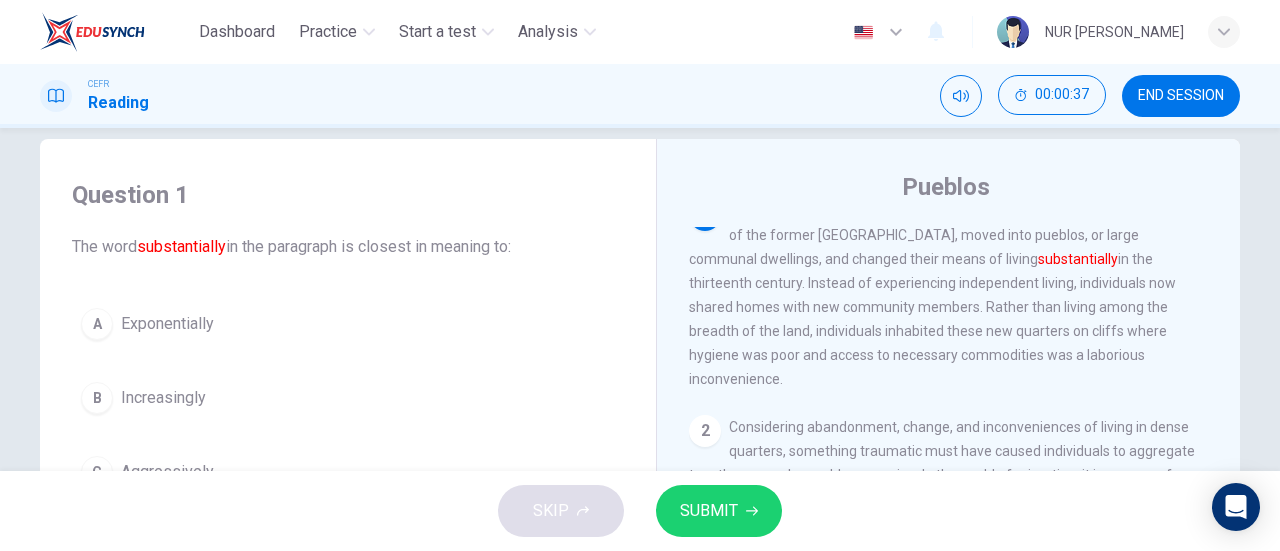scroll, scrollTop: 0, scrollLeft: 0, axis: both 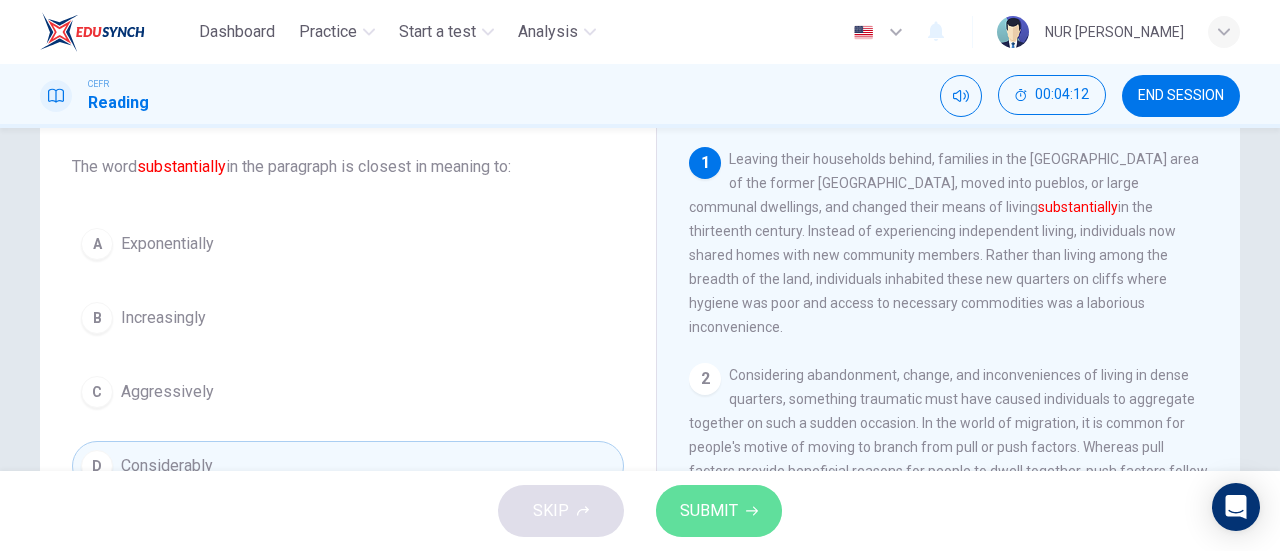 click on "SUBMIT" at bounding box center [719, 511] 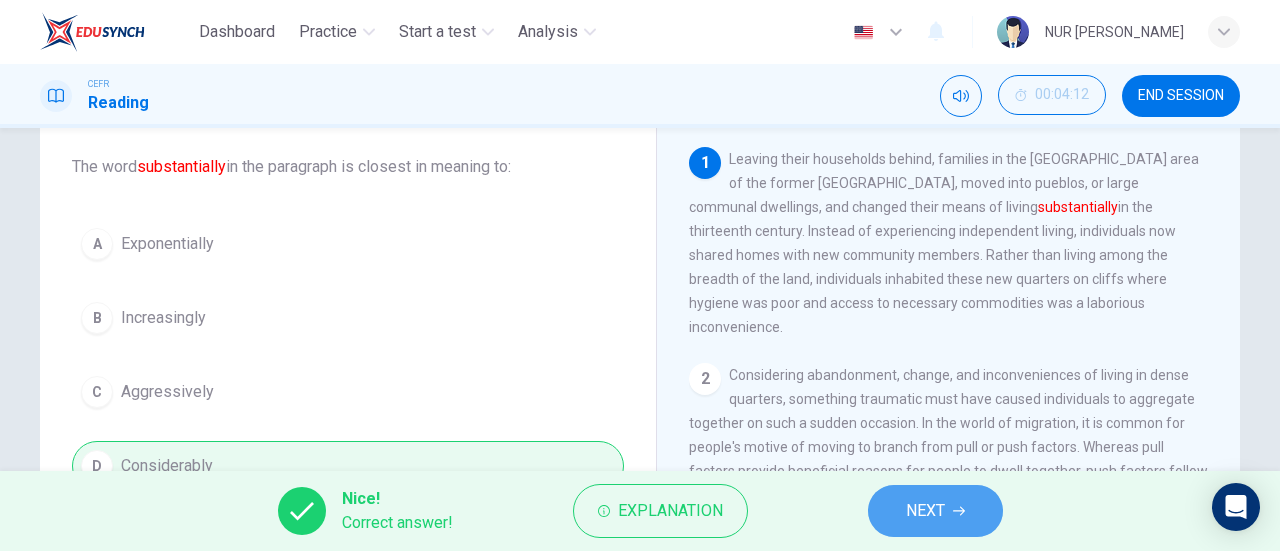 click on "NEXT" at bounding box center [935, 511] 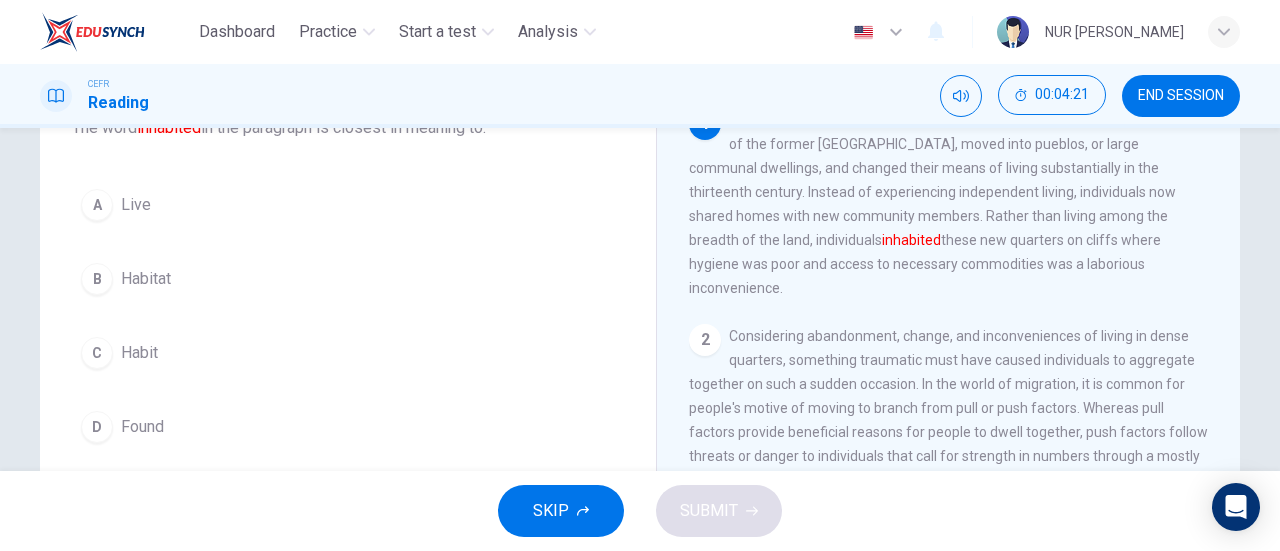 scroll, scrollTop: 158, scrollLeft: 0, axis: vertical 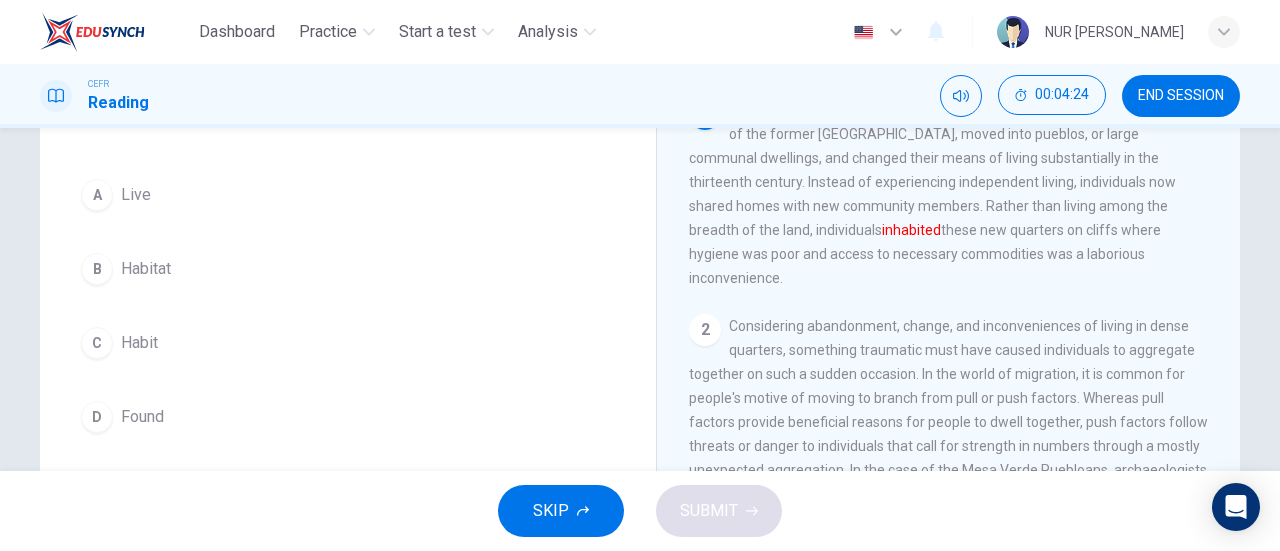 click on "A Live" at bounding box center [348, 195] 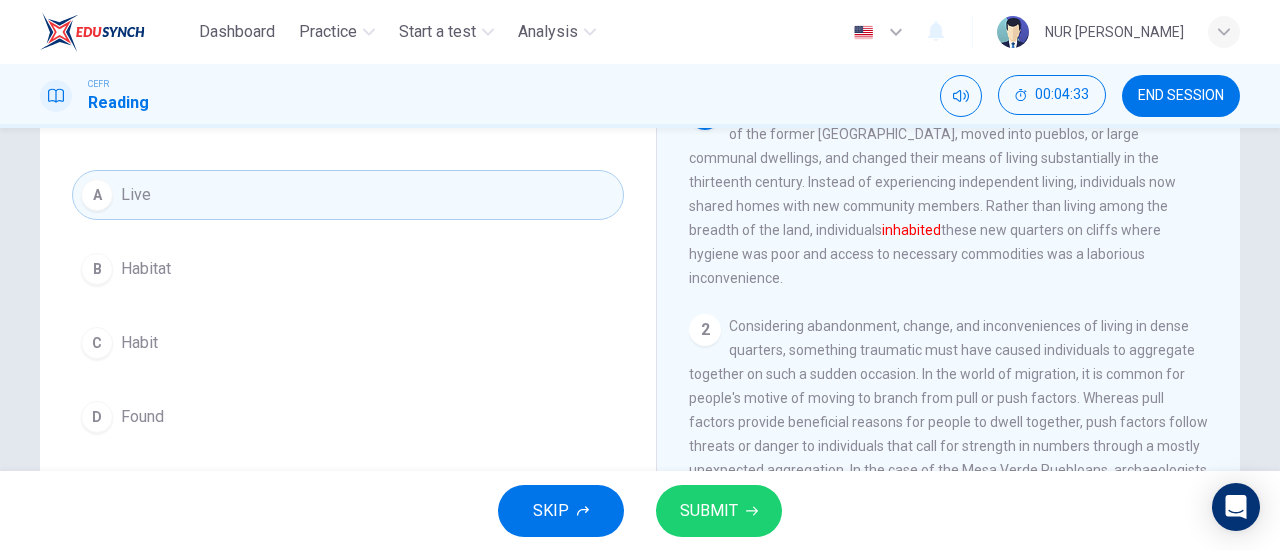 click on "SUBMIT" at bounding box center [709, 511] 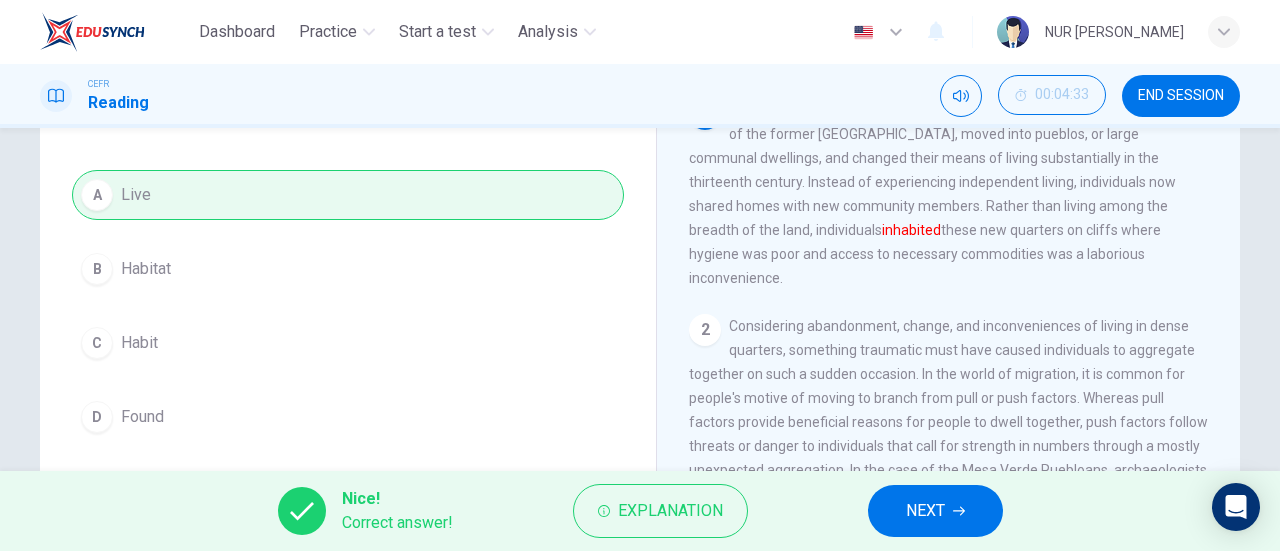 click on "NEXT" at bounding box center [935, 511] 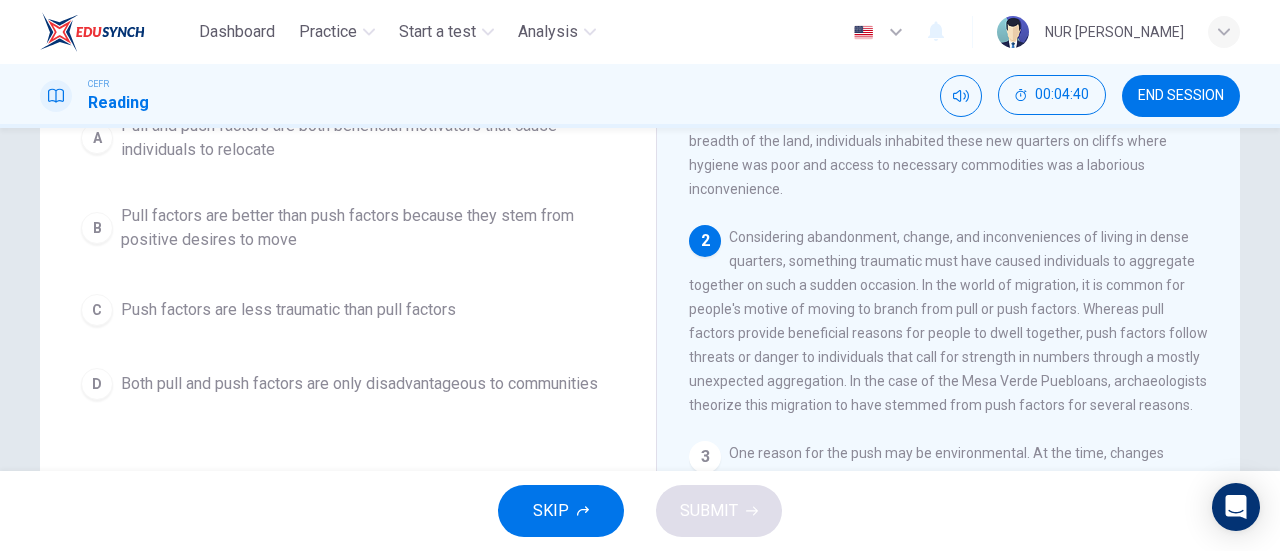 scroll, scrollTop: 269, scrollLeft: 0, axis: vertical 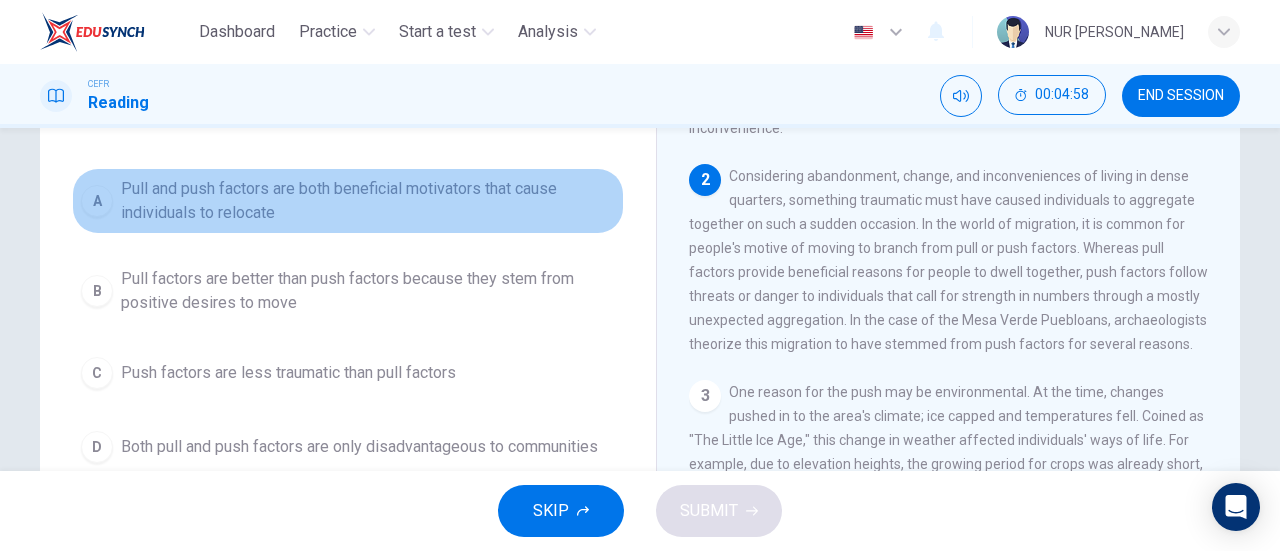 click on "A" at bounding box center [97, 201] 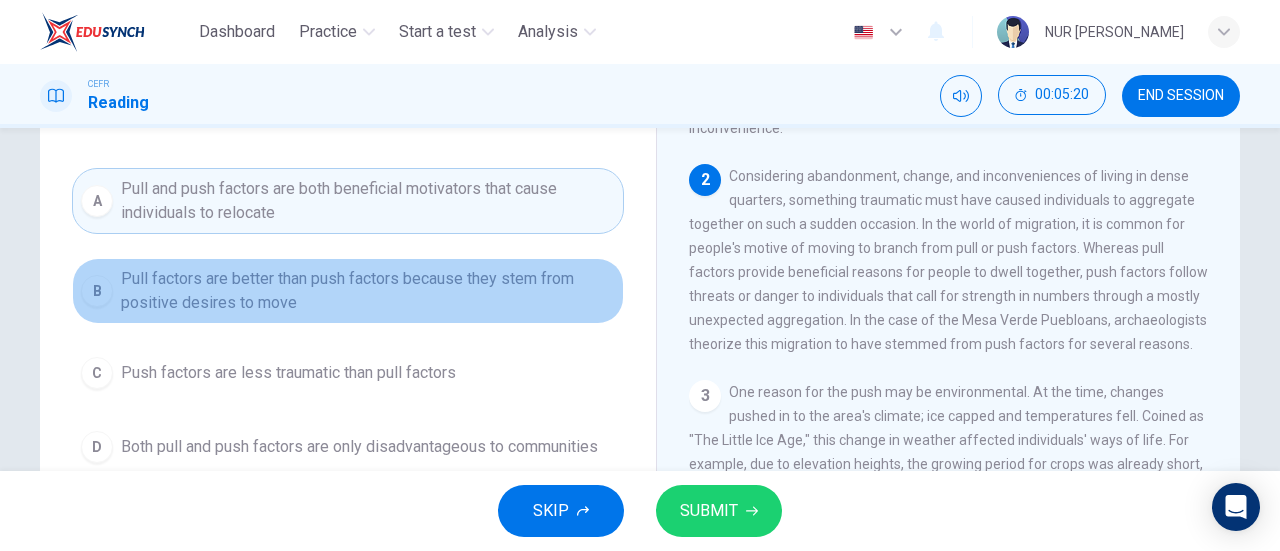 click on "Pull factors are better than push factors because they stem from positive desires to move" at bounding box center (368, 291) 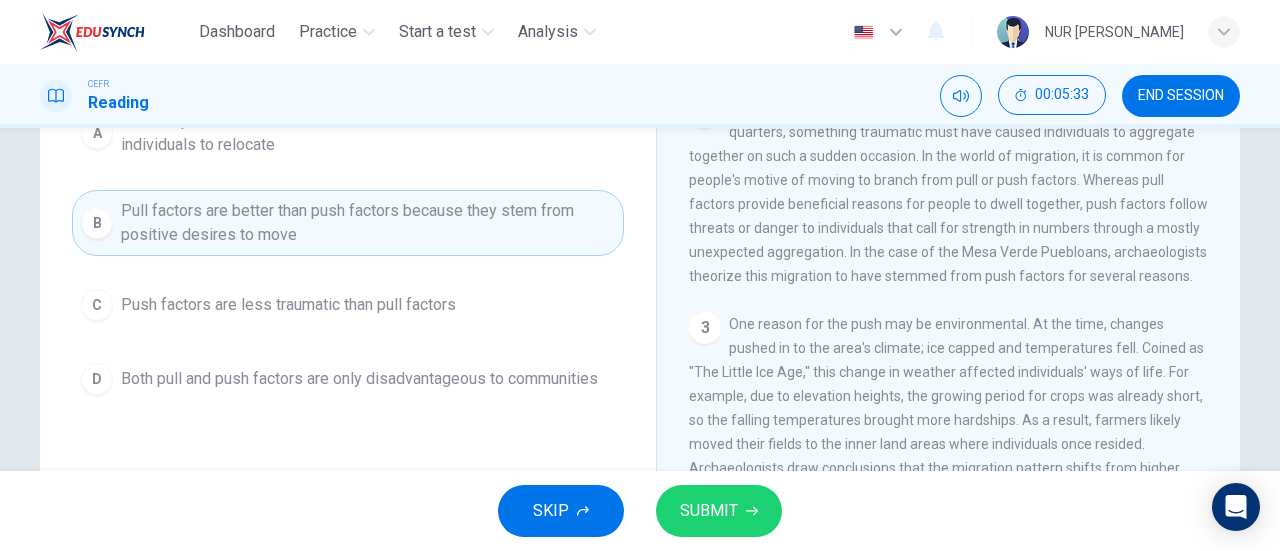 scroll, scrollTop: 252, scrollLeft: 0, axis: vertical 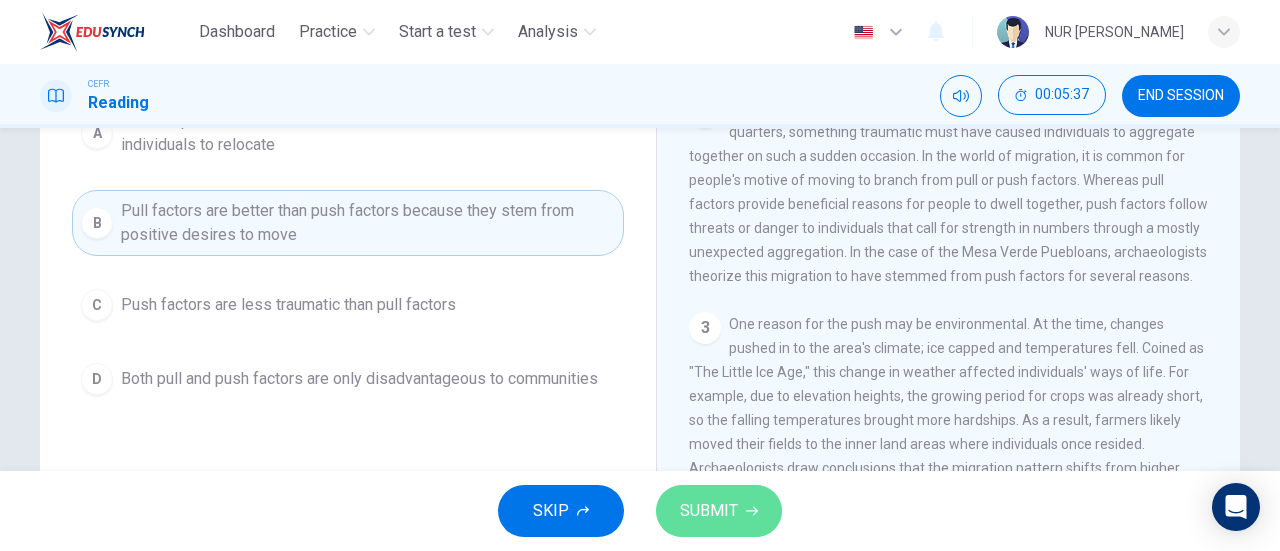 click on "SUBMIT" at bounding box center [719, 511] 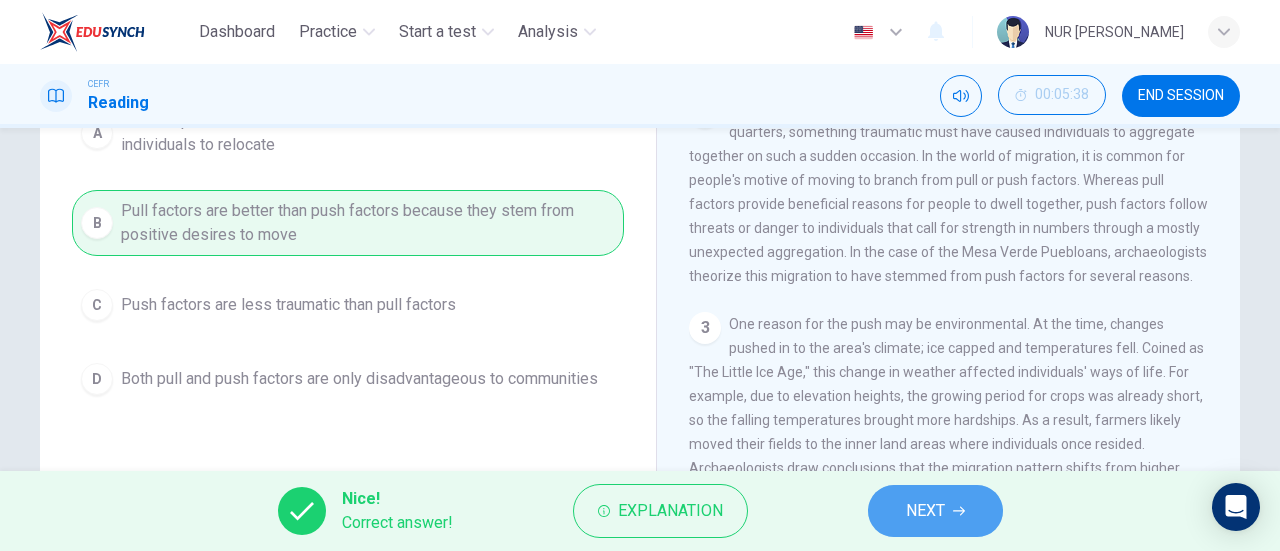 click on "NEXT" at bounding box center [935, 511] 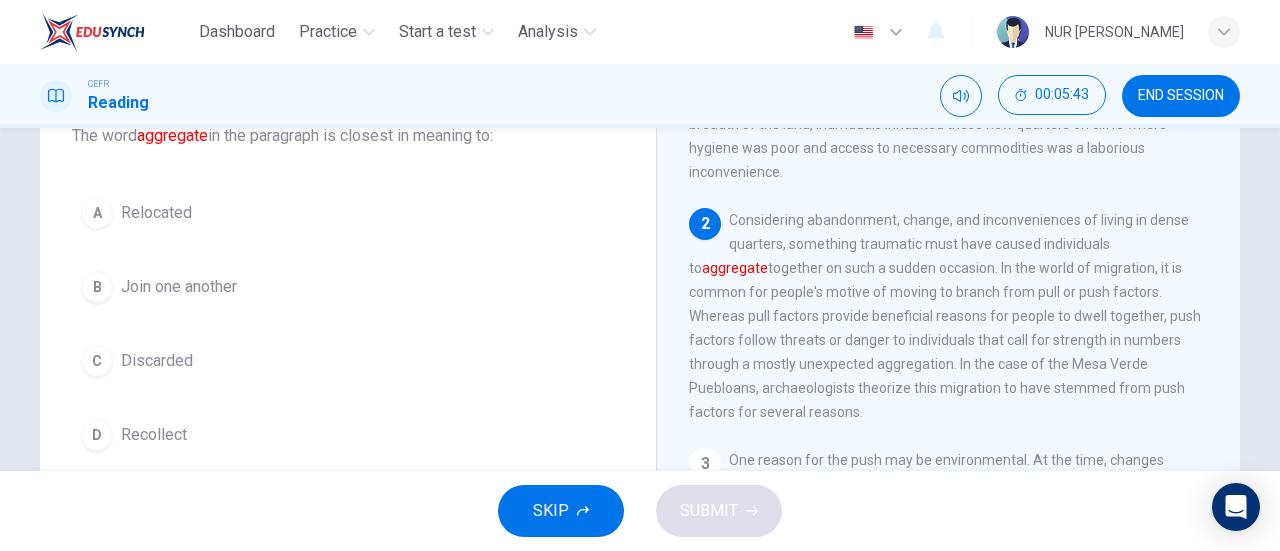 scroll, scrollTop: 144, scrollLeft: 0, axis: vertical 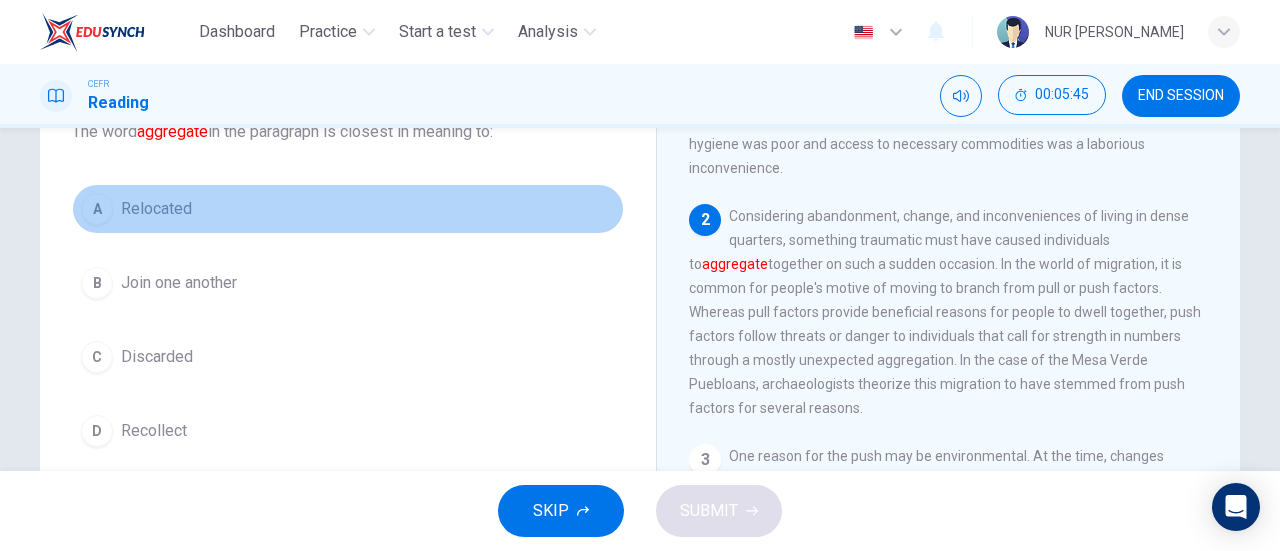 click on "A" at bounding box center (97, 209) 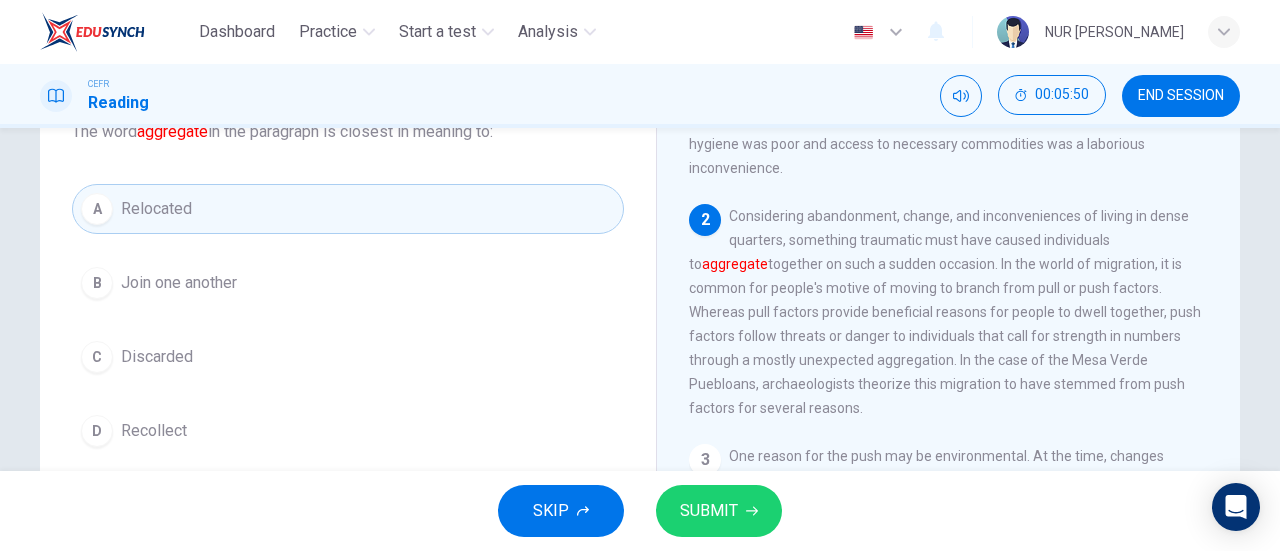 click on "SUBMIT" at bounding box center [709, 511] 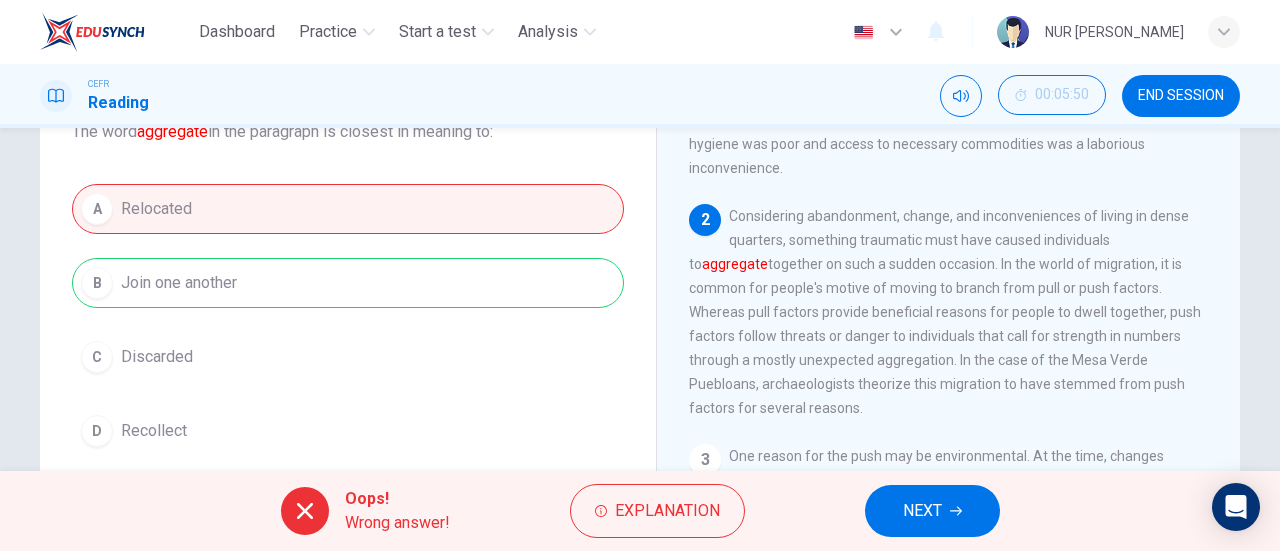 click on "NEXT" at bounding box center (932, 511) 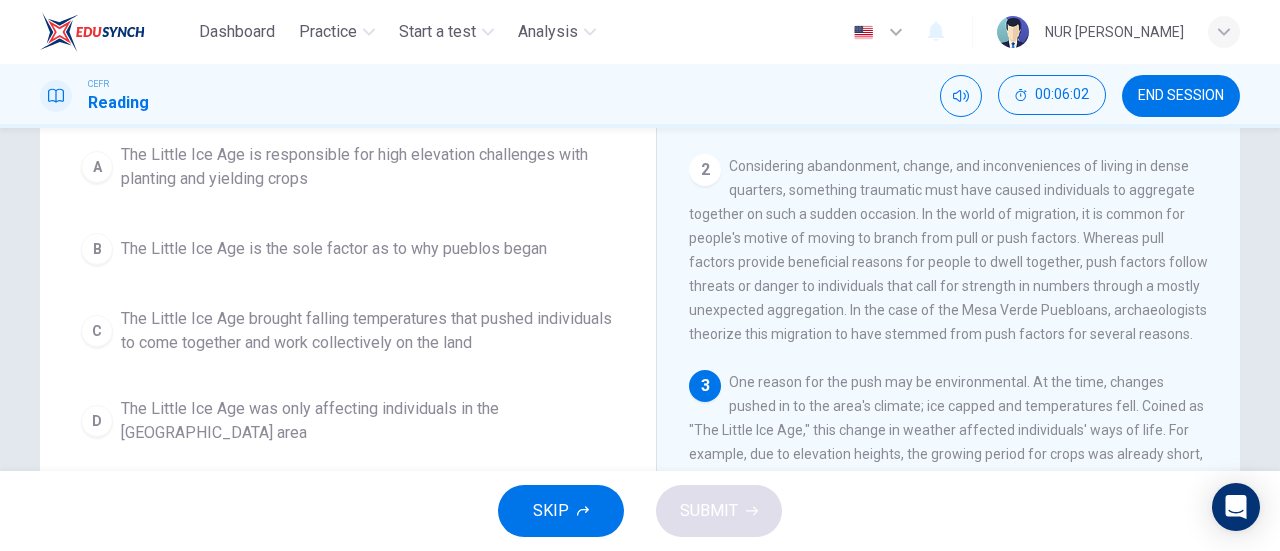 scroll, scrollTop: 196, scrollLeft: 0, axis: vertical 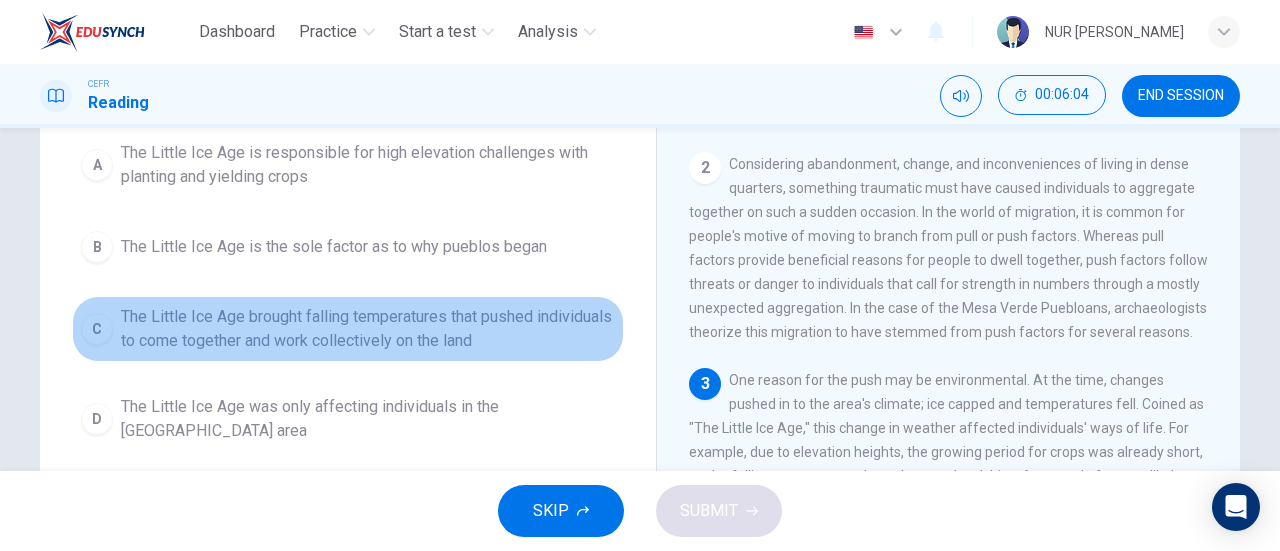 click on "The Little Ice Age brought falling temperatures that pushed individuals to come together and work collectively on the land" at bounding box center (368, 329) 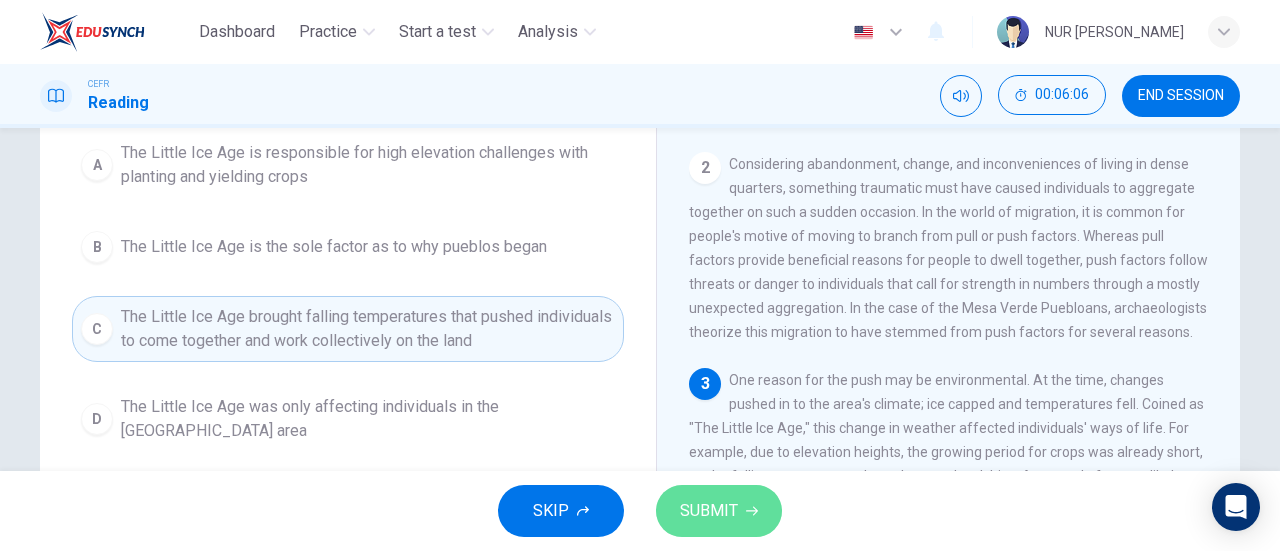 click on "SUBMIT" at bounding box center (709, 511) 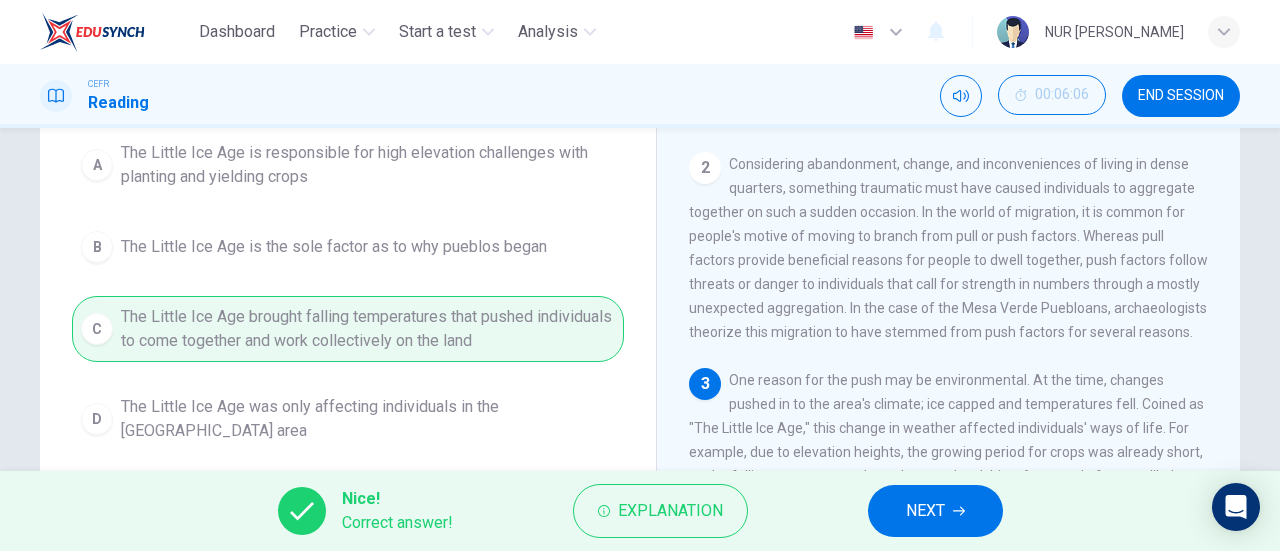 click on "NEXT" at bounding box center (925, 511) 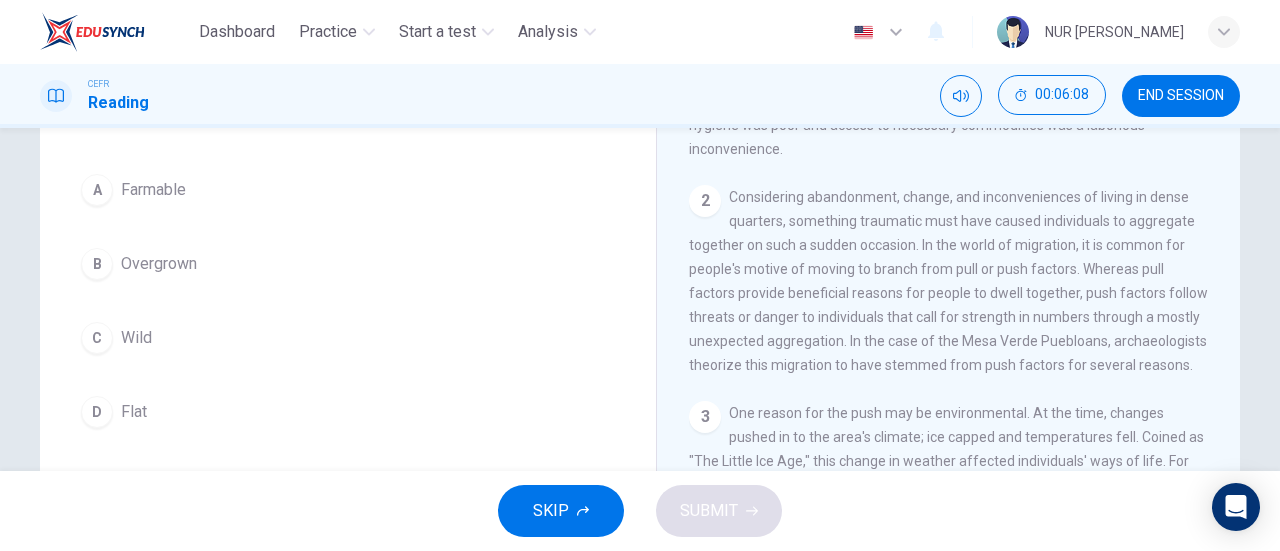 scroll, scrollTop: 204, scrollLeft: 0, axis: vertical 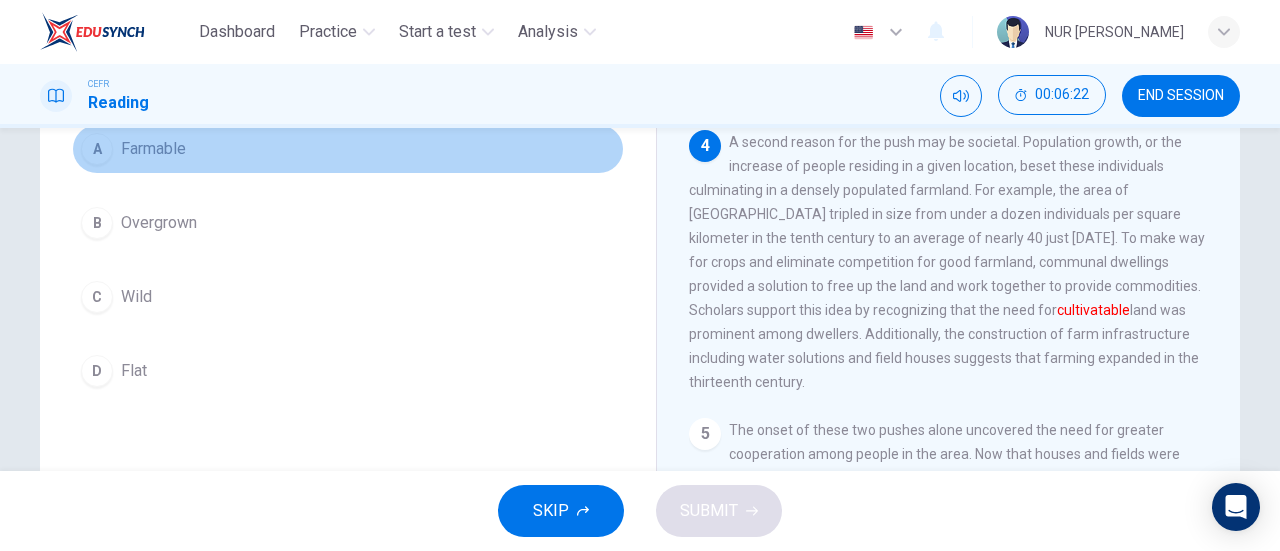 click on "A" at bounding box center [97, 149] 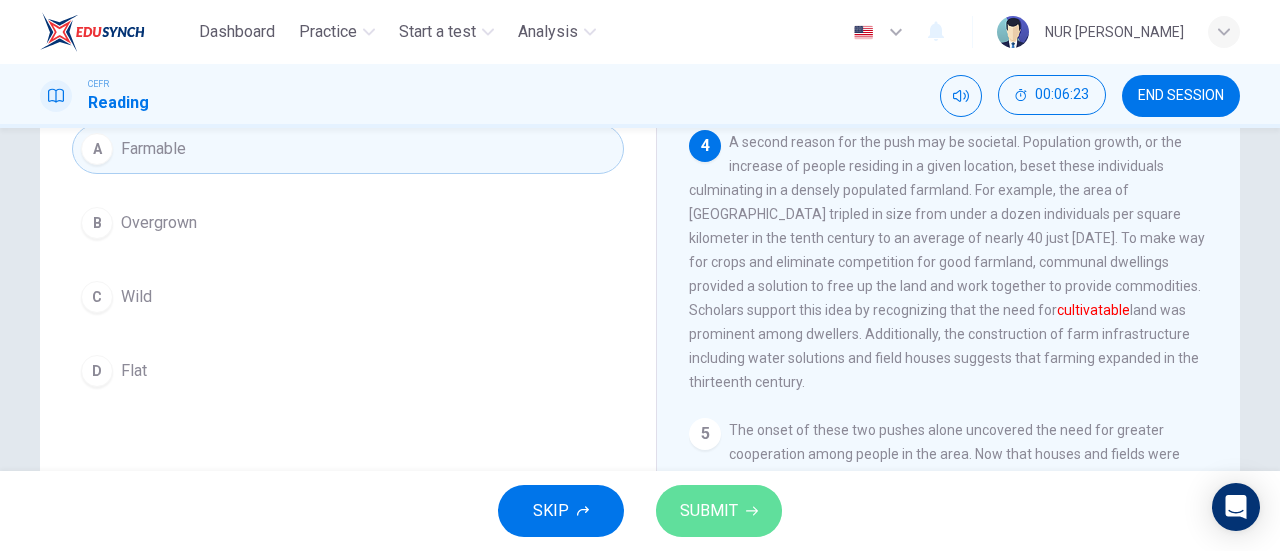 click on "SUBMIT" at bounding box center [709, 511] 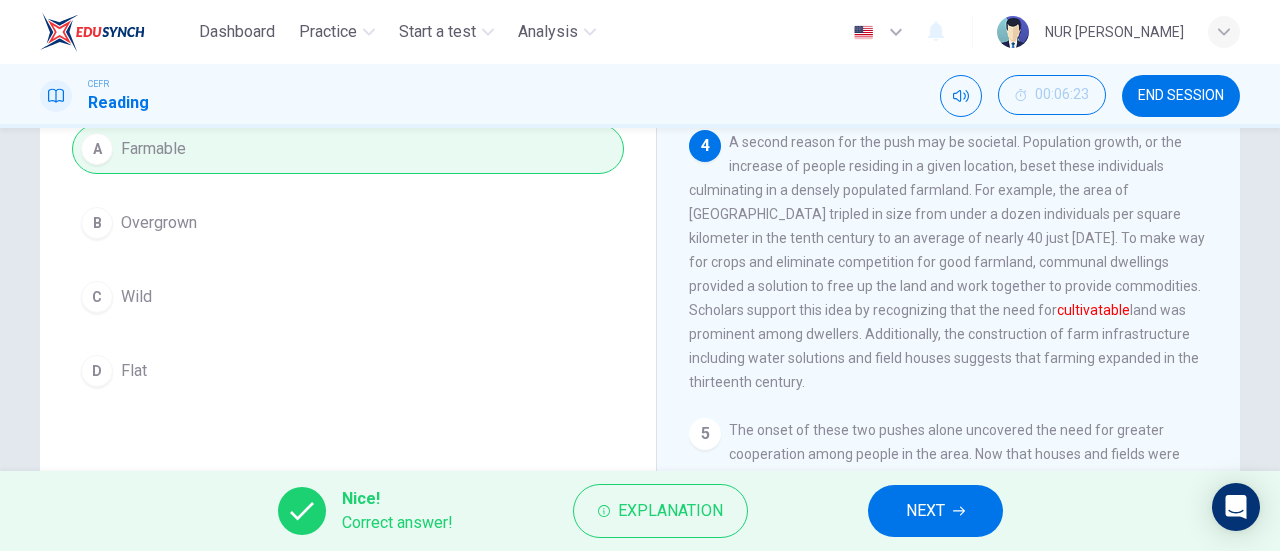 click on "NEXT" at bounding box center [935, 511] 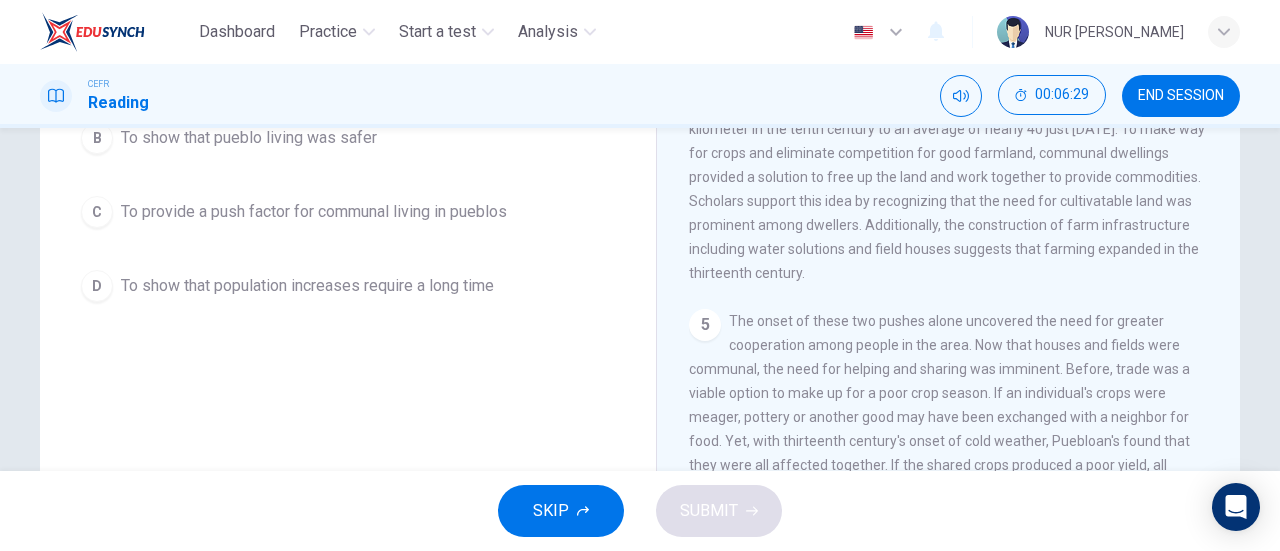 scroll, scrollTop: 314, scrollLeft: 0, axis: vertical 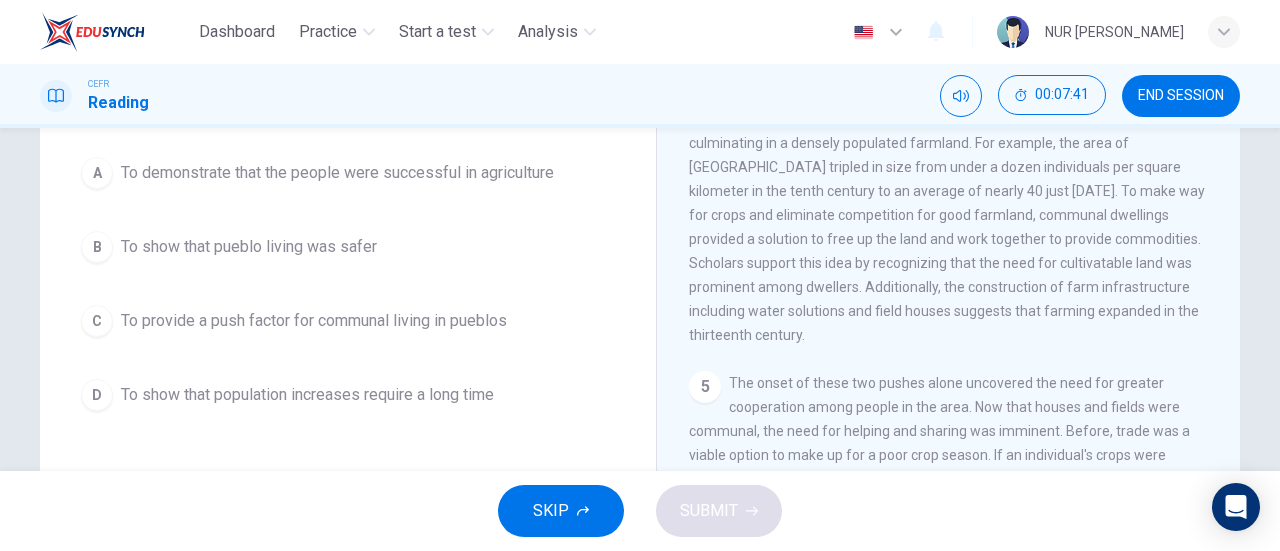 click on "D To show that population increases require a long time" at bounding box center [348, 395] 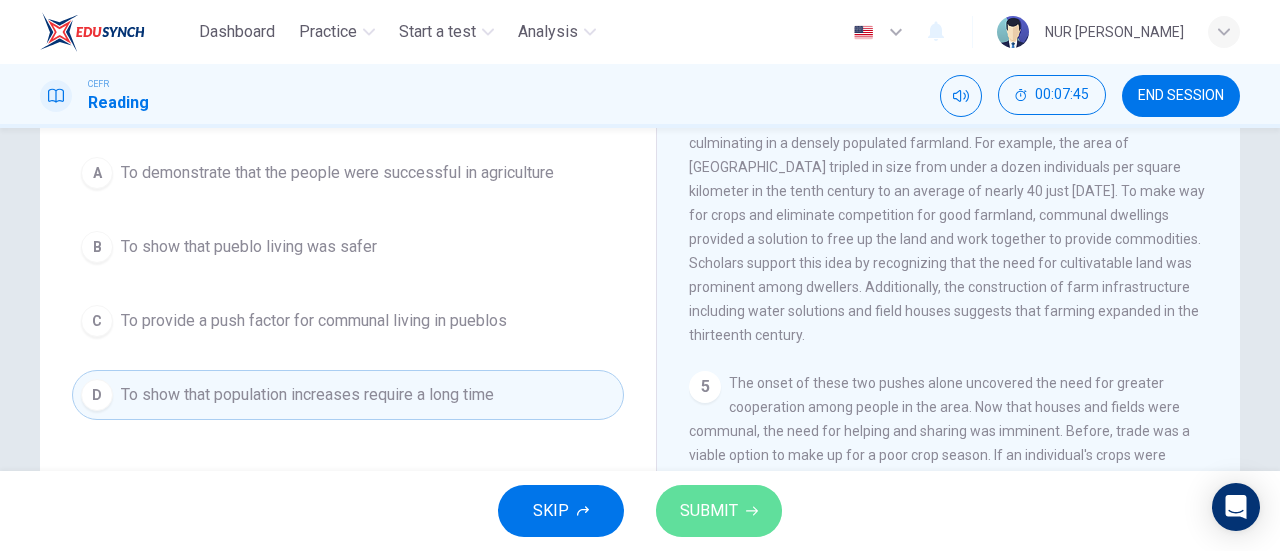 click 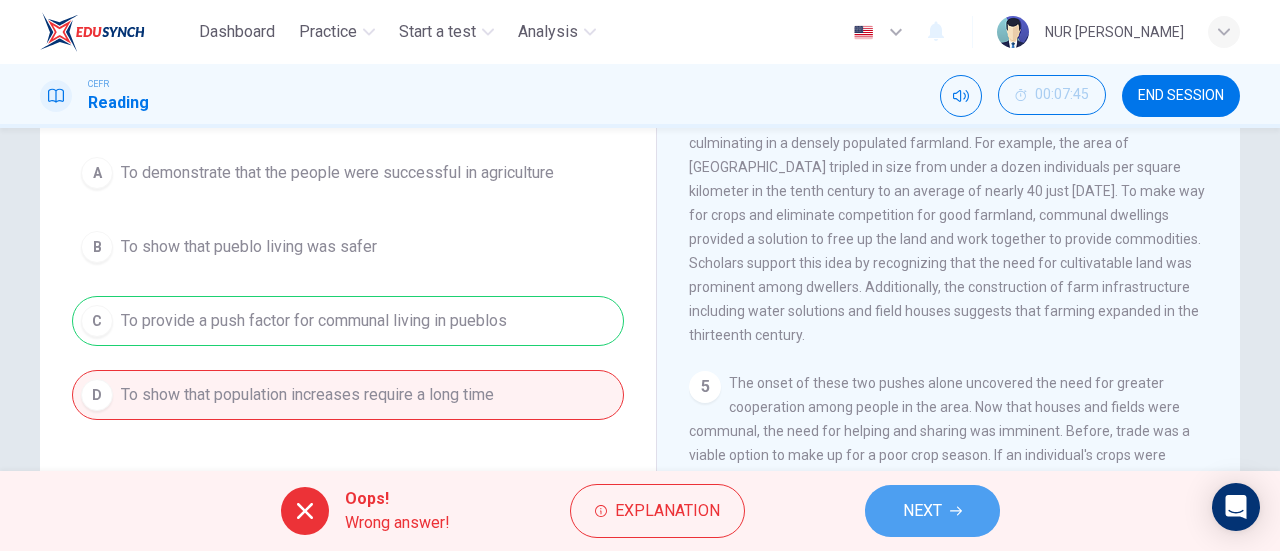 click on "NEXT" at bounding box center (932, 511) 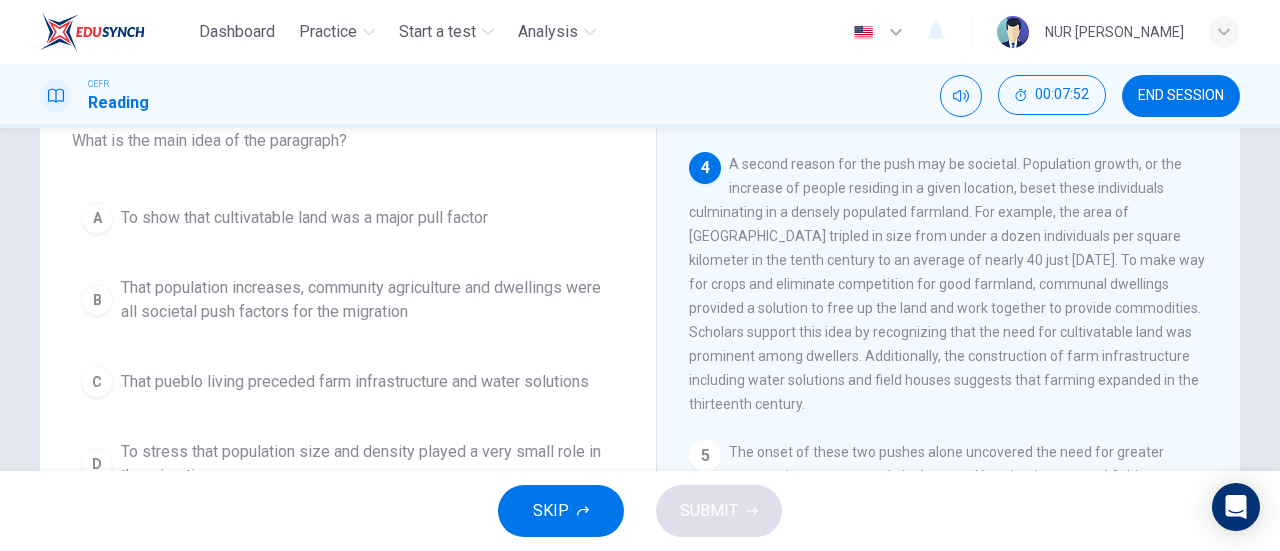 scroll, scrollTop: 144, scrollLeft: 0, axis: vertical 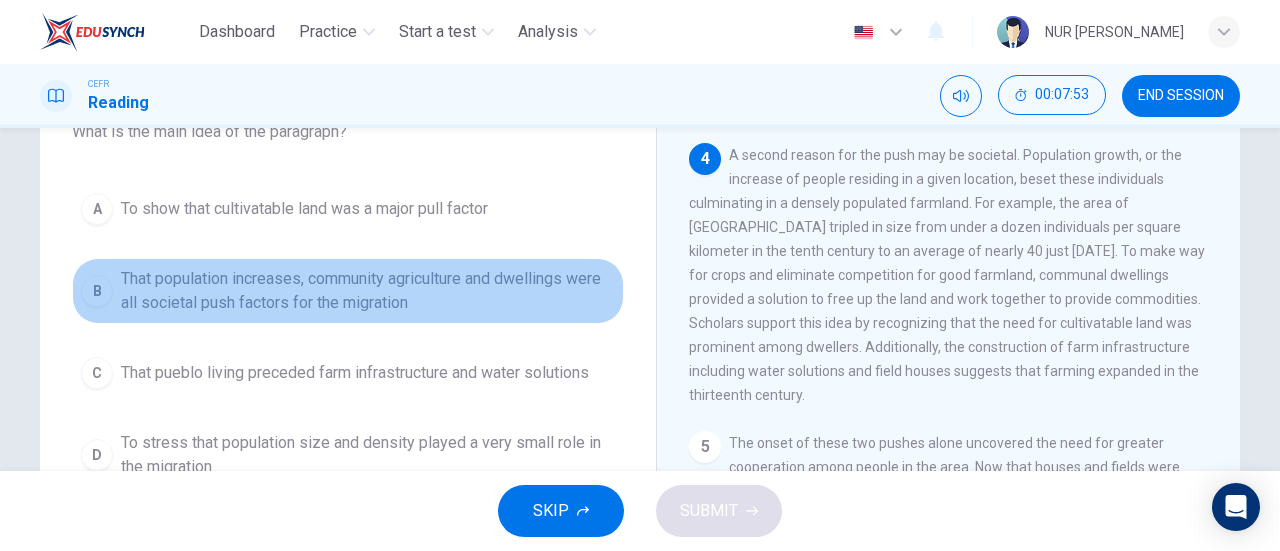 click on "That population increases, community agriculture and dwellings were all societal push factors for the migration" at bounding box center [368, 291] 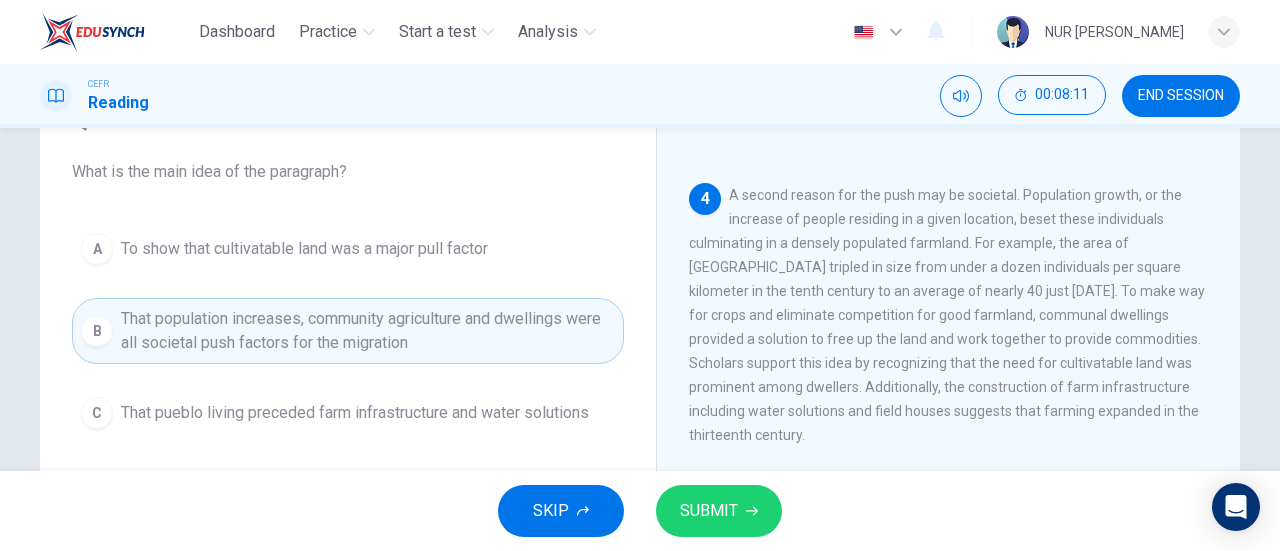 scroll, scrollTop: 103, scrollLeft: 0, axis: vertical 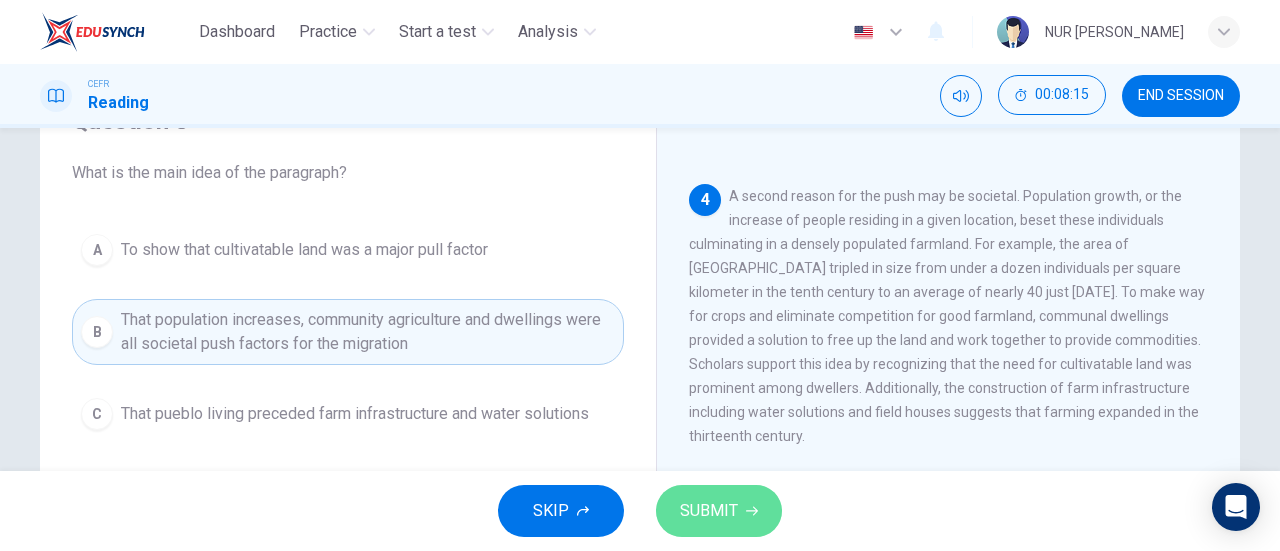 click on "SUBMIT" at bounding box center [709, 511] 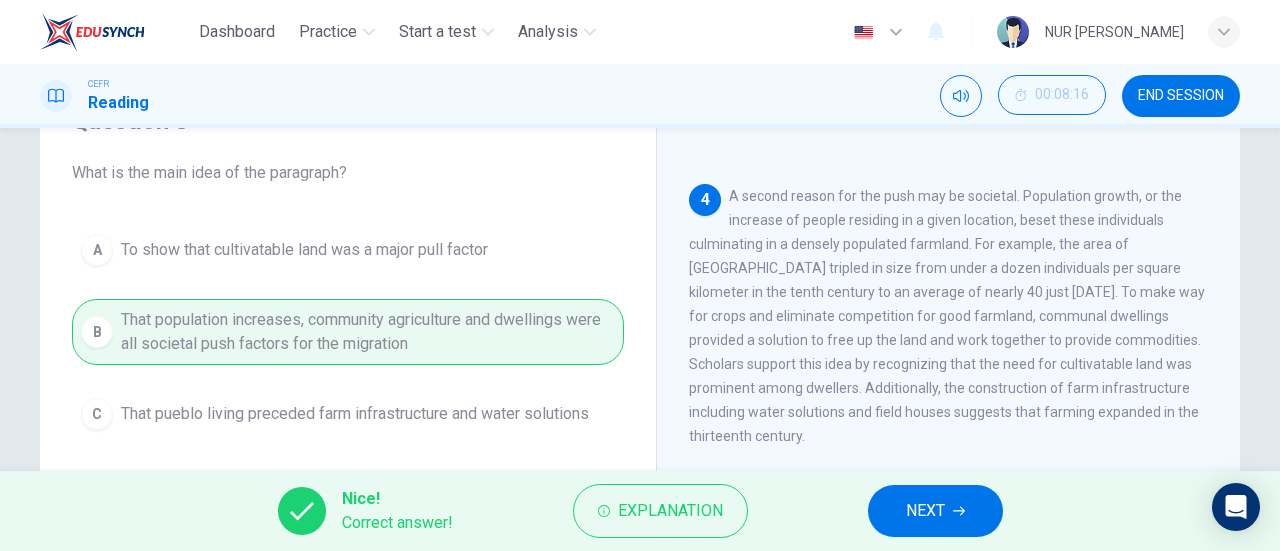 click on "NEXT" at bounding box center [925, 511] 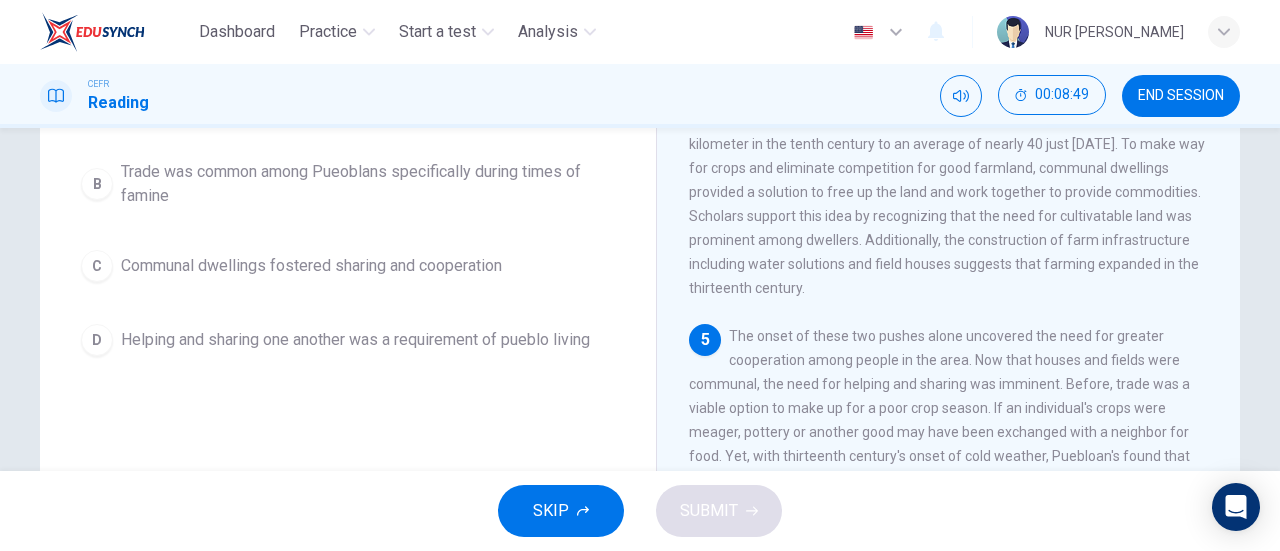 scroll, scrollTop: 248, scrollLeft: 0, axis: vertical 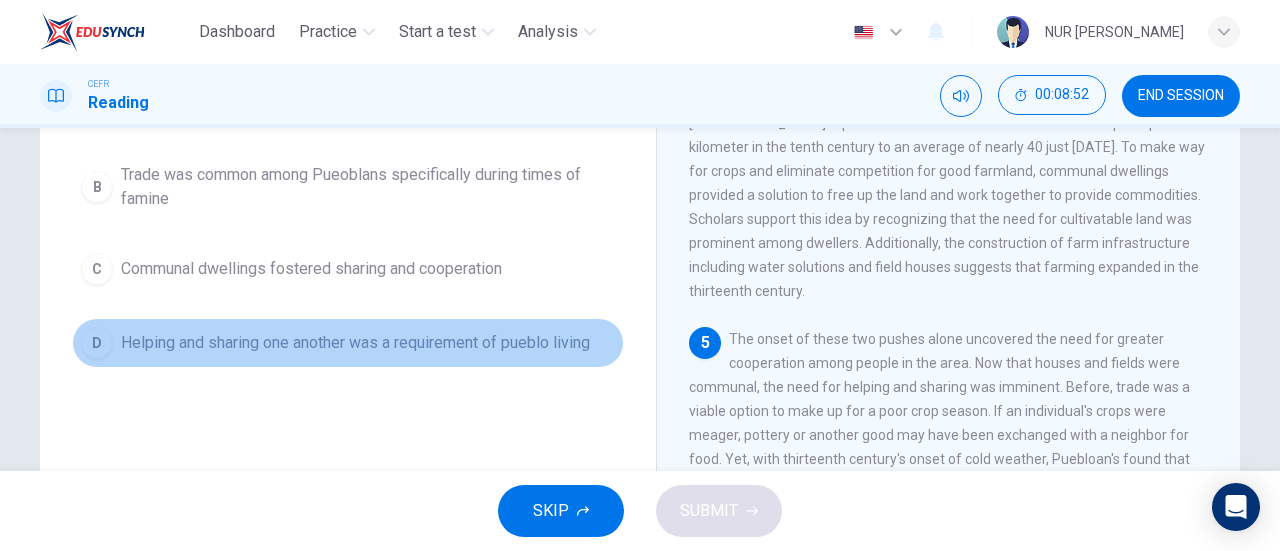 click on "D Helping and sharing one another was a requirement of pueblo living" at bounding box center (348, 343) 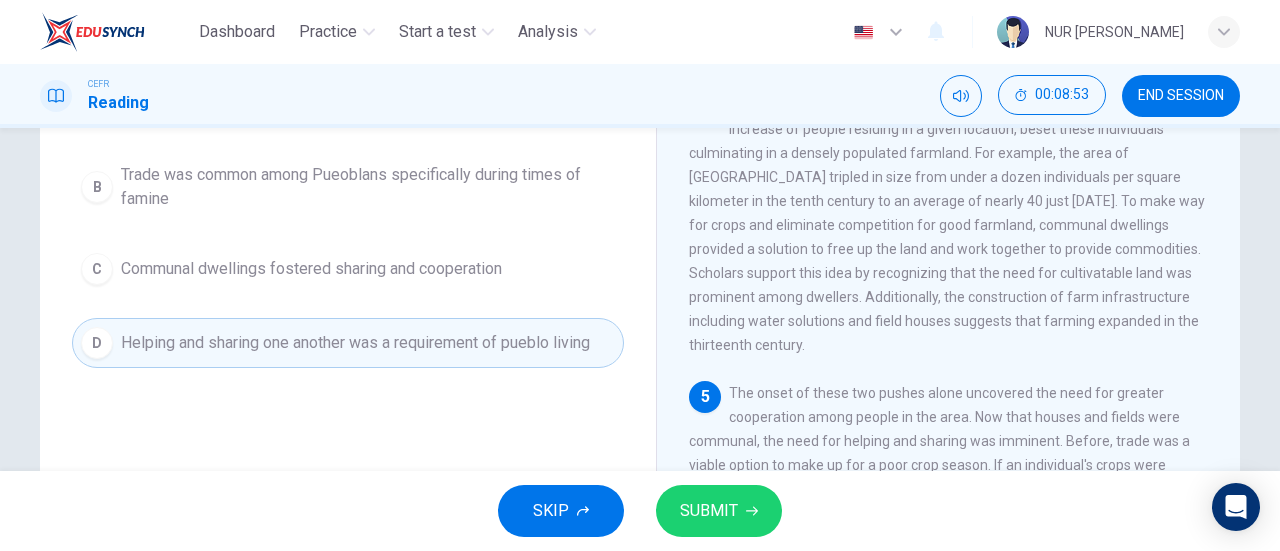 scroll, scrollTop: 530, scrollLeft: 0, axis: vertical 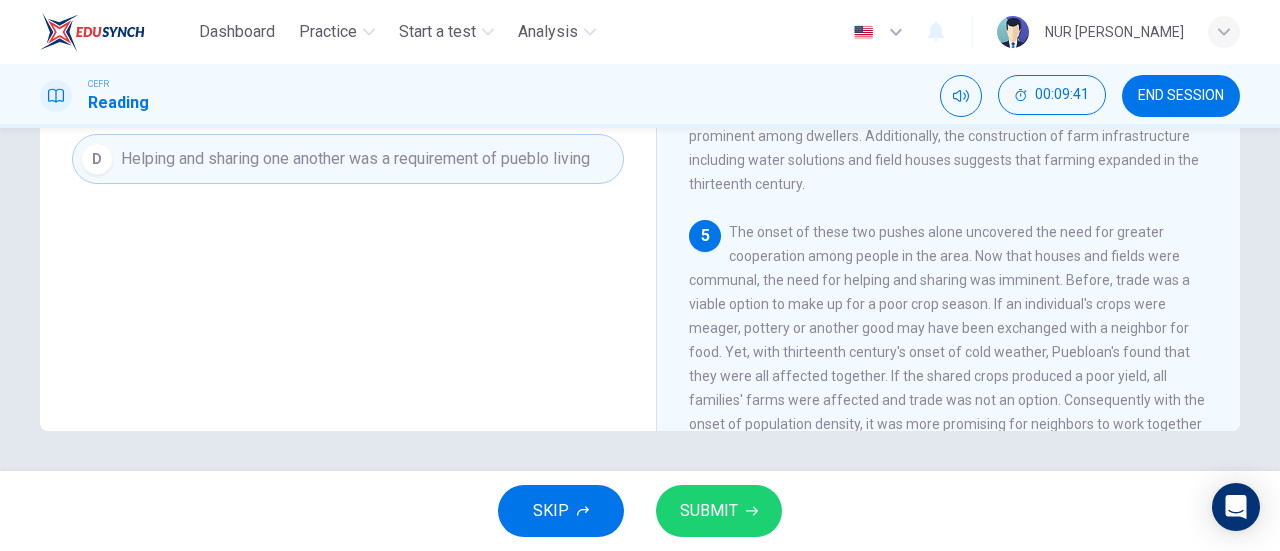 click on "Question 9 Which statement from below is NOT mentioned In the paragraph? A There were two main pushes that led to pueblo living B Trade was common among Pueoblans specifically during times of famine C Communal dwellings fostered sharing and cooperation D Helping and sharing one another was a requirement of pueblo living" at bounding box center (348, 93) 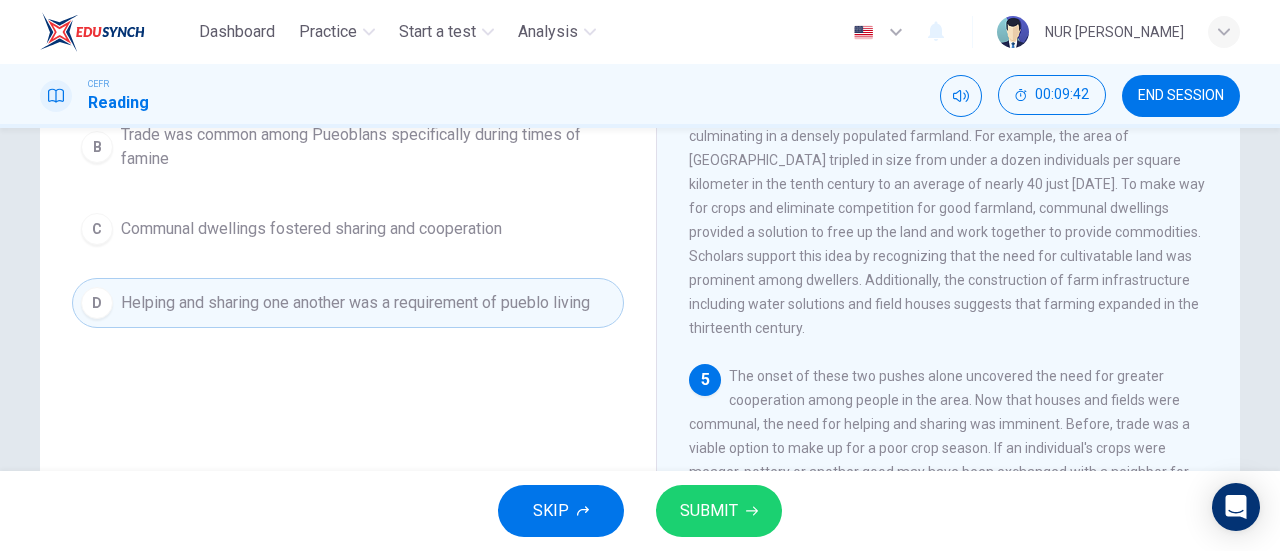scroll, scrollTop: 287, scrollLeft: 0, axis: vertical 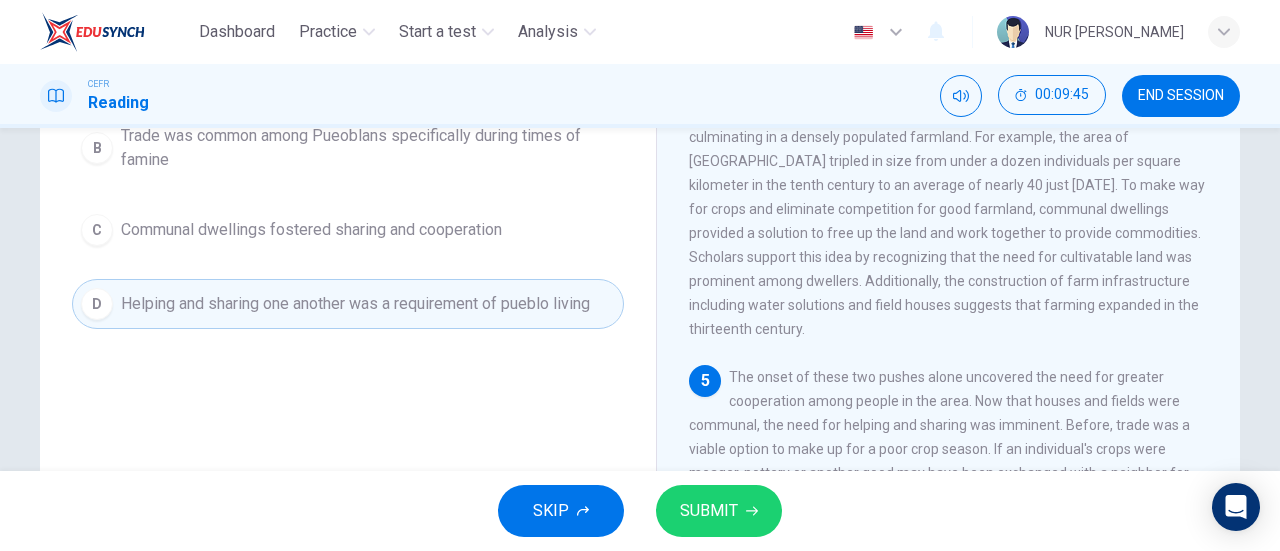 click on "Communal dwellings fostered sharing and cooperation" at bounding box center [311, 230] 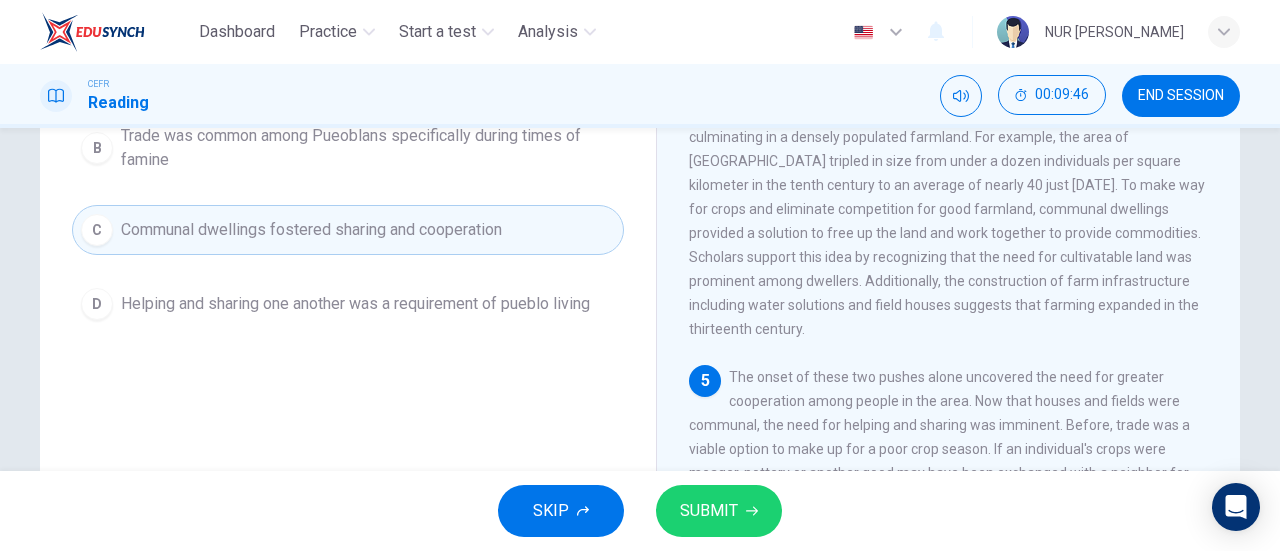 click 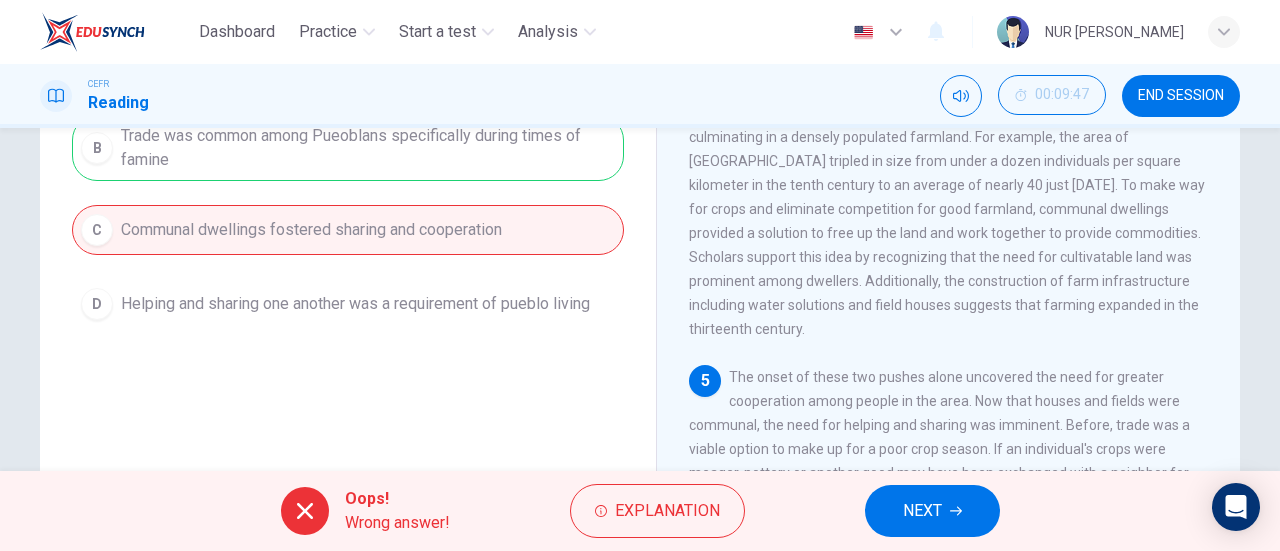 click on "NEXT" at bounding box center [932, 511] 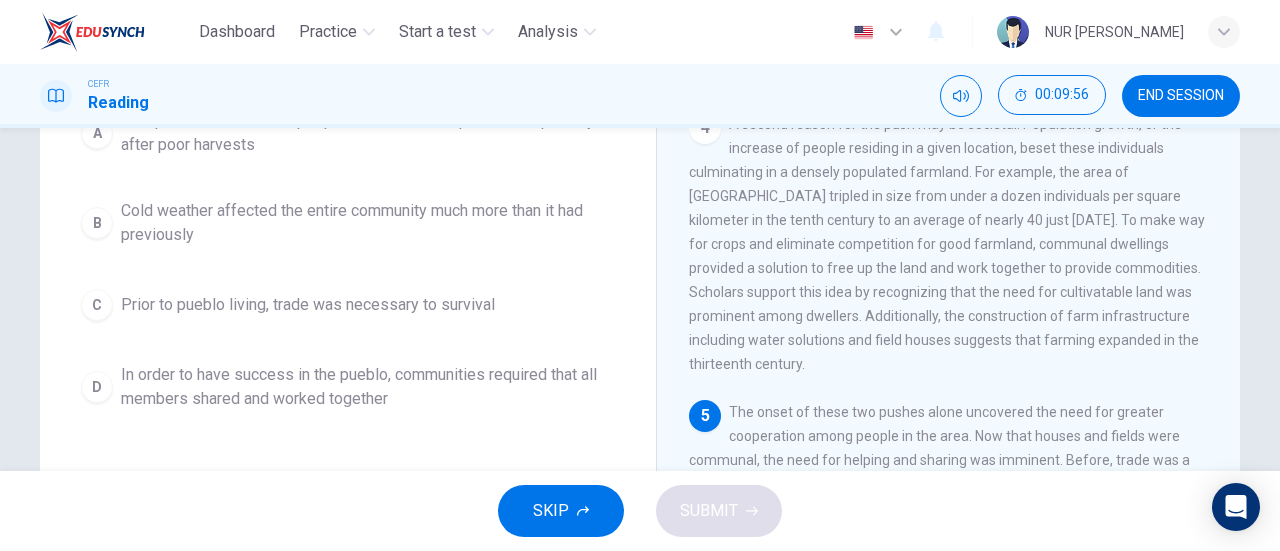 scroll, scrollTop: 268, scrollLeft: 0, axis: vertical 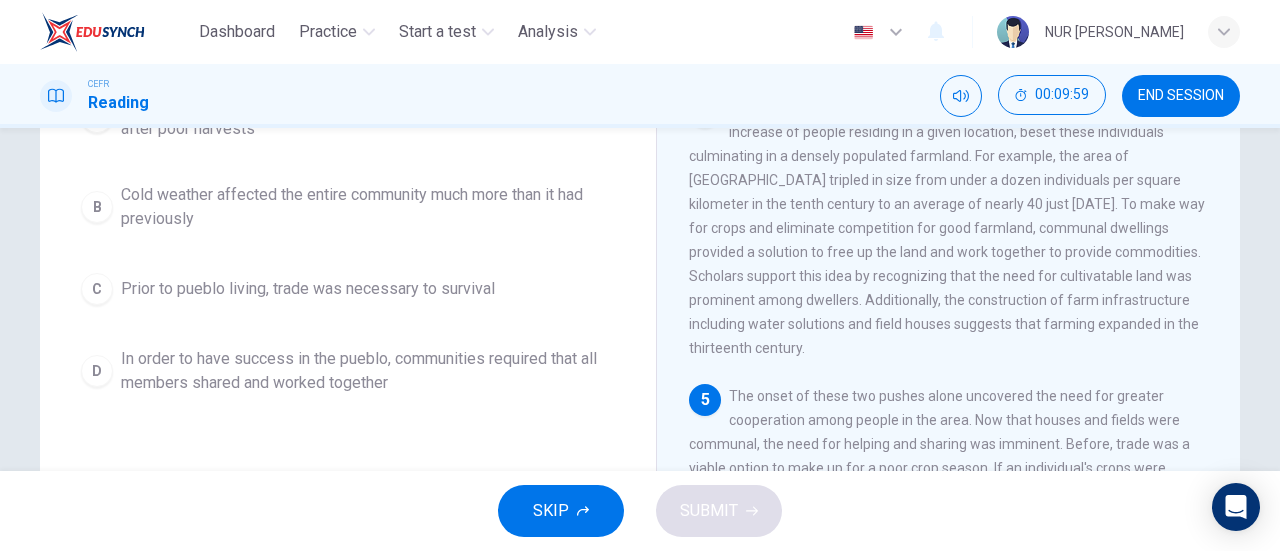 click on "In order to have success in the pueblo, communities required that all members shared and worked together" at bounding box center (368, 371) 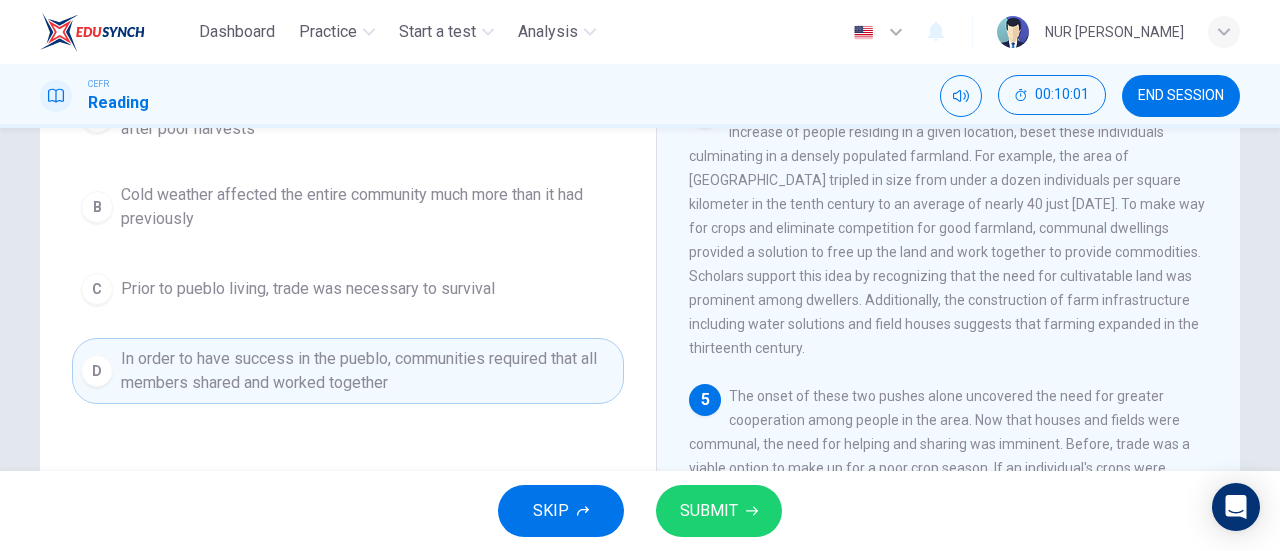 click on "SUBMIT" at bounding box center (719, 511) 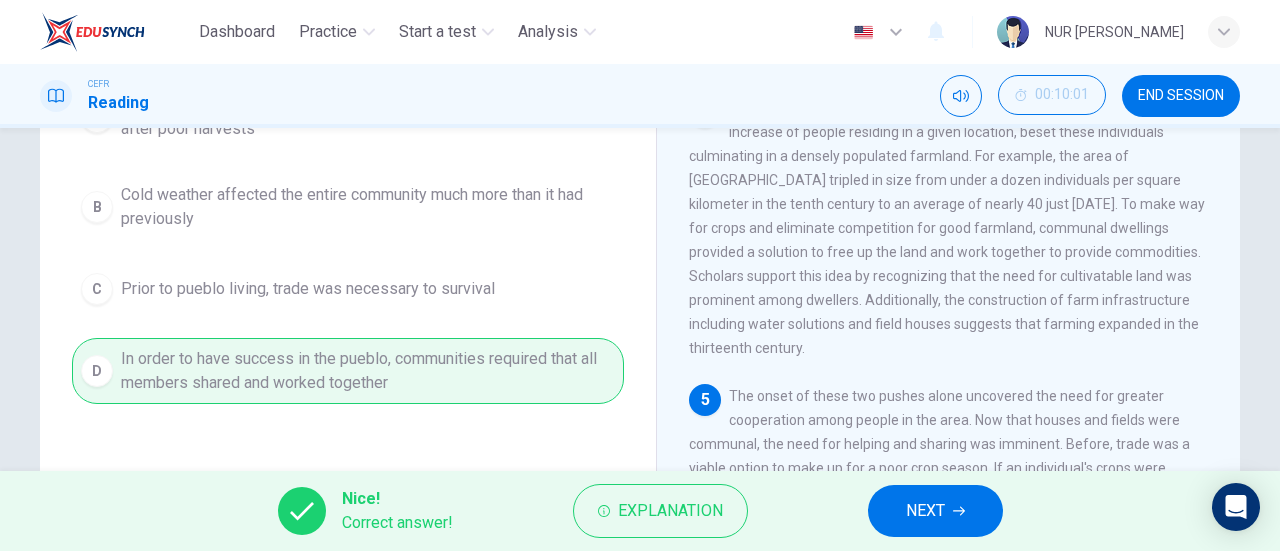 click on "NEXT" at bounding box center [935, 511] 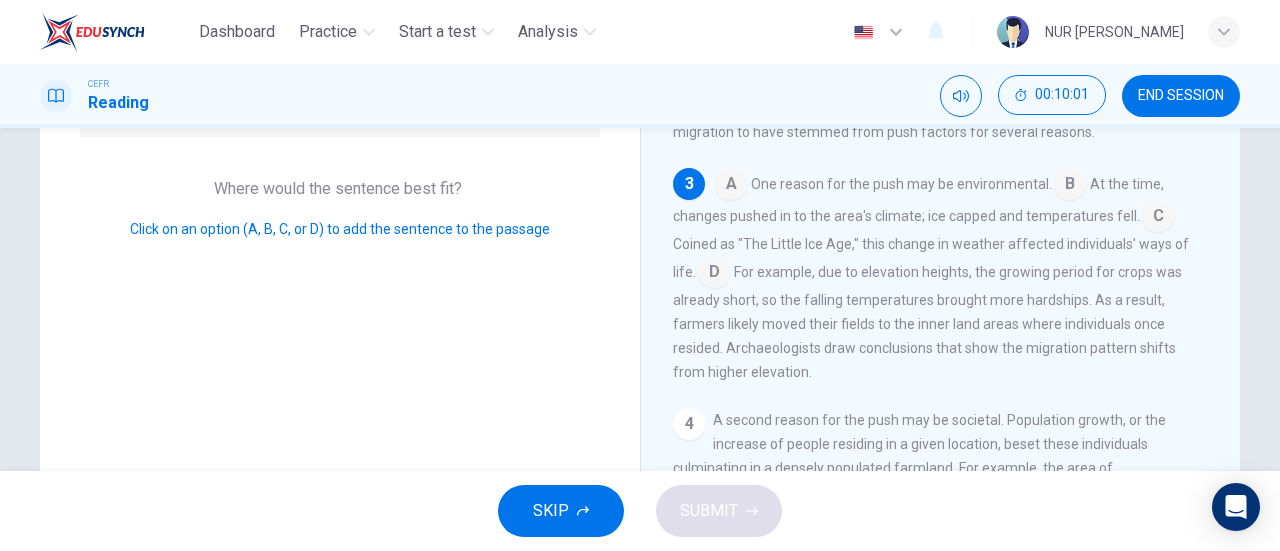 scroll, scrollTop: 259, scrollLeft: 0, axis: vertical 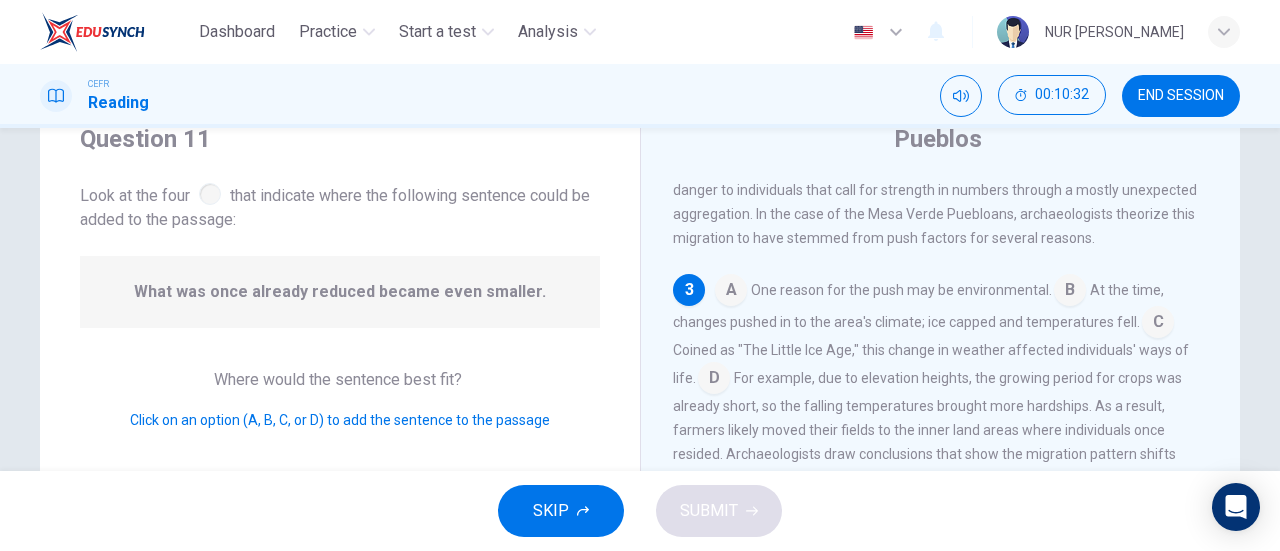 click at bounding box center (1158, 324) 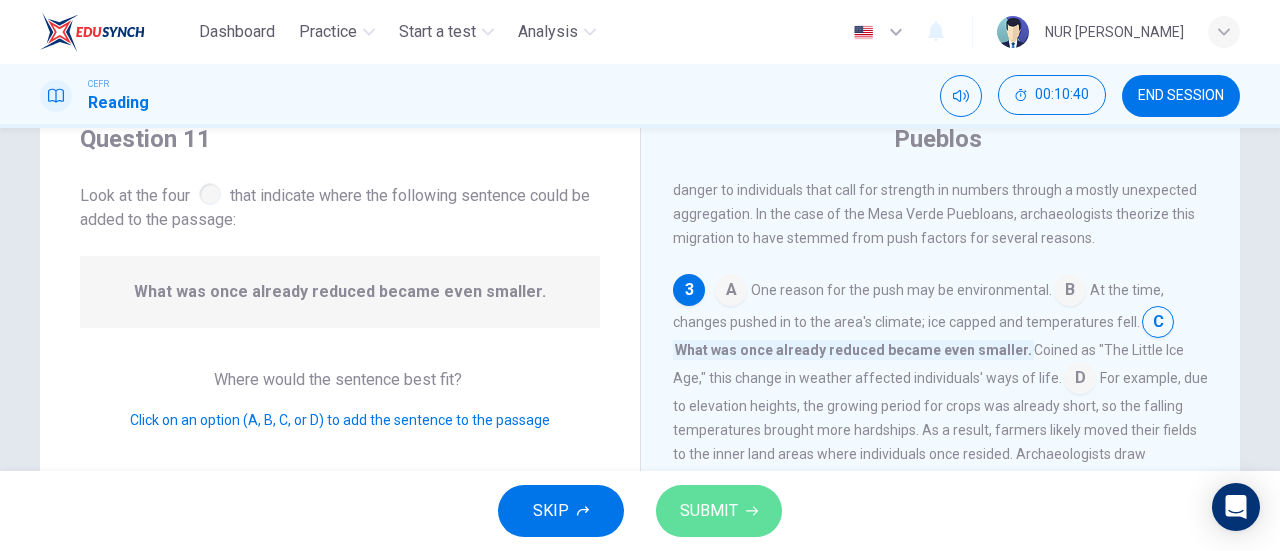 click on "SUBMIT" at bounding box center (719, 511) 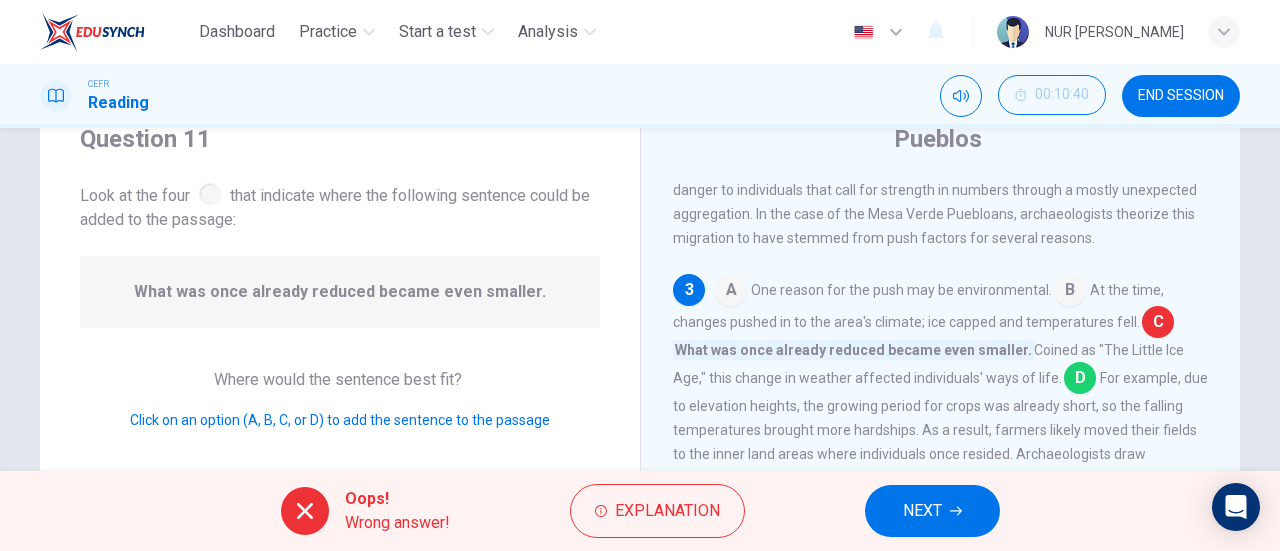 click on "NEXT" at bounding box center (922, 511) 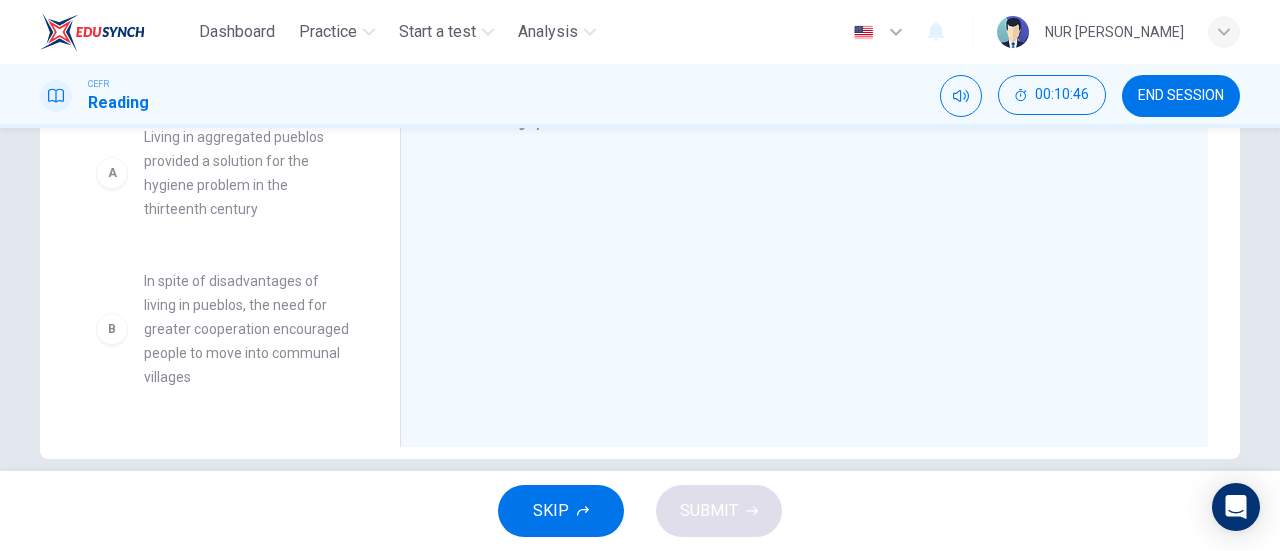 scroll, scrollTop: 409, scrollLeft: 0, axis: vertical 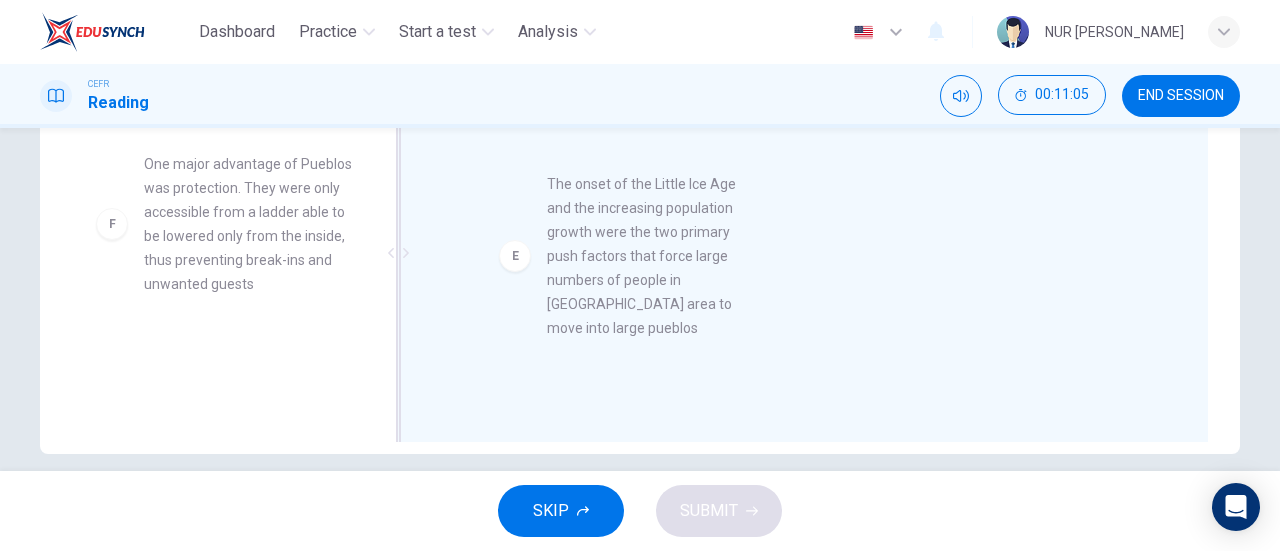 drag, startPoint x: 99, startPoint y: 255, endPoint x: 516, endPoint y: 276, distance: 417.52844 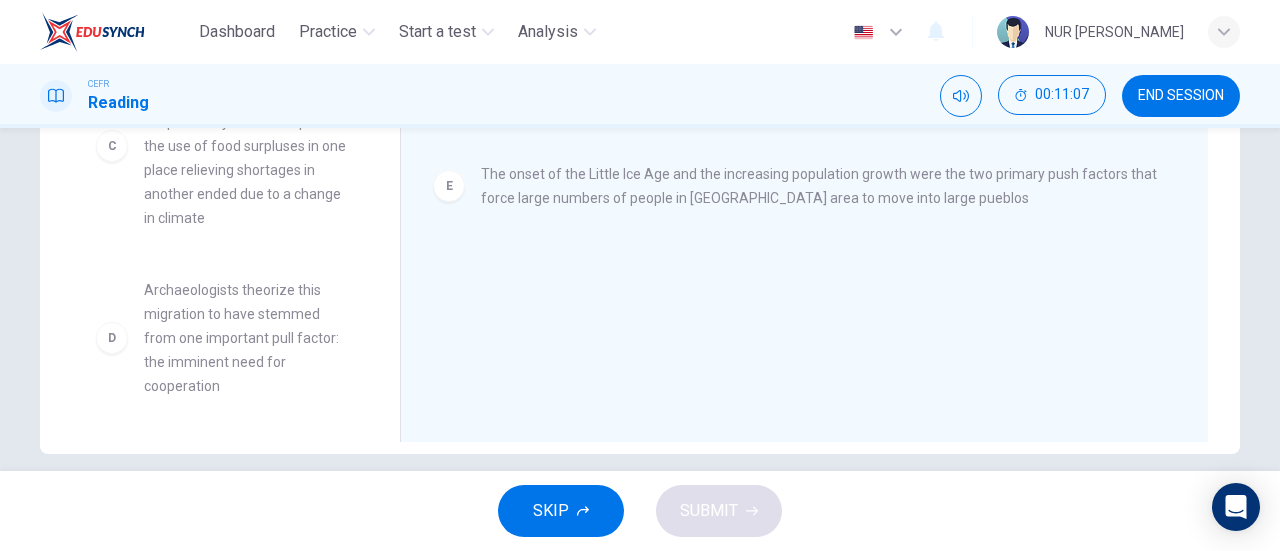 scroll, scrollTop: 355, scrollLeft: 0, axis: vertical 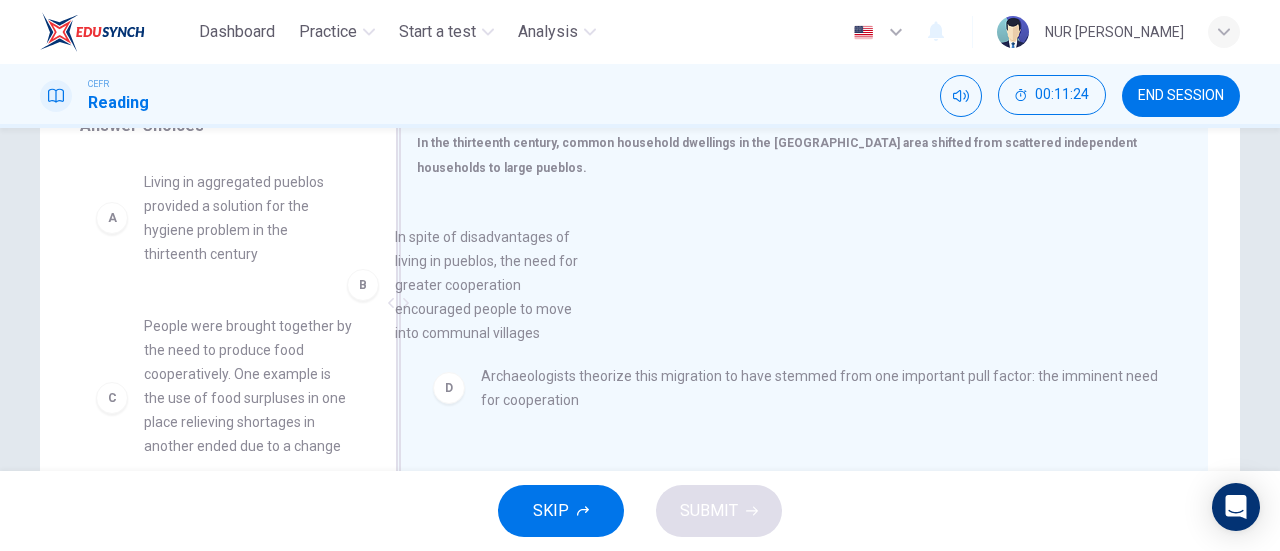 drag, startPoint x: 132, startPoint y: 363, endPoint x: 394, endPoint y: 275, distance: 276.3838 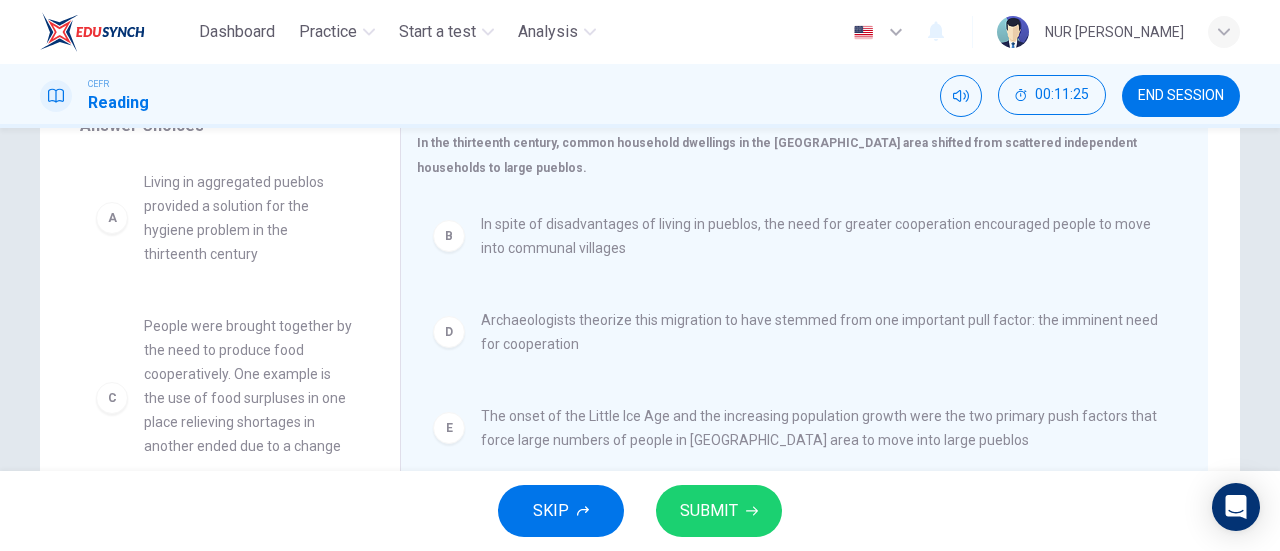 click on "SUBMIT" at bounding box center (719, 511) 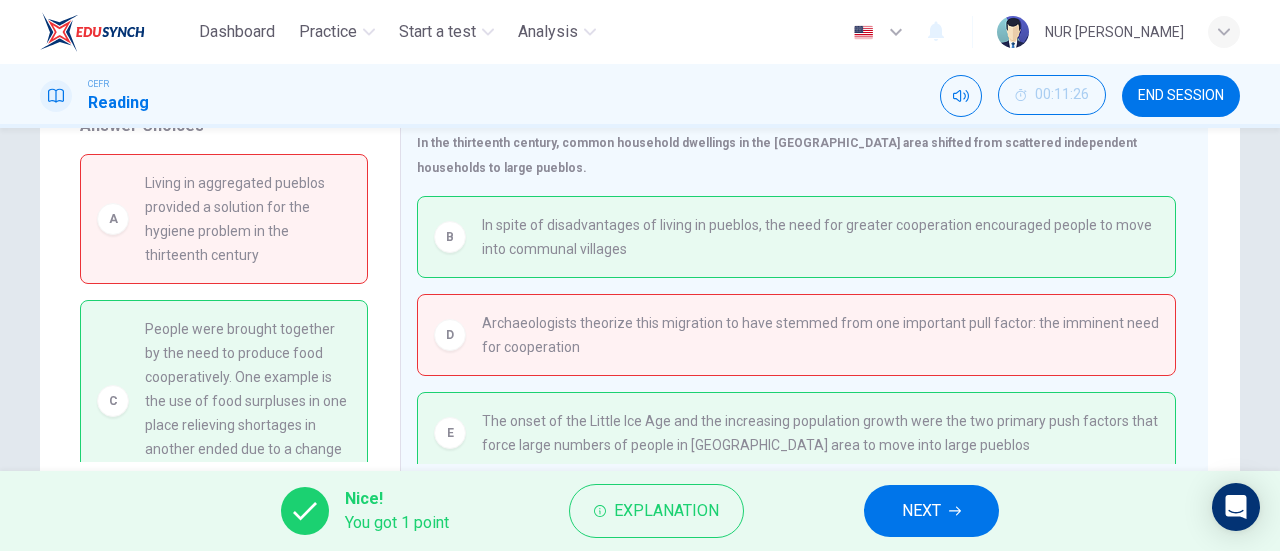 click on "NEXT" at bounding box center [931, 511] 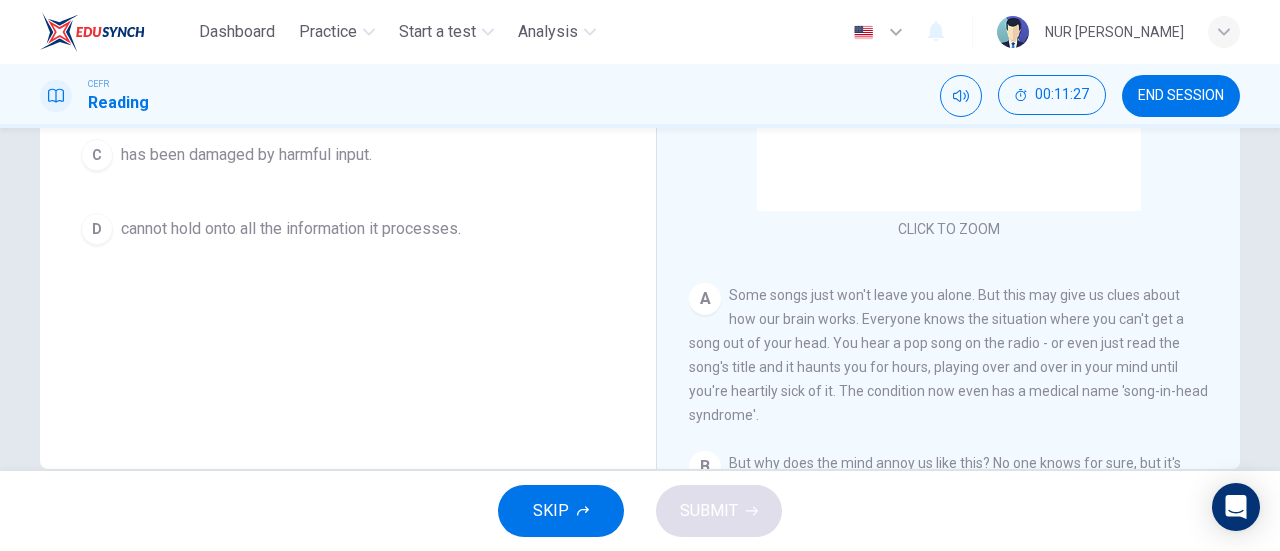 scroll, scrollTop: 424, scrollLeft: 0, axis: vertical 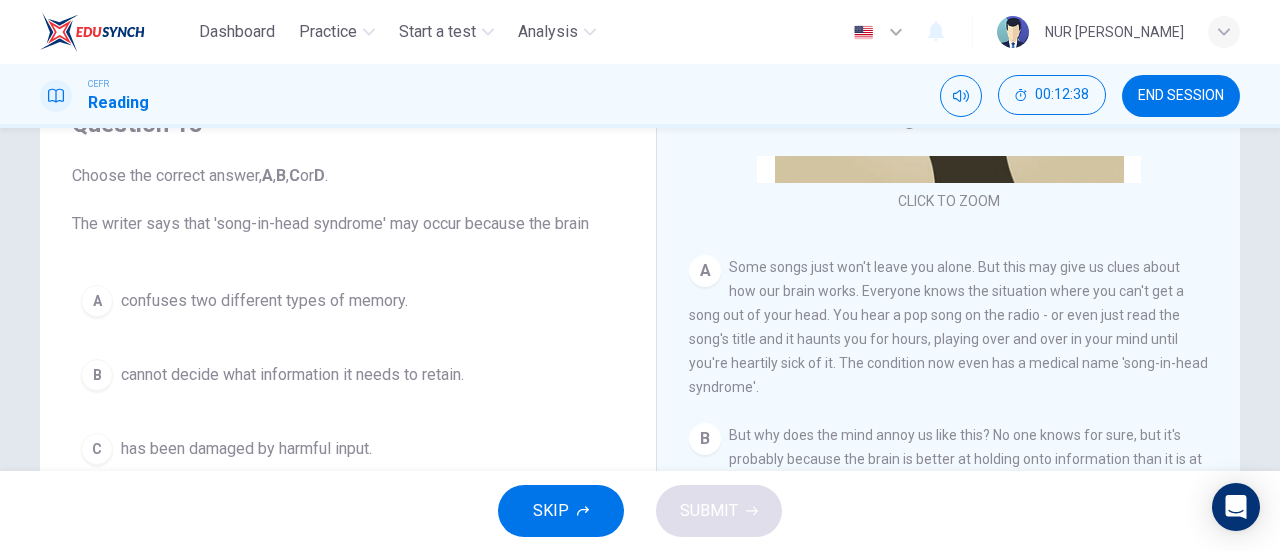 click on "cannot decide what information it needs to retain." at bounding box center (292, 375) 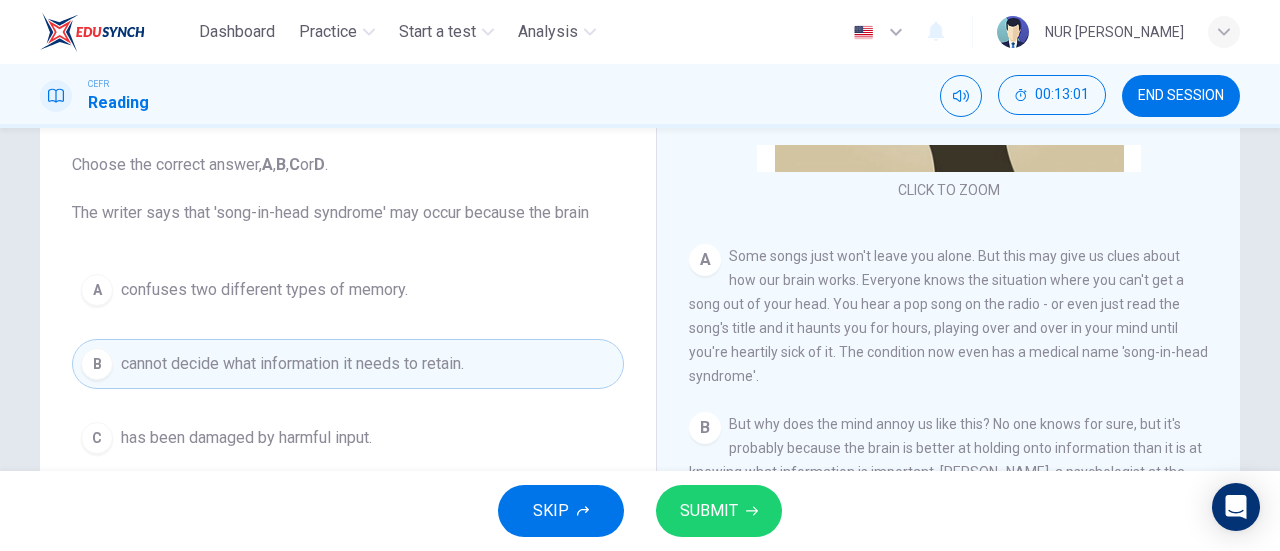 scroll, scrollTop: 110, scrollLeft: 0, axis: vertical 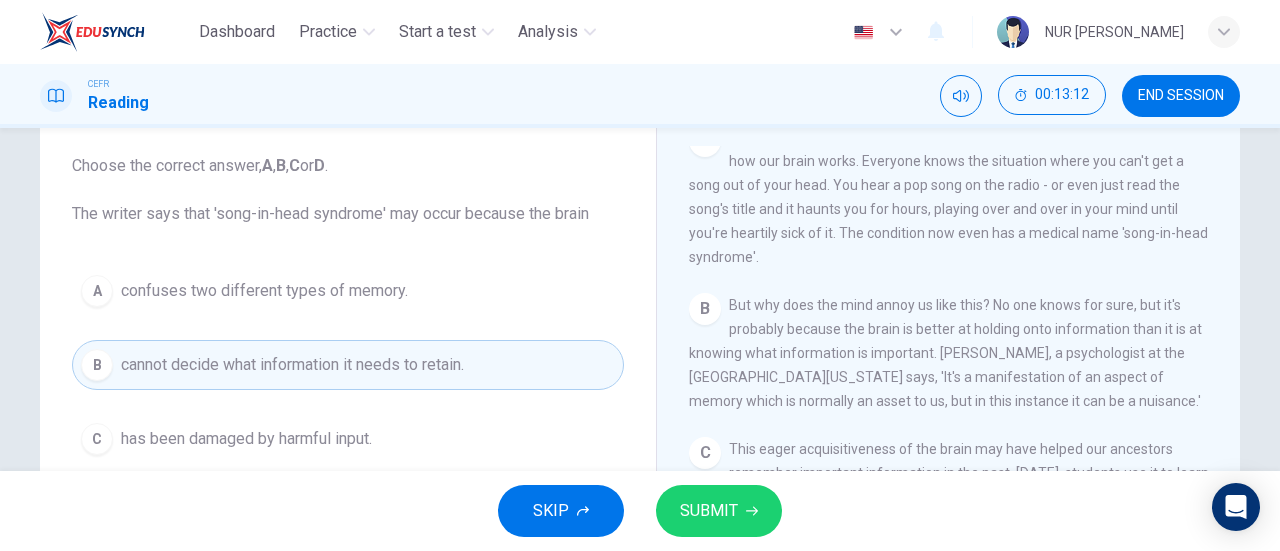 click on "A confuses two different types of memory. B cannot decide what information it needs to retain. C has been damaged by harmful input. D cannot hold onto all the information it processes." at bounding box center [348, 402] 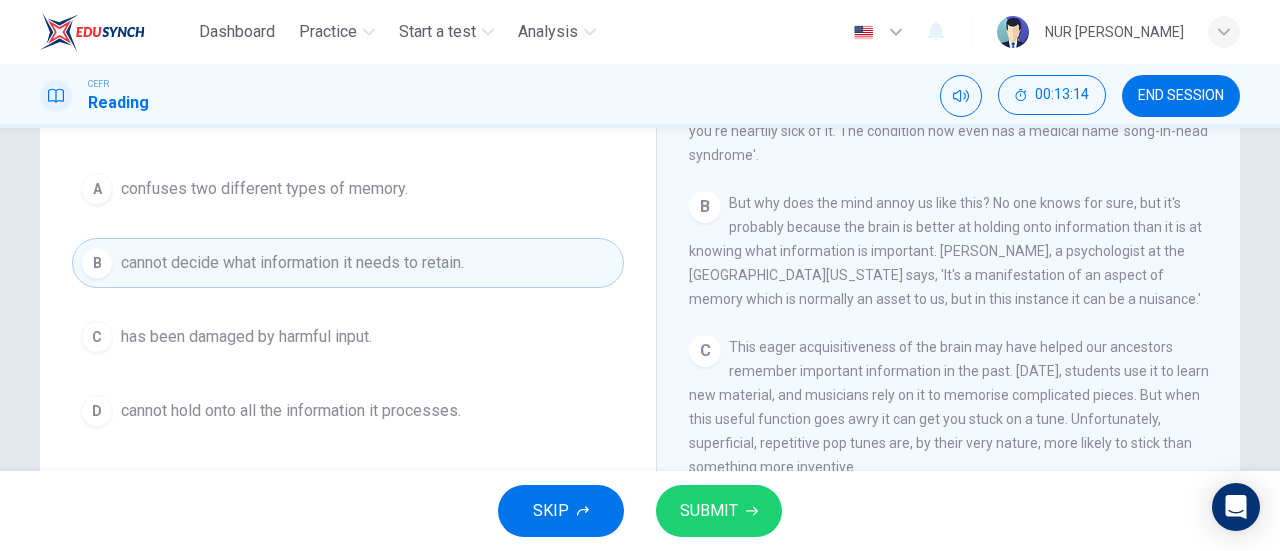 scroll, scrollTop: 213, scrollLeft: 0, axis: vertical 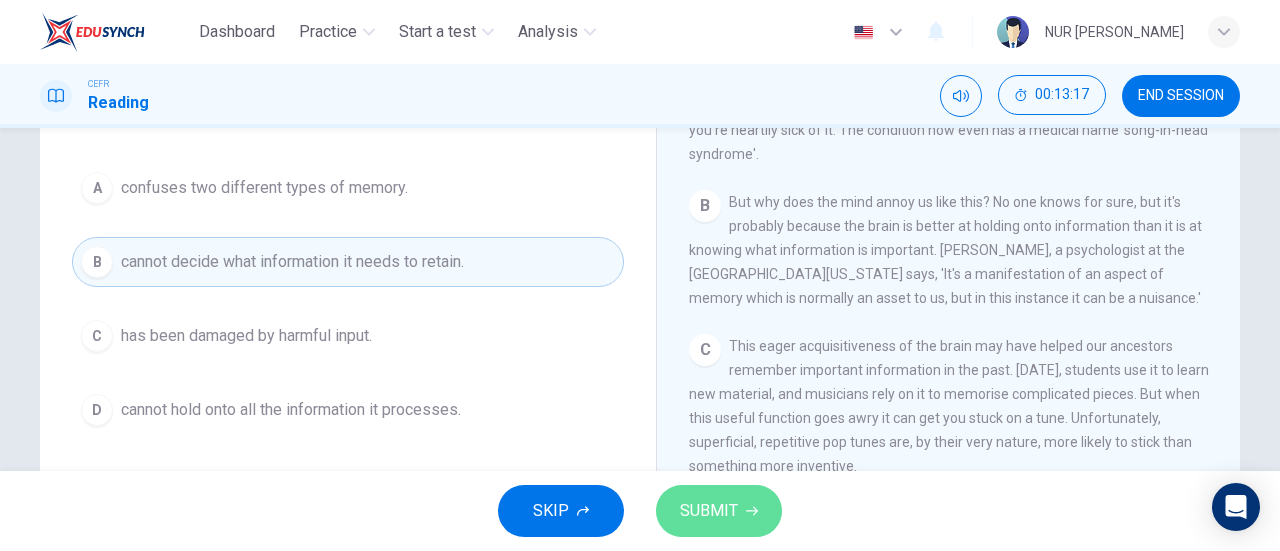 click on "SUBMIT" at bounding box center [719, 511] 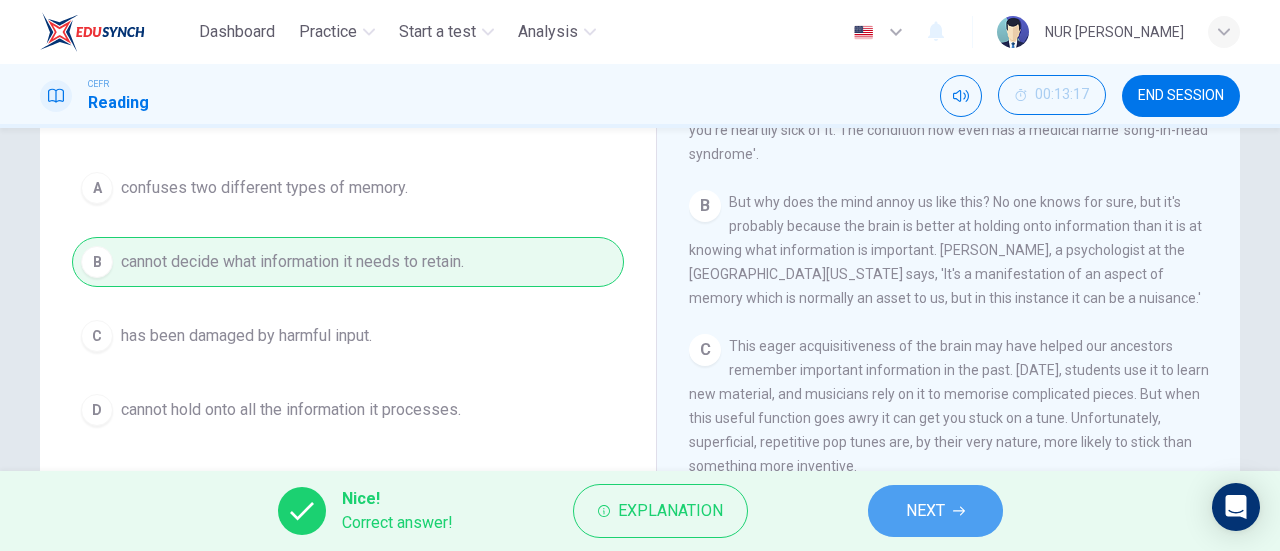 click on "NEXT" at bounding box center (935, 511) 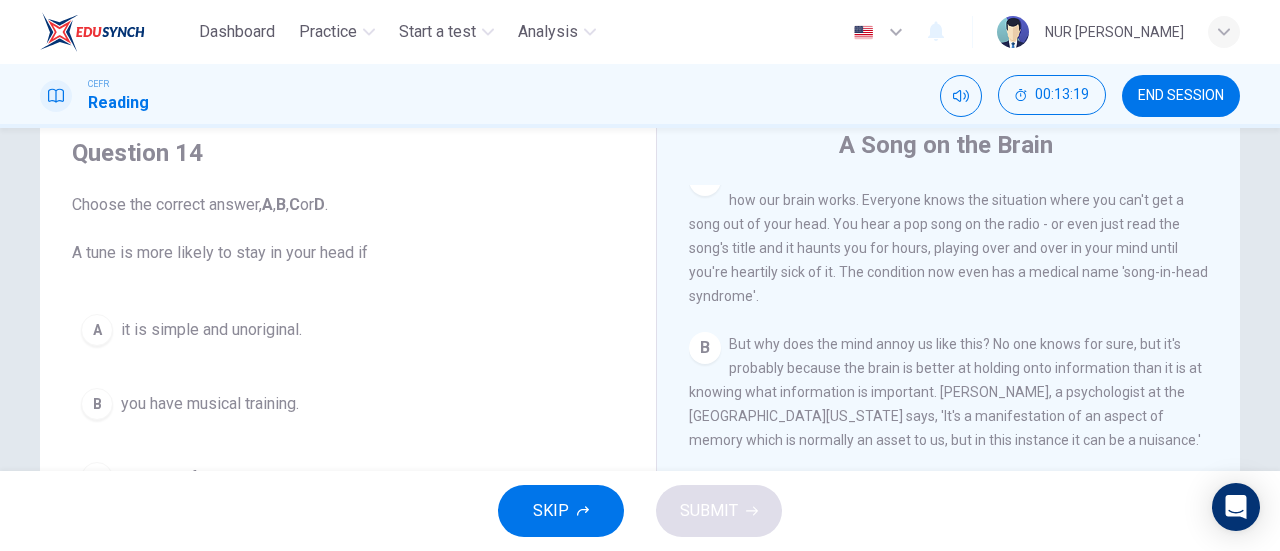 scroll, scrollTop: 69, scrollLeft: 0, axis: vertical 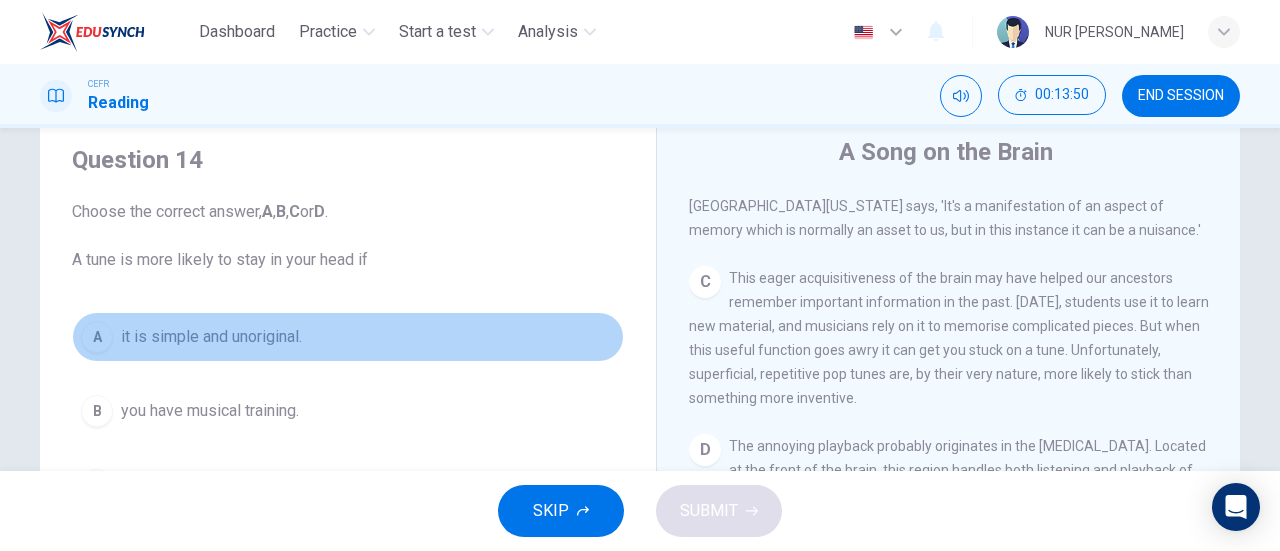 click on "A it is simple and unoriginal." at bounding box center [348, 337] 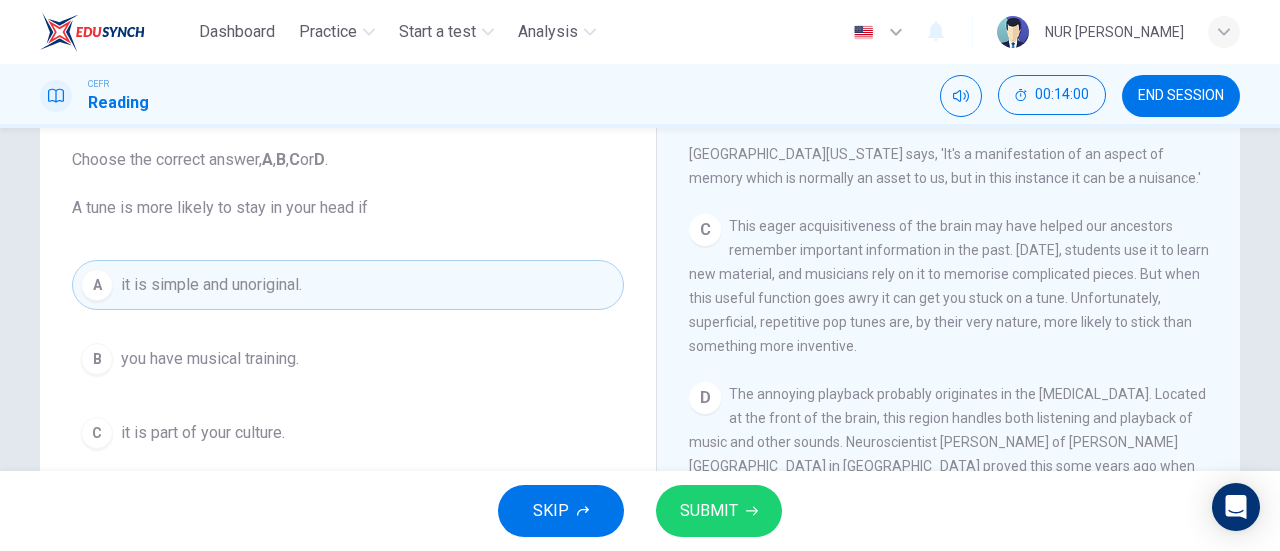 scroll, scrollTop: 113, scrollLeft: 0, axis: vertical 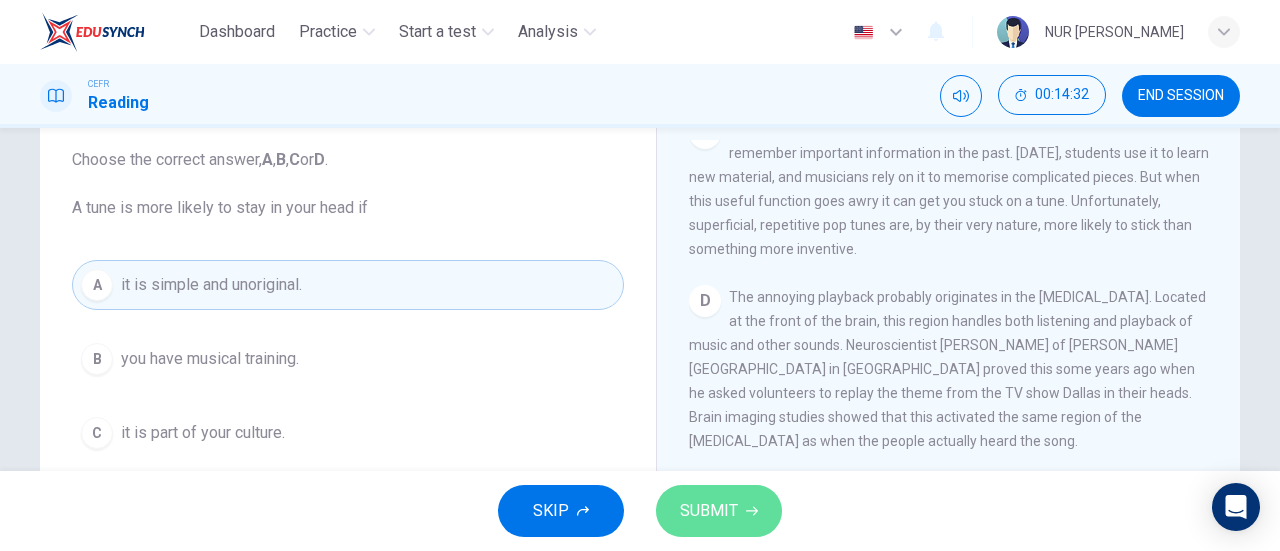 click on "SUBMIT" at bounding box center (709, 511) 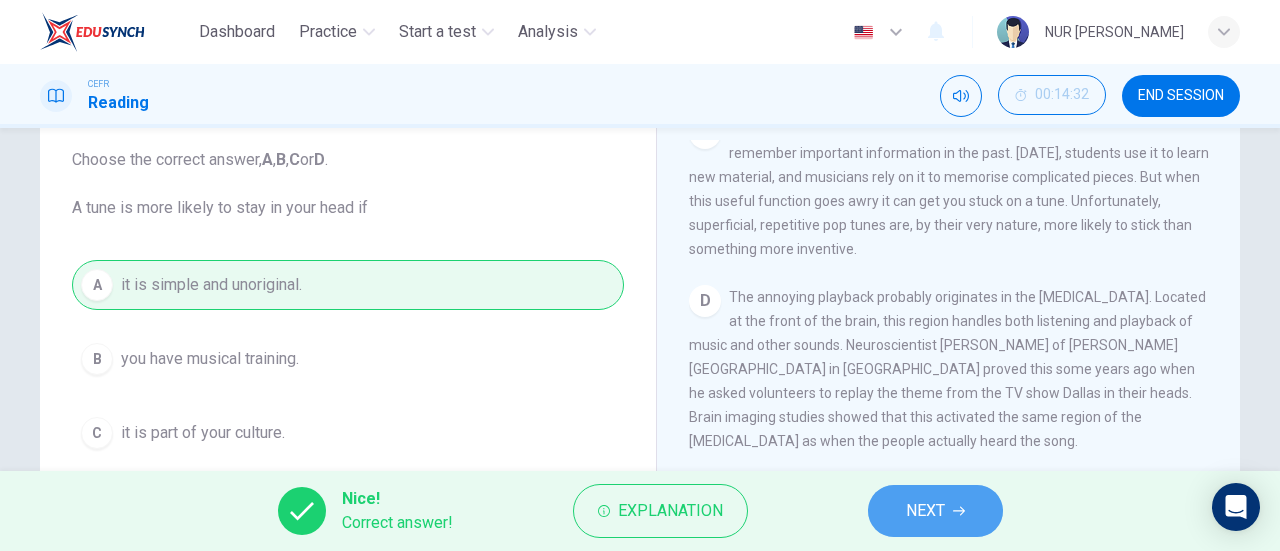click on "NEXT" at bounding box center [925, 511] 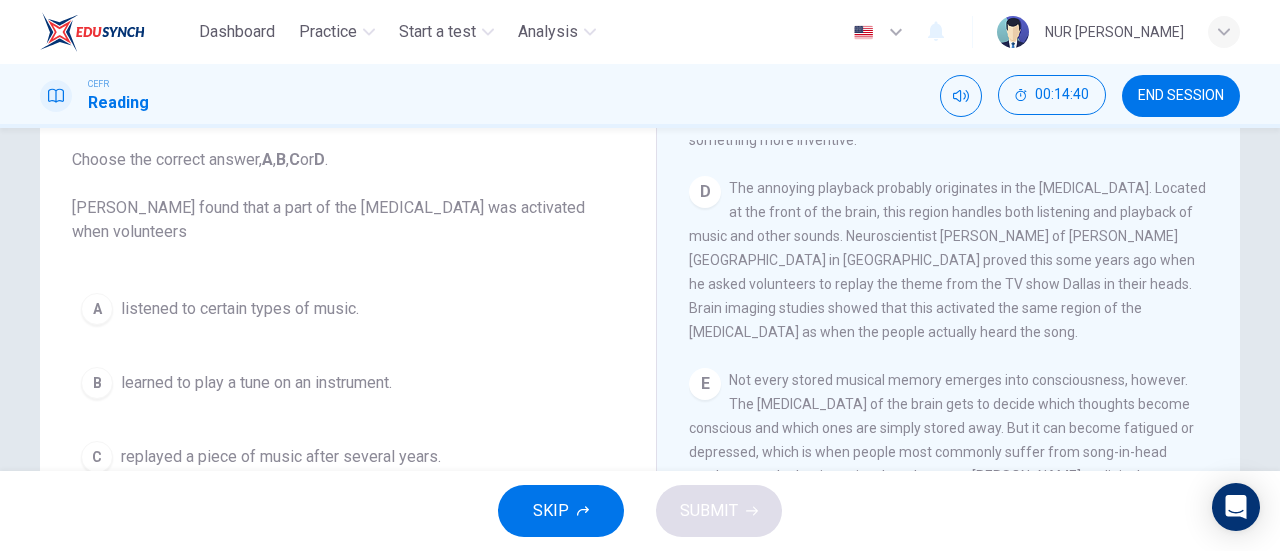 scroll, scrollTop: 866, scrollLeft: 0, axis: vertical 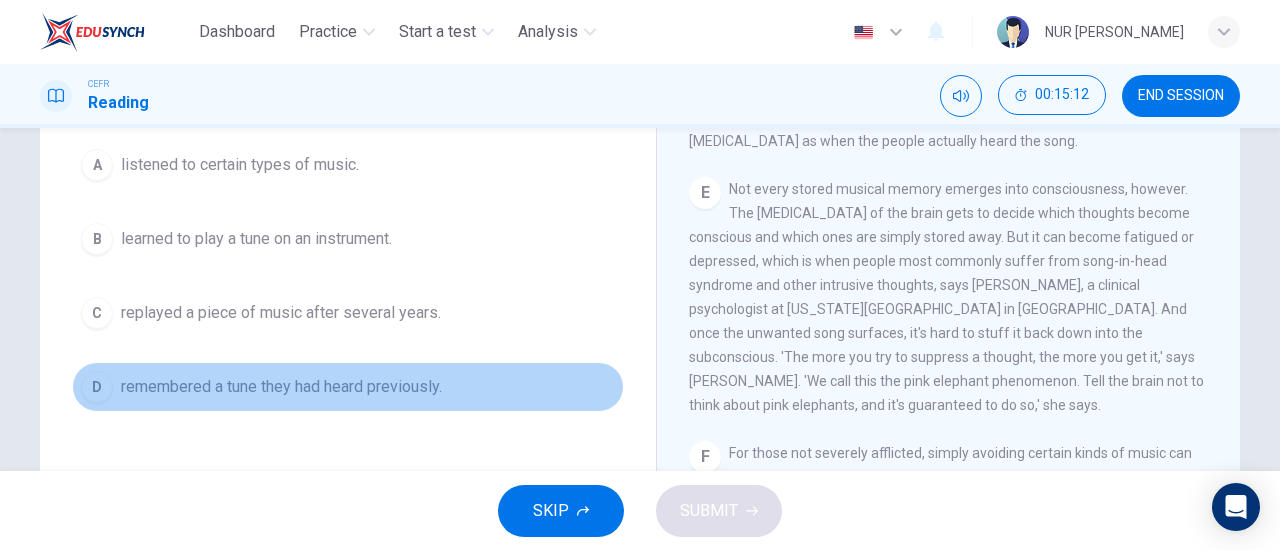 click on "remembered a tune they had heard previously." at bounding box center (281, 387) 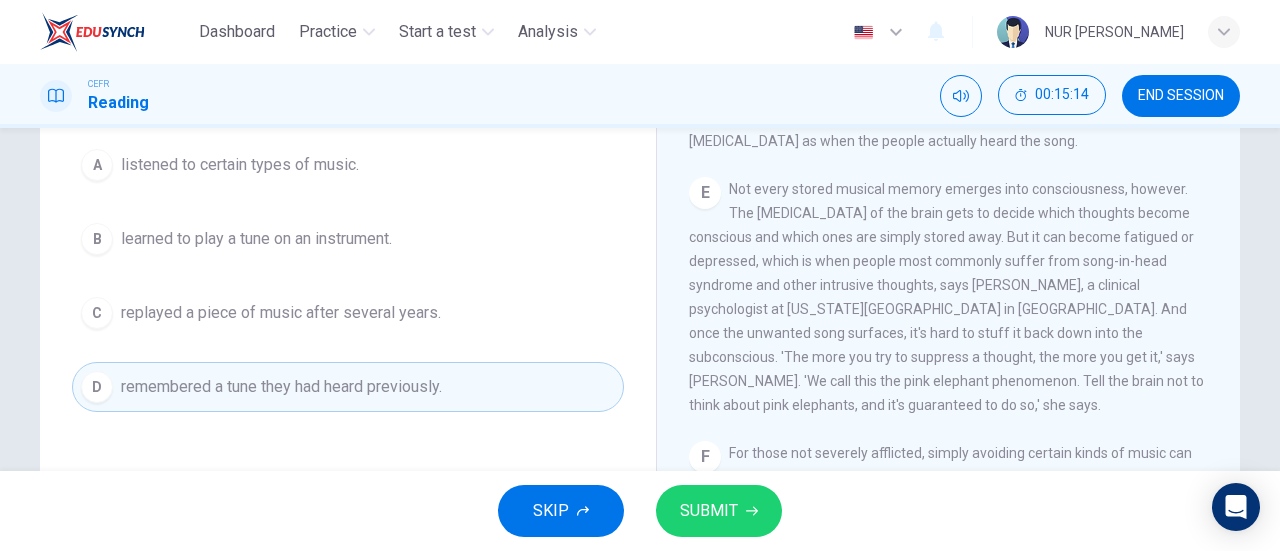 click on "SUBMIT" at bounding box center (709, 511) 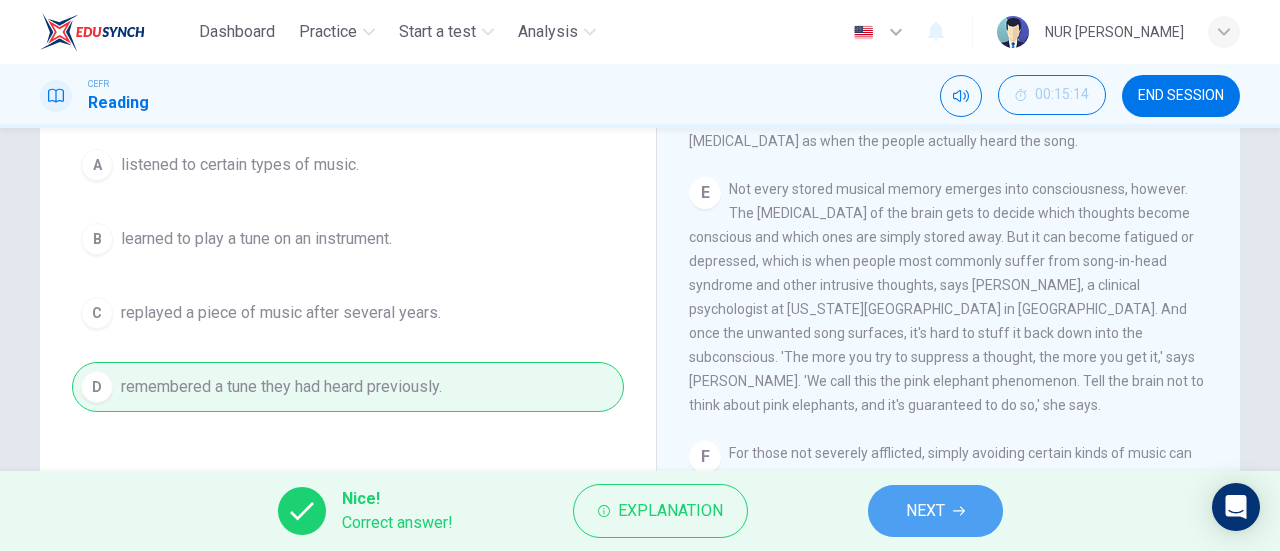 click on "NEXT" at bounding box center (925, 511) 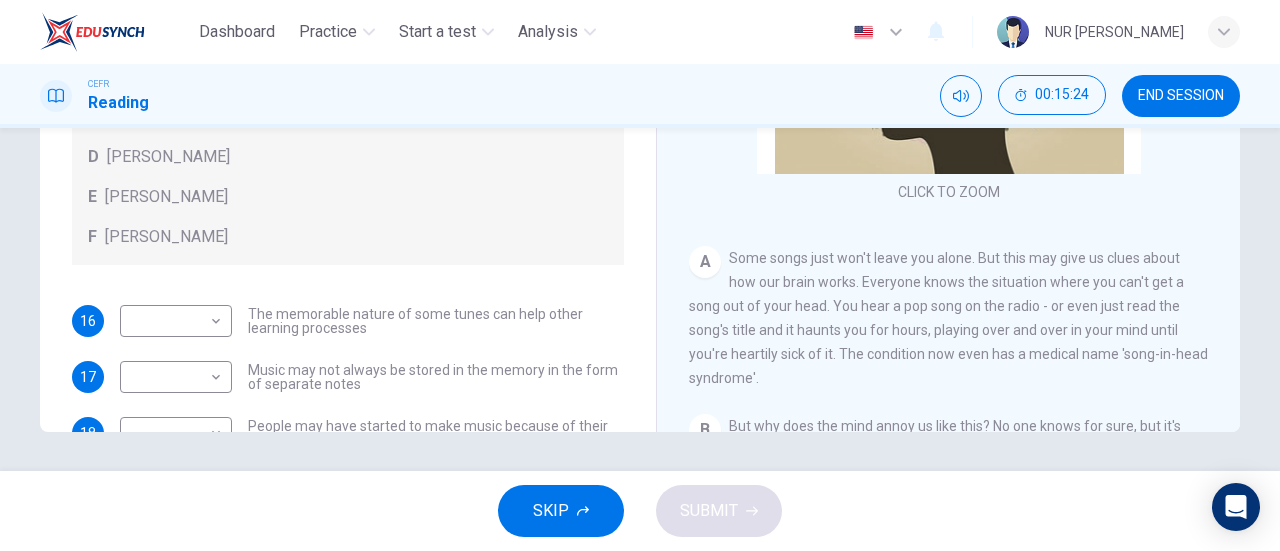 scroll, scrollTop: 432, scrollLeft: 0, axis: vertical 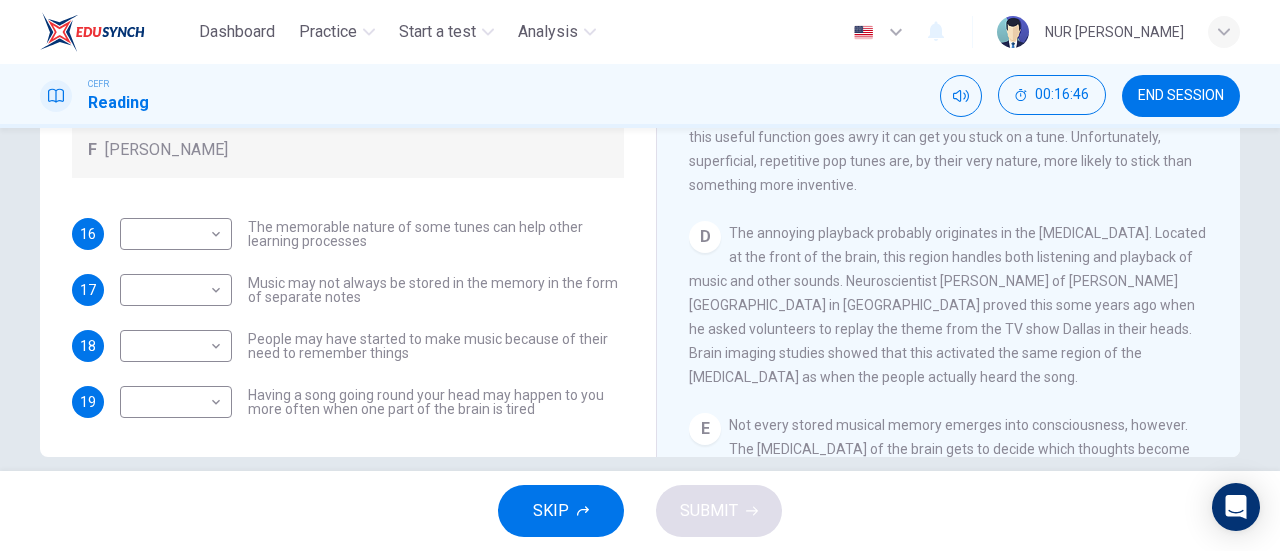 click on "The annoying playback probably originates in the auditory cortex. Located at the front of the brain, this region handles both listening and playback of music and other sounds. Neuroscientist Robert Zatorre of McGill University in Montreal proved this some years ago when he asked volunteers to replay the theme from the TV show Dallas in their heads. Brain imaging studies showed that this activated the same region of the auditory cortex as when the people actually heard the song." at bounding box center (947, 305) 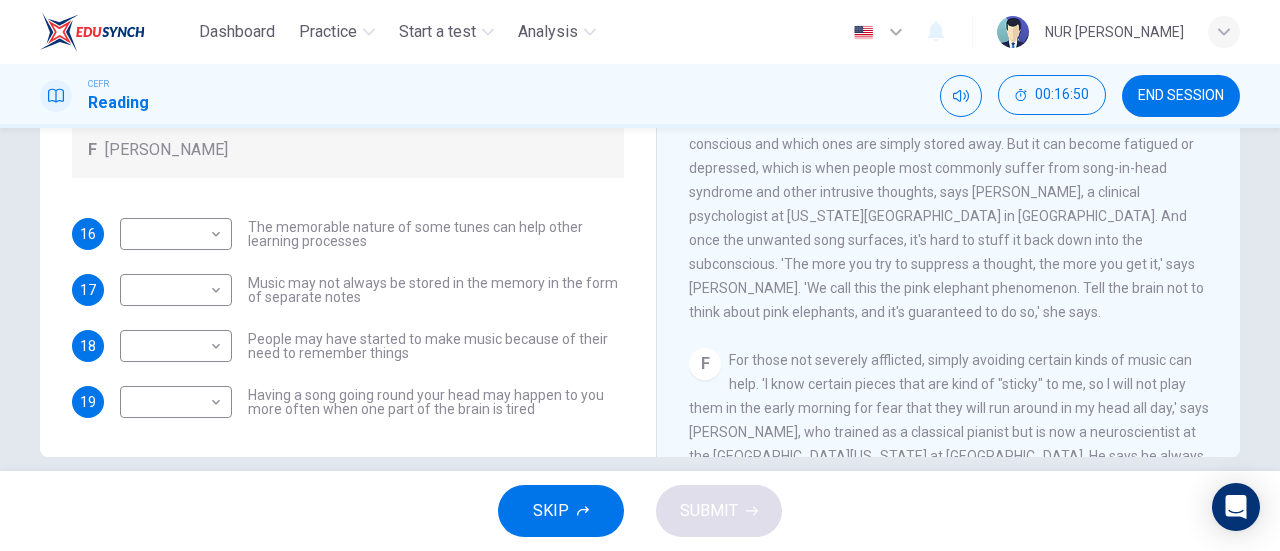scroll, scrollTop: 865, scrollLeft: 0, axis: vertical 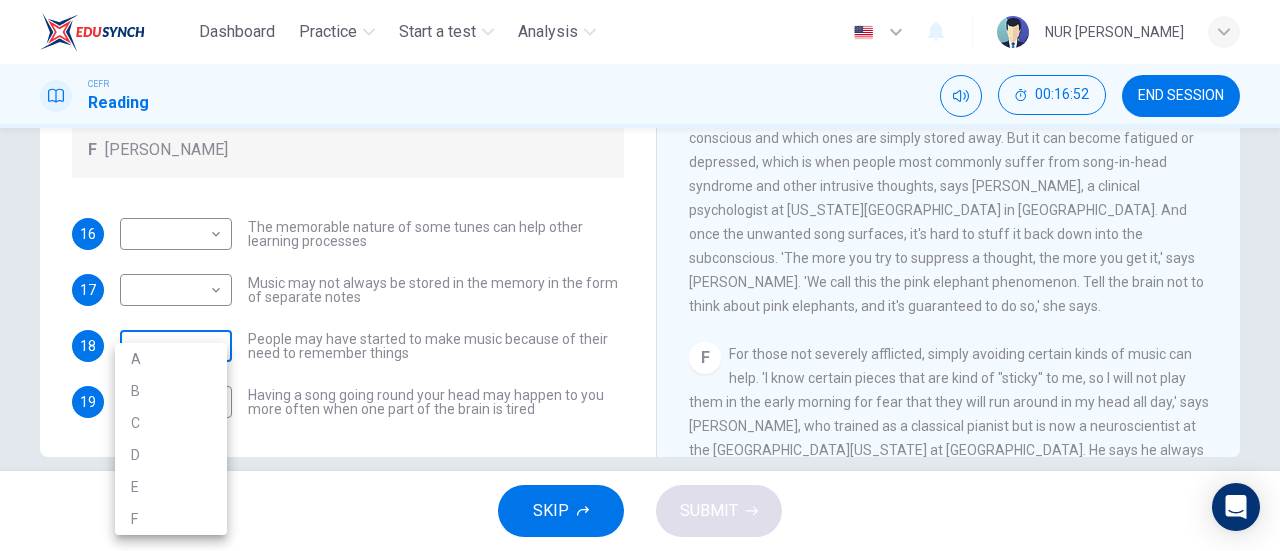 click on "Dashboard Practice Start a test Analysis English en ​ NUR FATIN NABILAH BINTI MOHD FADZLI CEFR Reading 00:16:52 END SESSION Questions 16 - 19 Look at the following theories and the list of people below.
Match each theory with the person it is credited to.
Write the correct letter  A-F  in the boxes below. A Roger Chaffin B Susan Ball C Steven Brown D Caroline Palmer E Sandra Calvert F Leon James 16 ​ ​ The memorable nature of some tunes can help other learning processes 17 ​ ​ Music may not always be stored in the memory in the form of separate notes 18 ​ ​ People may have started to make music because of their need to remember things 19 ​ ​ Having a song going round your head may happen to you more often when one part of the brain is tired A Song on the Brain CLICK TO ZOOM Click to Zoom A B C D E F G H I SKIP SUBMIT EduSynch - Online Language Proficiency Testing
Dashboard Practice Start a test Analysis Notifications © Copyright  2025 A B C D E F" at bounding box center [640, 275] 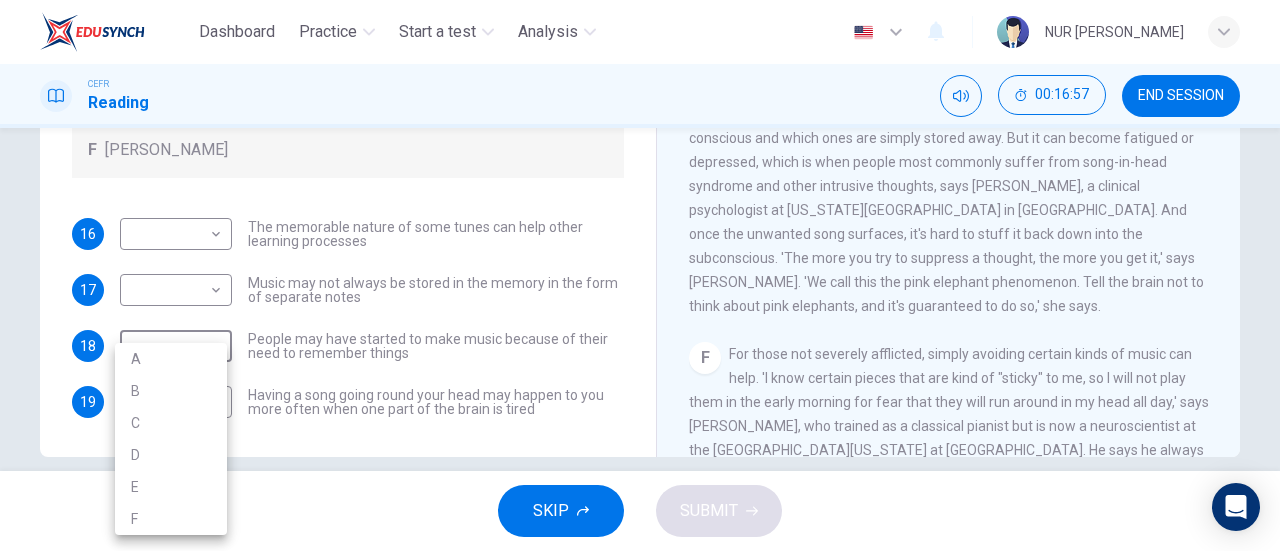 click at bounding box center [640, 275] 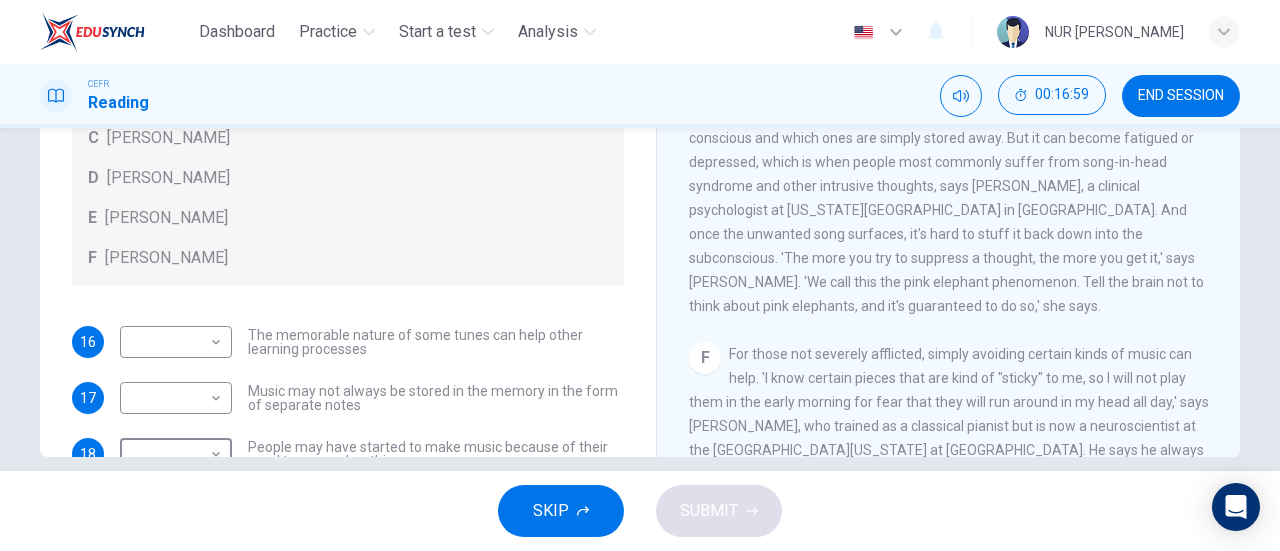 scroll, scrollTop: 0, scrollLeft: 0, axis: both 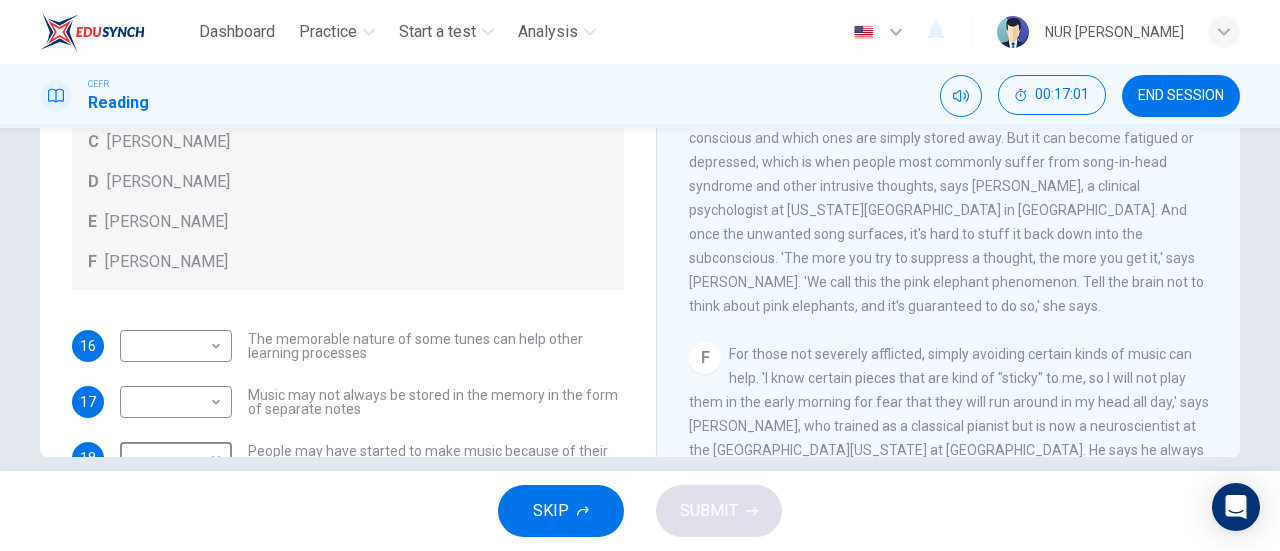 click on "CLICK TO ZOOM Click to Zoom A Some songs just won't leave you alone. But this may give us clues about how our brain works. Everyone knows the situation where you can't get a song out of your head. You hear a pop song on the radio - or even just read the song's title and it haunts you for hours, playing over and over in your mind until you're heartily sick of it. The condition now even has a medical name 'song-in-head syndrome'. B But why does the mind annoy us like this? No one knows for sure, but it's probably because the brain is better at holding onto information than it is at knowing what information is important. Roger Chaffin, a psychologist at the University of Connecticut says, 'It's a manifestation of an aspect of memory which is normally an asset to us, but in this instance it can be a nuisance.' C D E F G H I" at bounding box center [962, 153] 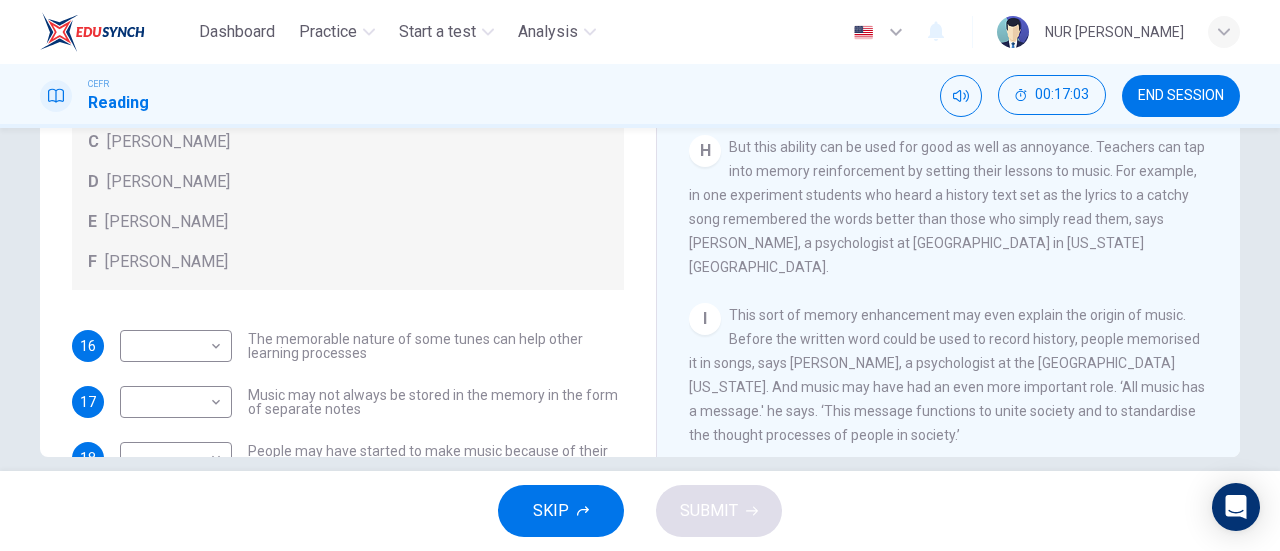 scroll, scrollTop: 1584, scrollLeft: 0, axis: vertical 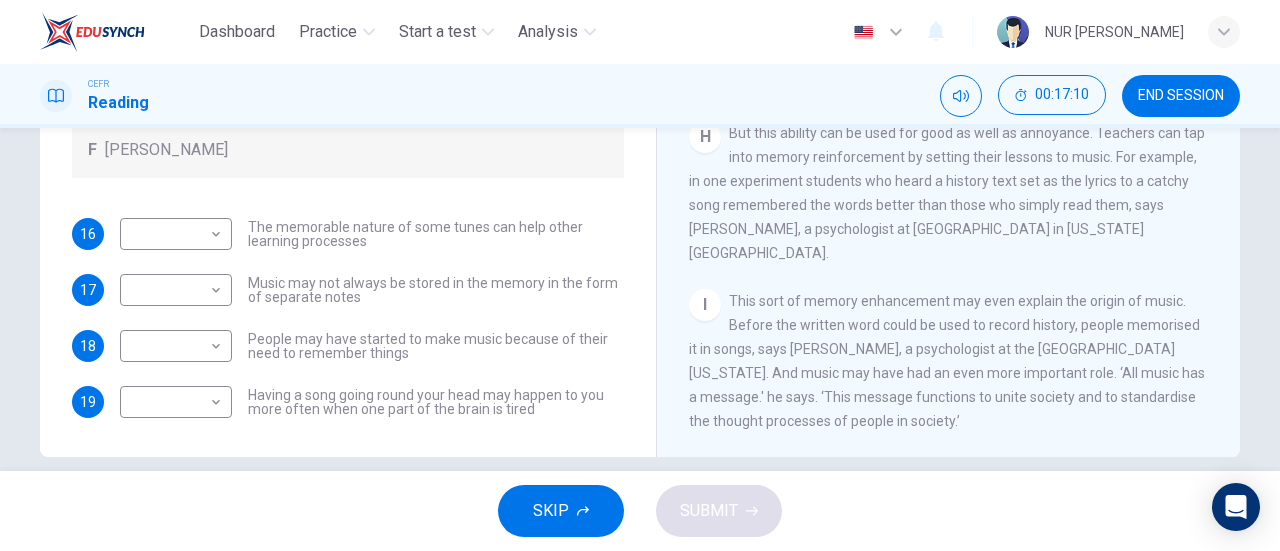 click on "This sort of memory enhancement may even explain the origin of music. Before the written word could be used to record history, people memorised it in songs, says Leon James, a psychologist at the University of Hawaii. And music may have had an even more important role. ‘All music has a message.' he says. ‘This message functions to unite society and to standardise the thought processes of people in society.’" at bounding box center (947, 361) 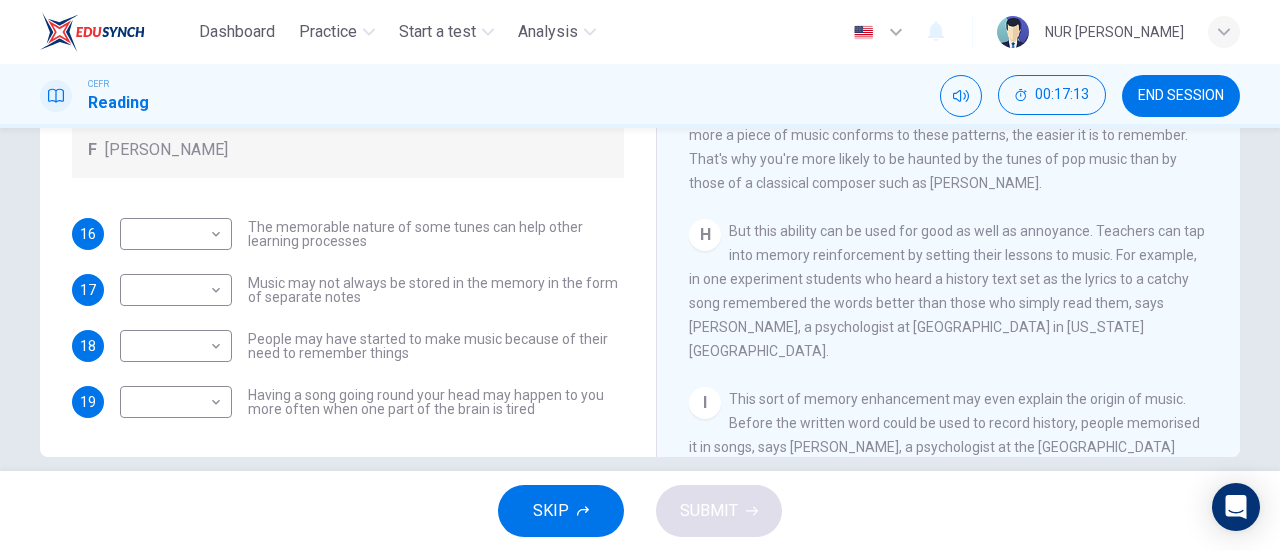 scroll, scrollTop: 1468, scrollLeft: 0, axis: vertical 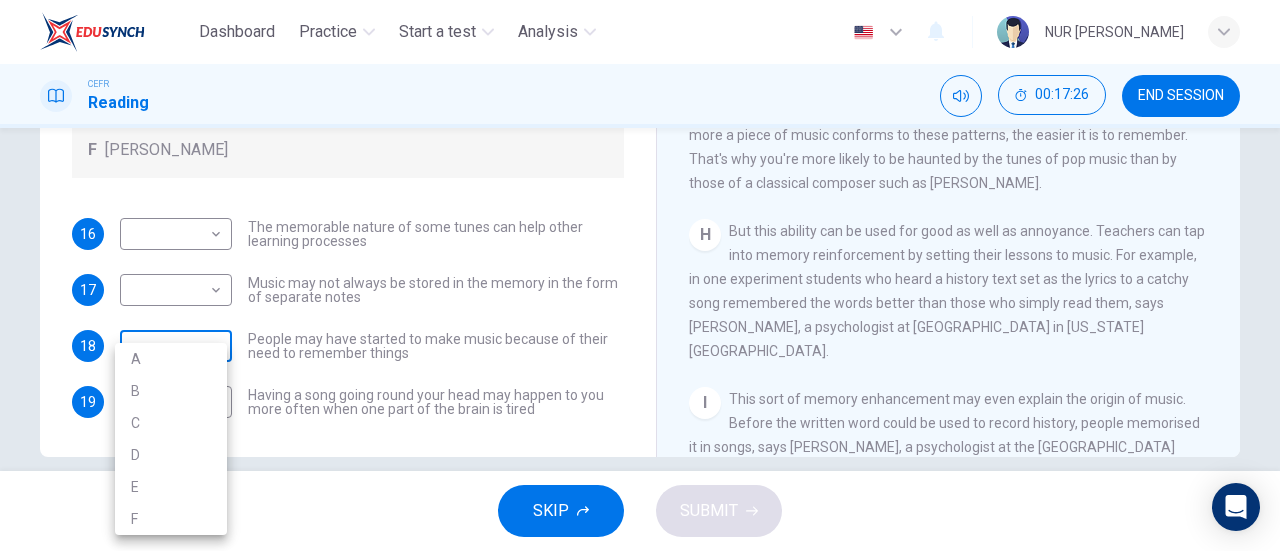 click on "Dashboard Practice Start a test Analysis English en ​ NUR FATIN NABILAH BINTI MOHD FADZLI CEFR Reading 00:17:26 END SESSION Questions 16 - 19 Look at the following theories and the list of people below.
Match each theory with the person it is credited to.
Write the correct letter  A-F  in the boxes below. A Roger Chaffin B Susan Ball C Steven Brown D Caroline Palmer E Sandra Calvert F Leon James 16 ​ ​ The memorable nature of some tunes can help other learning processes 17 ​ ​ Music may not always be stored in the memory in the form of separate notes 18 ​ ​ People may have started to make music because of their need to remember things 19 ​ ​ Having a song going round your head may happen to you more often when one part of the brain is tired A Song on the Brain CLICK TO ZOOM Click to Zoom A B C D E F G H I SKIP SUBMIT EduSynch - Online Language Proficiency Testing
Dashboard Practice Start a test Analysis Notifications © Copyright  2025 A B C D E F" at bounding box center [640, 275] 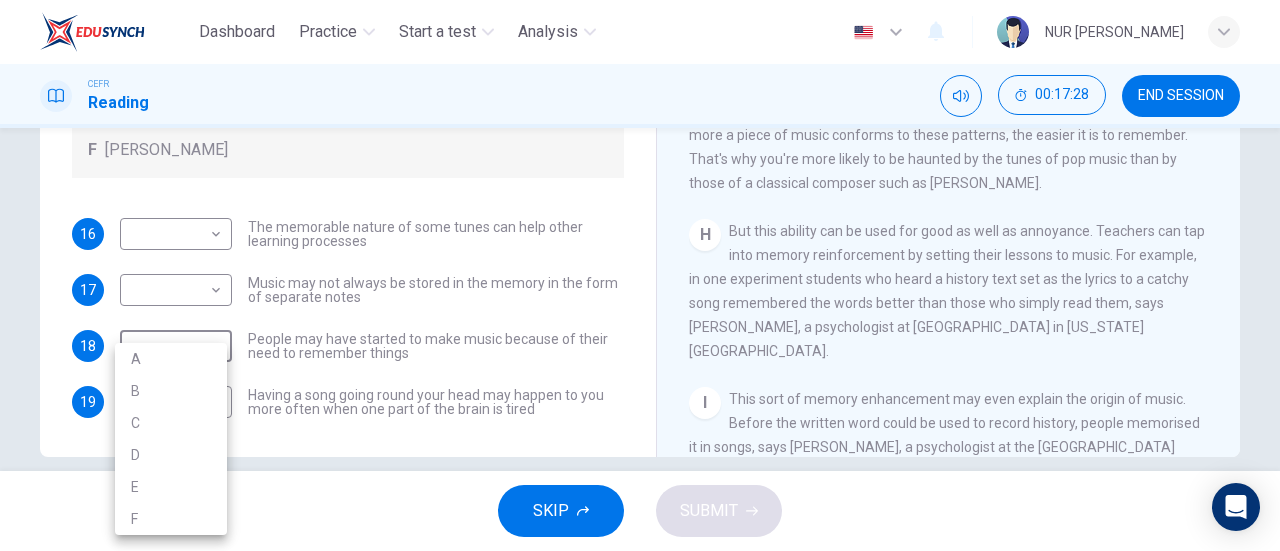 click at bounding box center [640, 275] 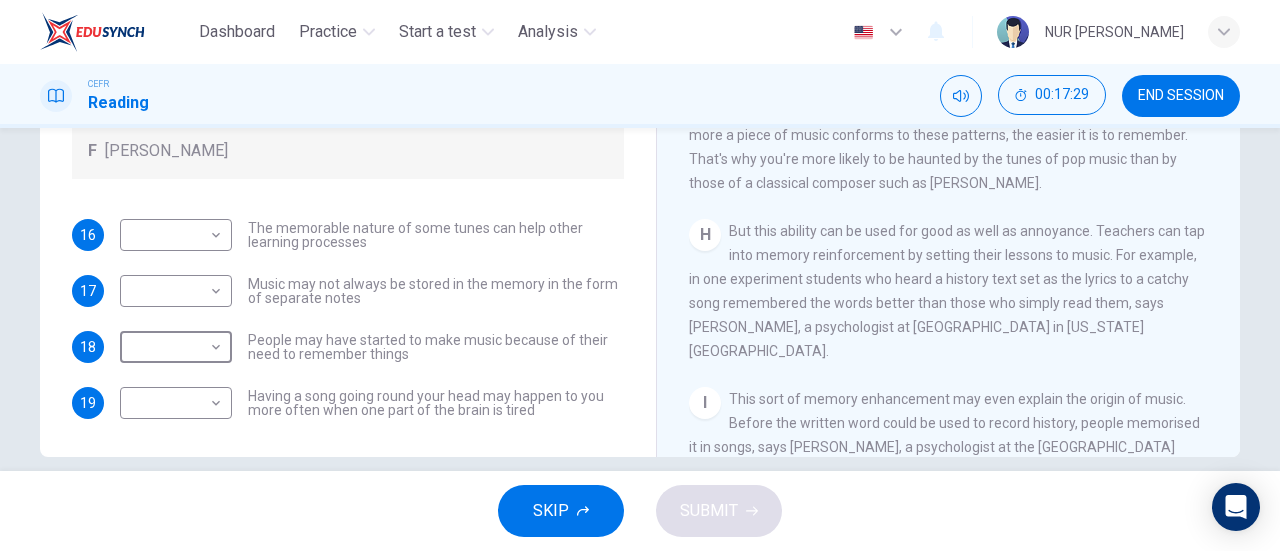 scroll, scrollTop: 112, scrollLeft: 0, axis: vertical 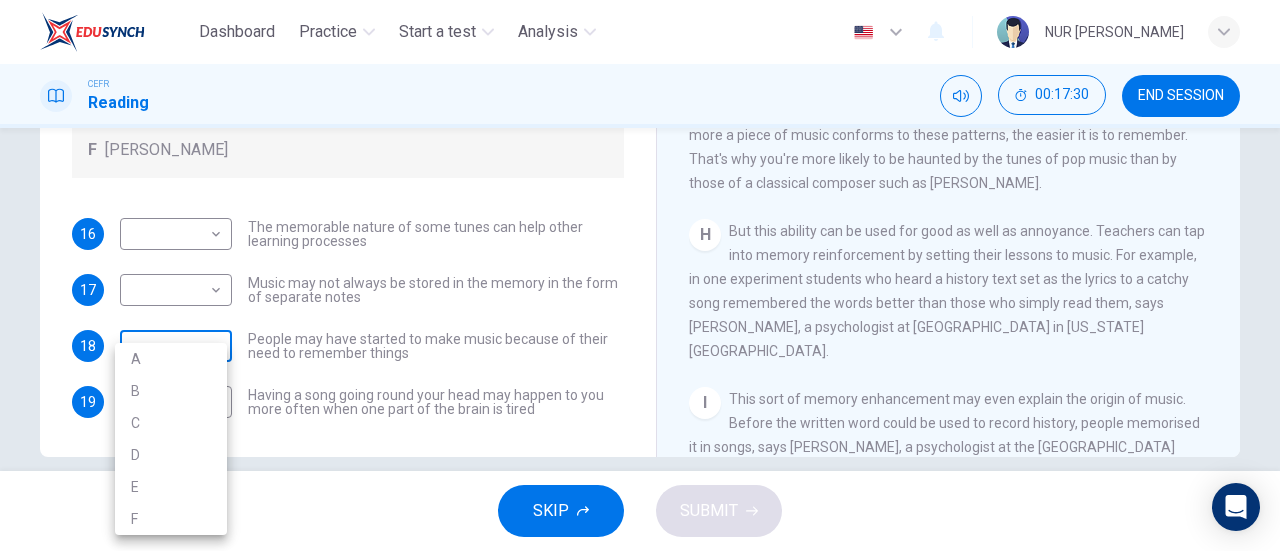 click on "Dashboard Practice Start a test Analysis English en ​ NUR FATIN NABILAH BINTI MOHD FADZLI CEFR Reading 00:17:30 END SESSION Questions 16 - 19 Look at the following theories and the list of people below.
Match each theory with the person it is credited to.
Write the correct letter  A-F  in the boxes below. A Roger Chaffin B Susan Ball C Steven Brown D Caroline Palmer E Sandra Calvert F Leon James 16 ​ ​ The memorable nature of some tunes can help other learning processes 17 ​ ​ Music may not always be stored in the memory in the form of separate notes 18 ​ ​ People may have started to make music because of their need to remember things 19 ​ ​ Having a song going round your head may happen to you more often when one part of the brain is tired A Song on the Brain CLICK TO ZOOM Click to Zoom A B C D E F G H I SKIP SUBMIT EduSynch - Online Language Proficiency Testing
Dashboard Practice Start a test Analysis Notifications © Copyright  2025 A B C D E F" at bounding box center [640, 275] 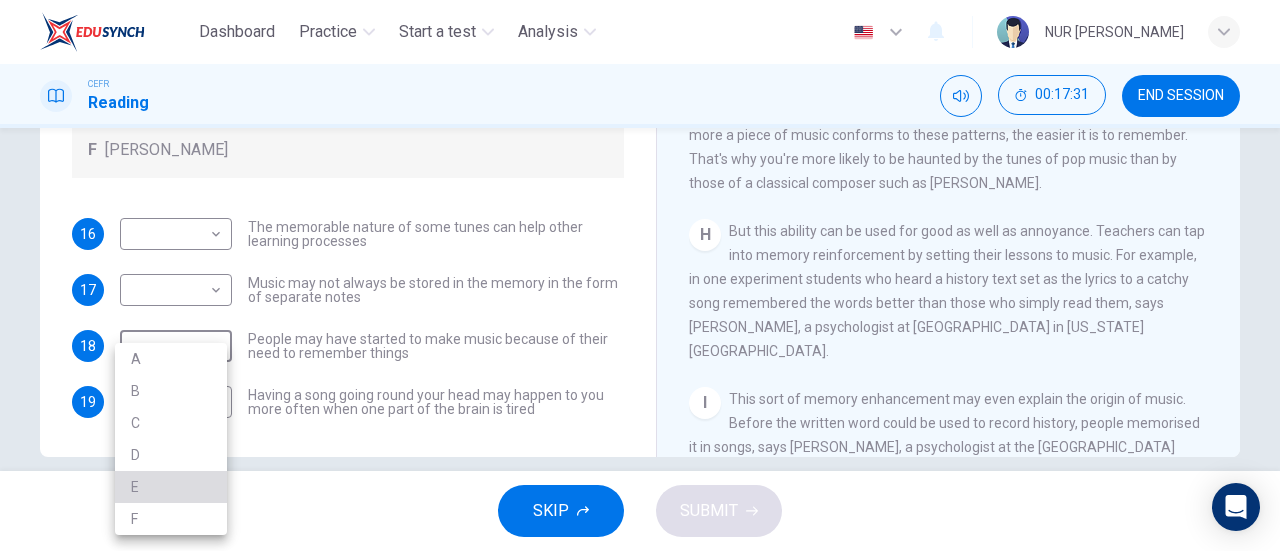 click on "E" at bounding box center [171, 487] 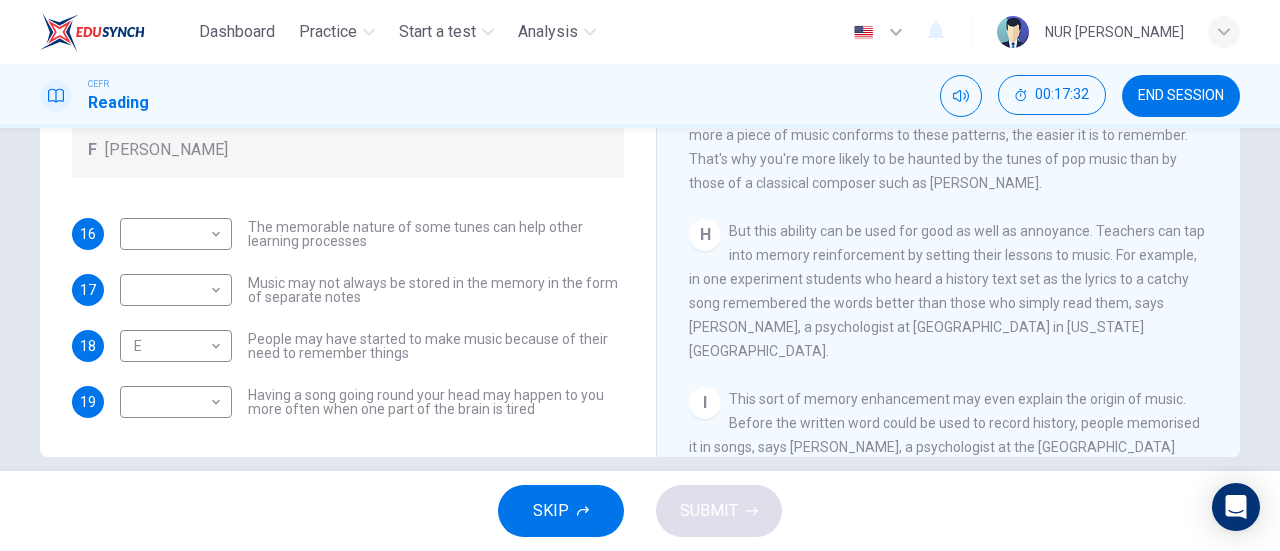 click on "But this ability can be used for good as well as annoyance. Teachers can tap into memory reinforcement by setting their lessons to music. For example, in one experiment students who heard a history text set as the lyrics to a catchy song remembered the words better than those who simply read them, says Sandra Calvert, a psychologist at Georgetown University in Washington DC." at bounding box center (947, 291) 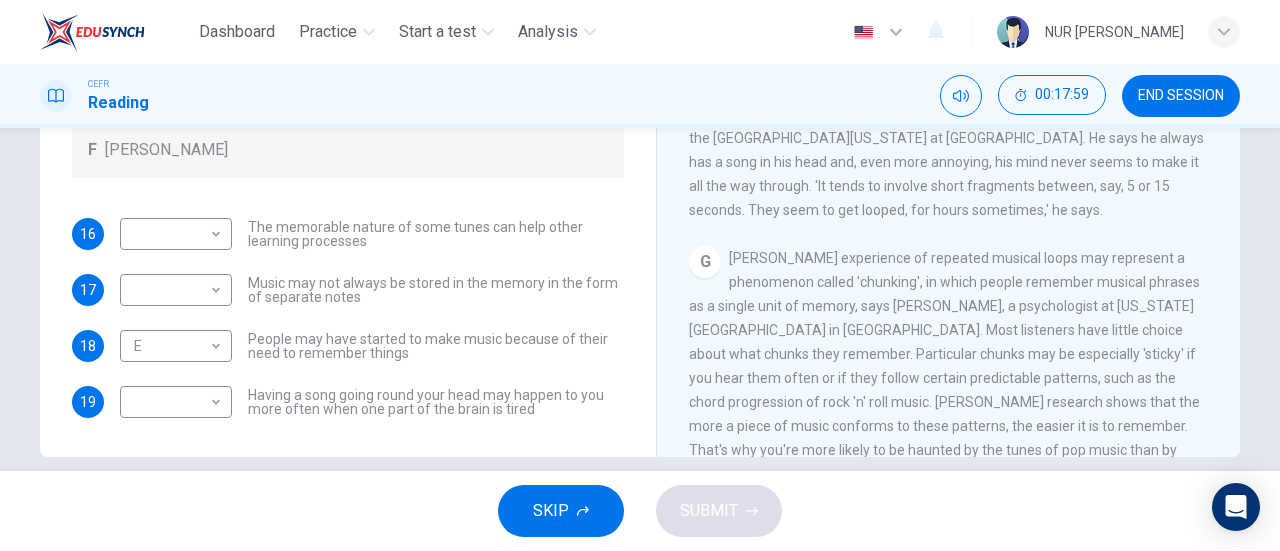 scroll, scrollTop: 1253, scrollLeft: 0, axis: vertical 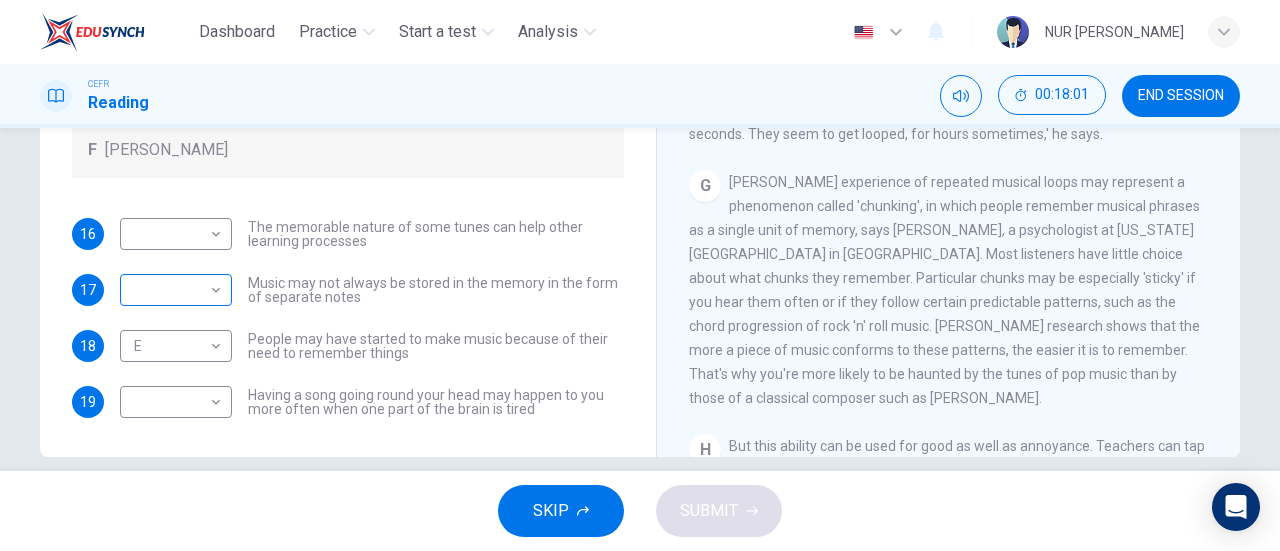 click on "Dashboard Practice Start a test Analysis English en ​ NUR FATIN NABILAH BINTI MOHD FADZLI CEFR Reading 00:18:01 END SESSION Questions 16 - 19 Look at the following theories and the list of people below.
Match each theory with the person it is credited to.
Write the correct letter  A-F  in the boxes below. A Roger Chaffin B Susan Ball C Steven Brown D Caroline Palmer E Sandra Calvert F Leon James 16 ​ ​ The memorable nature of some tunes can help other learning processes 17 ​ ​ Music may not always be stored in the memory in the form of separate notes 18 E E ​ People may have started to make music because of their need to remember things 19 ​ ​ Having a song going round your head may happen to you more often when one part of the brain is tired A Song on the Brain CLICK TO ZOOM Click to Zoom A B C D E F G H I SKIP SUBMIT EduSynch - Online Language Proficiency Testing
Dashboard Practice Start a test Analysis Notifications © Copyright  2025" at bounding box center (640, 275) 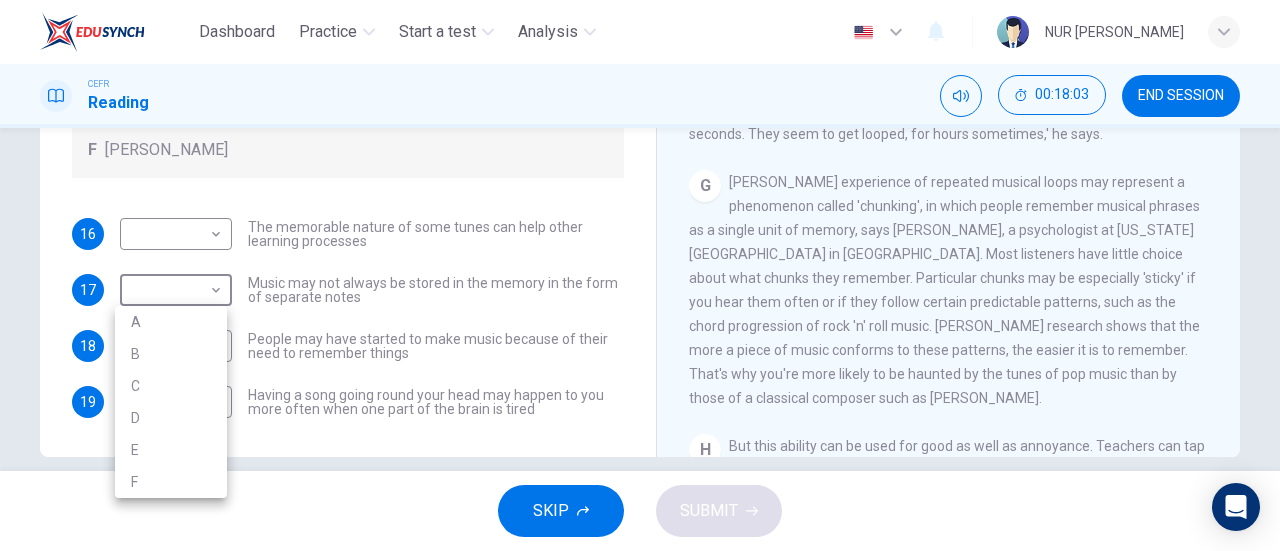 click at bounding box center [640, 275] 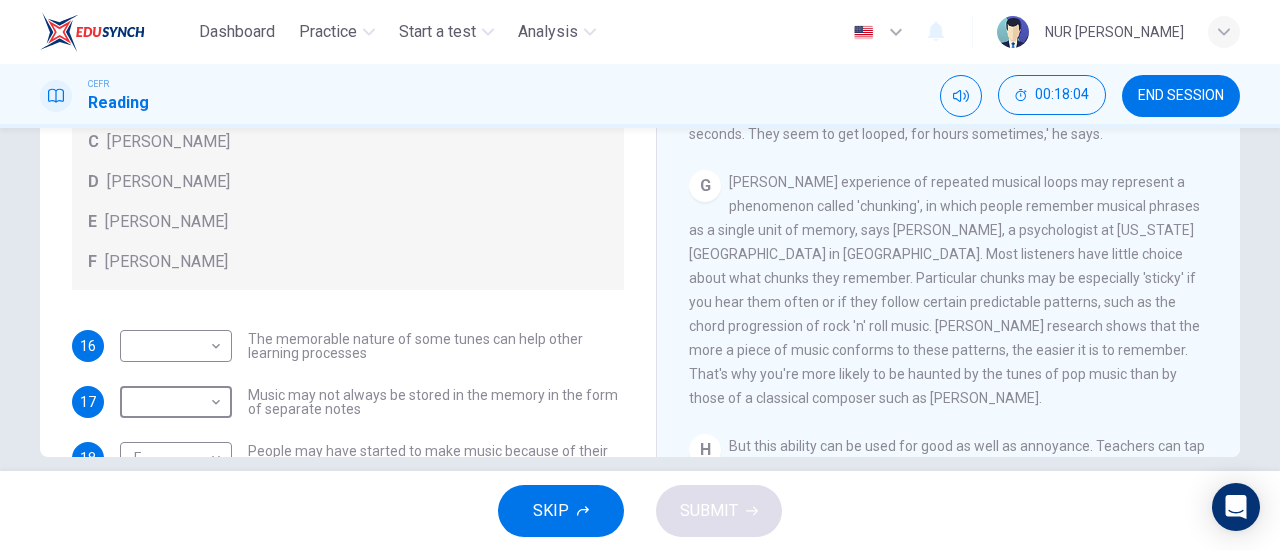 scroll, scrollTop: 112, scrollLeft: 0, axis: vertical 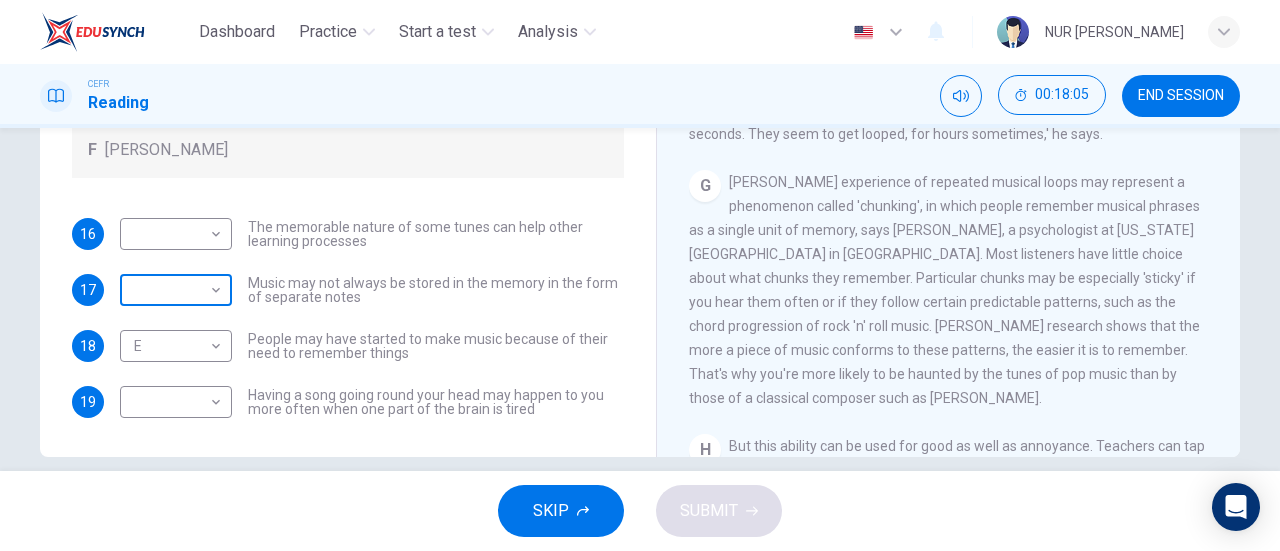 click on "Dashboard Practice Start a test Analysis English en ​ NUR FATIN NABILAH BINTI MOHD FADZLI CEFR Reading 00:18:05 END SESSION Questions 16 - 19 Look at the following theories and the list of people below.
Match each theory with the person it is credited to.
Write the correct letter  A-F  in the boxes below. A Roger Chaffin B Susan Ball C Steven Brown D Caroline Palmer E Sandra Calvert F Leon James 16 ​ ​ The memorable nature of some tunes can help other learning processes 17 ​ ​ Music may not always be stored in the memory in the form of separate notes 18 E E ​ People may have started to make music because of their need to remember things 19 ​ ​ Having a song going round your head may happen to you more often when one part of the brain is tired A Song on the Brain CLICK TO ZOOM Click to Zoom A B C D E F G H I SKIP SUBMIT EduSynch - Online Language Proficiency Testing
Dashboard Practice Start a test Analysis Notifications © Copyright  2025" at bounding box center [640, 275] 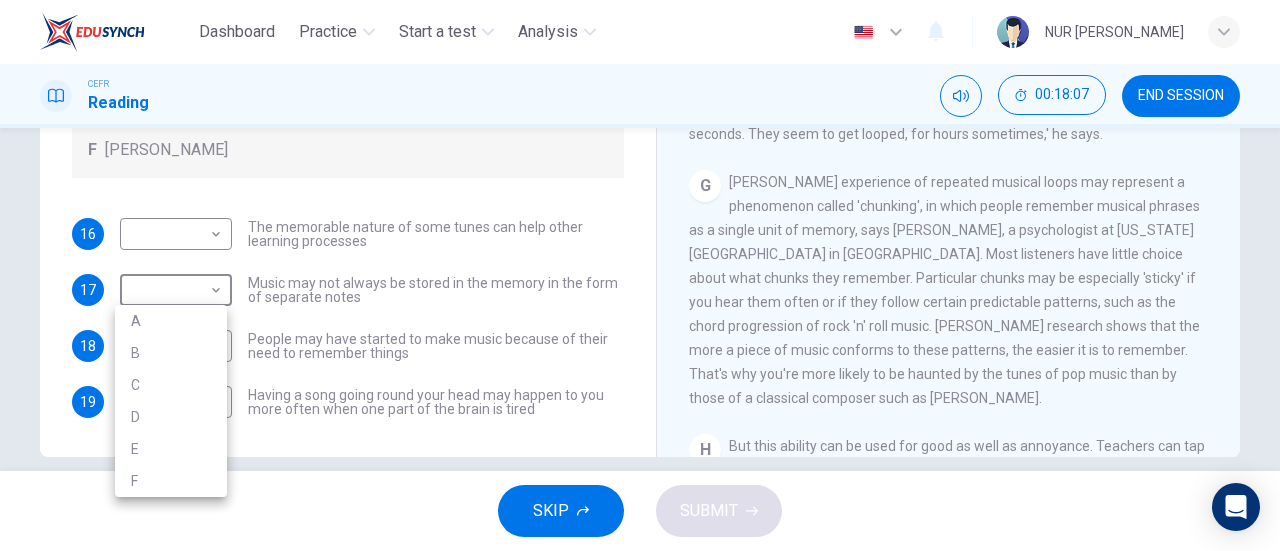 click on "D" at bounding box center (171, 417) 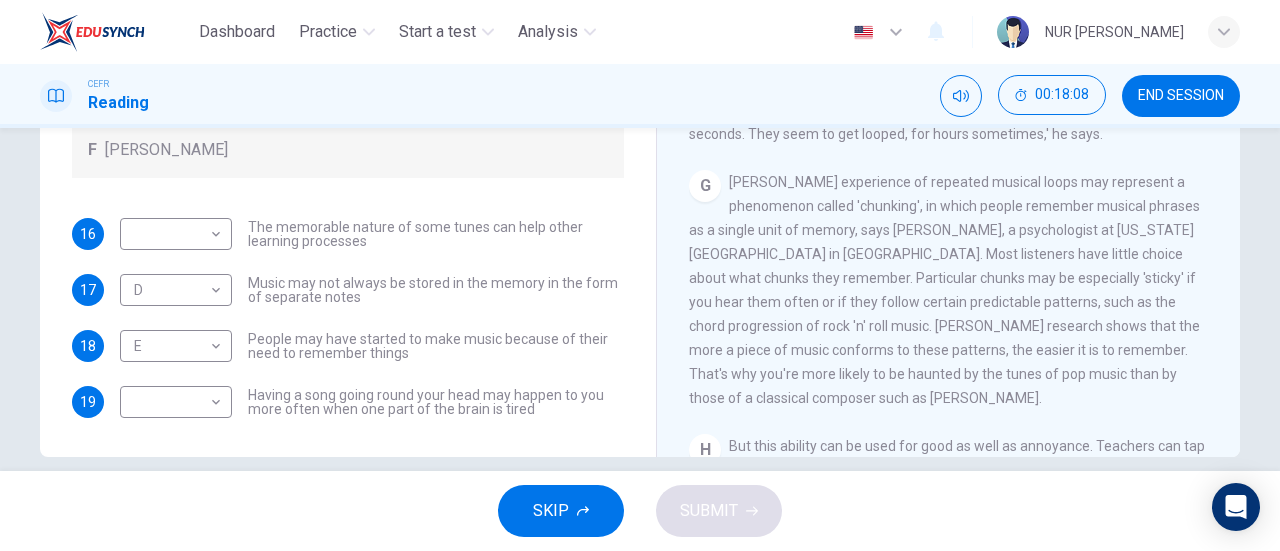 click on "Brown's experience of repeated musical loops may represent a phenomenon called 'chunking', in which people remember musical phrases as a single unit of memory, says Caroline Palmer, a psychologist at Ohio State University in Columbus. Most listeners have little choice about what chunks they remember. Particular chunks may be especially 'sticky' if you hear them often or if they follow certain predictable patterns, such as the chord progression of rock 'n' roll music. Palmer's research shows that the more a piece of music conforms to these patterns, the easier it is to remember. That's why you're more likely to be haunted by the tunes of pop music than by those of a classical composer such as J. S. Bach." at bounding box center (944, 290) 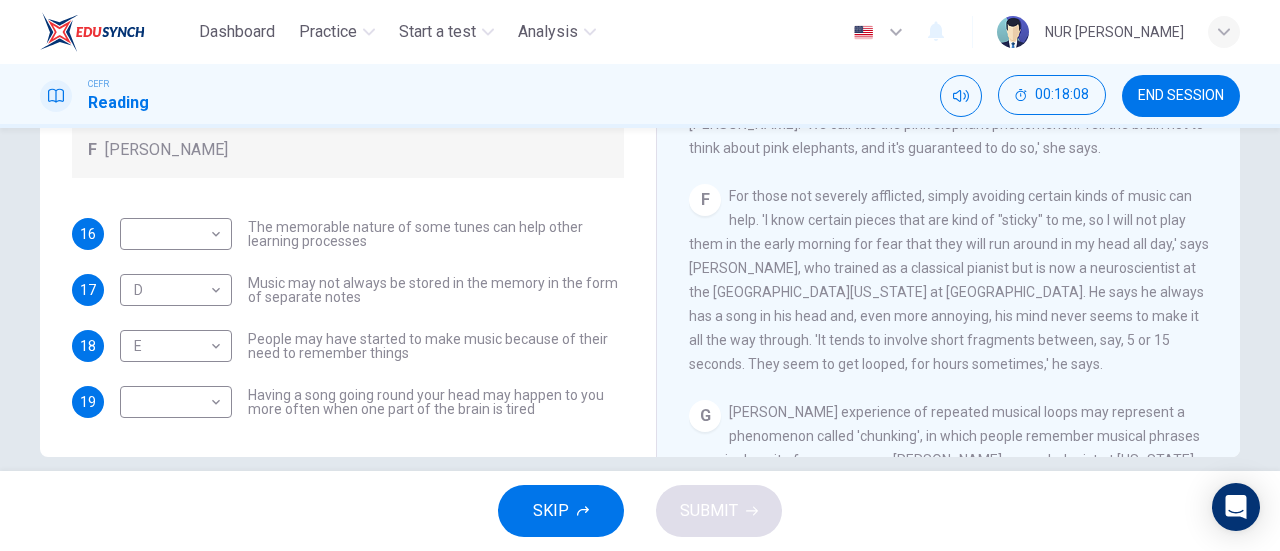 scroll, scrollTop: 1022, scrollLeft: 0, axis: vertical 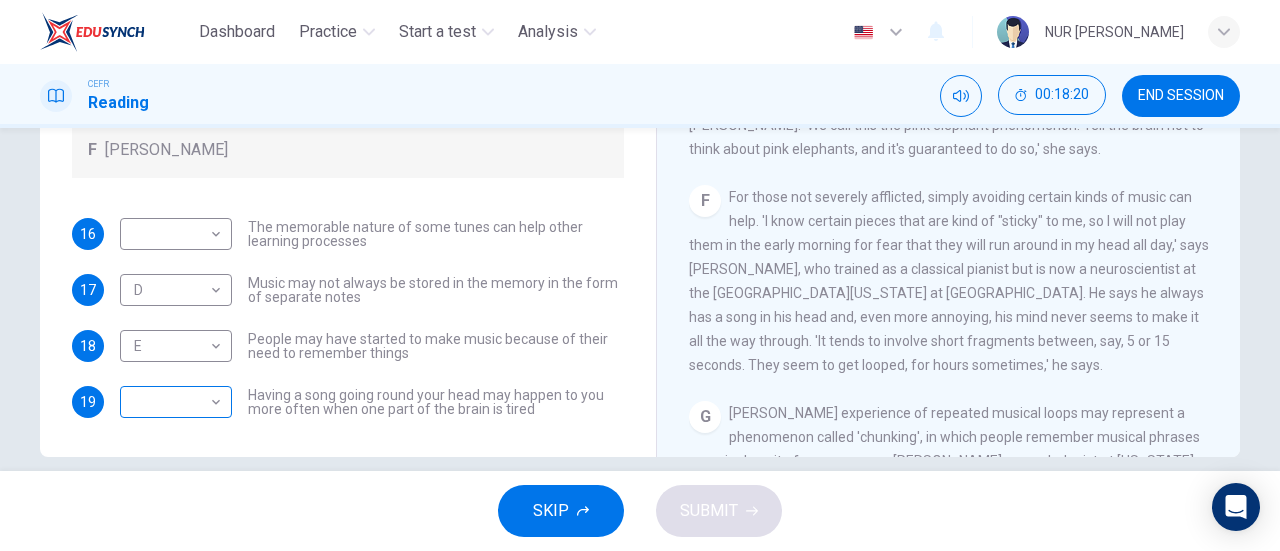 click on "Dashboard Practice Start a test Analysis English en ​ NUR FATIN NABILAH BINTI MOHD FADZLI CEFR Reading 00:18:20 END SESSION Questions 16 - 19 Look at the following theories and the list of people below.
Match each theory with the person it is credited to.
Write the correct letter  A-F  in the boxes below. A Roger Chaffin B Susan Ball C Steven Brown D Caroline Palmer E Sandra Calvert F Leon James 16 ​ ​ The memorable nature of some tunes can help other learning processes 17 D D ​ Music may not always be stored in the memory in the form of separate notes 18 E E ​ People may have started to make music because of their need to remember things 19 ​ ​ Having a song going round your head may happen to you more often when one part of the brain is tired A Song on the Brain CLICK TO ZOOM Click to Zoom A B C D E F G H I SKIP SUBMIT EduSynch - Online Language Proficiency Testing
Dashboard Practice Start a test Analysis Notifications © Copyright  2025" at bounding box center [640, 275] 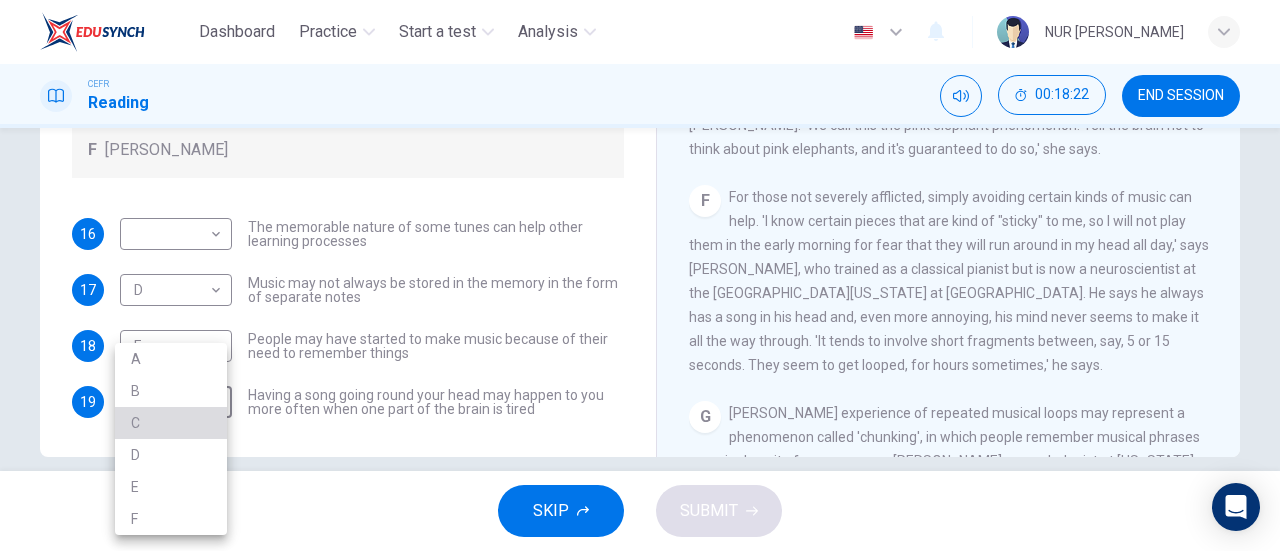 click on "C" at bounding box center [171, 423] 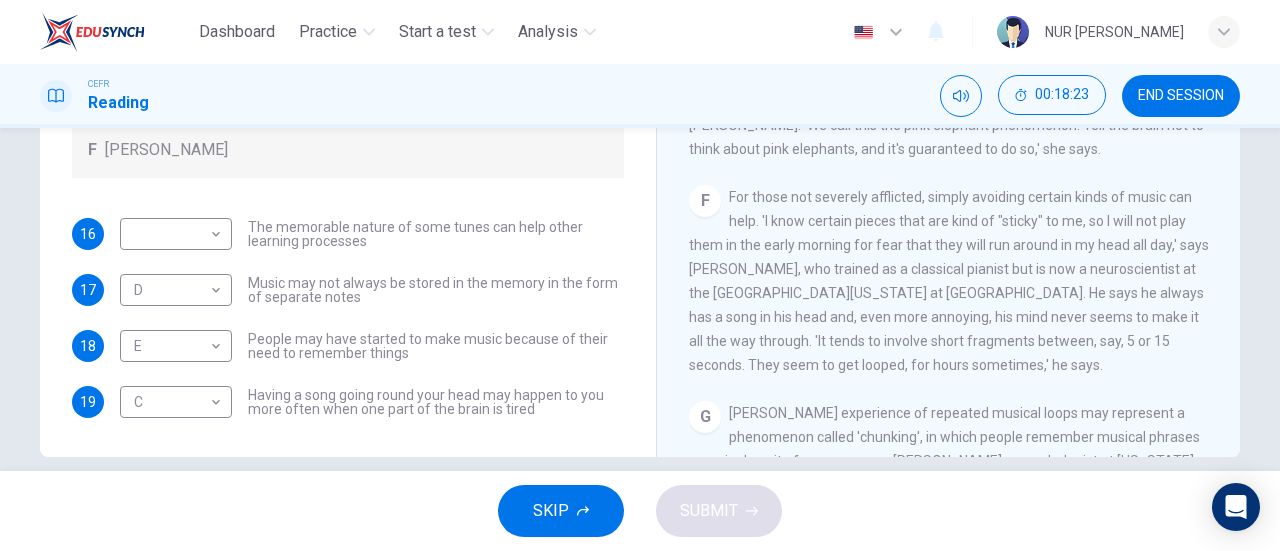 click on "For those not severely afflicted, simply avoiding certain kinds of music can help. 'I know certain pieces that are kind of "sticky" to me, so I will not play them in the early morning for fear that they will run around in my head all day,' says Steven Brown, who trained as a classical pianist but is now a neuroscientist at the University of Texas Health Science Center at San Antonio. He says he always has a song in his head and, even more annoying, his mind never seems to make it all the way through. 'It tends to involve short fragments between, say, 5 or 15 seconds. They seem to get looped, for hours sometimes,' he says." at bounding box center [949, 281] 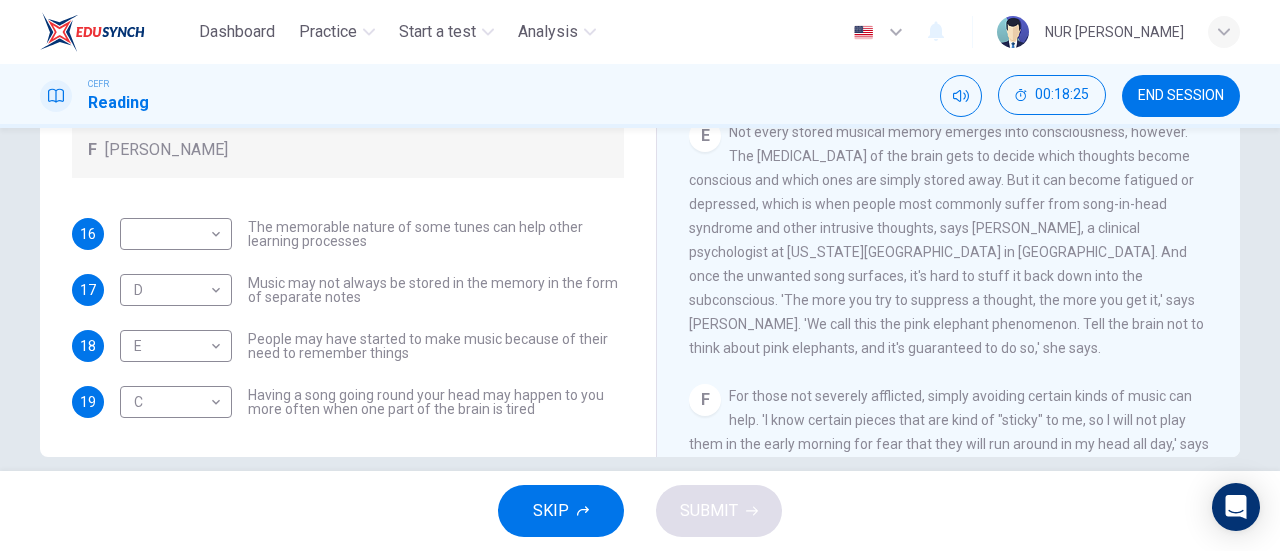 scroll, scrollTop: 810, scrollLeft: 0, axis: vertical 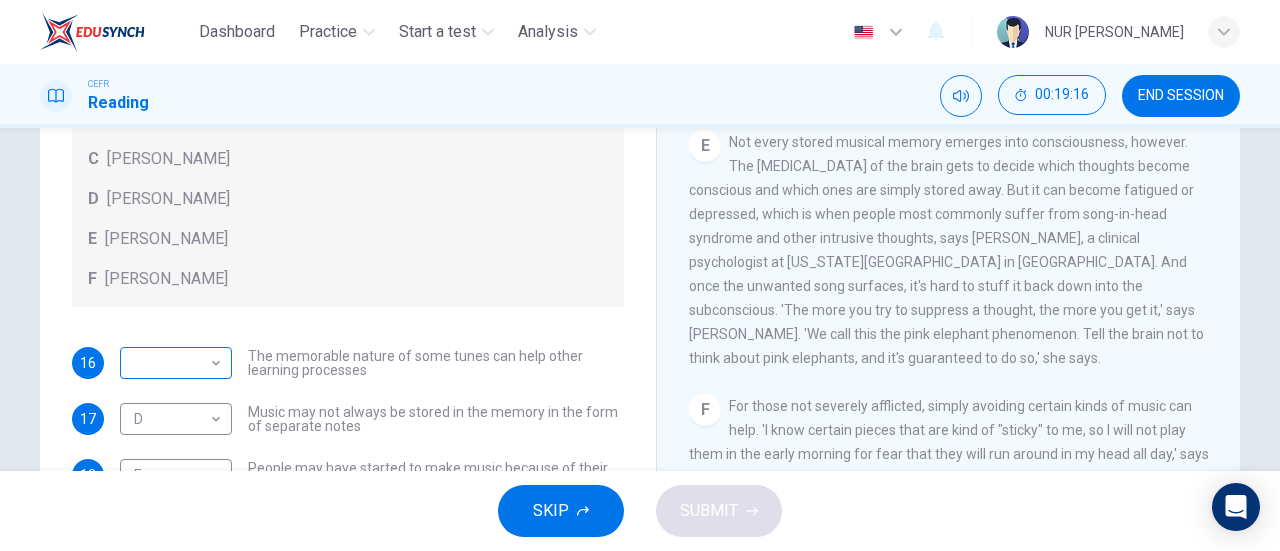 click on "Dashboard Practice Start a test Analysis English en ​ NUR FATIN NABILAH BINTI MOHD FADZLI CEFR Reading 00:19:16 END SESSION Questions 16 - 19 Look at the following theories and the list of people below.
Match each theory with the person it is credited to.
Write the correct letter  A-F  in the boxes below. A Roger Chaffin B Susan Ball C Steven Brown D Caroline Palmer E Sandra Calvert F Leon James 16 ​ ​ The memorable nature of some tunes can help other learning processes 17 D D ​ Music may not always be stored in the memory in the form of separate notes 18 E E ​ People may have started to make music because of their need to remember things 19 C C ​ Having a song going round your head may happen to you more often when one part of the brain is tired A Song on the Brain CLICK TO ZOOM Click to Zoom A B C D E F G H I SKIP SUBMIT EduSynch - Online Language Proficiency Testing
Dashboard Practice Start a test Analysis Notifications © Copyright  2025" at bounding box center [640, 275] 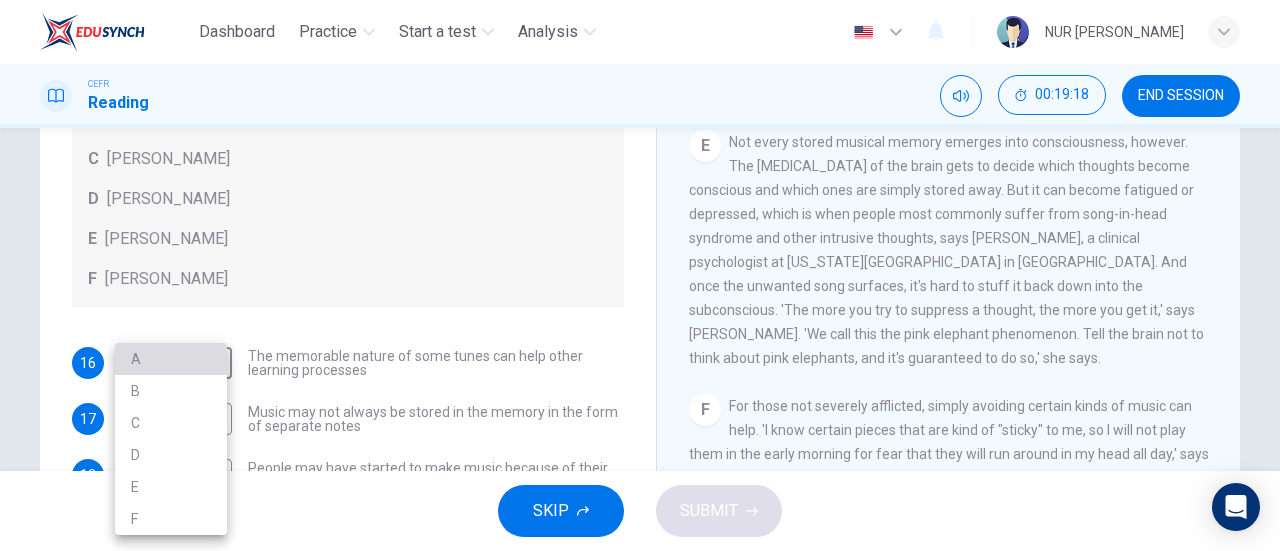 click on "A" at bounding box center (171, 359) 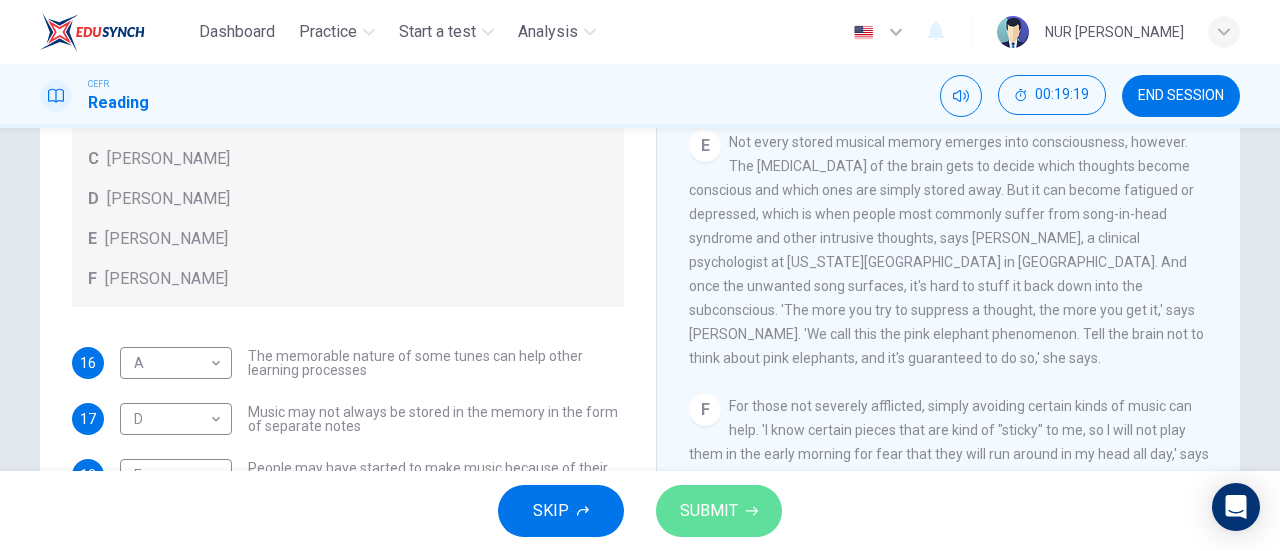 click on "SUBMIT" at bounding box center [719, 511] 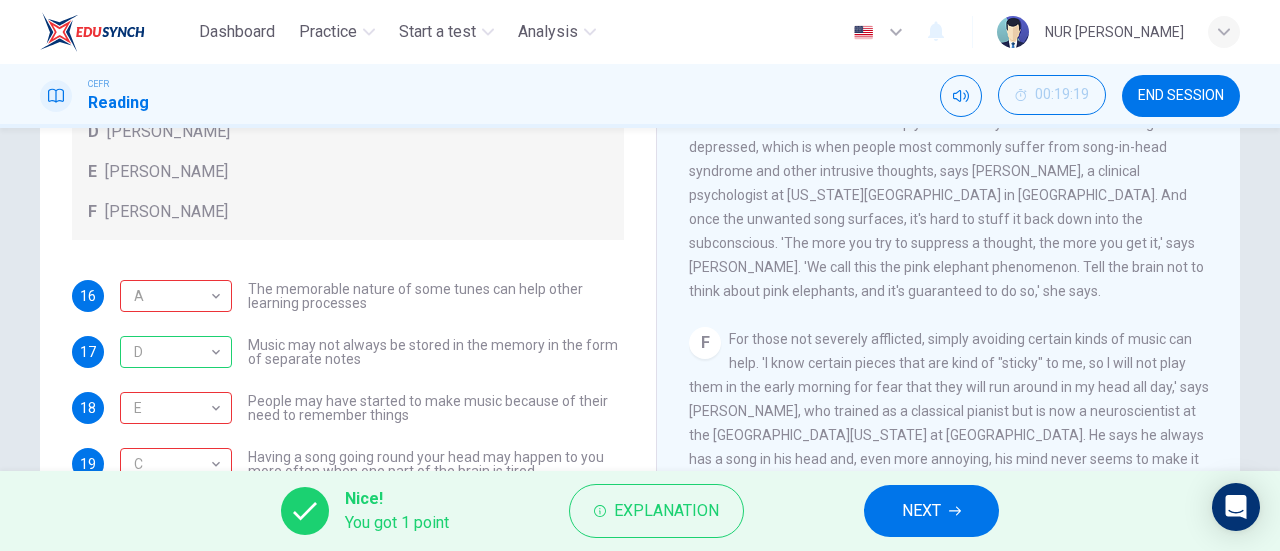 scroll, scrollTop: 432, scrollLeft: 0, axis: vertical 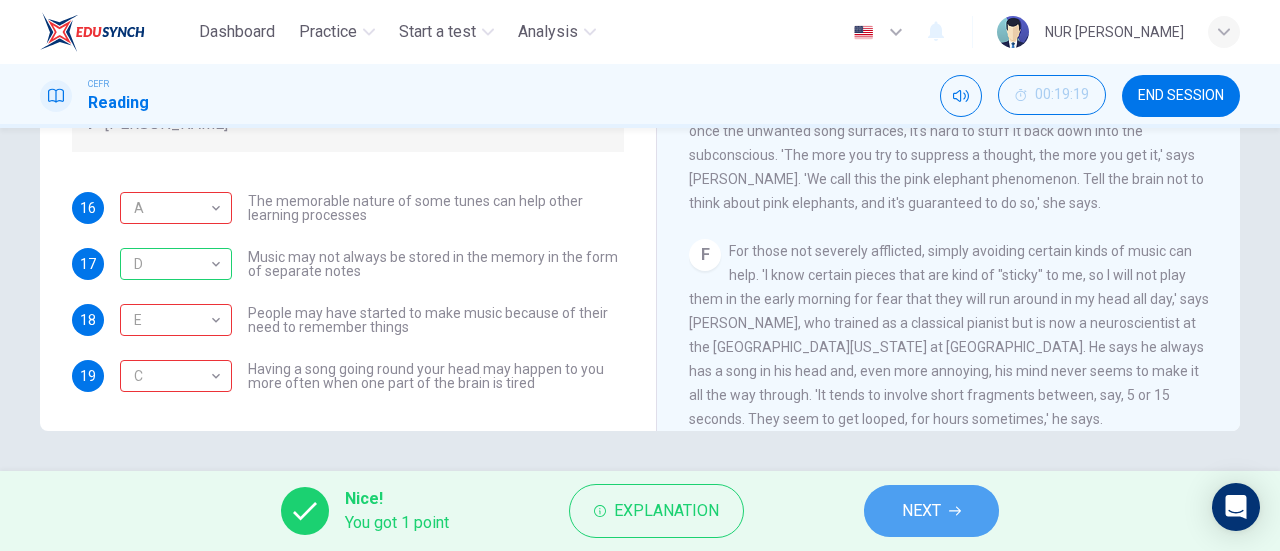 click on "NEXT" at bounding box center [931, 511] 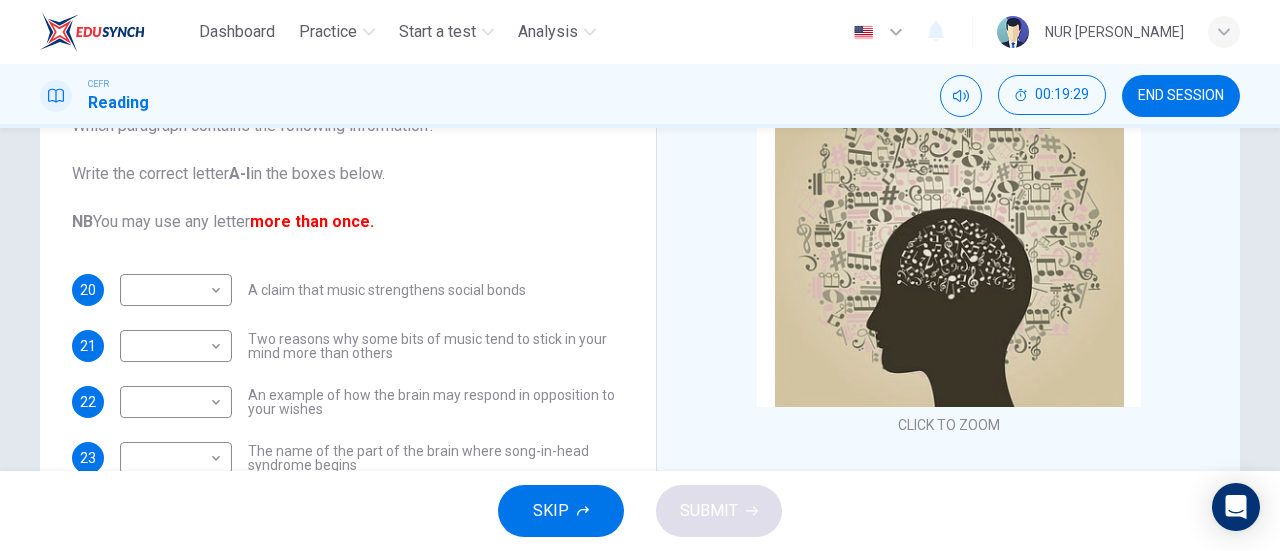 scroll, scrollTop: 198, scrollLeft: 0, axis: vertical 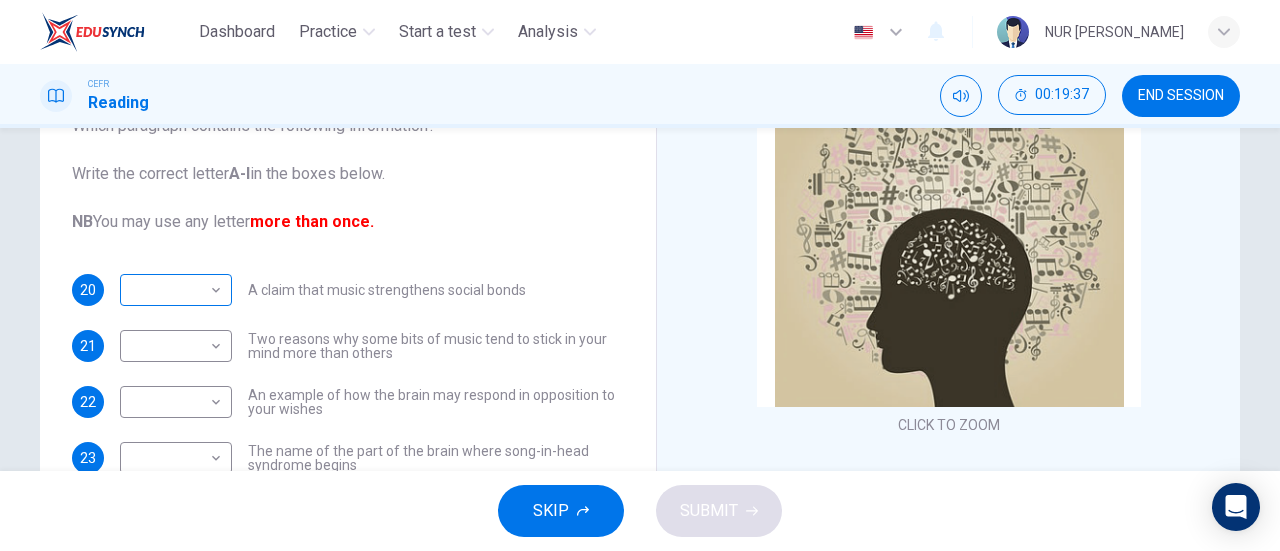 click on "Dashboard Practice Start a test Analysis English en ​ NUR FATIN NABILAH BINTI MOHD FADZLI CEFR Reading 00:19:37 END SESSION Questions 20 - 25 The Reading Passage has nine paragraphs labelled  A-l .
Which paragraph contains the following information?
Write the correct letter  A-l  in the boxes below.
NB  You may use any letter  more than once. 20 ​ ​ A claim that music strengthens social bonds 21 ​ ​ Two reasons why some bits of music tend to stick in your mind more than others 22 ​ ​ An example of how the brain may respond in opposition to your wishes 23 ​ ​ The name of the part of the brain where song-in-head syndrome begins 24 ​ ​ Examples of two everyday events that can set off song-in-head syndrome 25 ​ ​ A description of what one person does to prevent song-in-head syndrome A Song on the Brain CLICK TO ZOOM Click to Zoom A B C D E F G H I SKIP SUBMIT EduSynch - Online Language Proficiency Testing
Dashboard Practice Start a test Analysis Notifications © Copyright" at bounding box center (640, 275) 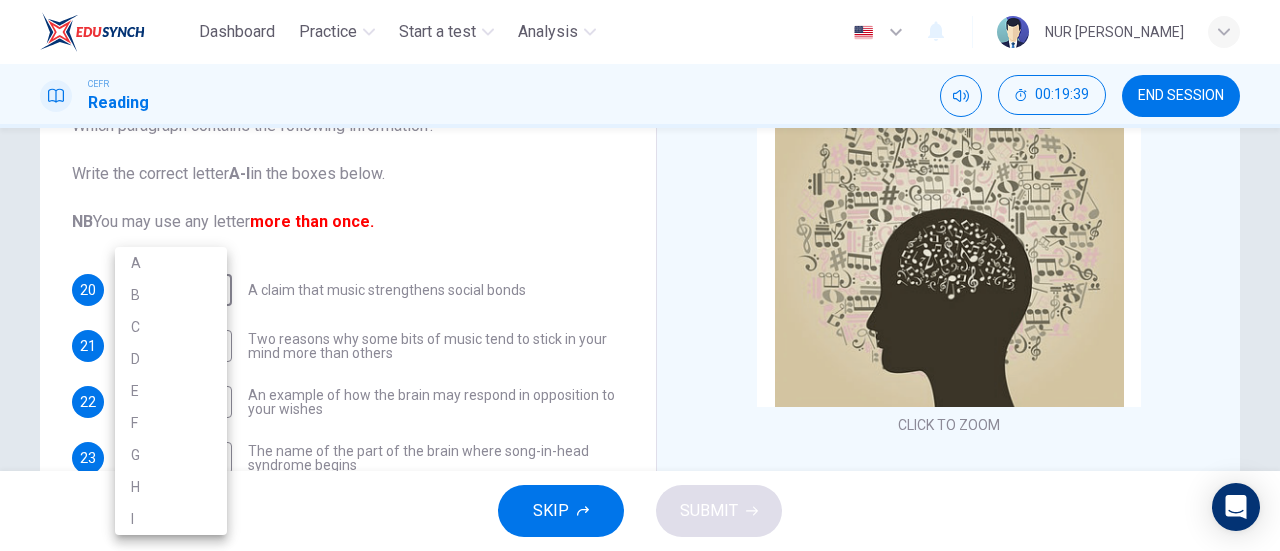 click at bounding box center (640, 275) 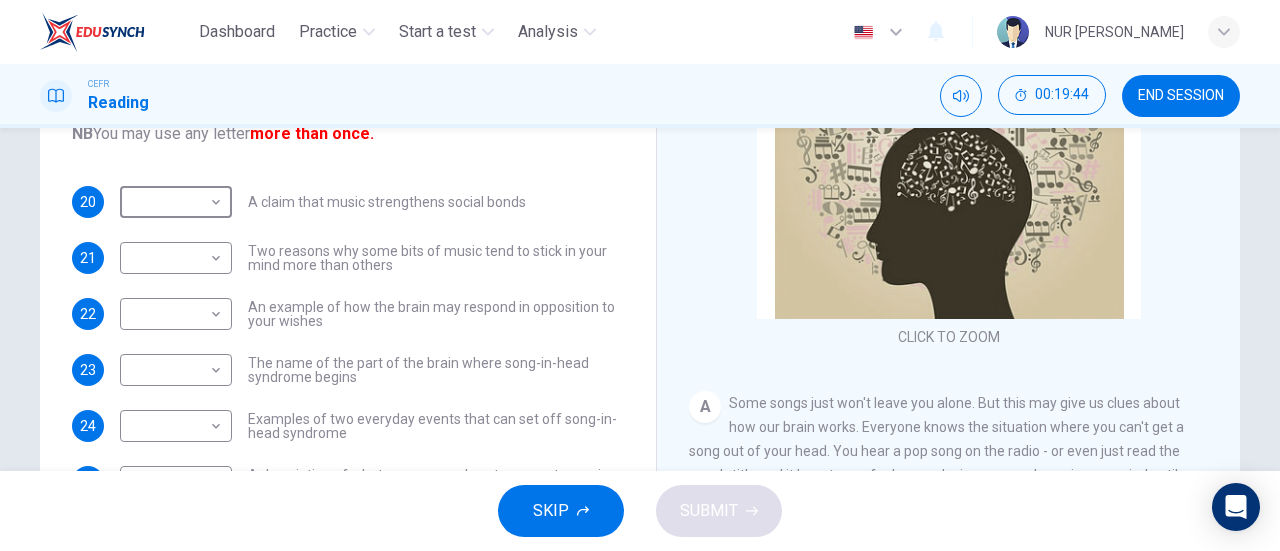 scroll, scrollTop: 342, scrollLeft: 0, axis: vertical 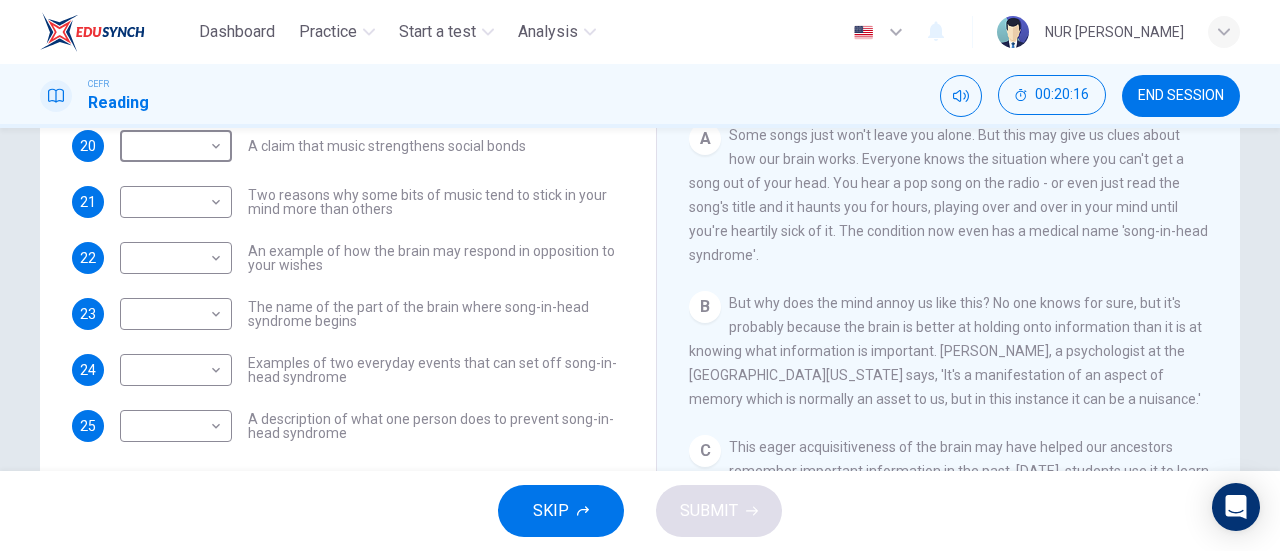 click on "END SESSION" at bounding box center [1181, 96] 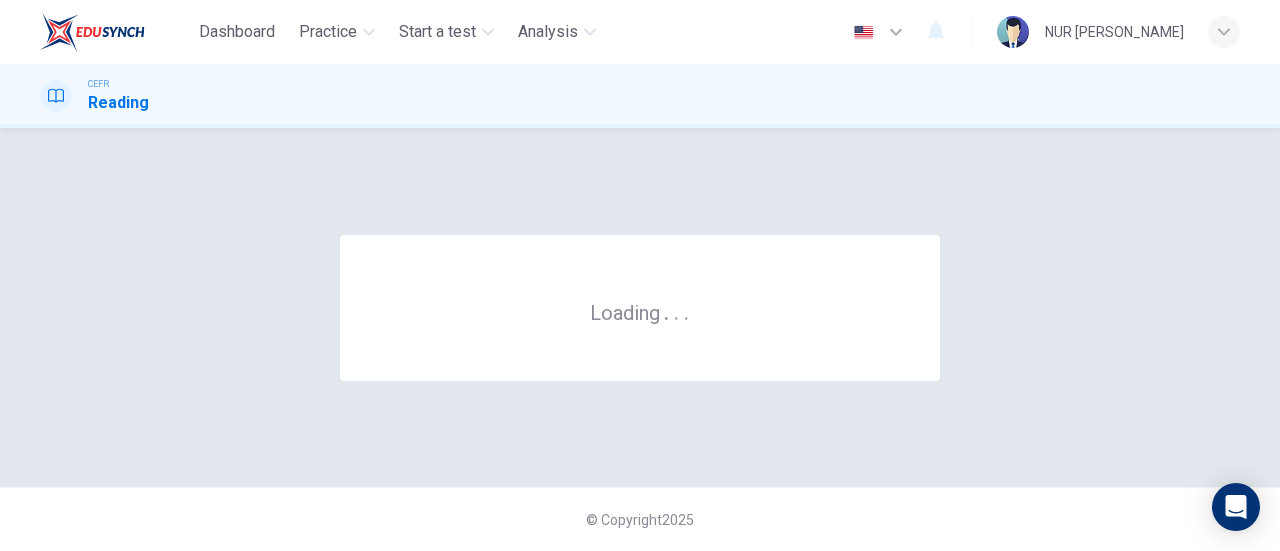 scroll, scrollTop: 0, scrollLeft: 0, axis: both 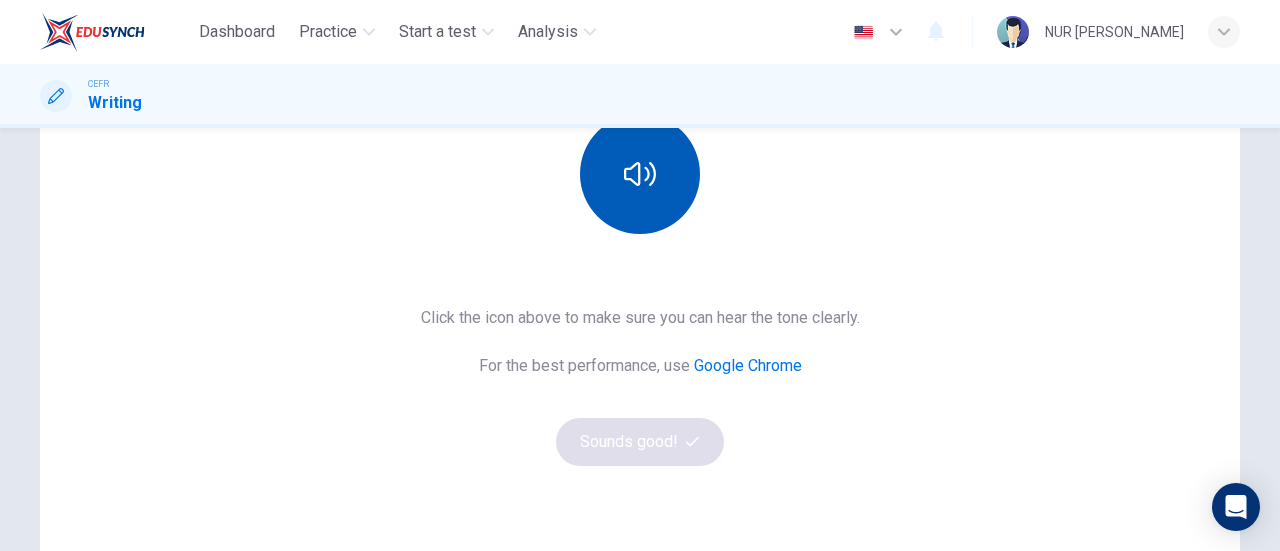 click at bounding box center (640, 174) 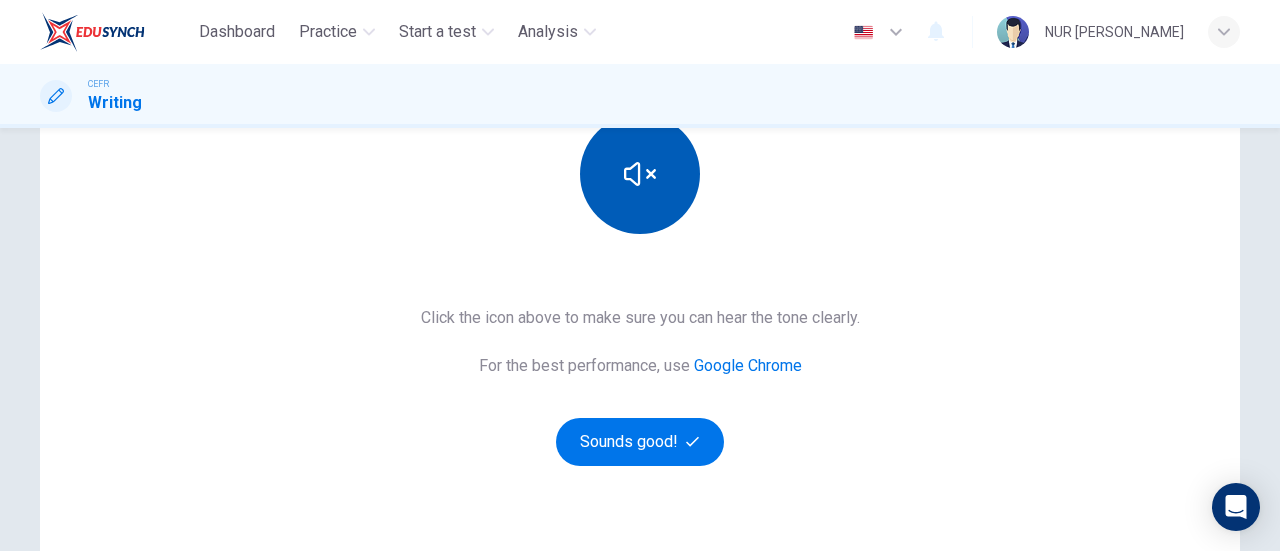 type 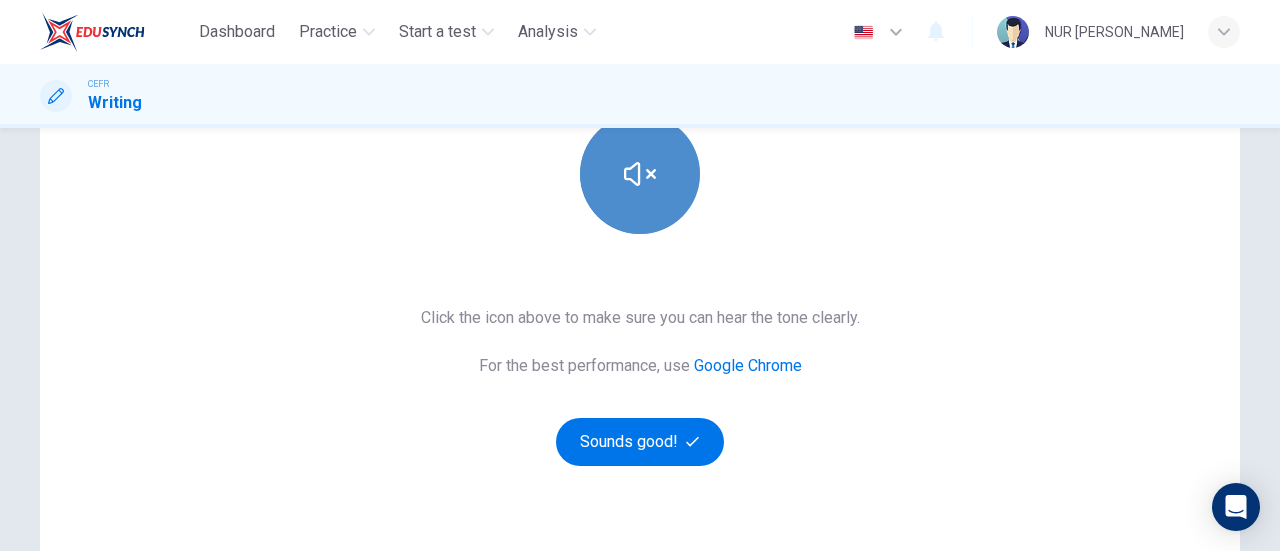 click 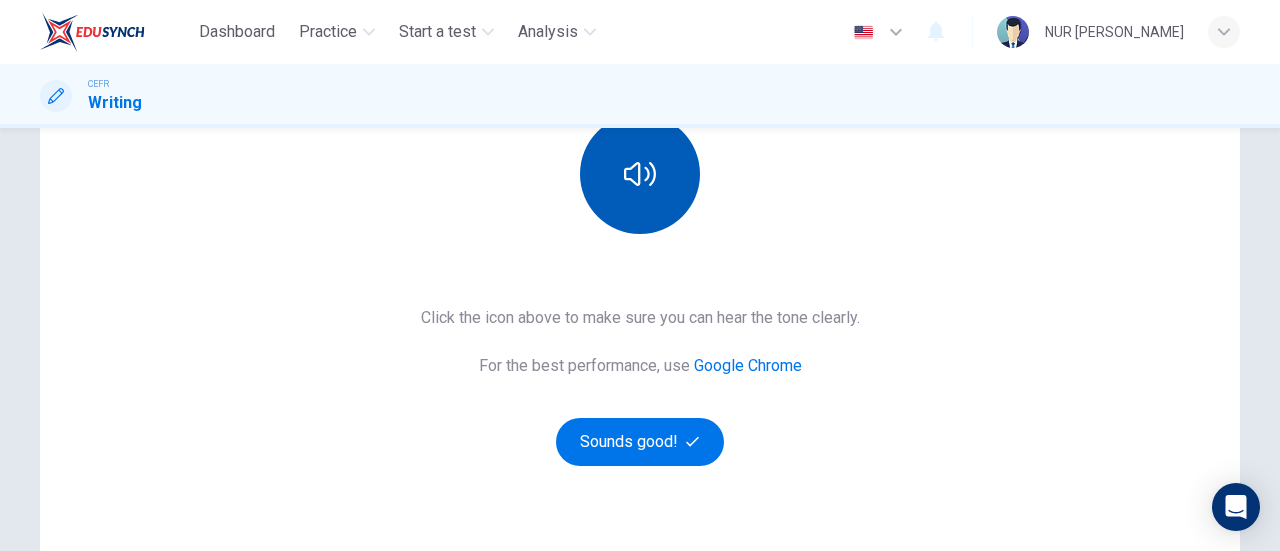 click 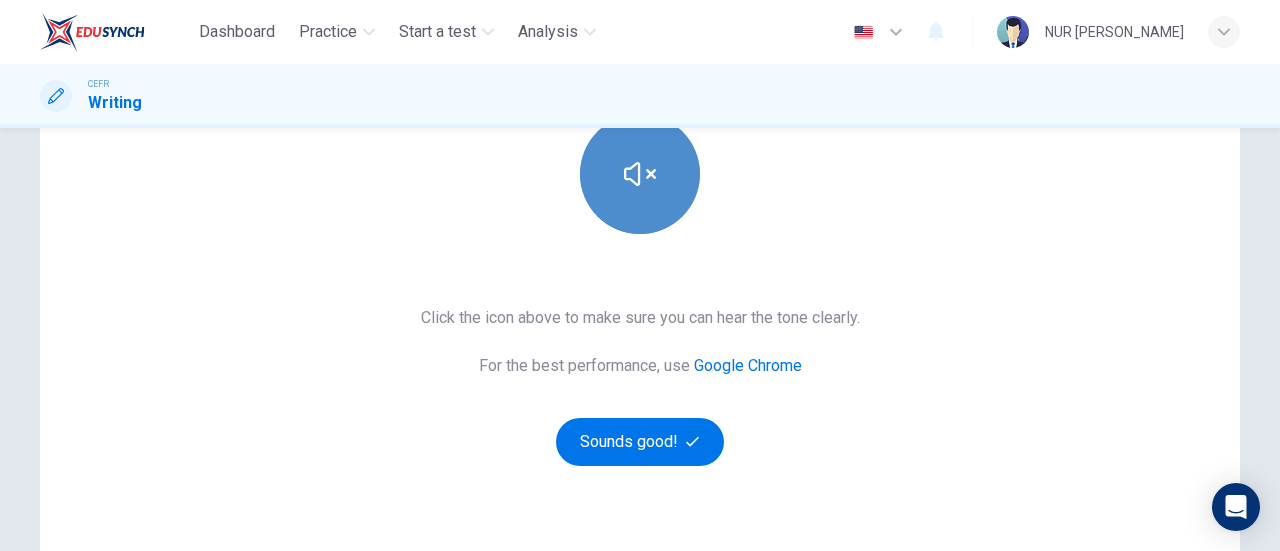 click 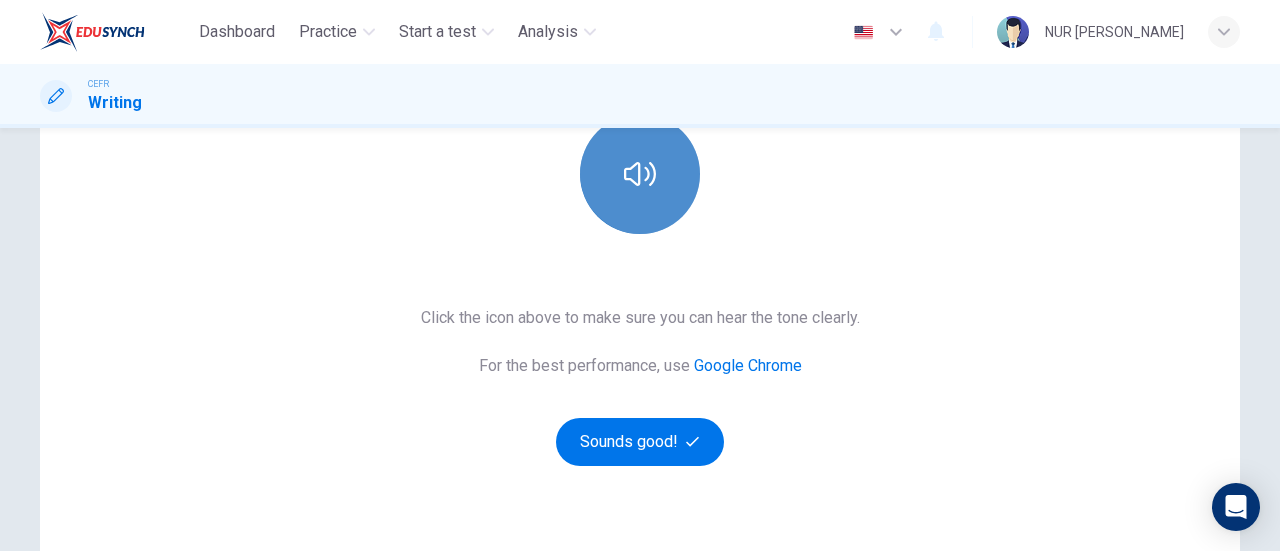 click 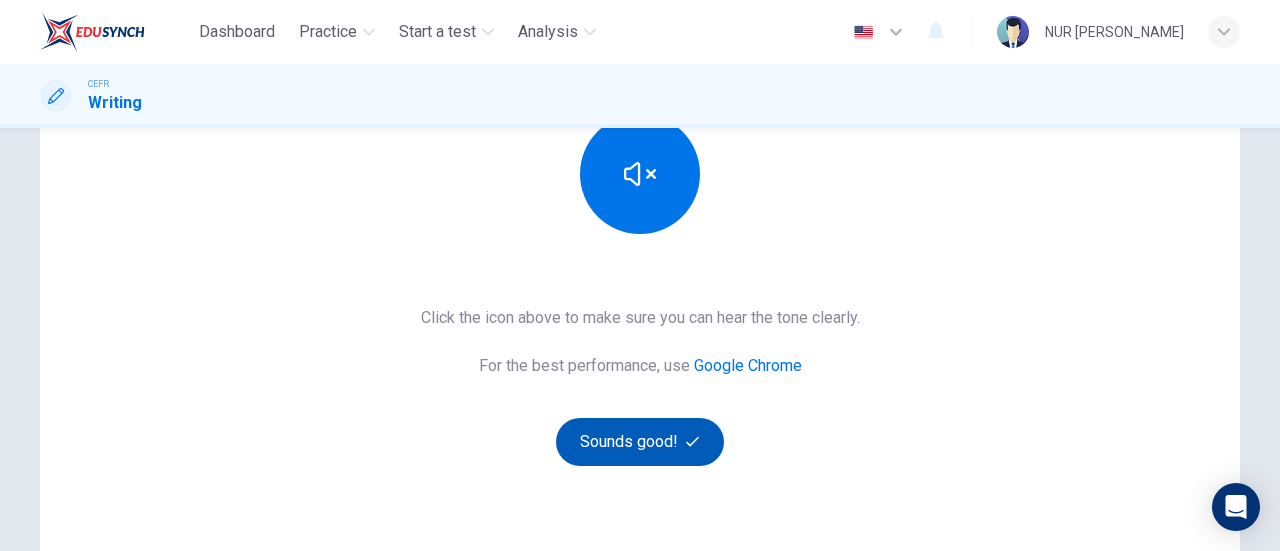 click on "Sounds good!" at bounding box center [640, 442] 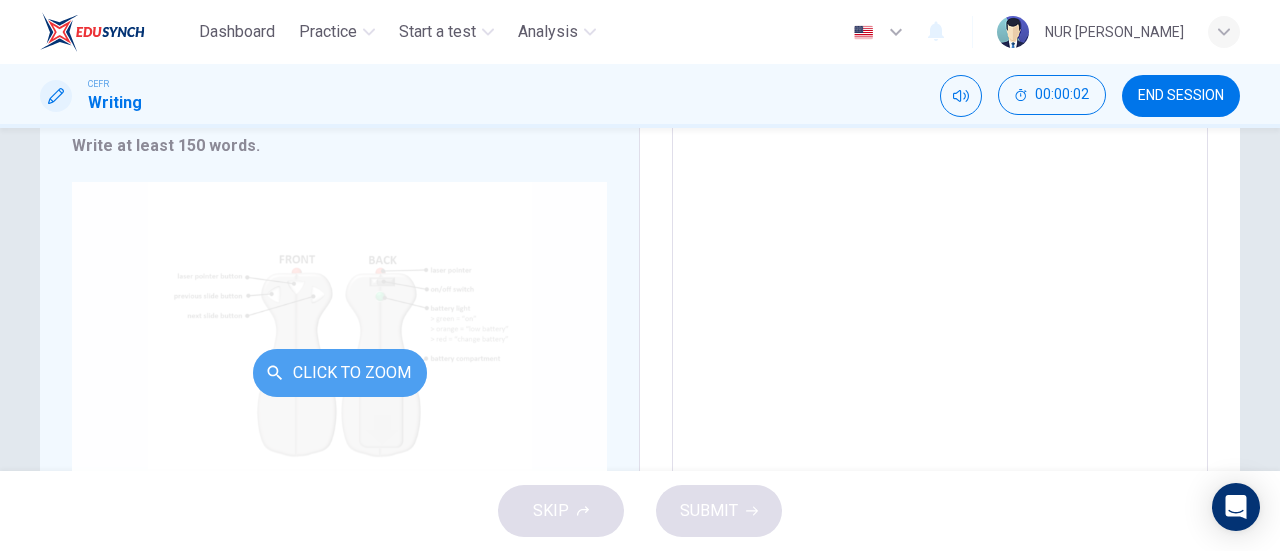 click on "Click to Zoom" at bounding box center (340, 373) 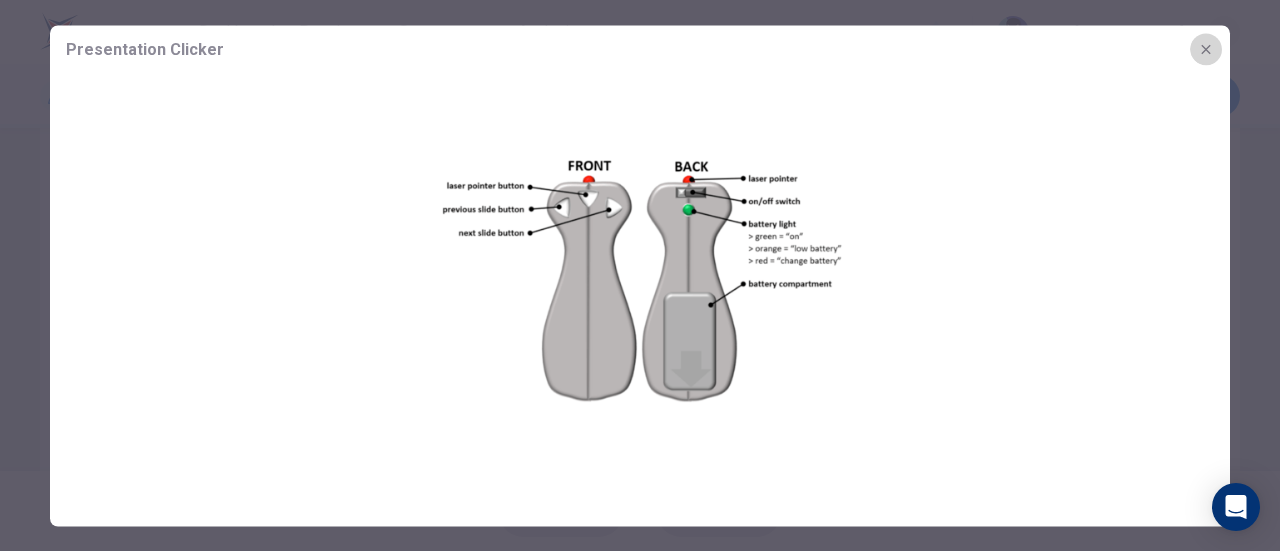 click at bounding box center (1206, 49) 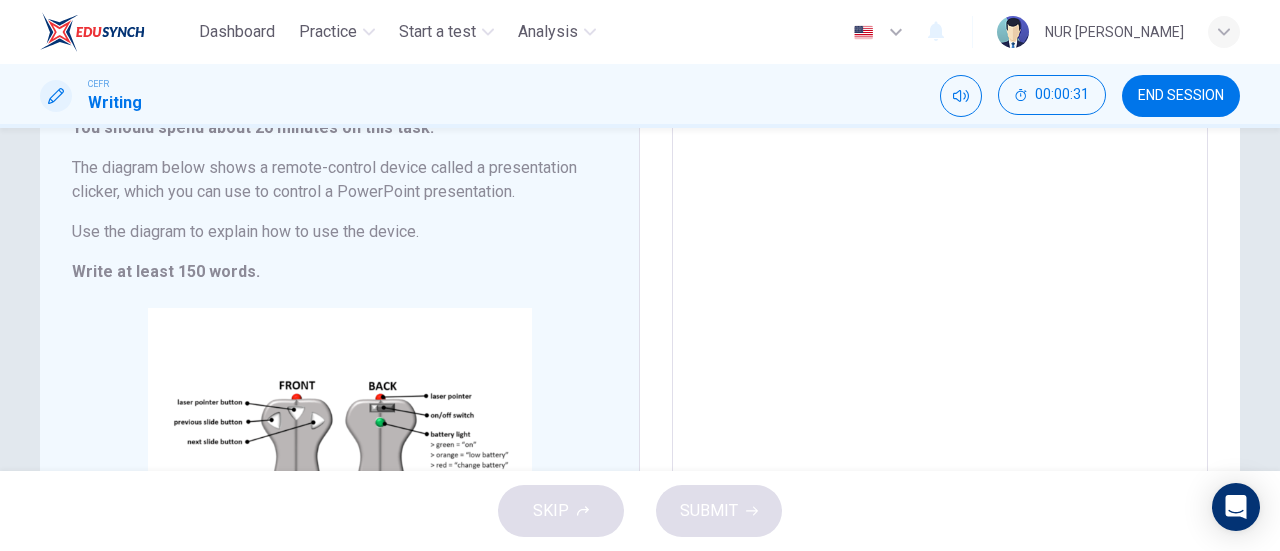 scroll, scrollTop: 0, scrollLeft: 0, axis: both 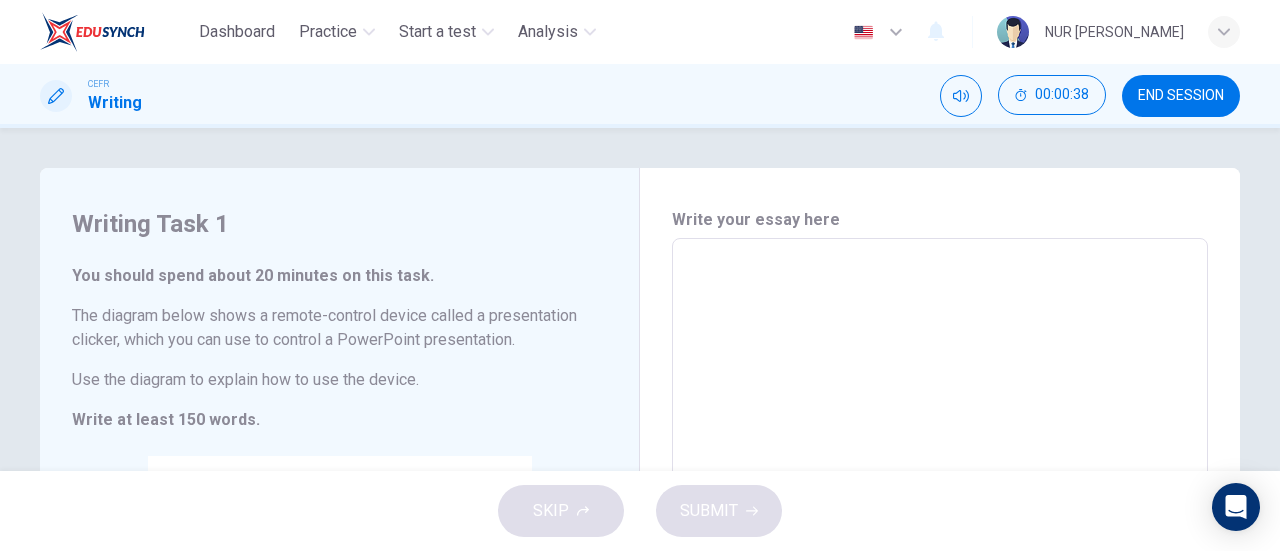 click at bounding box center [940, 522] 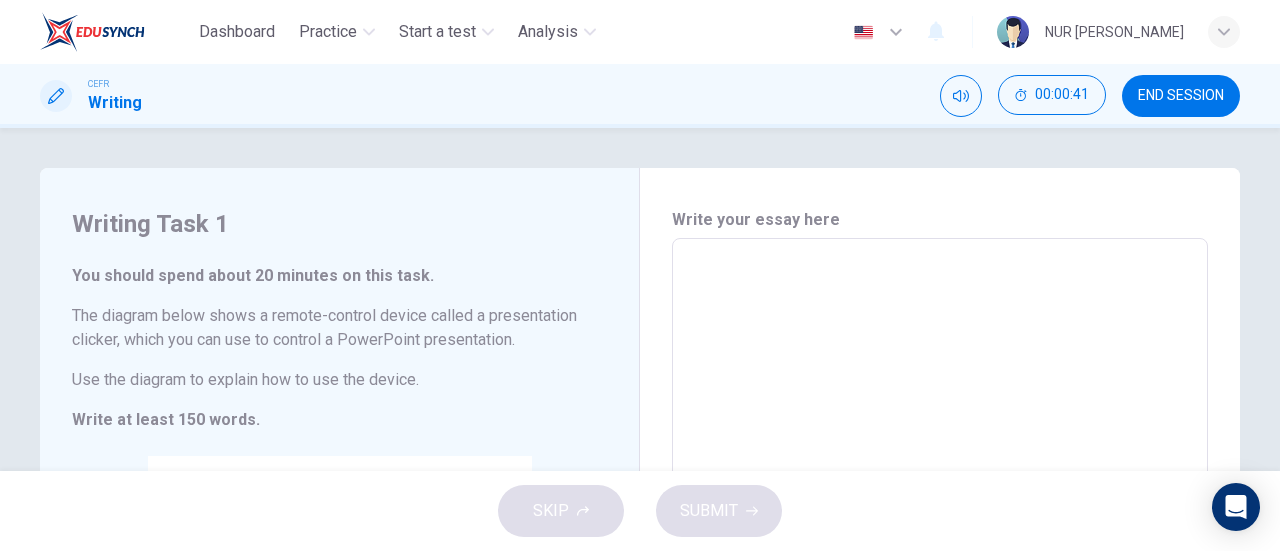 type on "t" 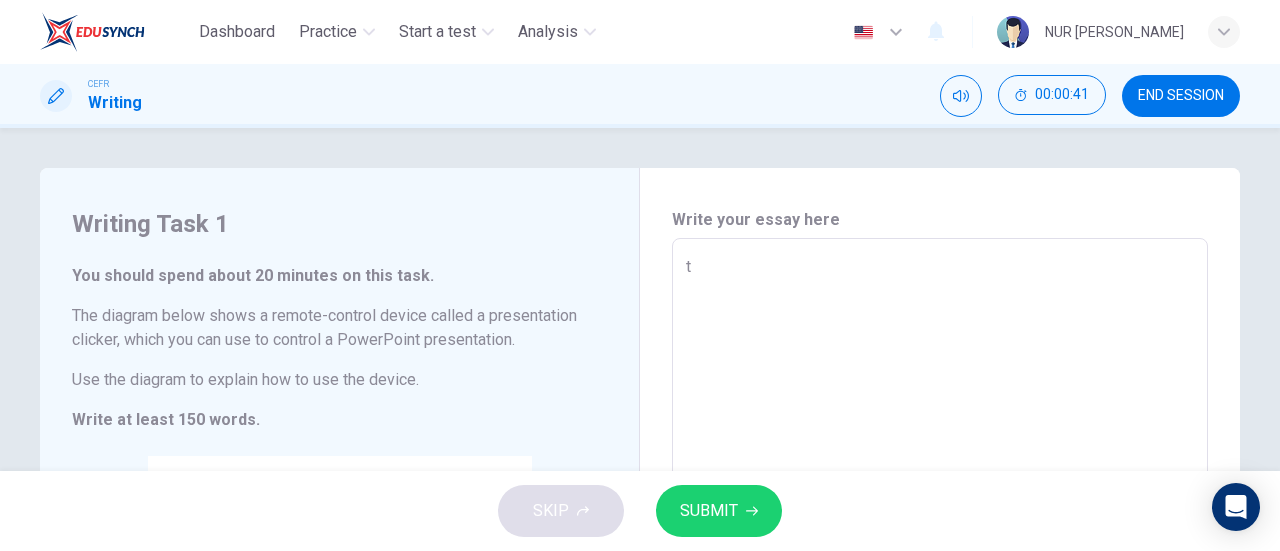 type on "th" 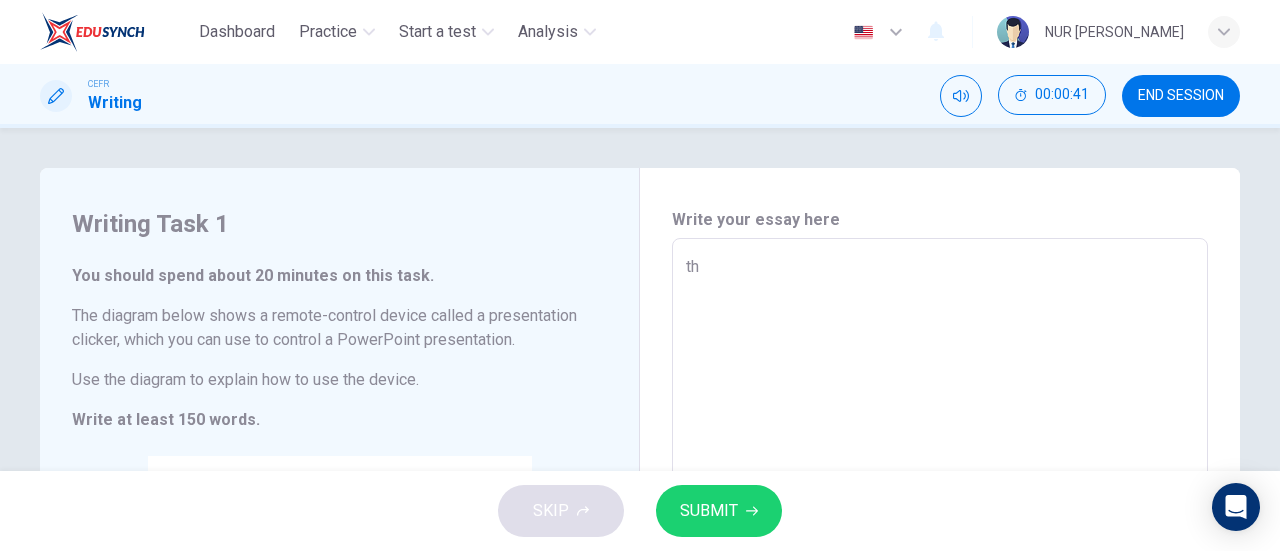 type on "x" 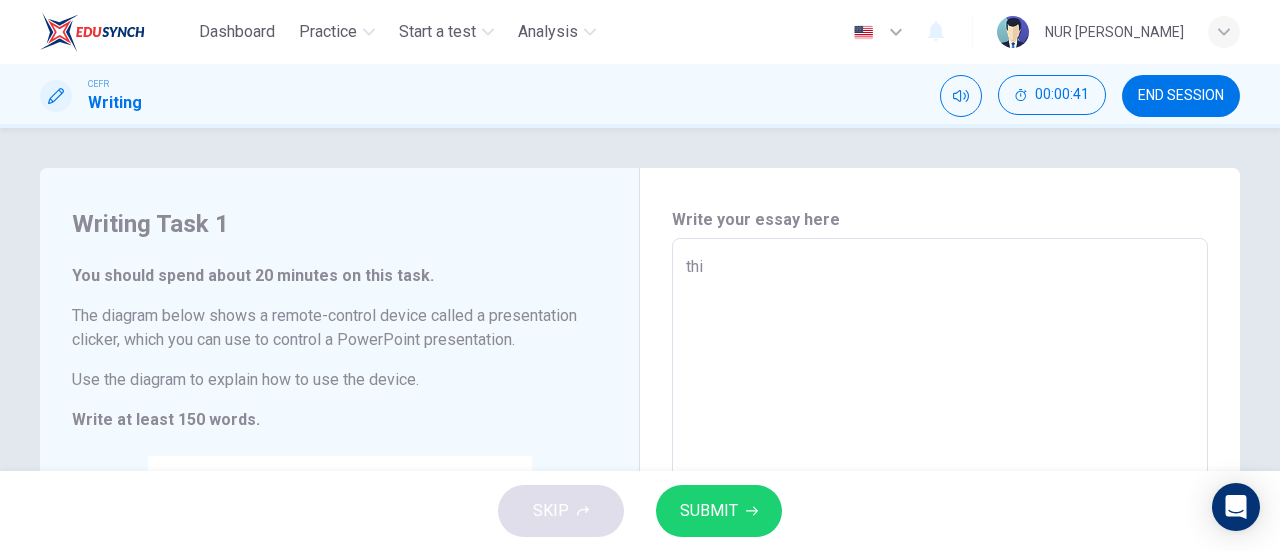 type on "x" 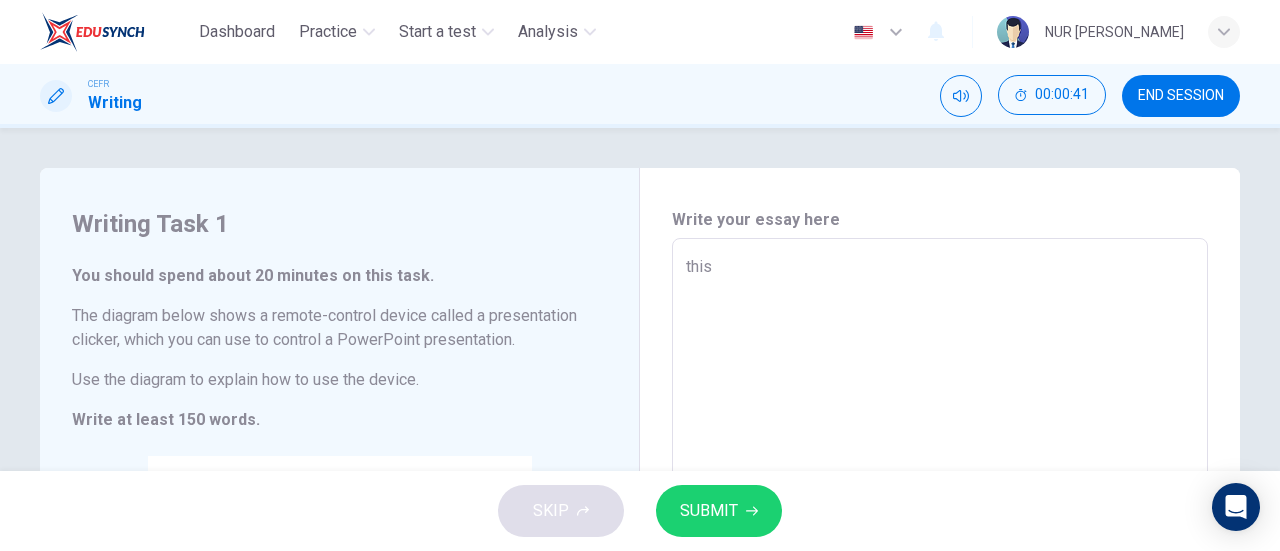type on "x" 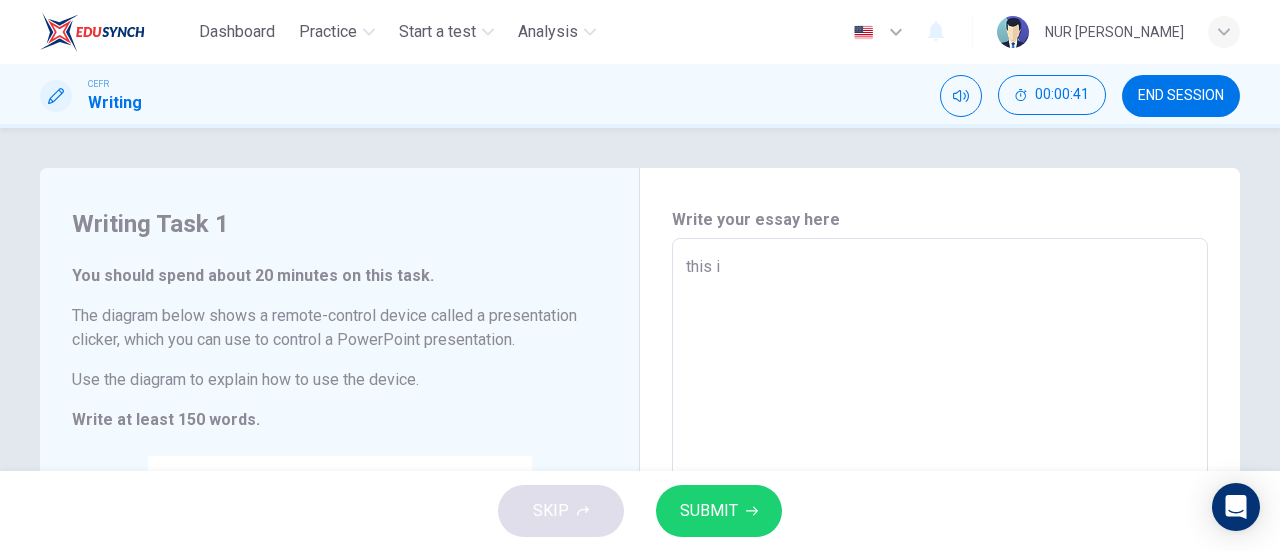 type on "x" 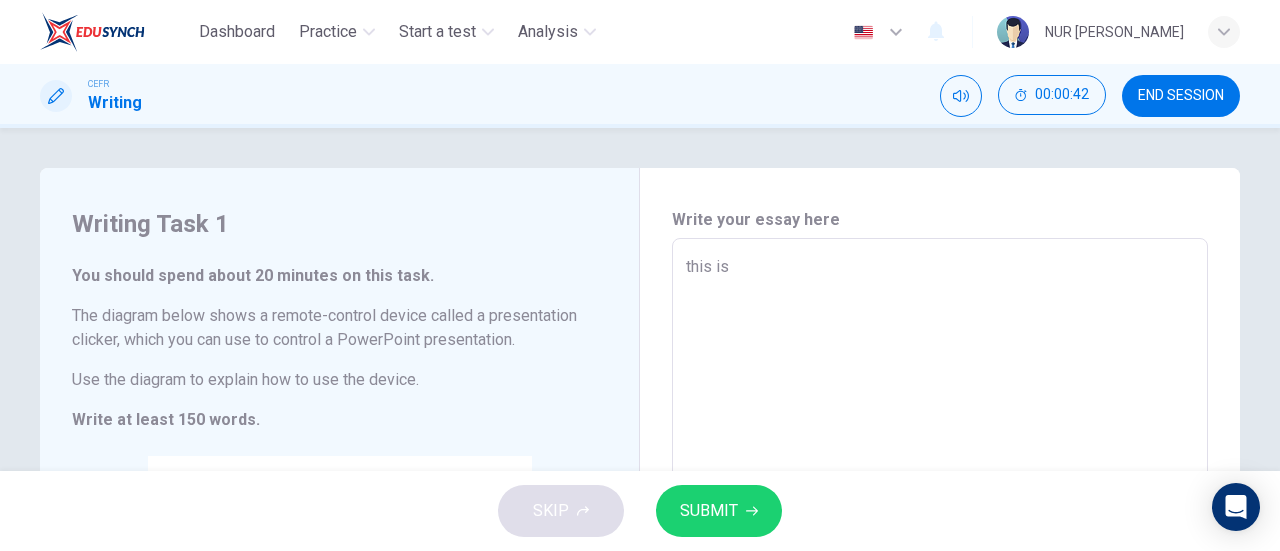 type on "this is" 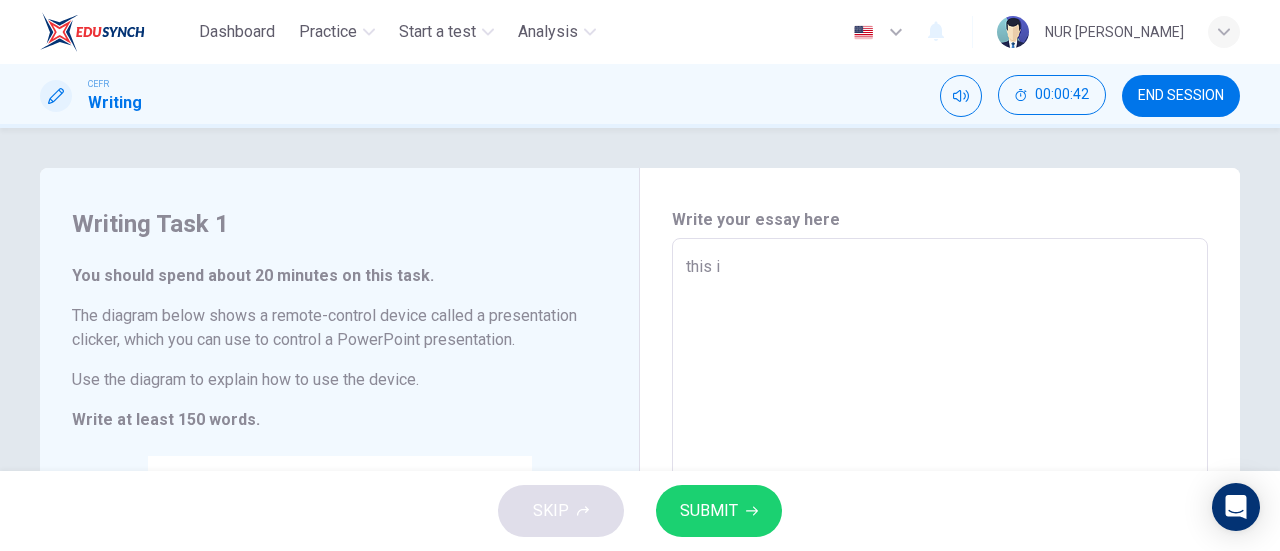 type on "this" 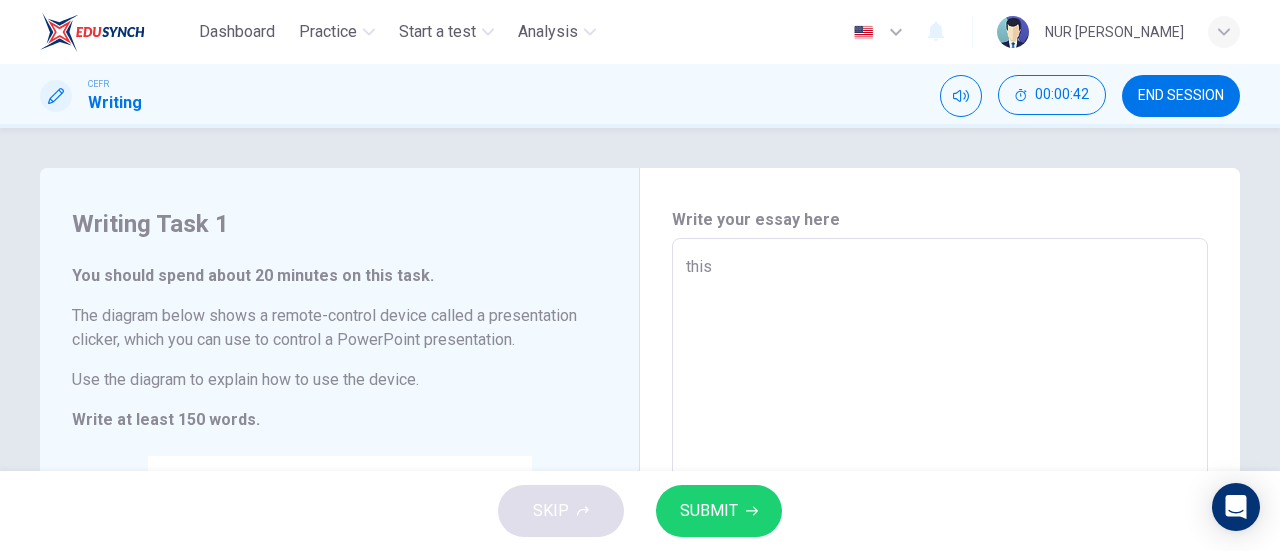 type on "x" 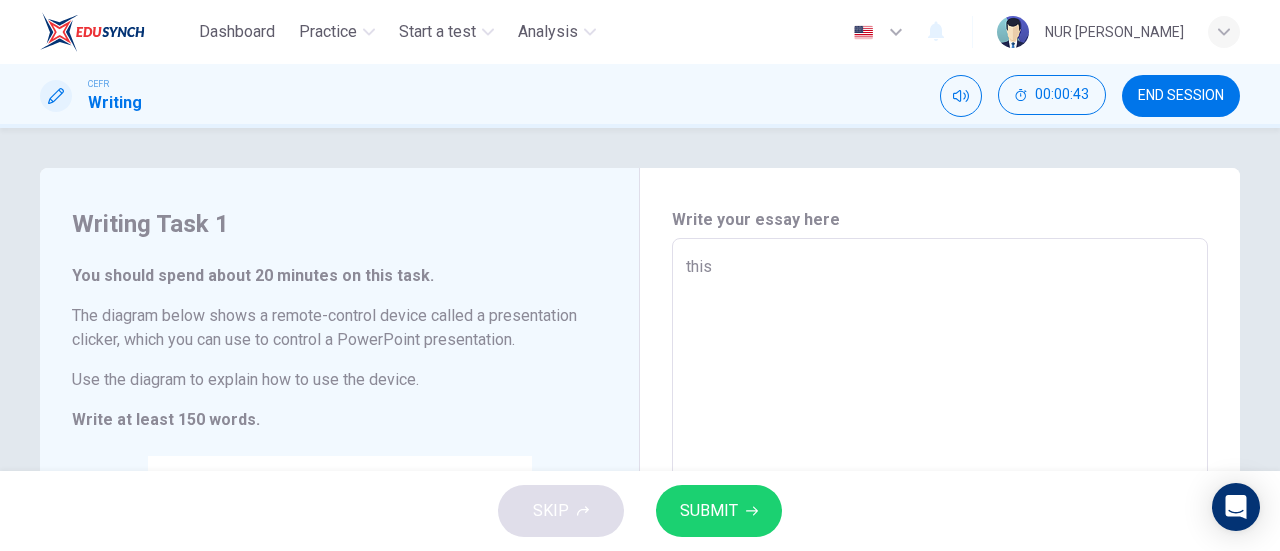 type on "thi" 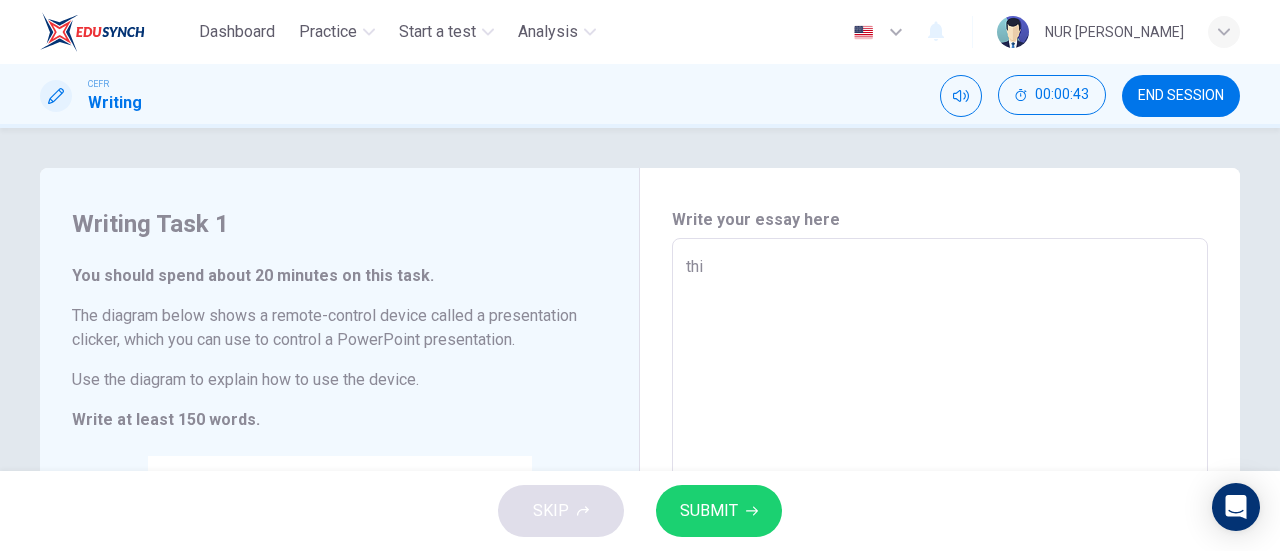 type on "th" 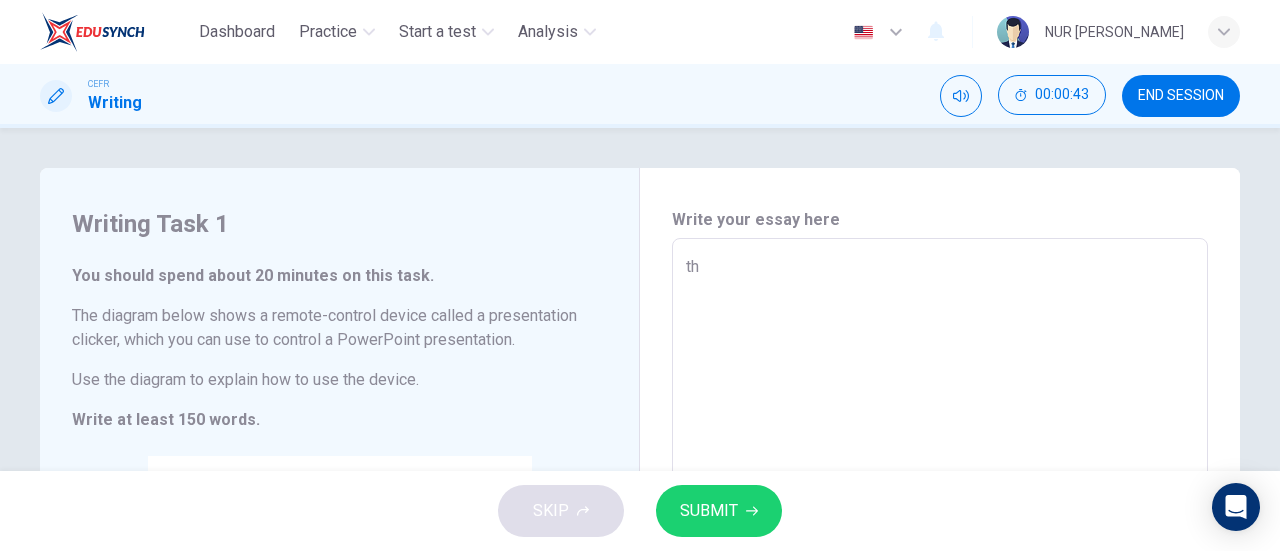 type on "x" 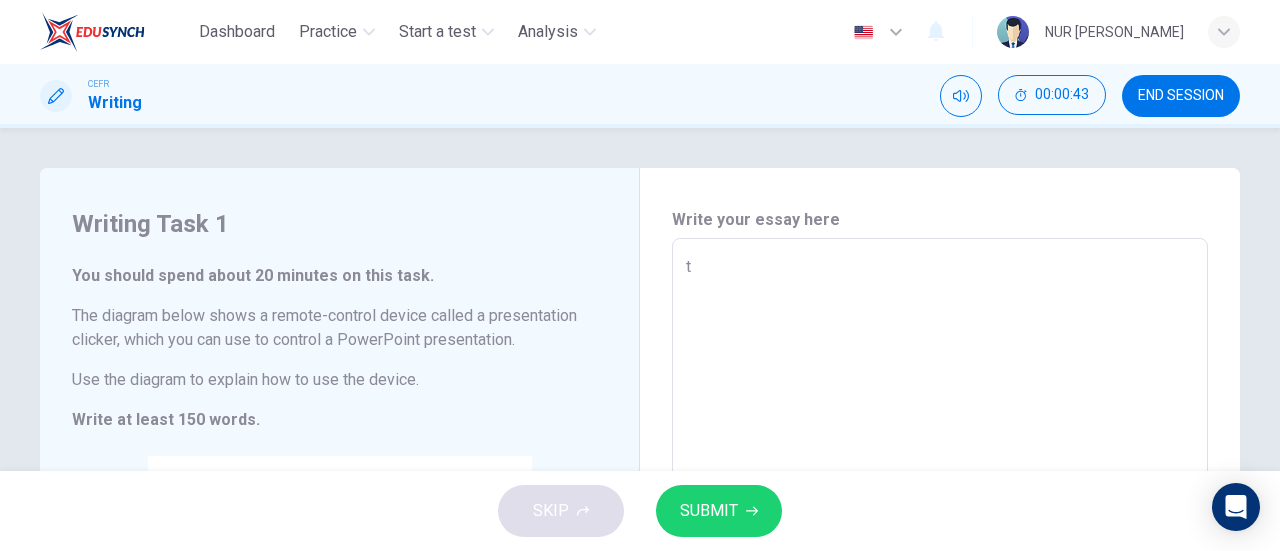 type 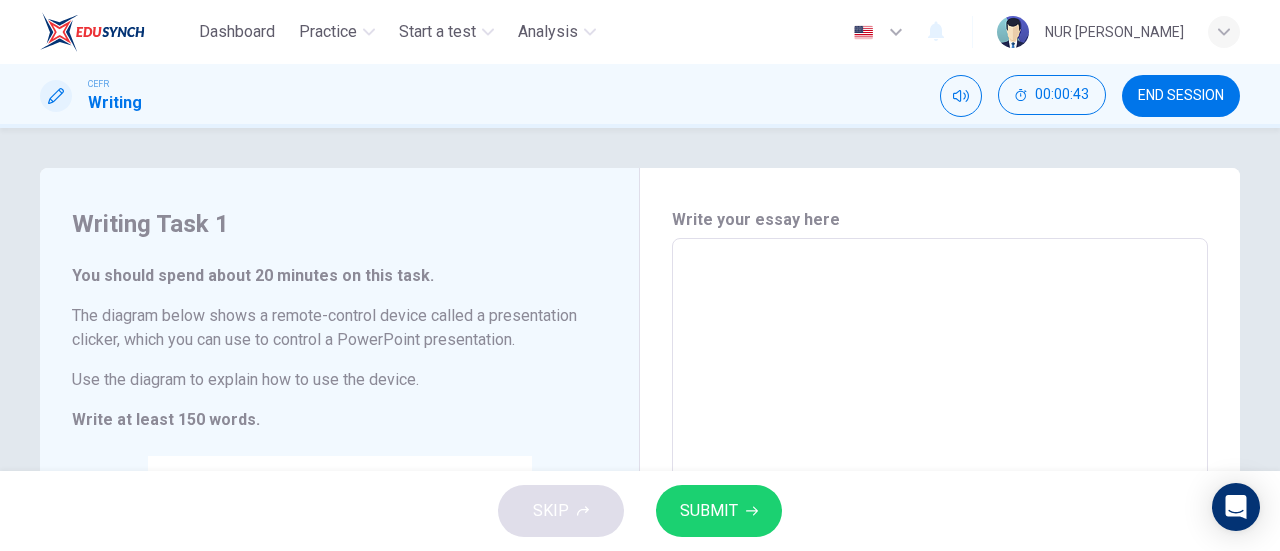 type on "x" 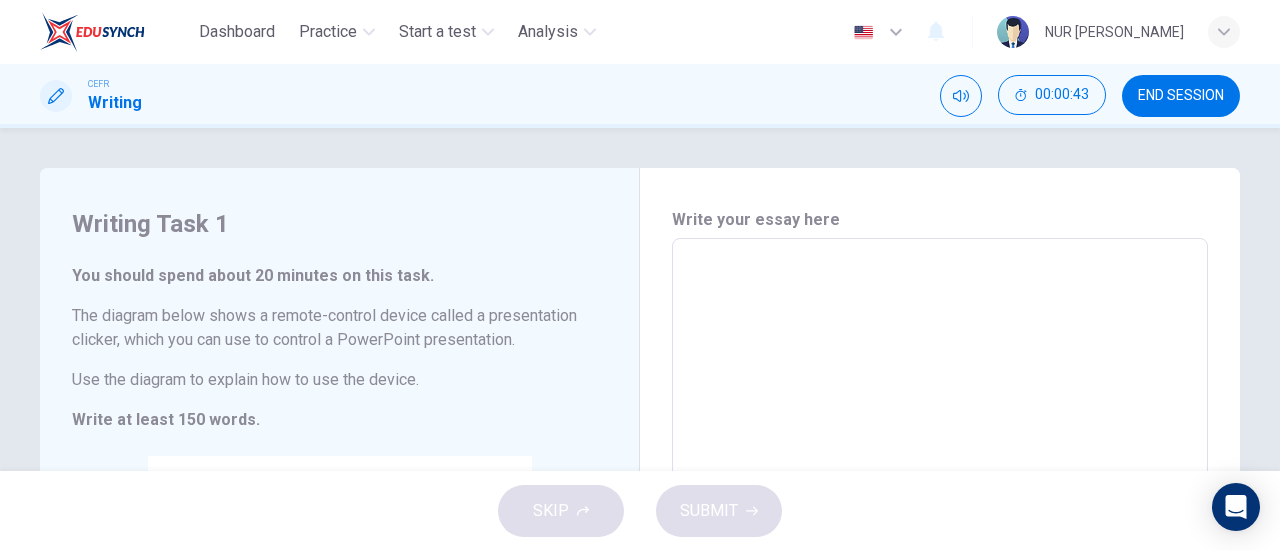 type on "T" 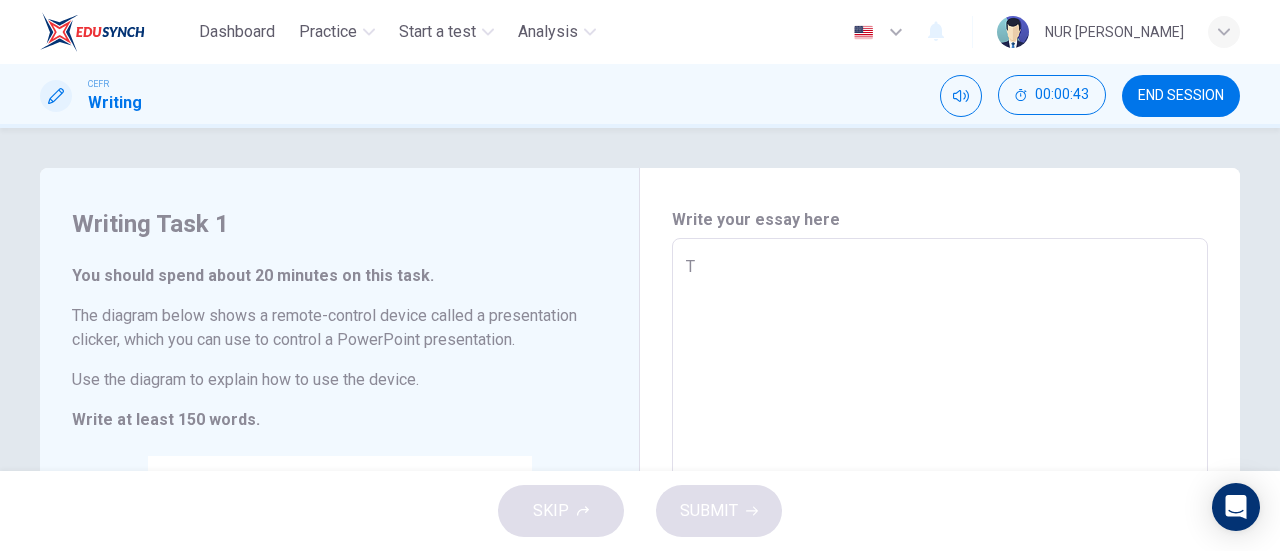 type on "x" 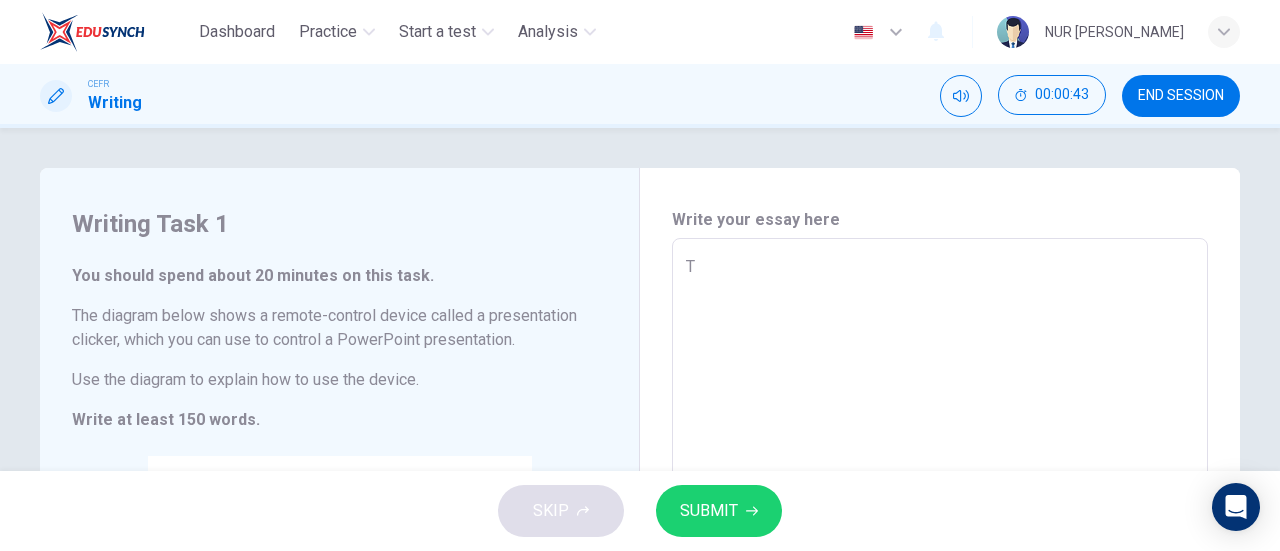 type on "Th" 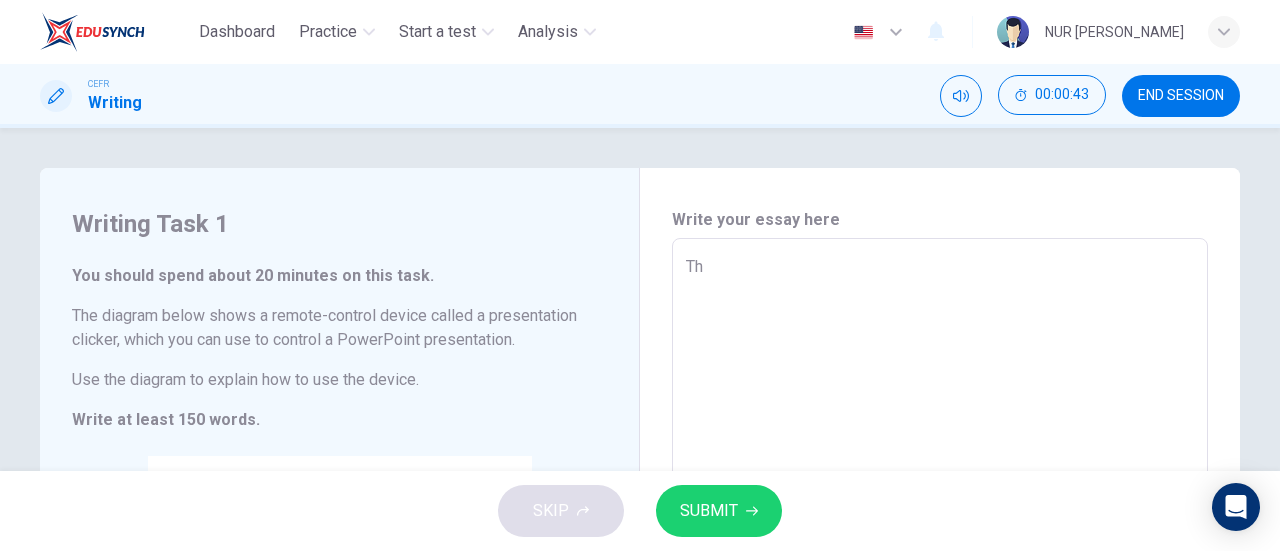 type on "x" 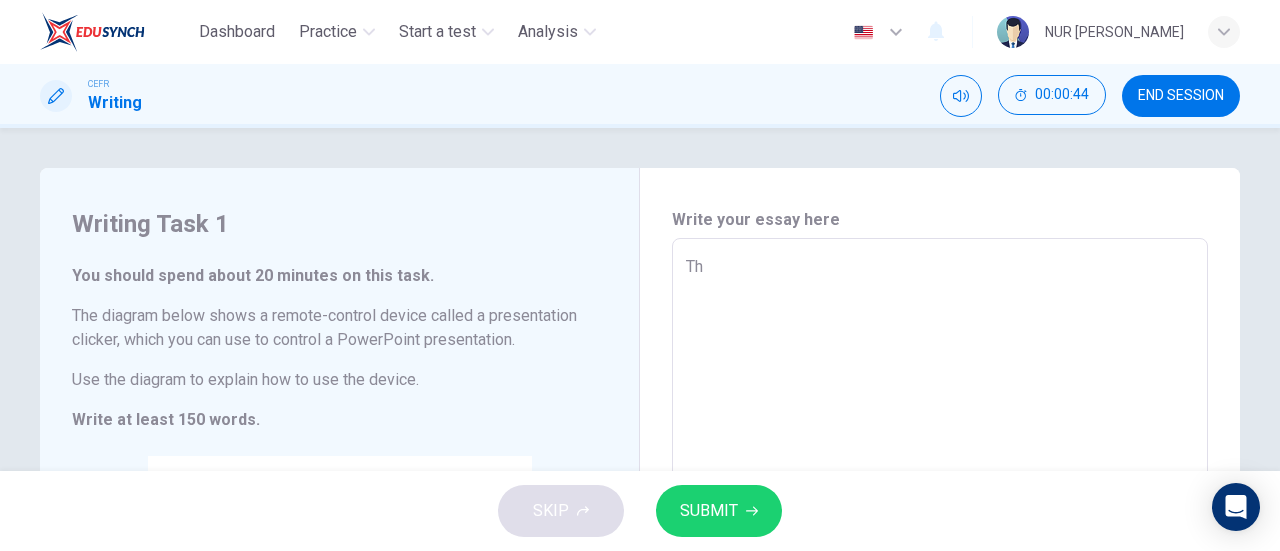 type on "Thi" 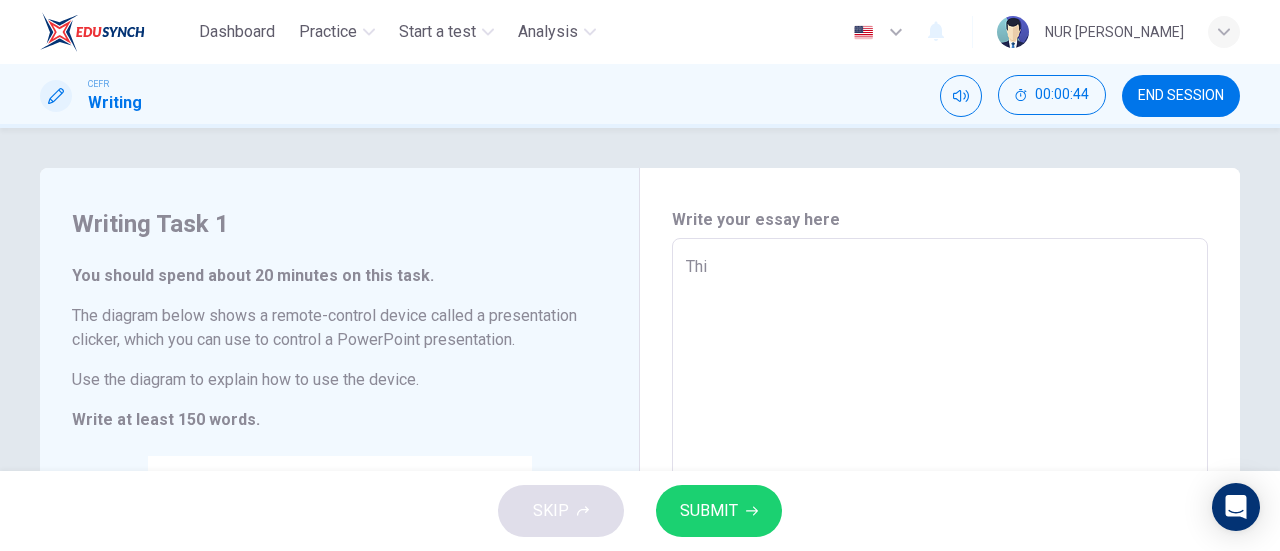 type on "This" 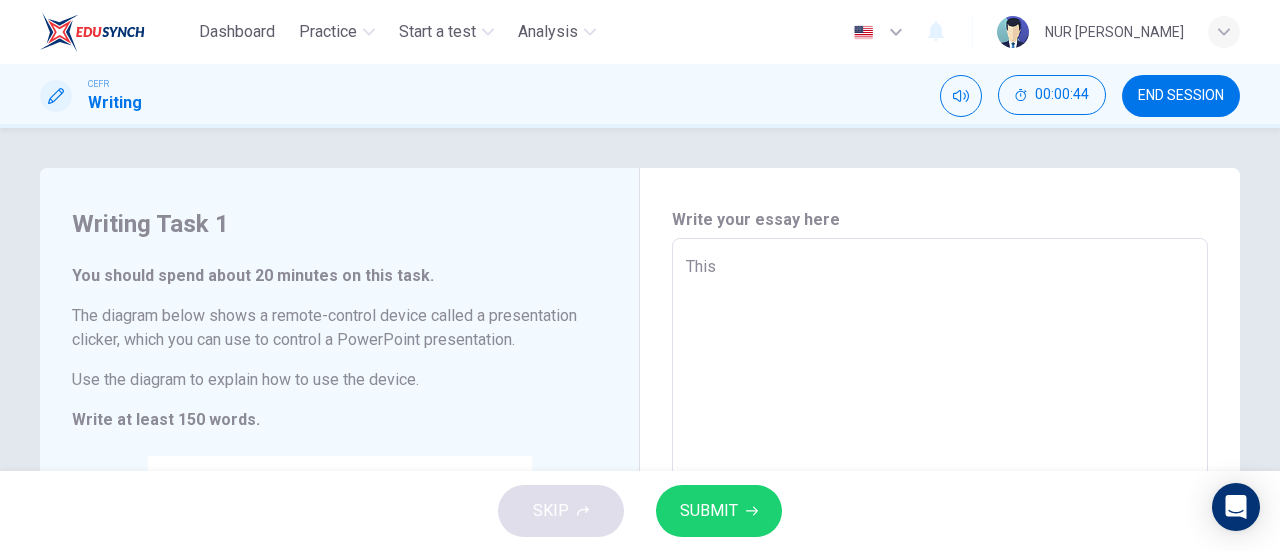 type on "x" 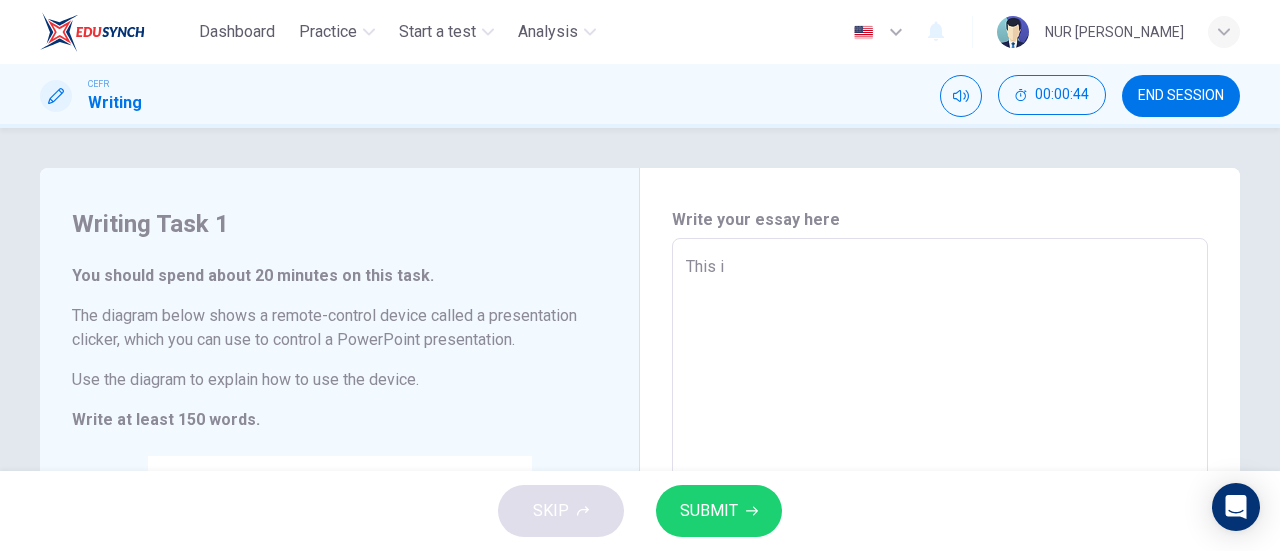 type on "x" 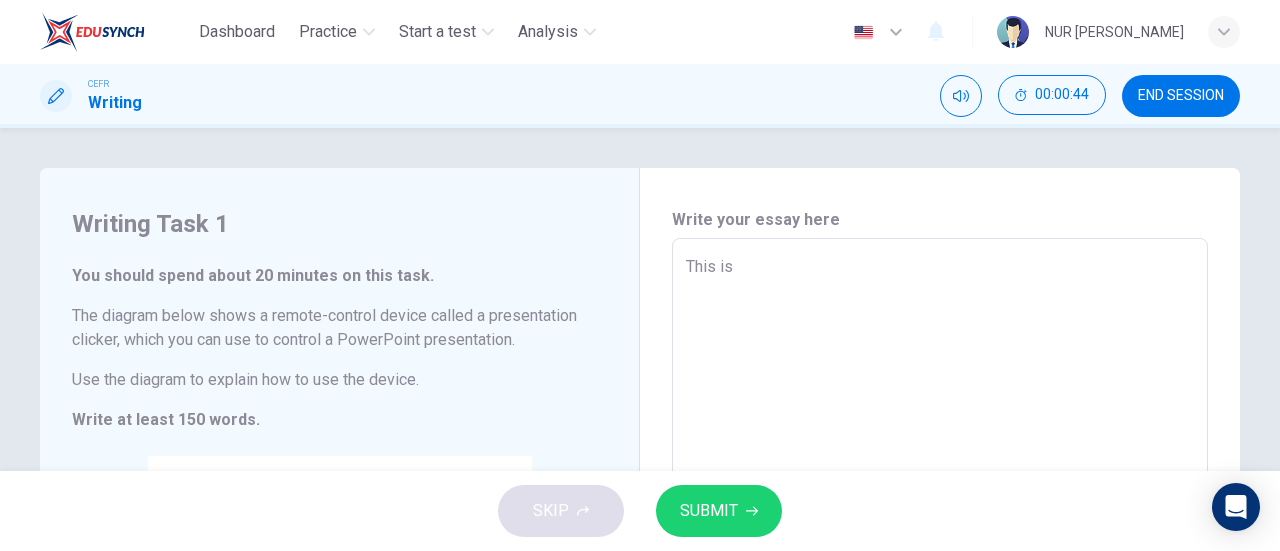 type on "x" 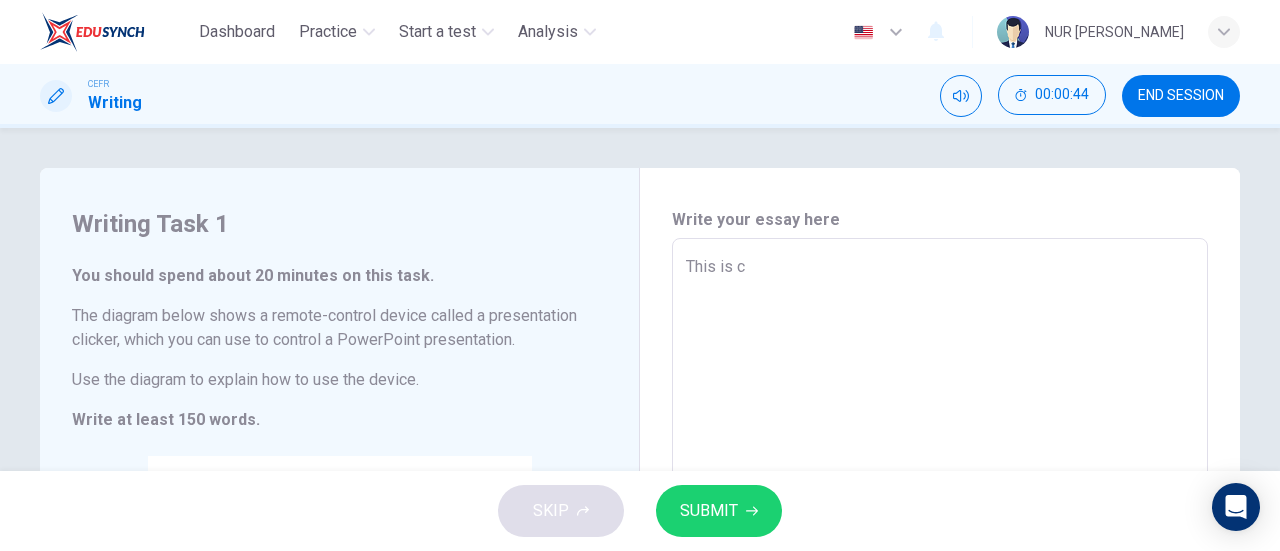 type on "x" 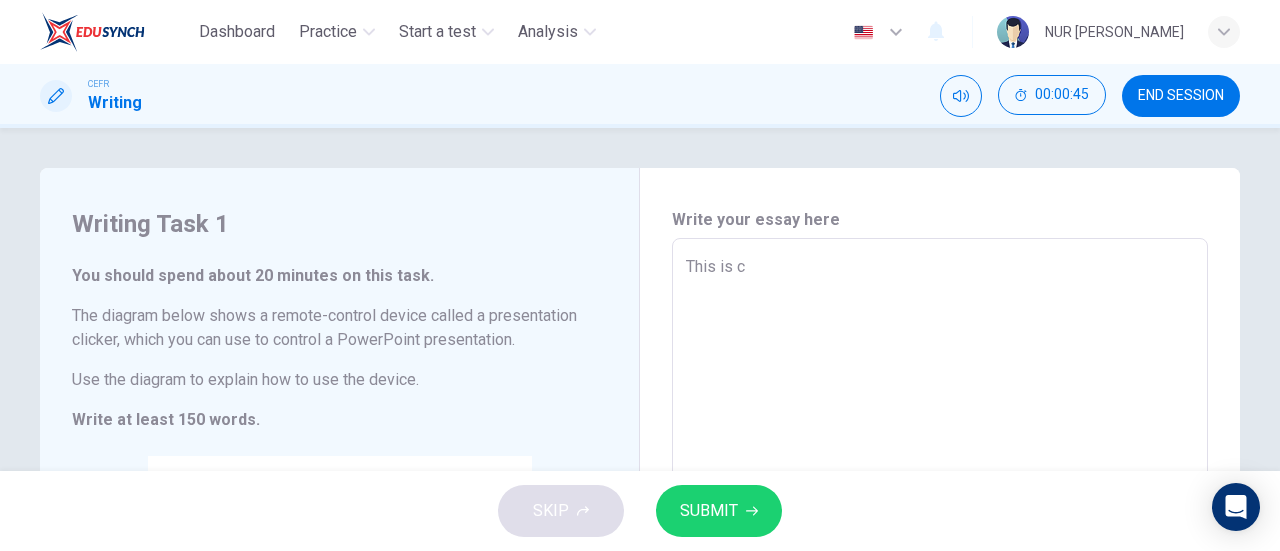 type on "This is cl" 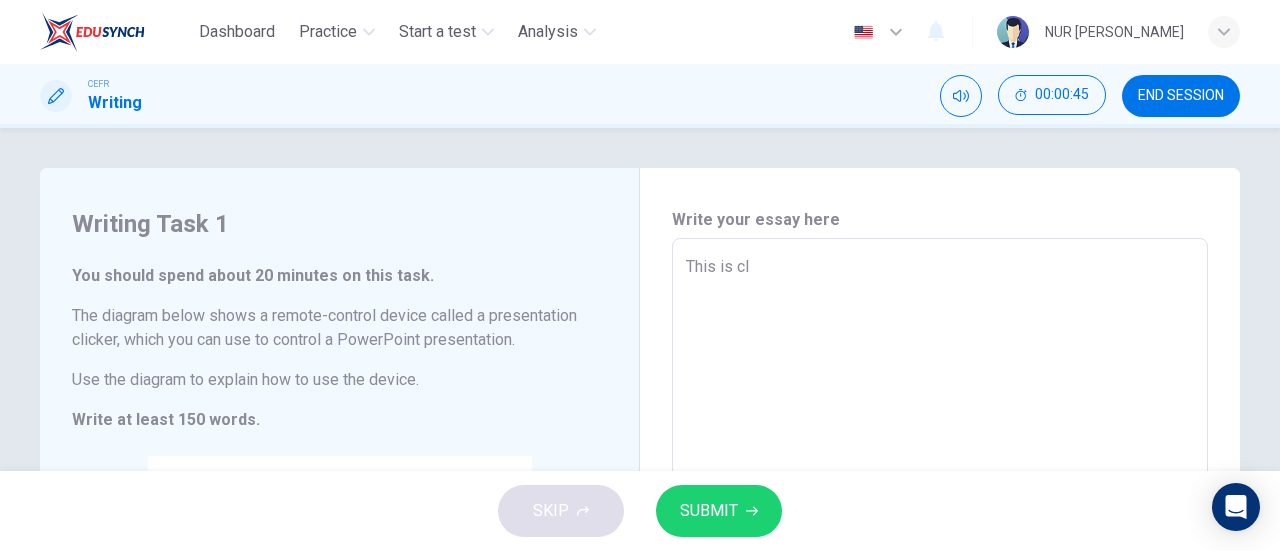 type on "This is cll" 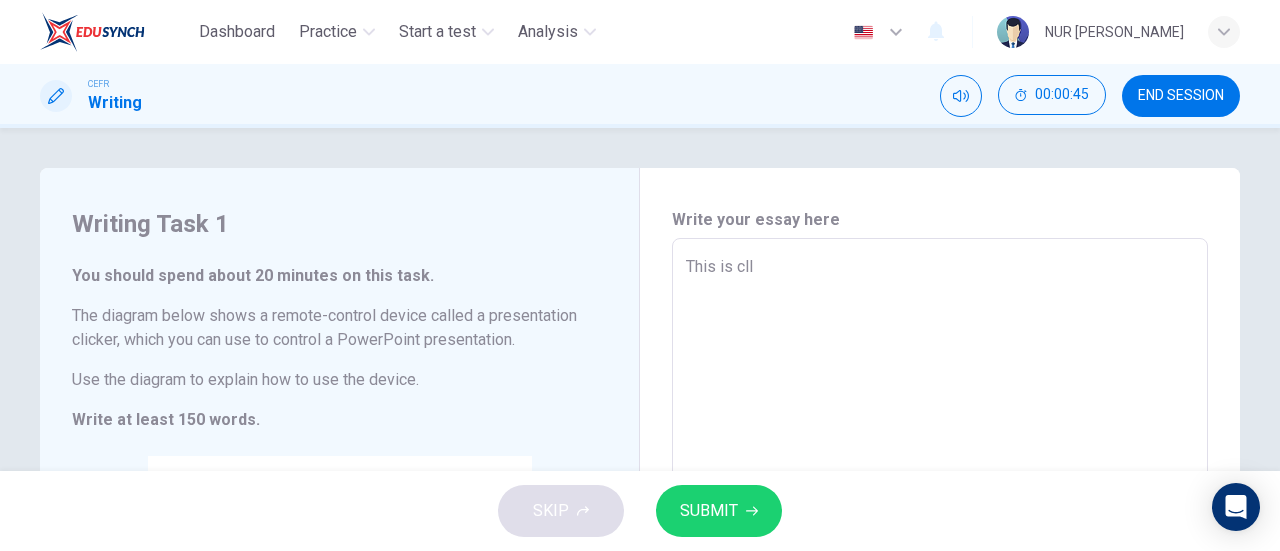 type on "x" 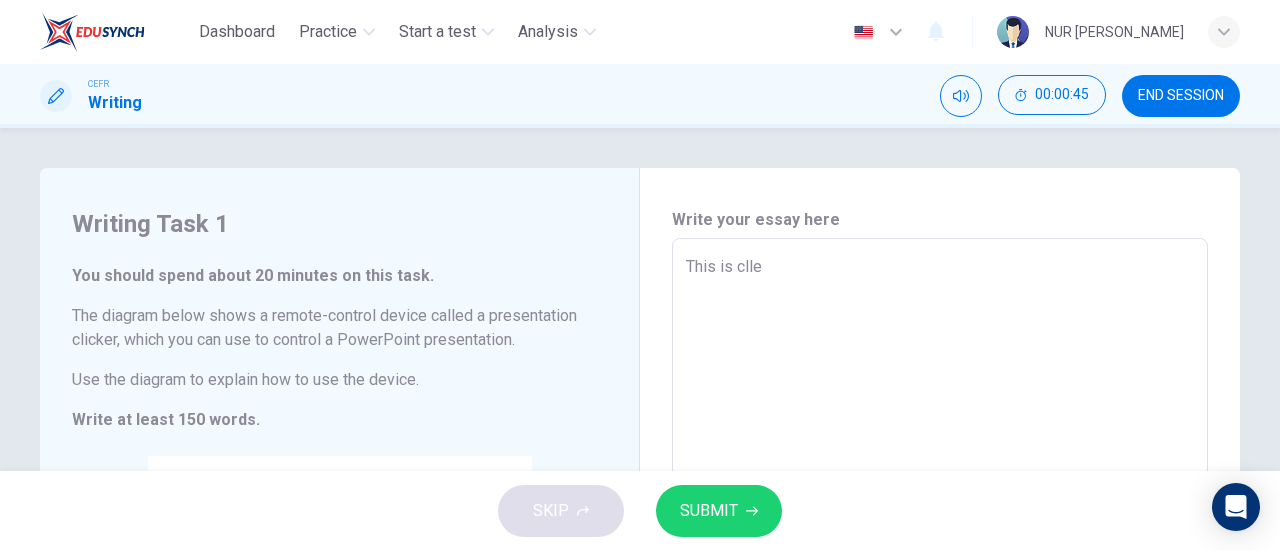 type on "x" 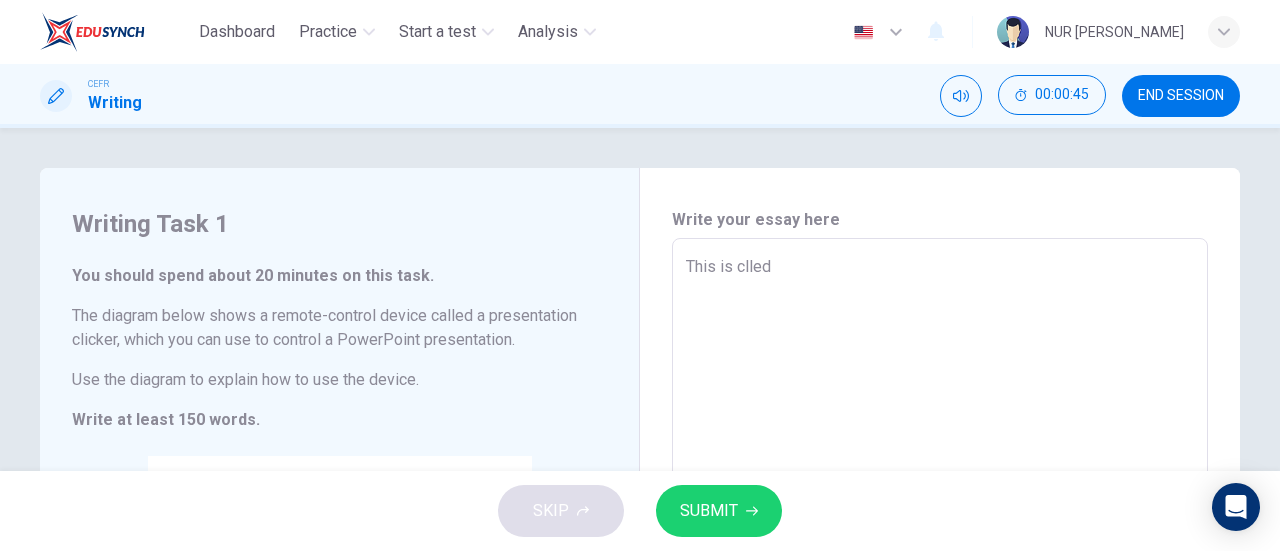 type on "x" 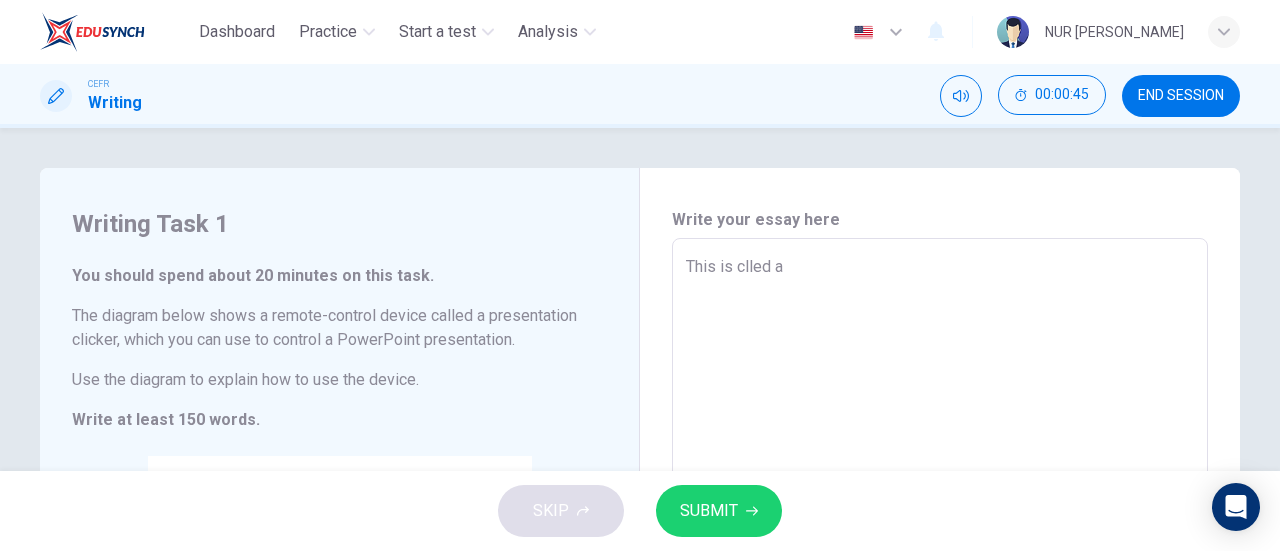 type on "x" 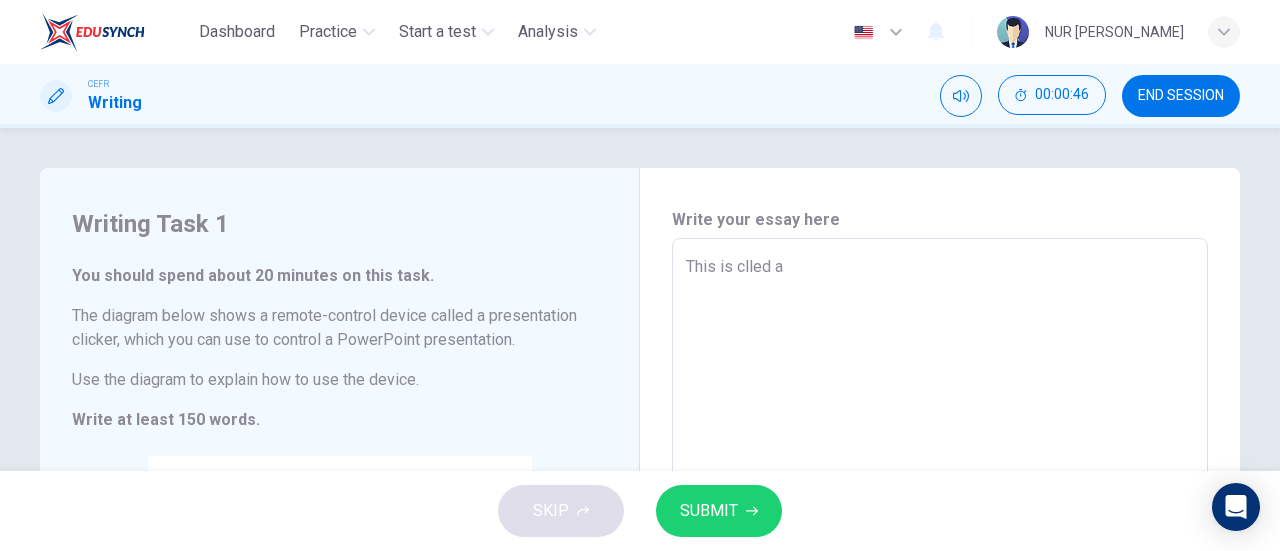 type on "This is clled a" 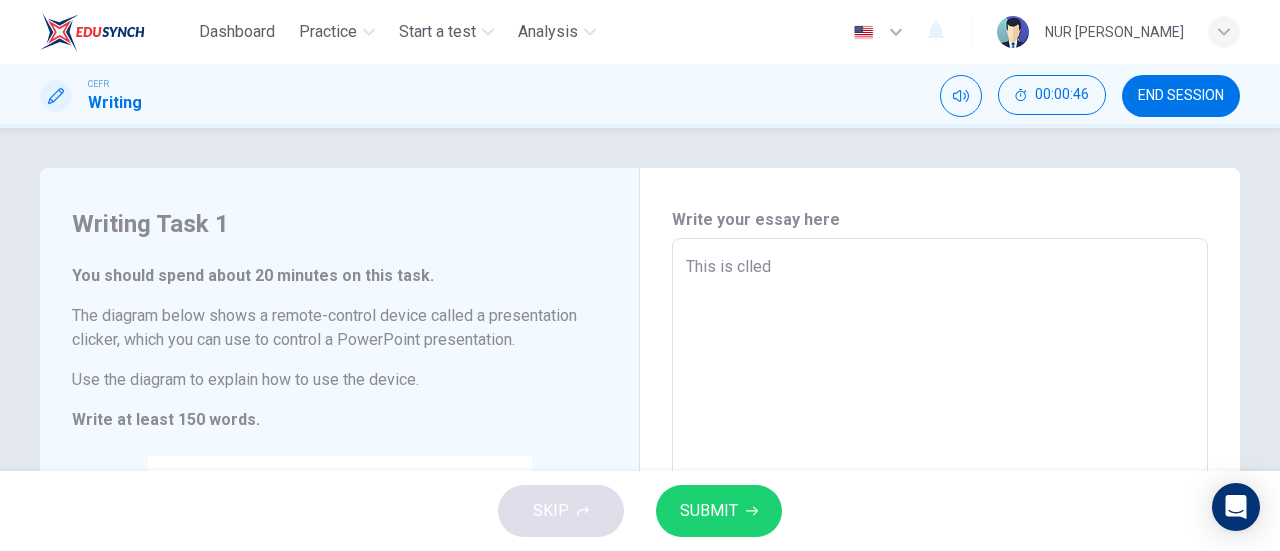 type on "x" 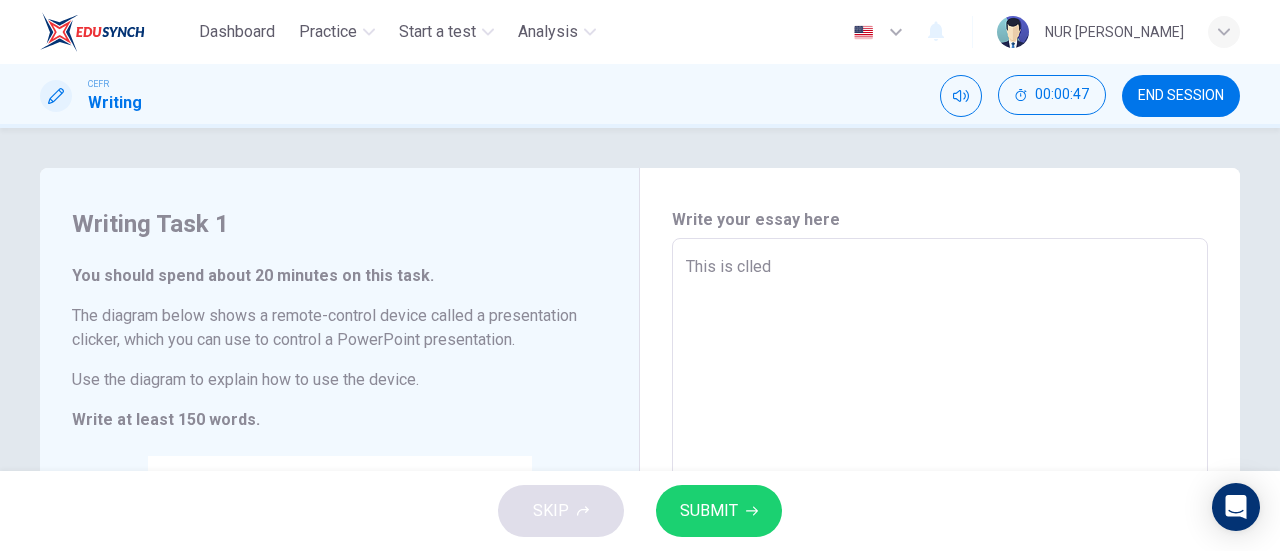 type on "This is clle" 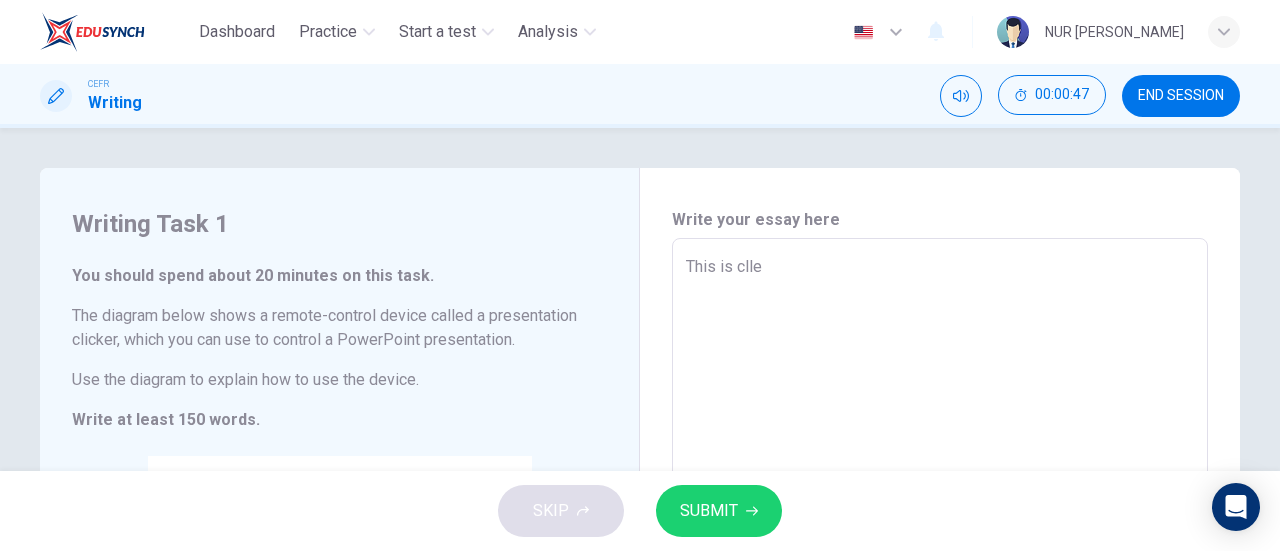 type on "This is cll" 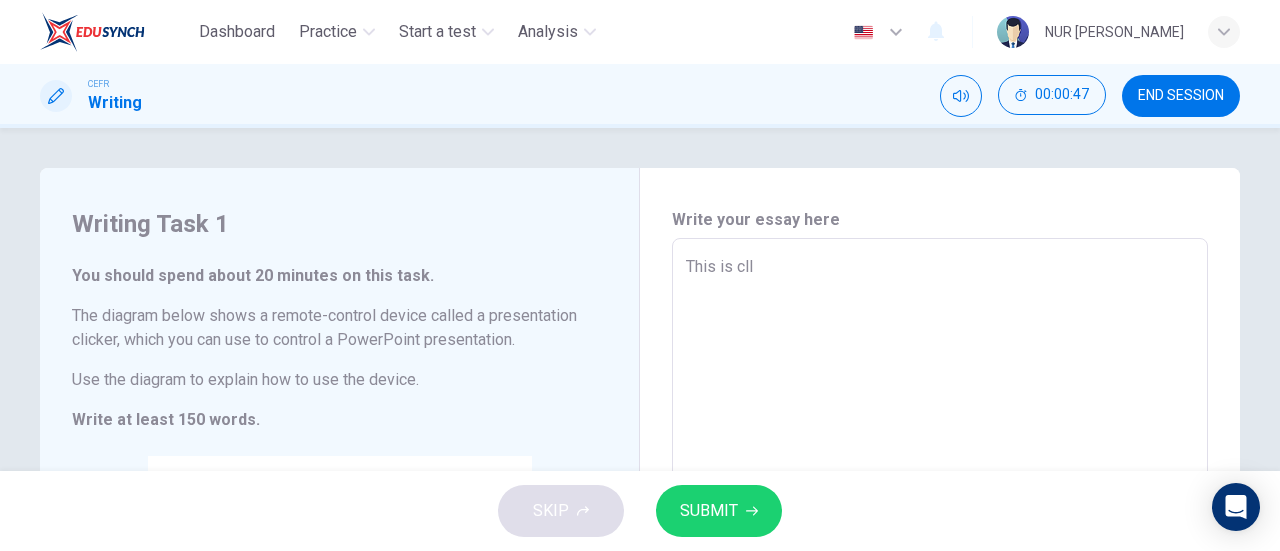 type on "x" 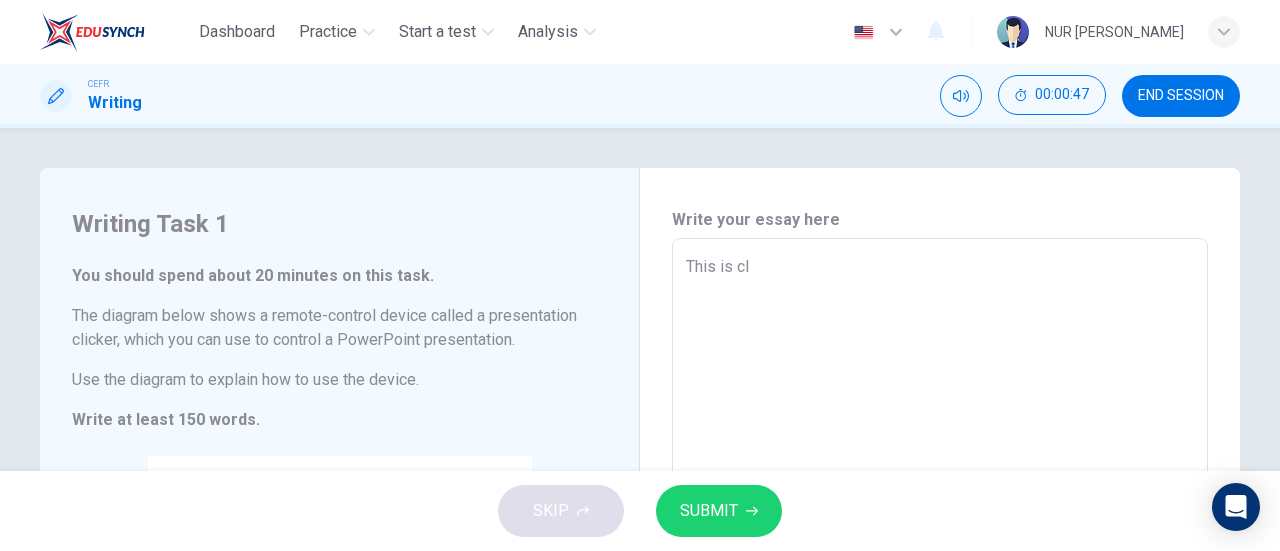 type on "x" 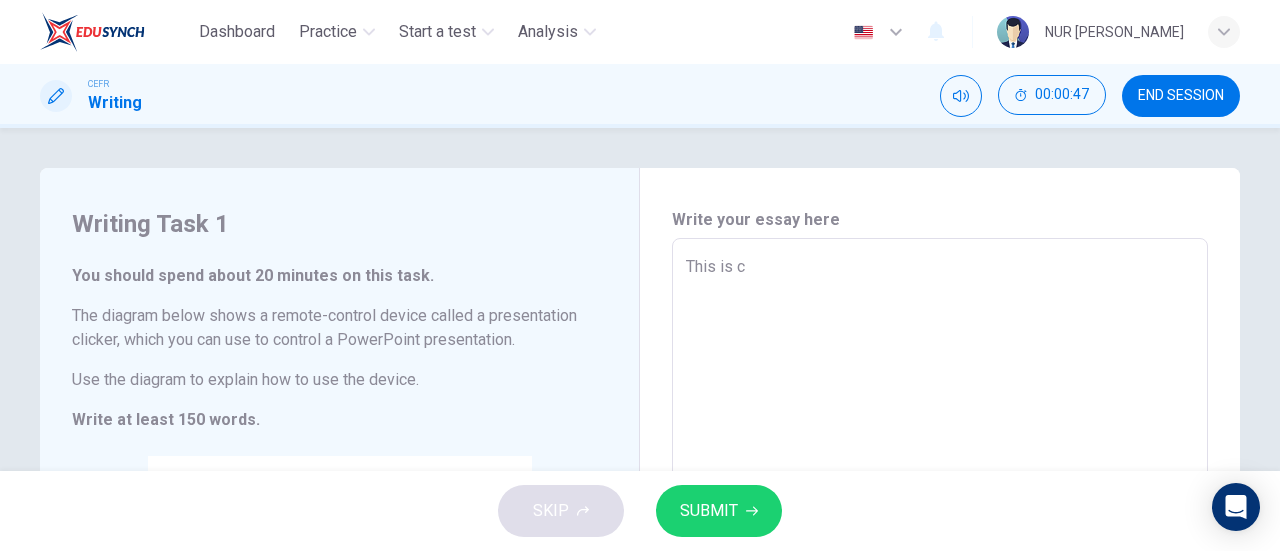 type on "x" 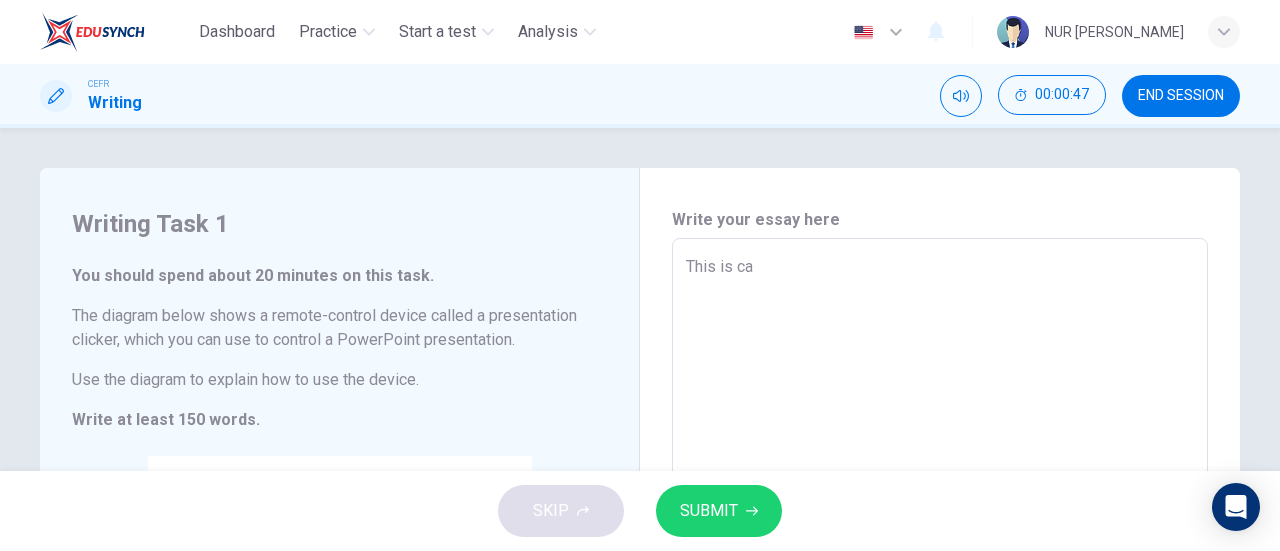 type on "x" 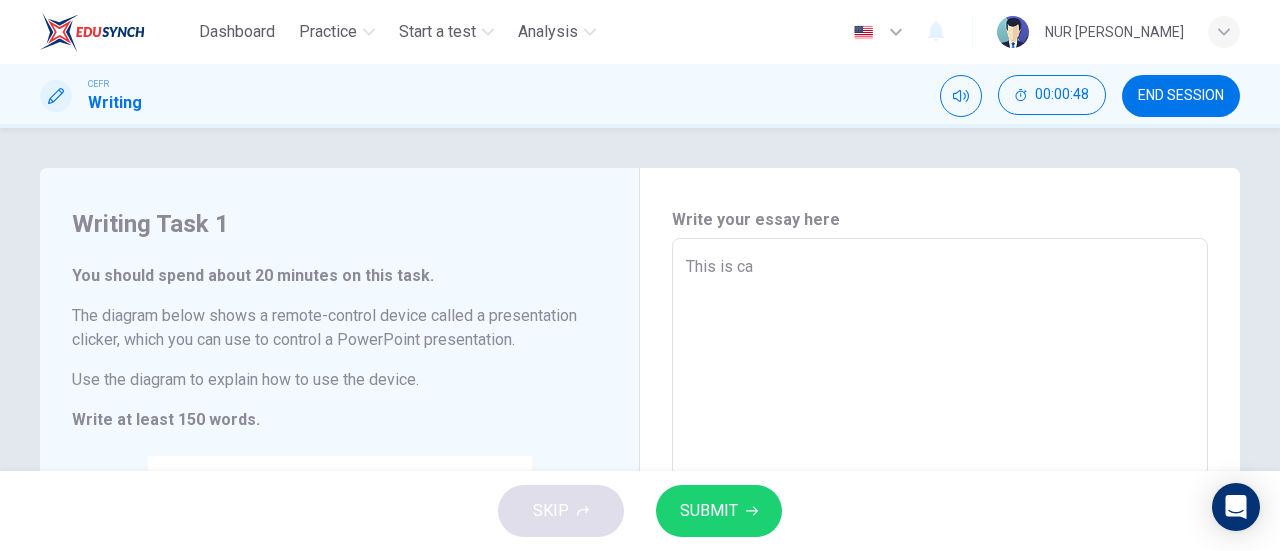 type on "This is cal" 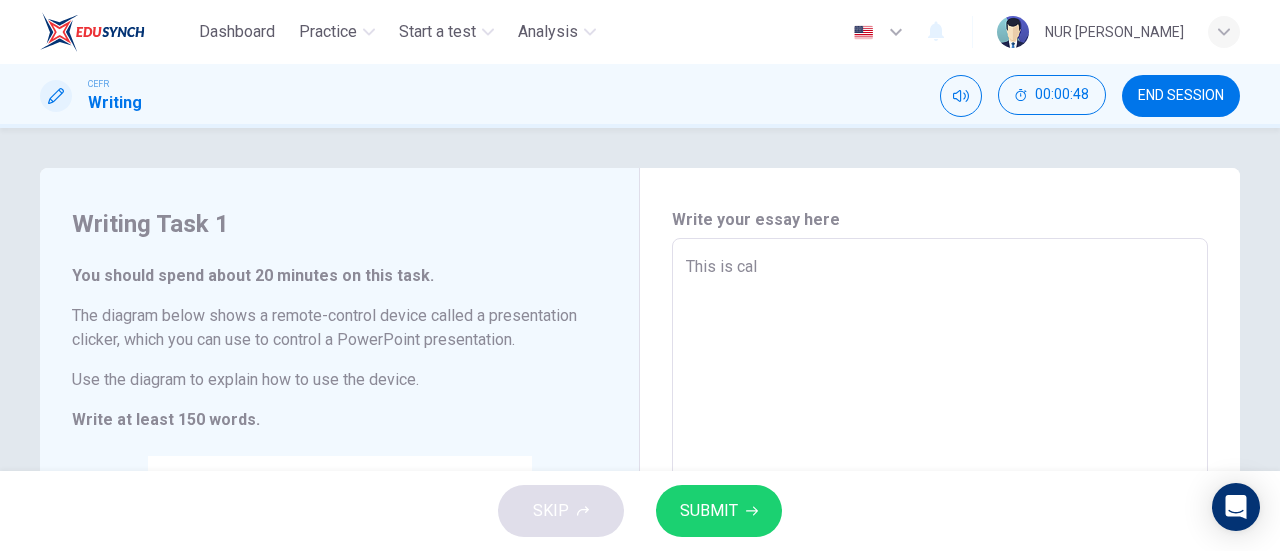 type on "This is call" 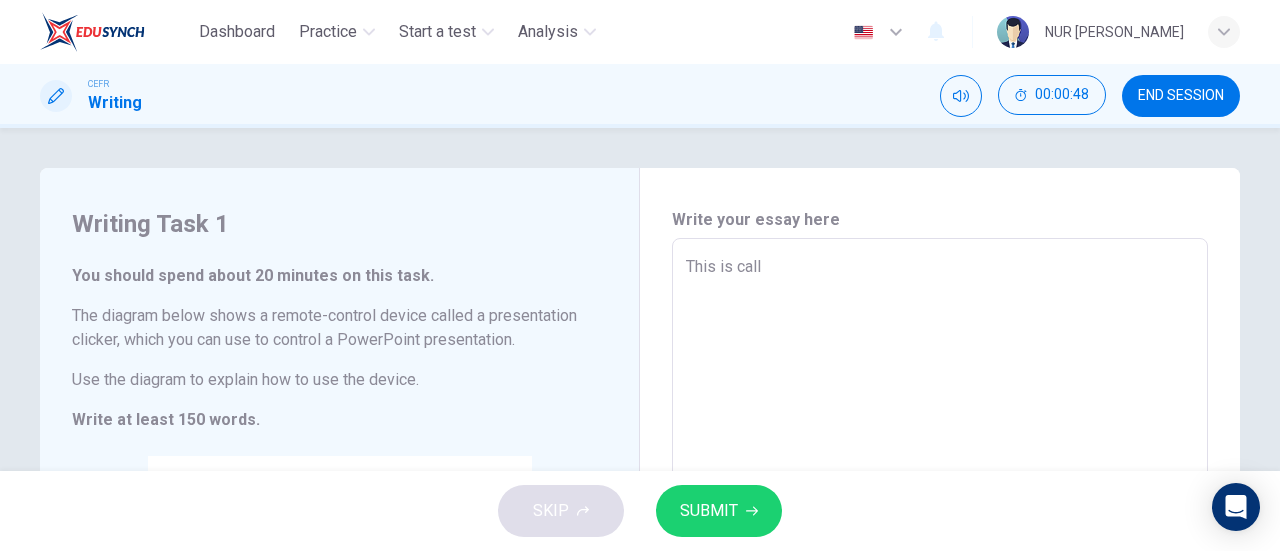 type on "x" 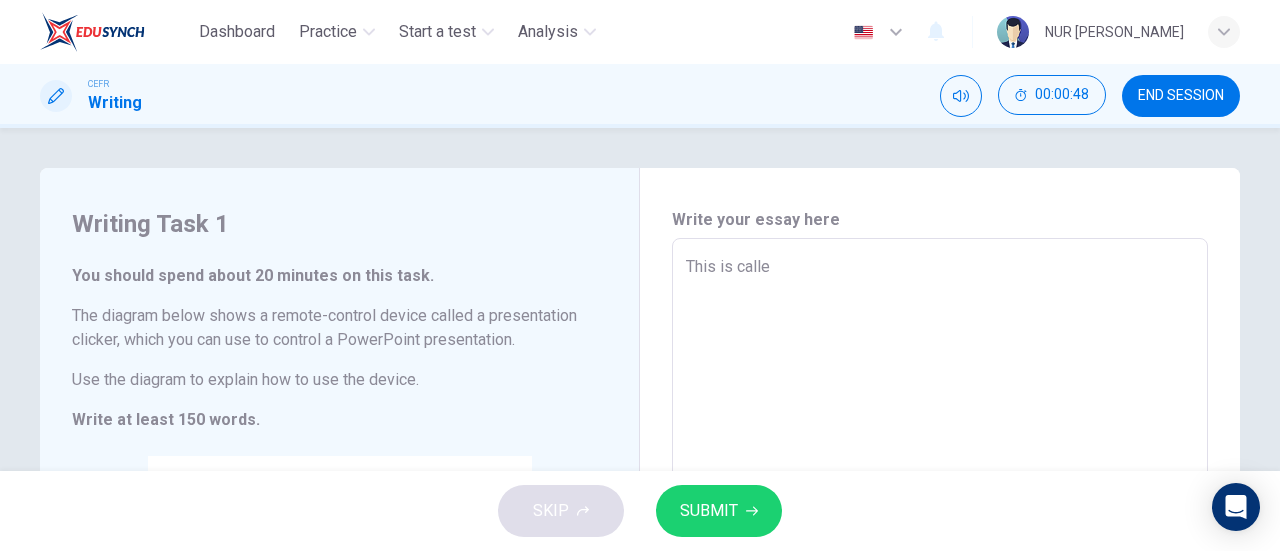 type on "x" 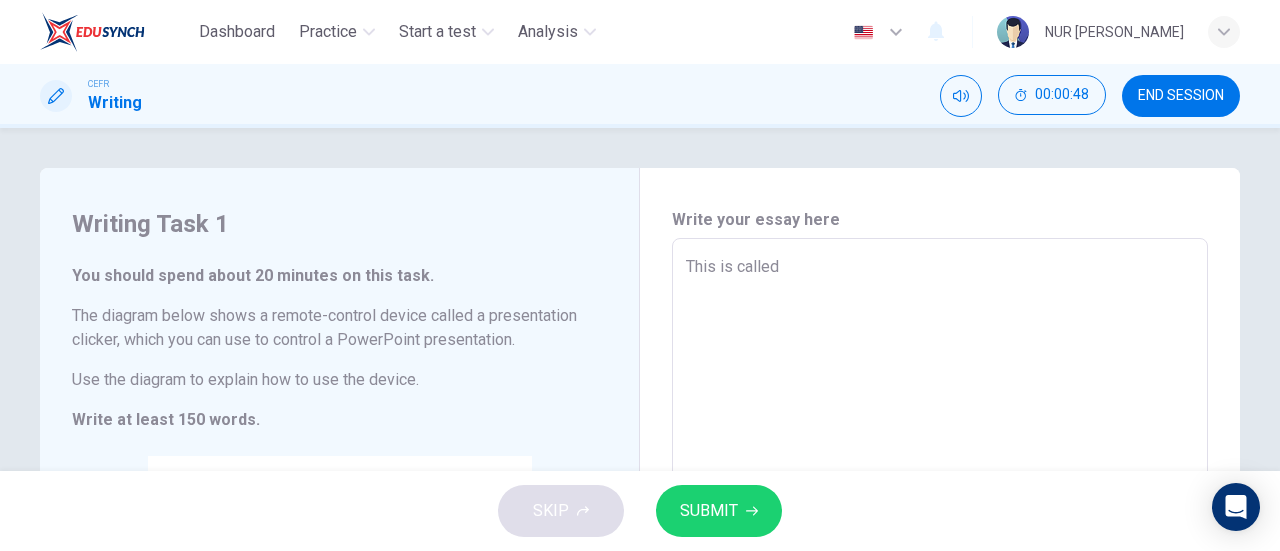 type on "x" 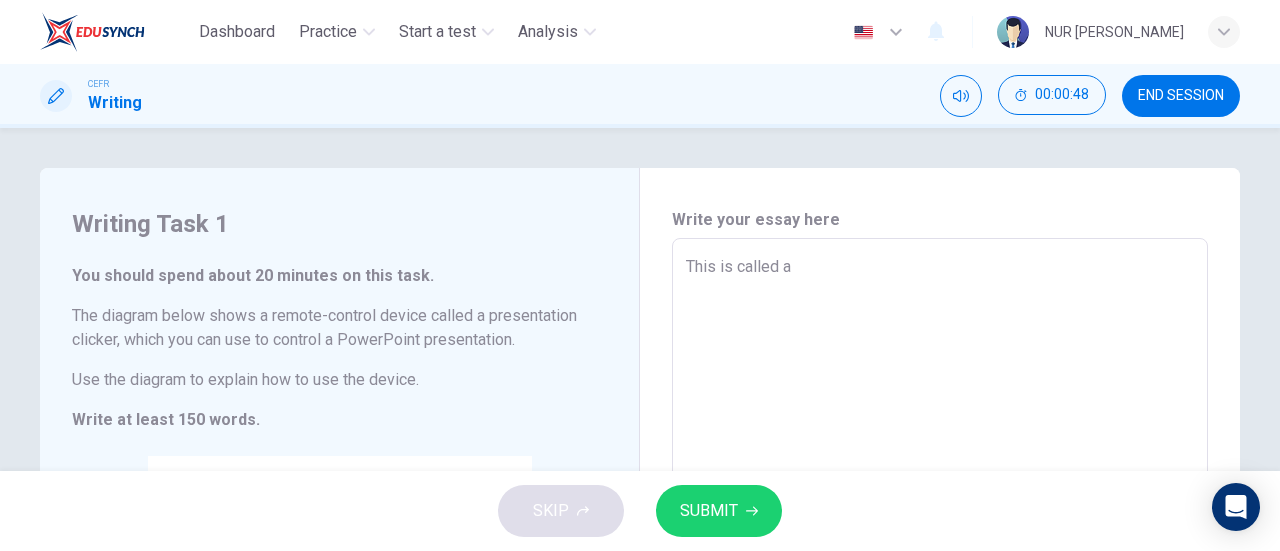 type on "x" 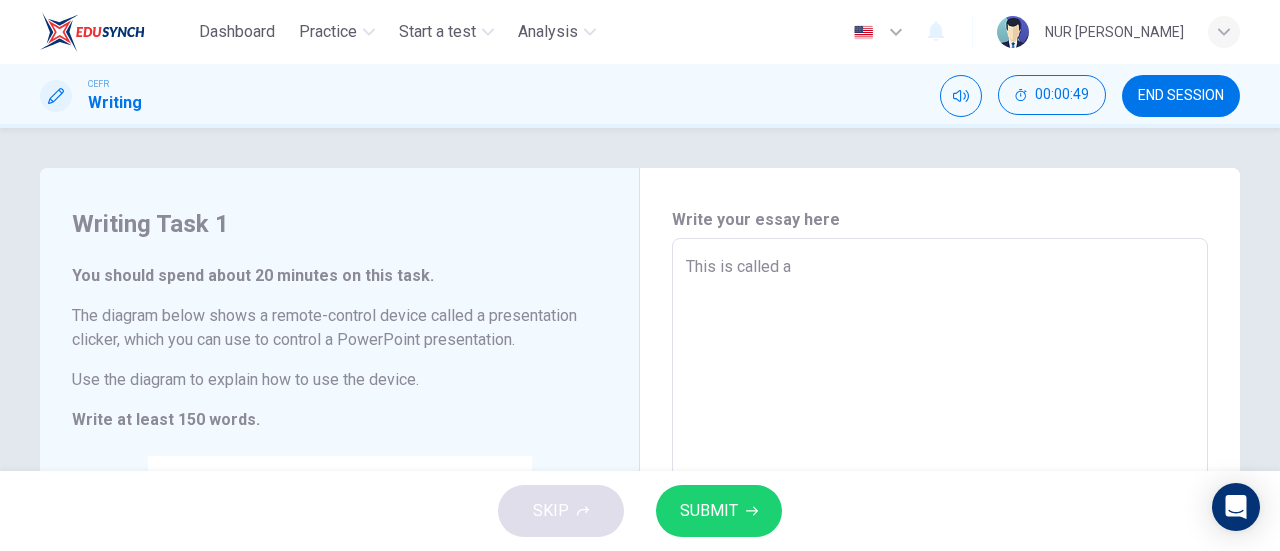 type on "This is called a r" 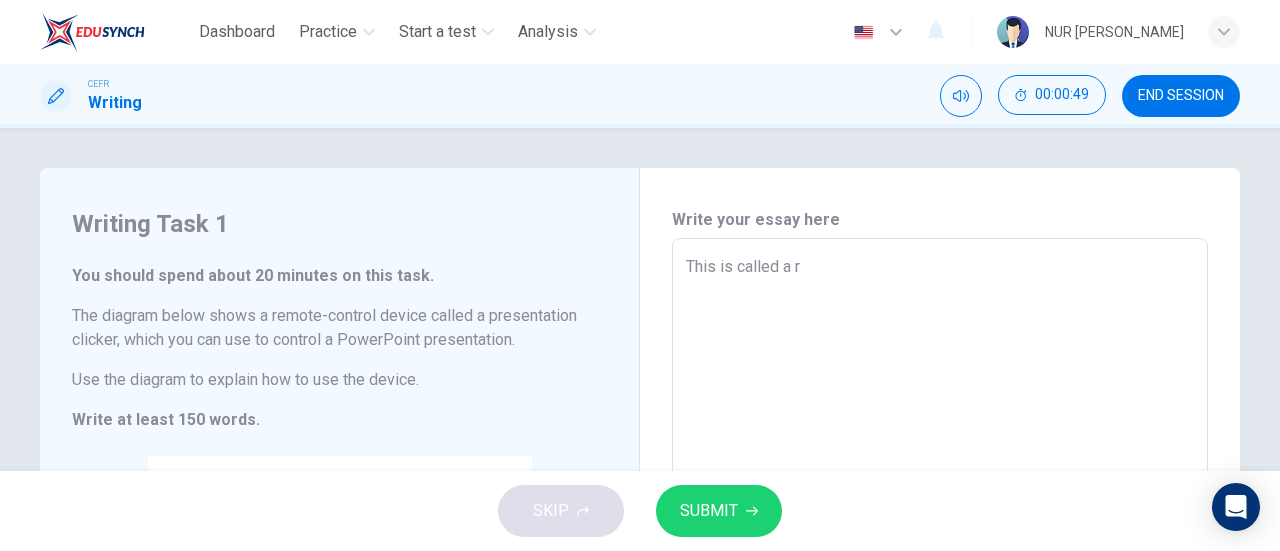 type on "This is called a re" 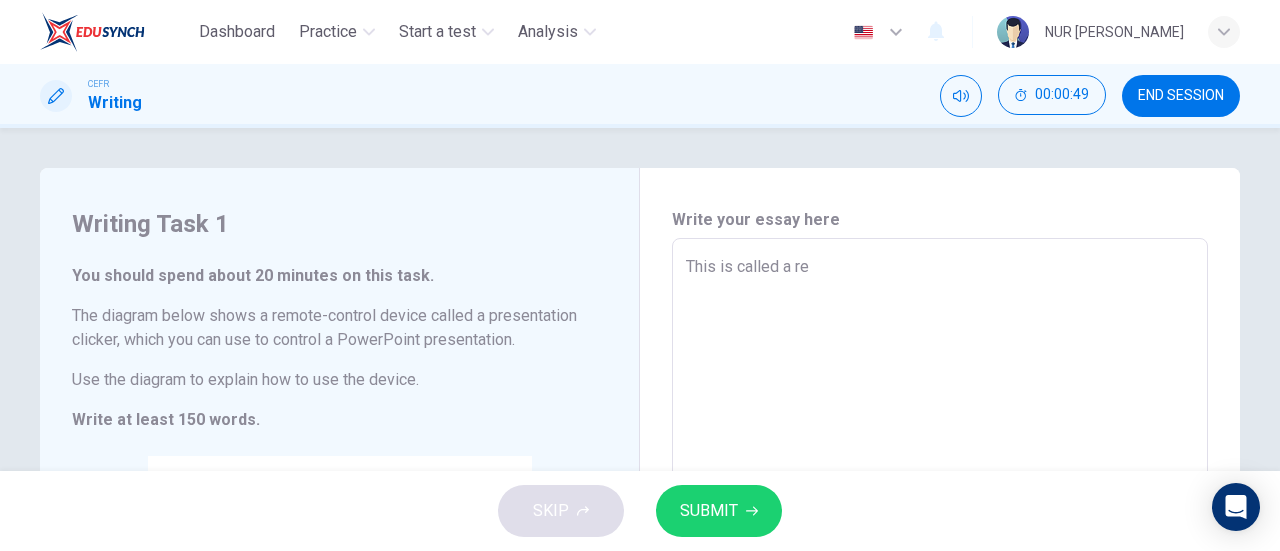 type on "x" 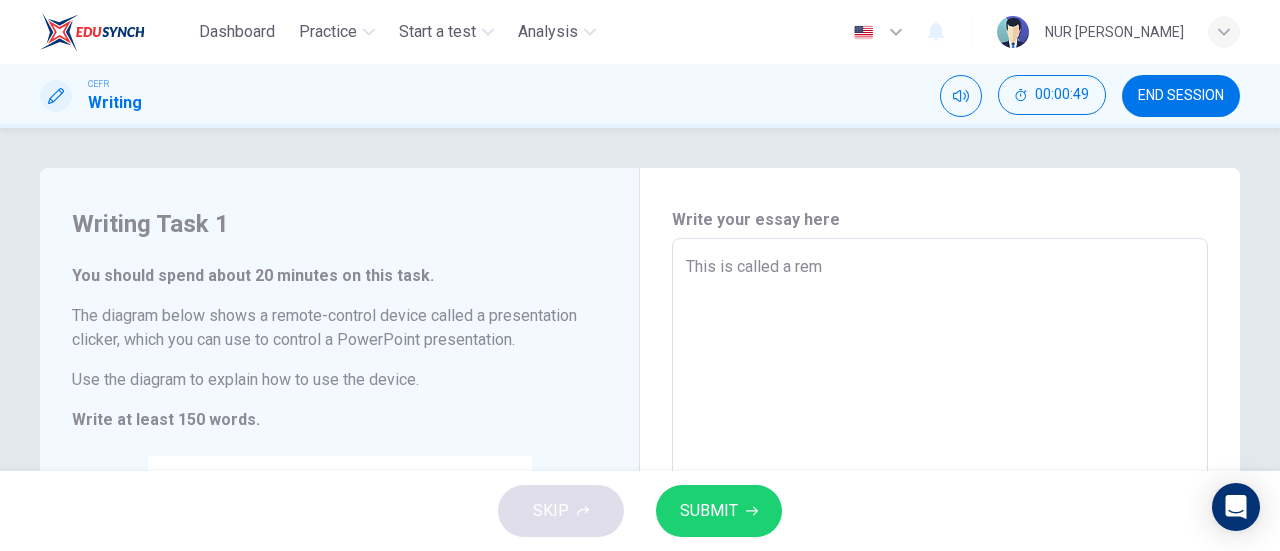 type on "x" 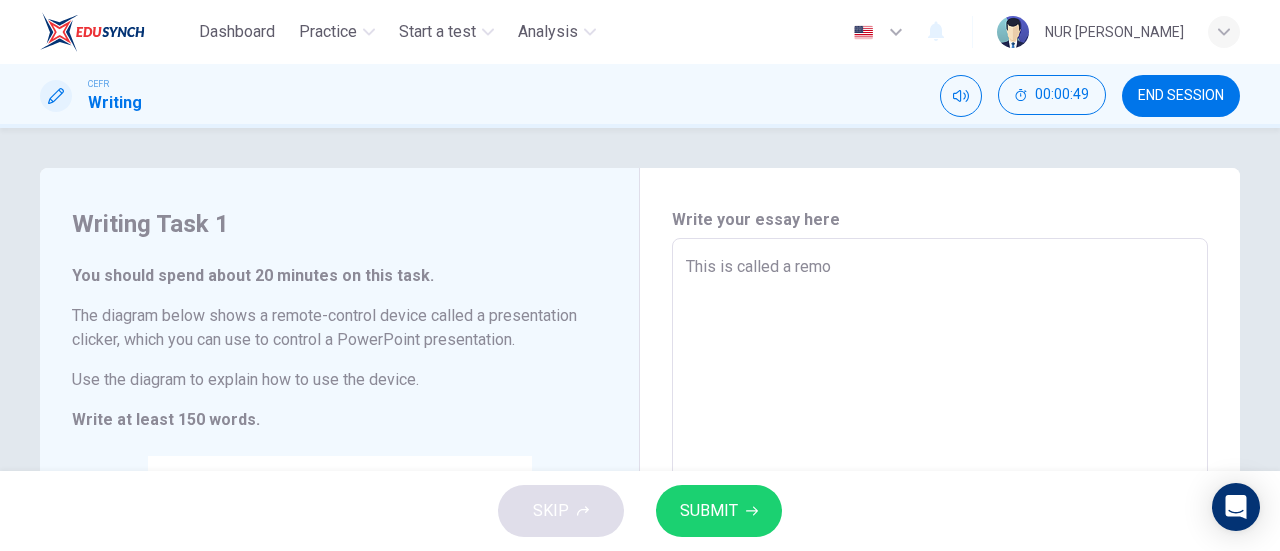 type on "x" 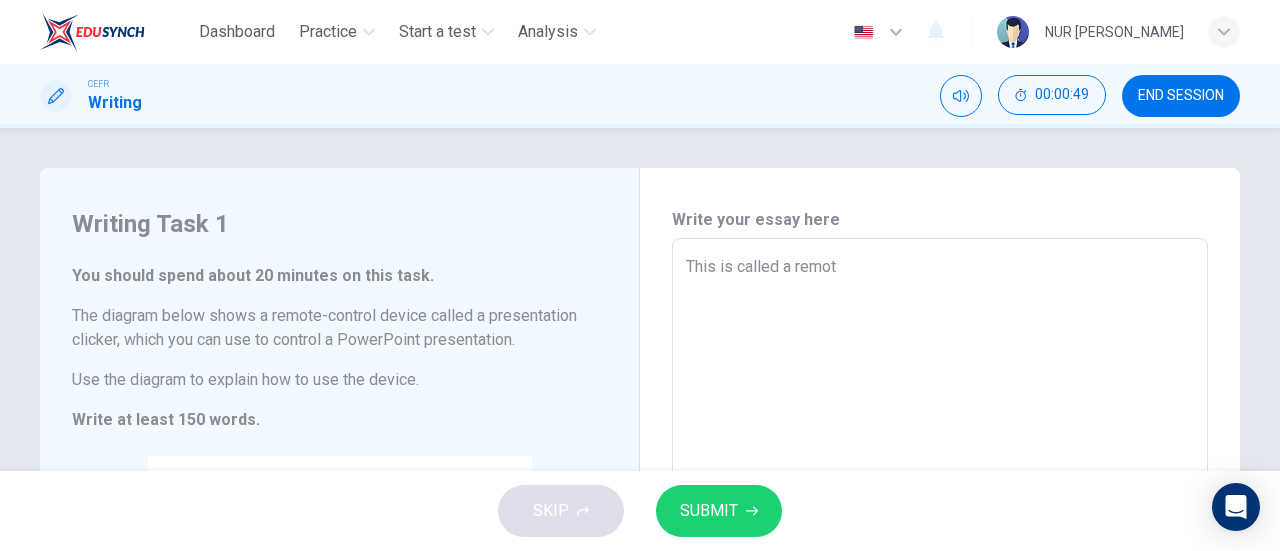 type on "x" 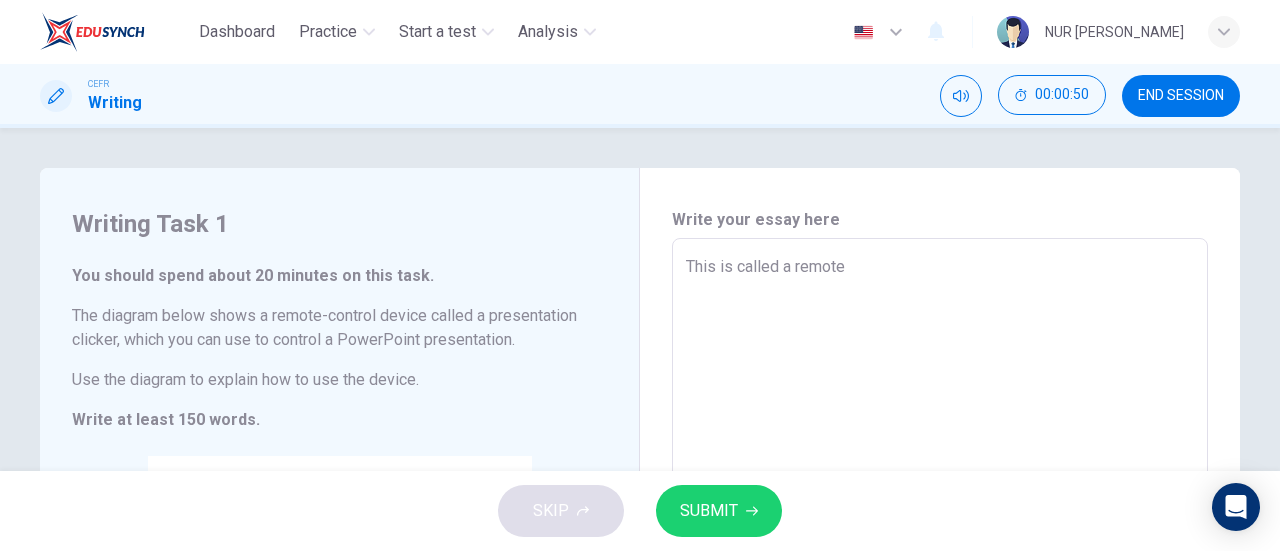 type on "This is called a remote-" 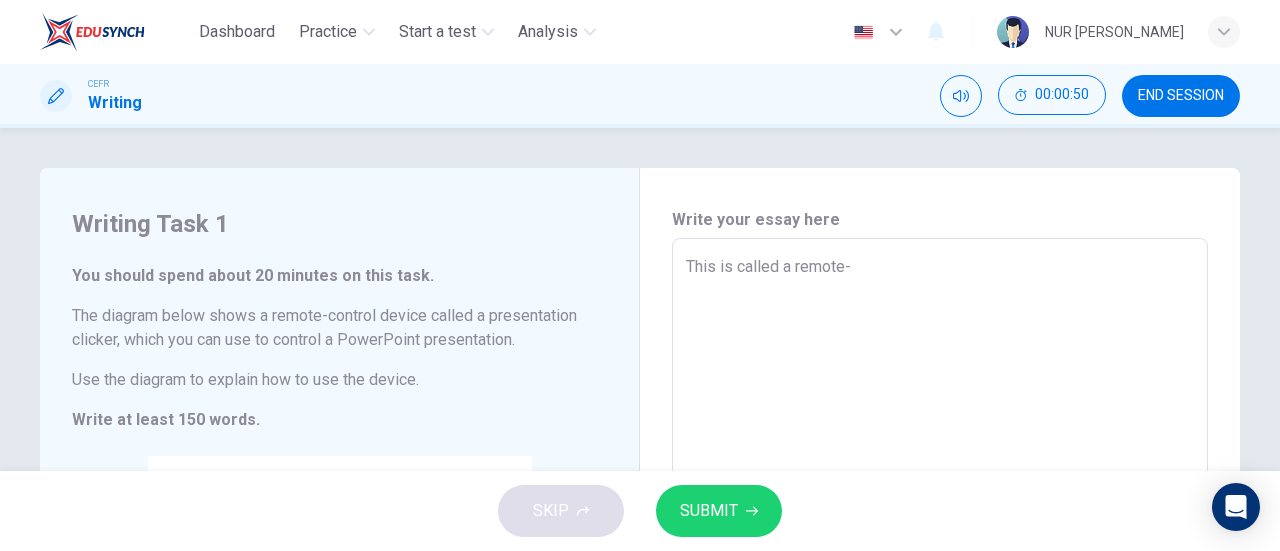 type on "x" 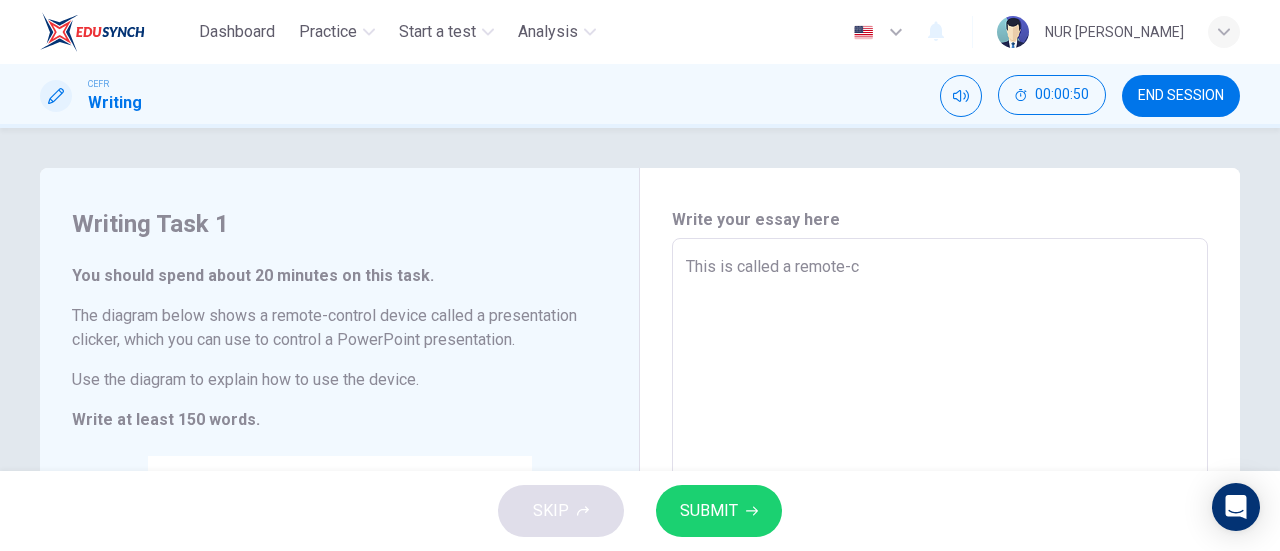 type on "x" 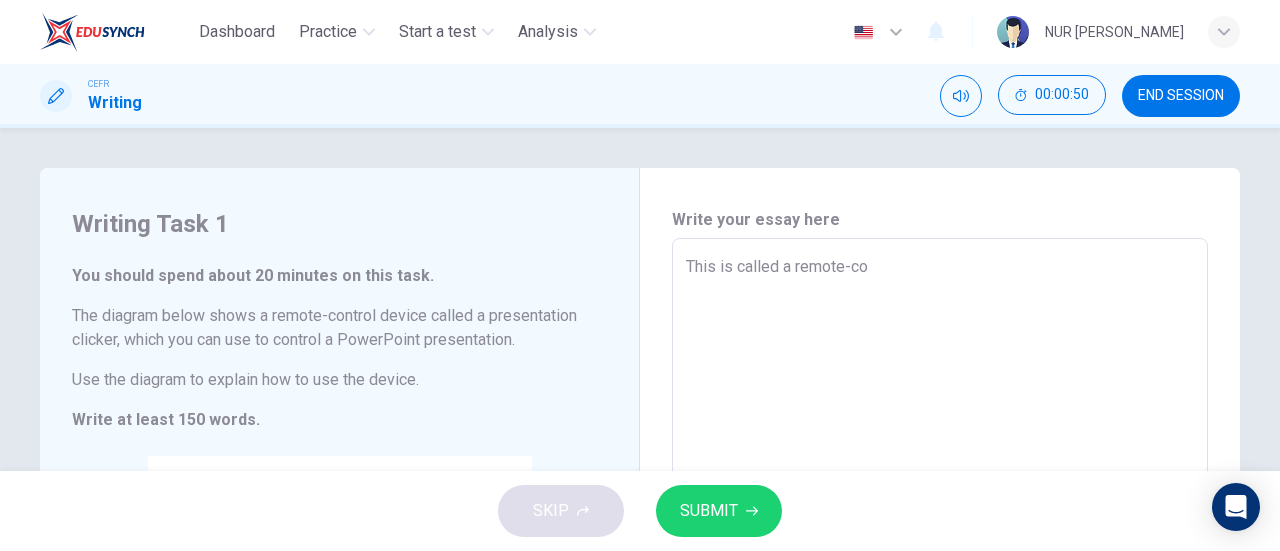 type on "x" 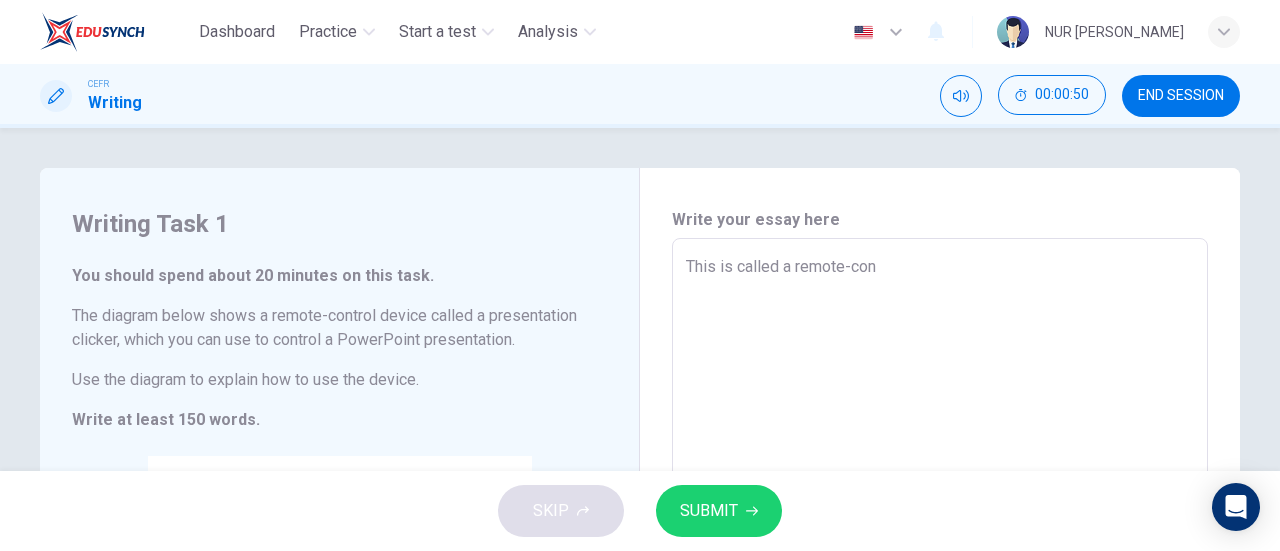 type on "x" 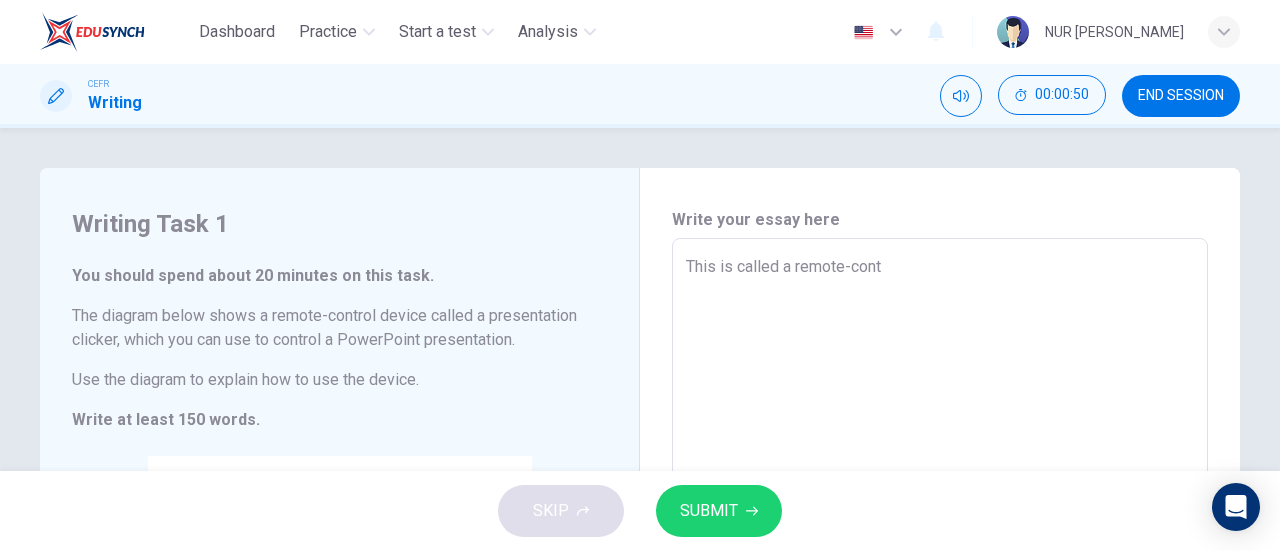 type on "x" 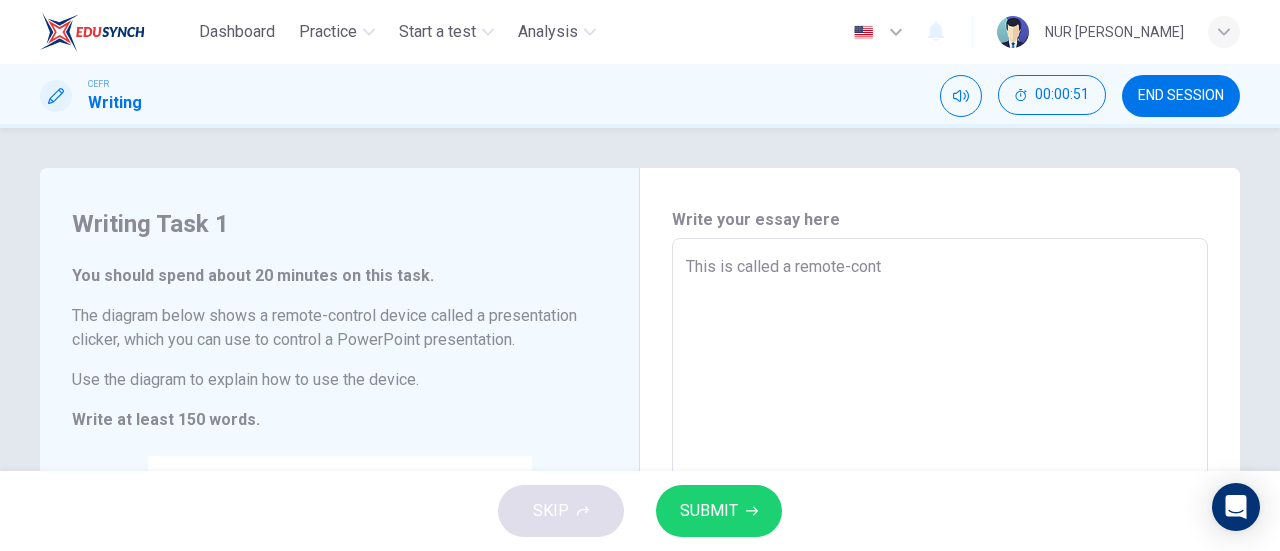 type on "This is called a remote-contr" 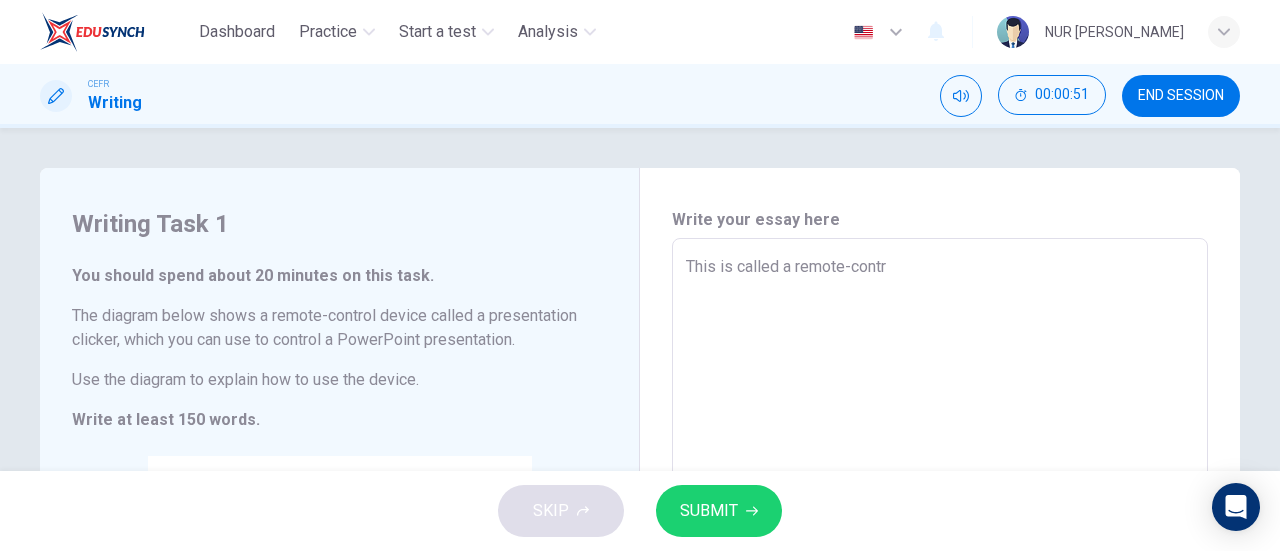 type on "This is called a remote-contro" 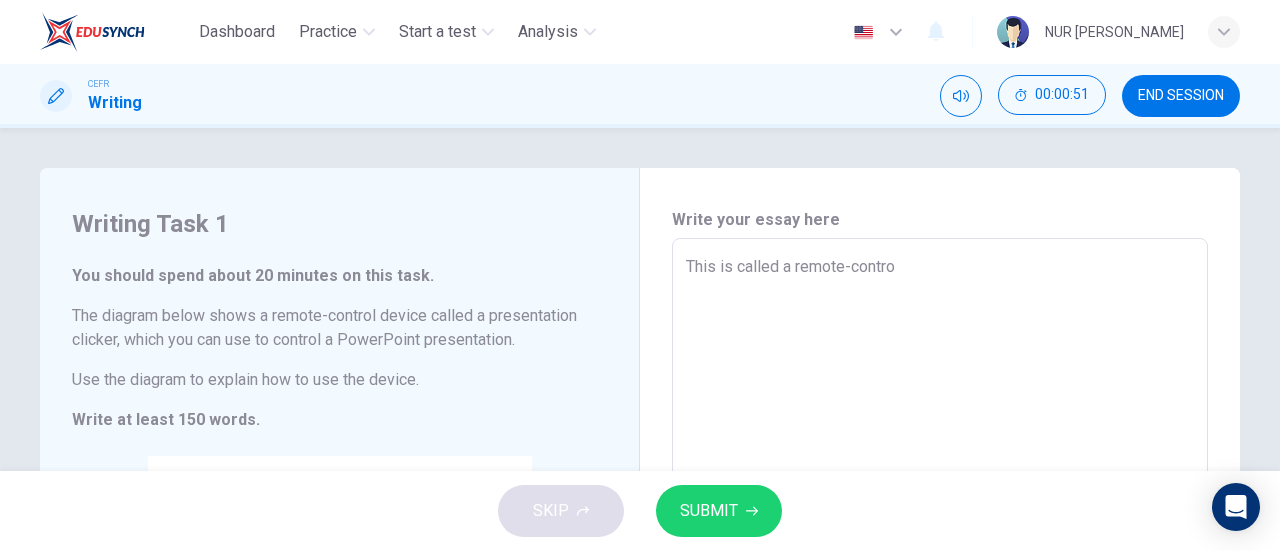type on "x" 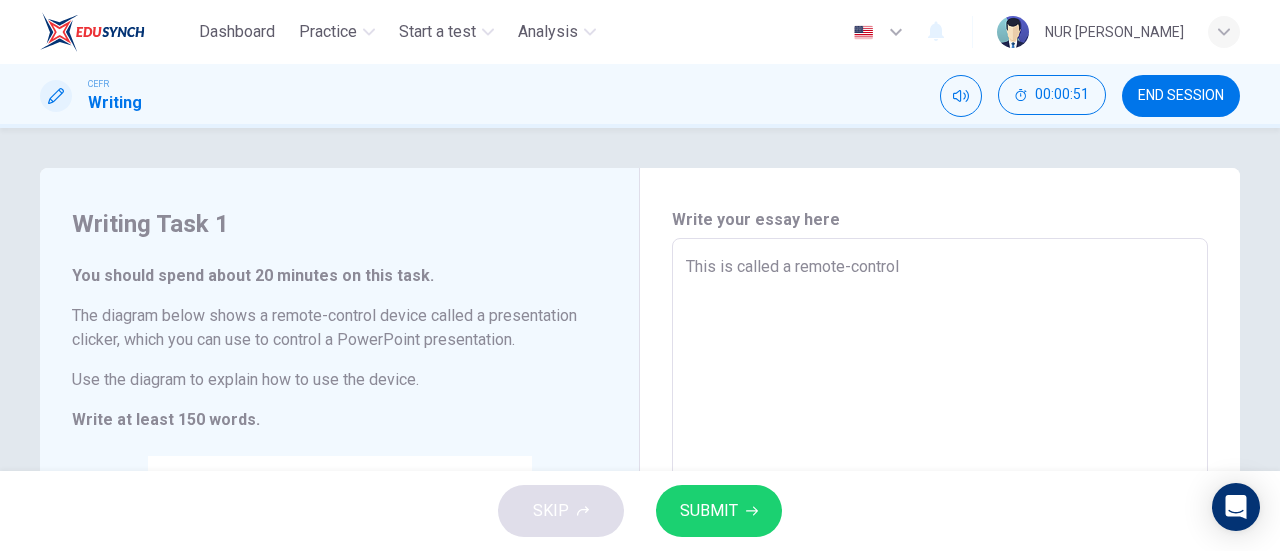 type on "x" 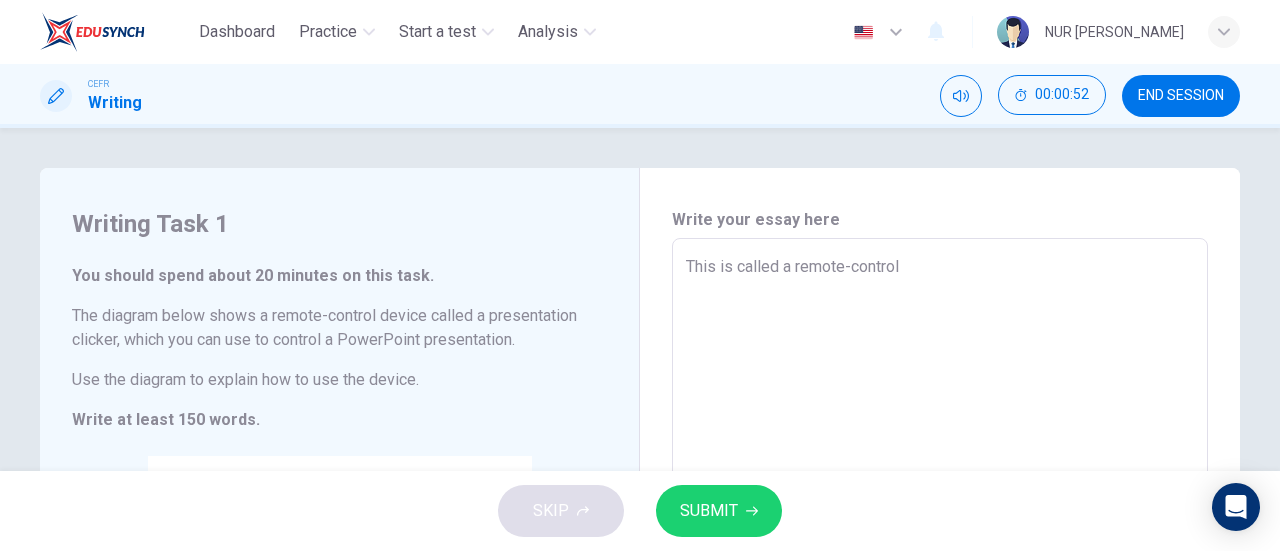 type on "This is called a remote-control d" 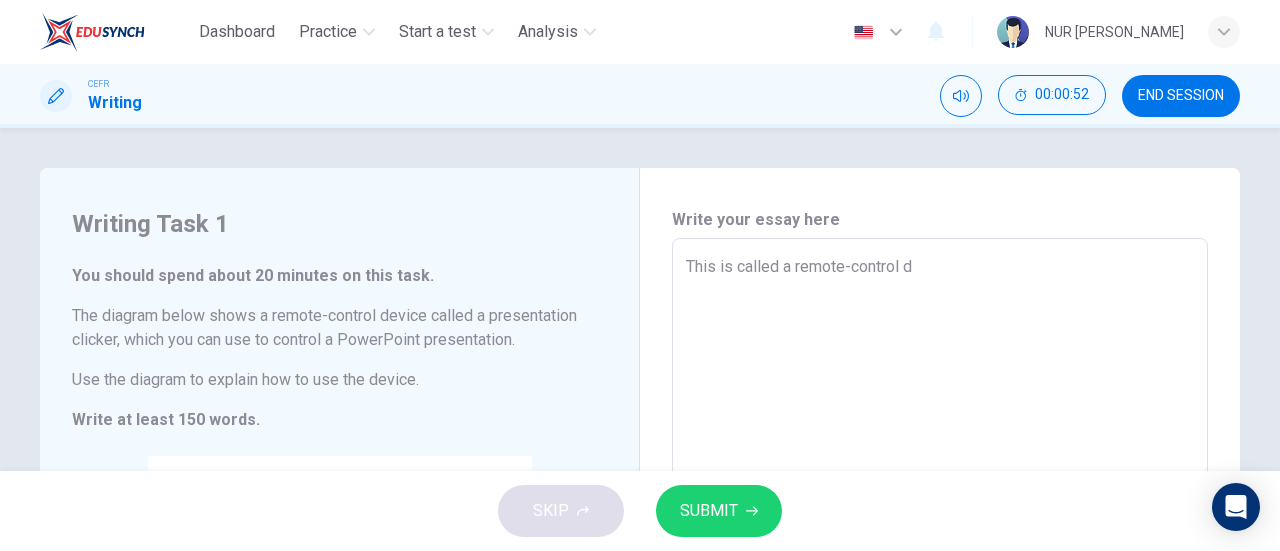 type on "This is called a remote-control de" 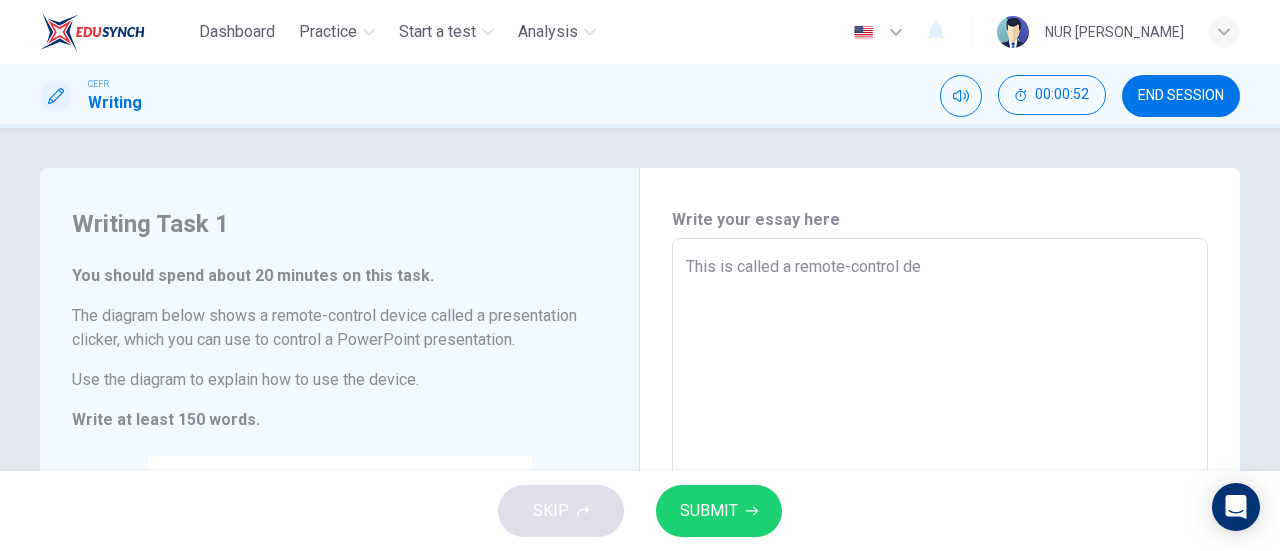 type on "x" 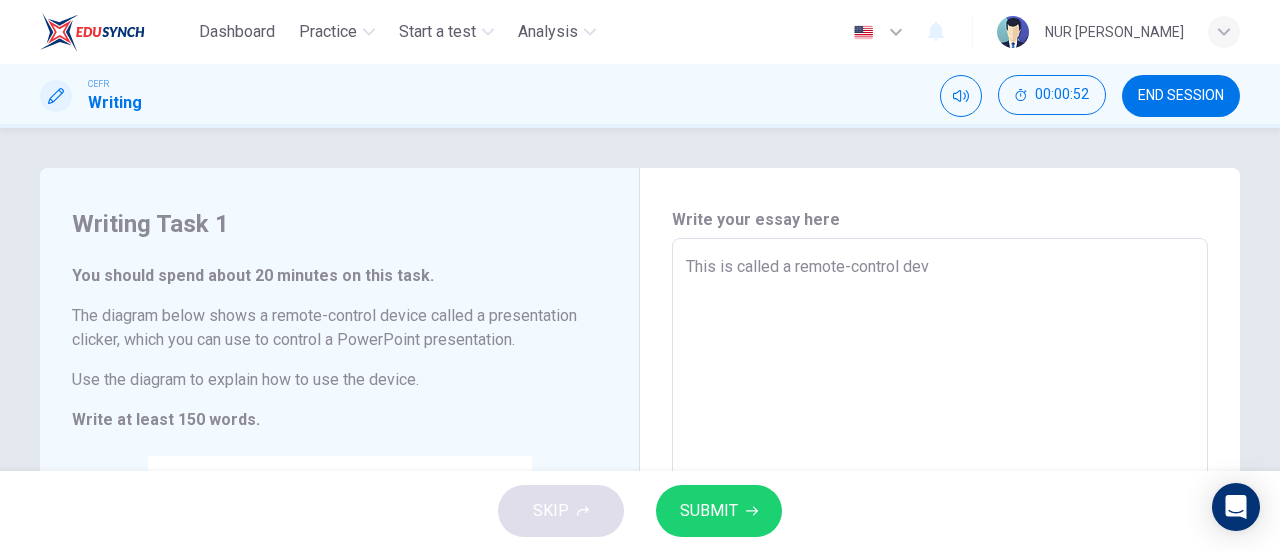 type on "x" 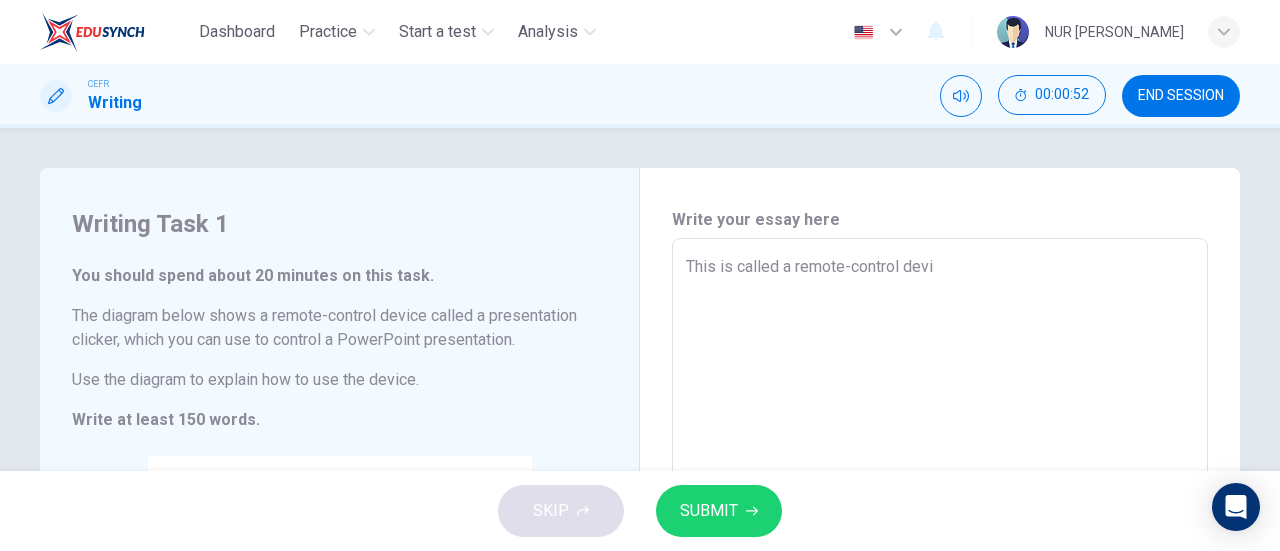 type on "x" 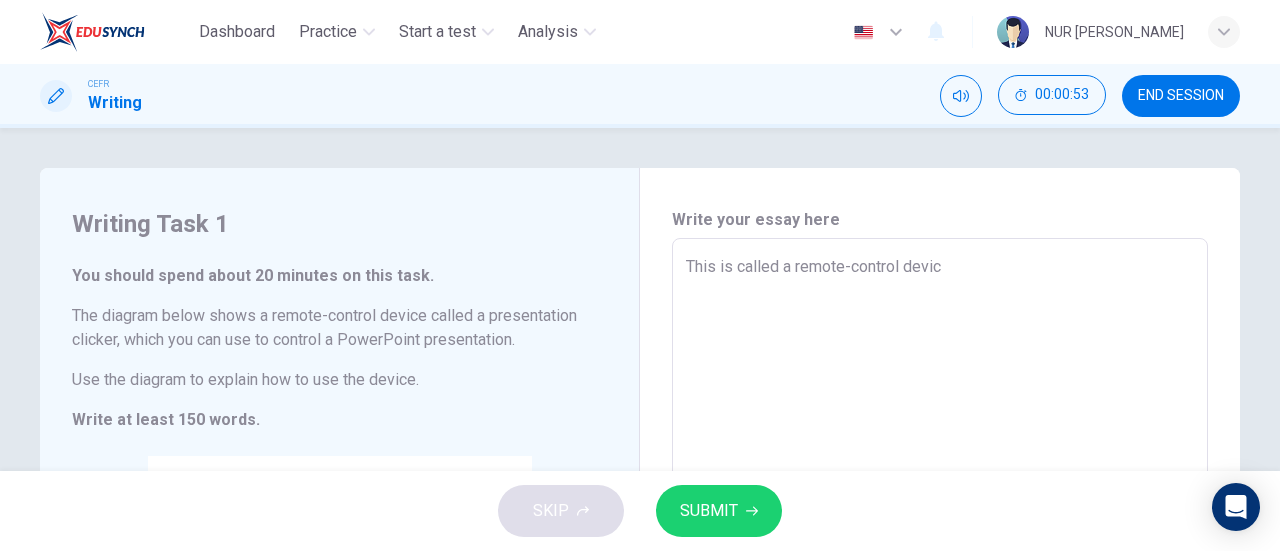 type on "This is called a remote-control device" 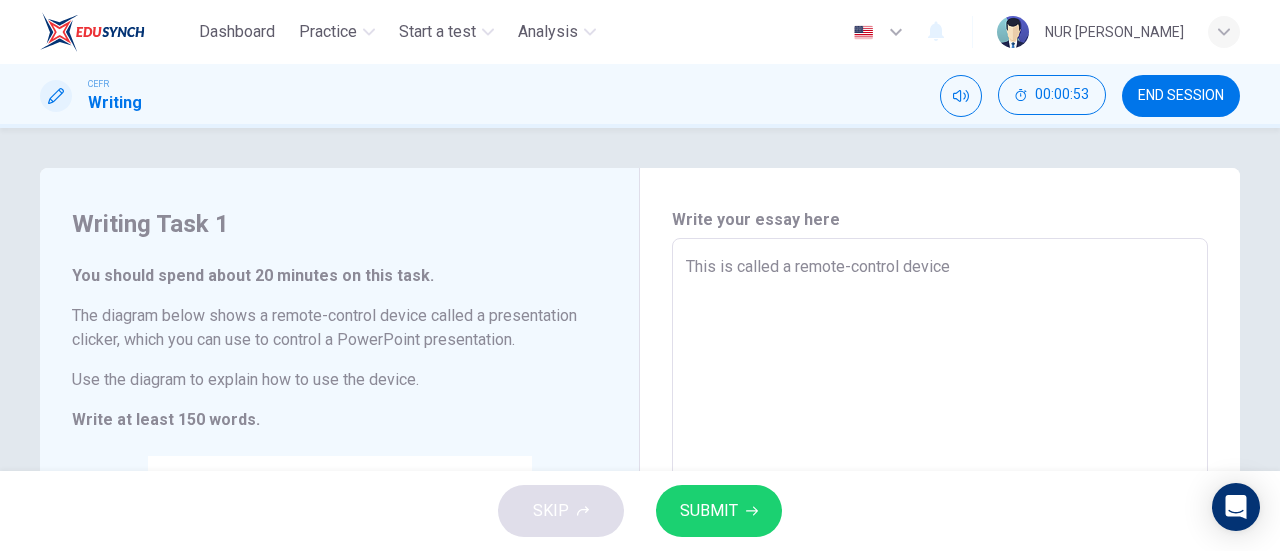 type on "x" 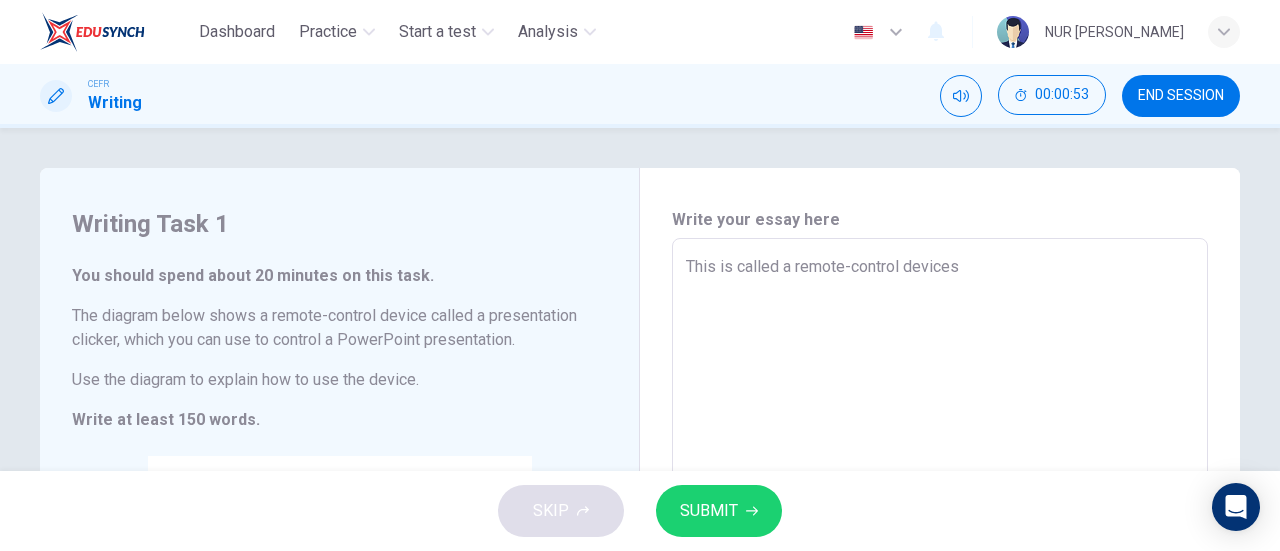 type on "x" 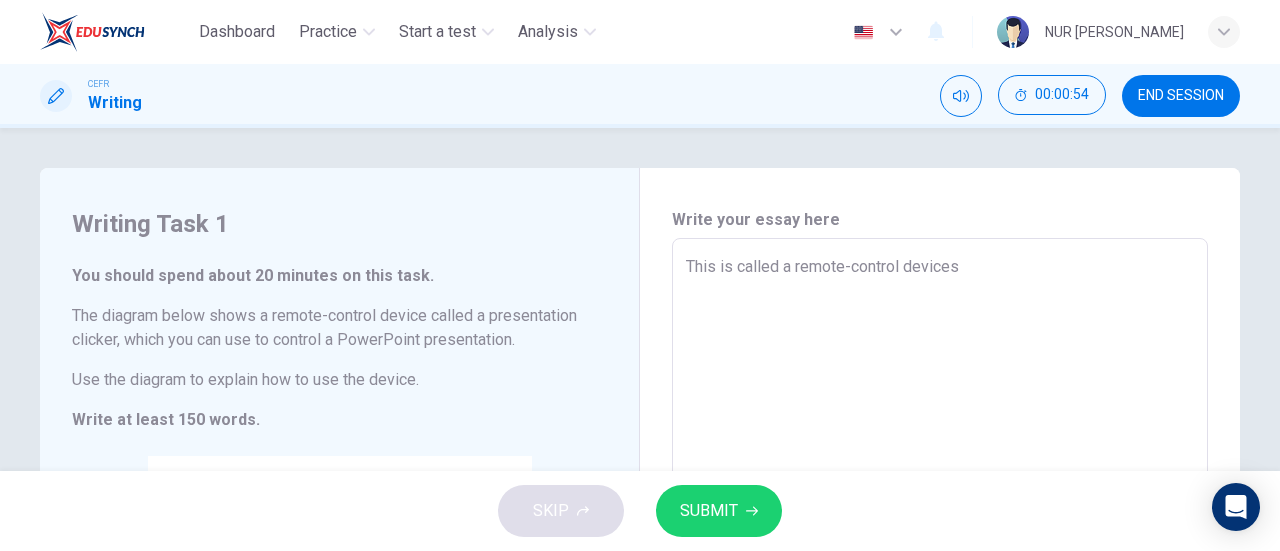 type on "This is called a remote-control devices t" 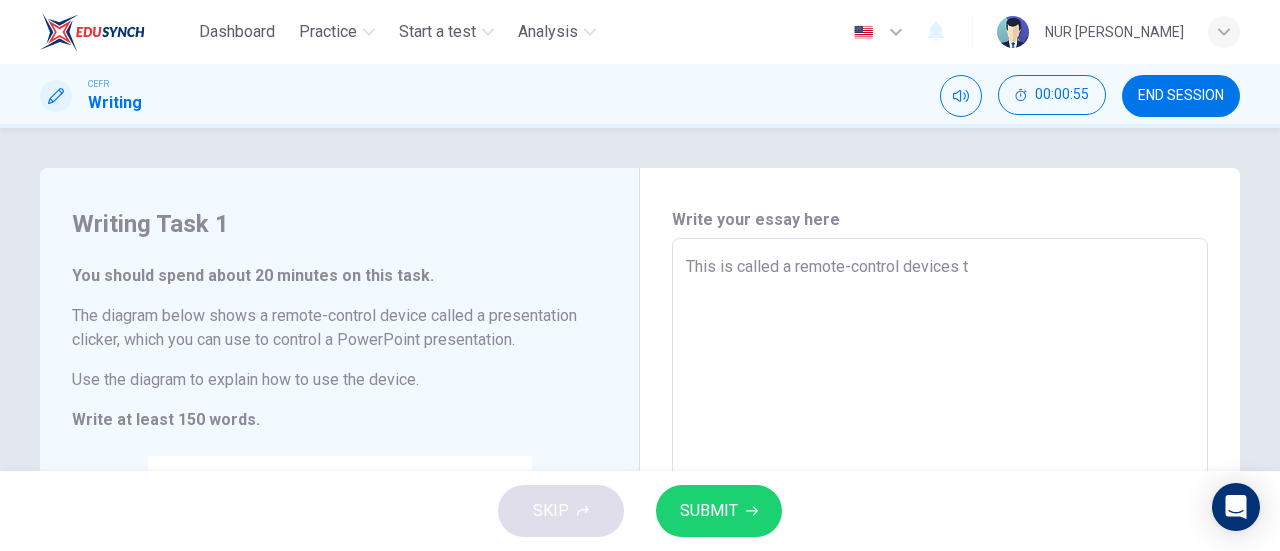 type on "This is called a remote-control devices to" 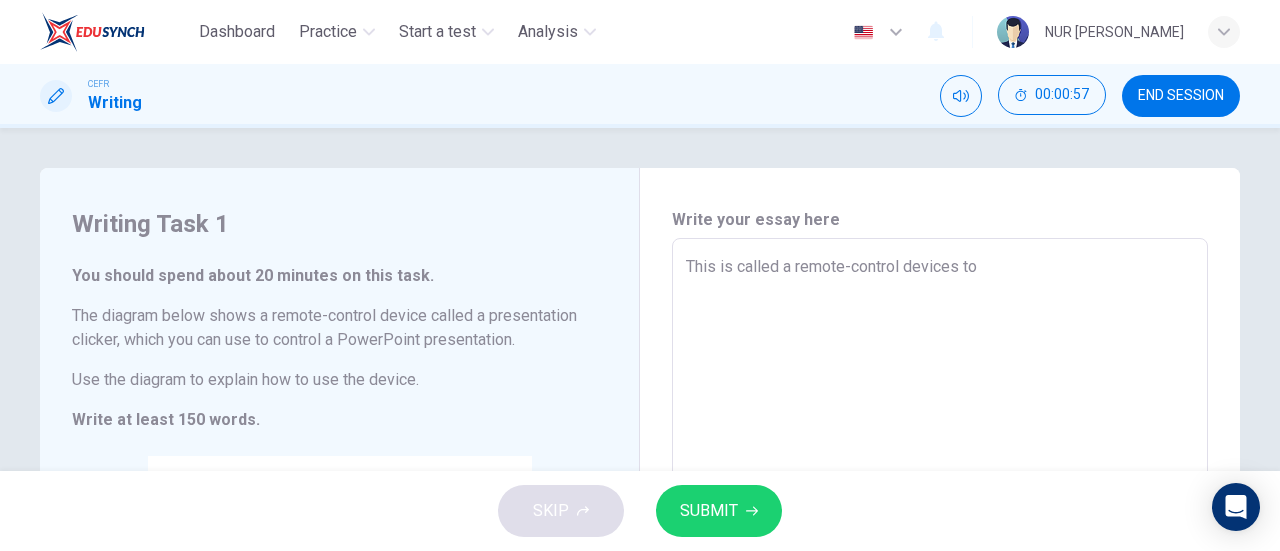 type on "This is called a remote-control devices to p" 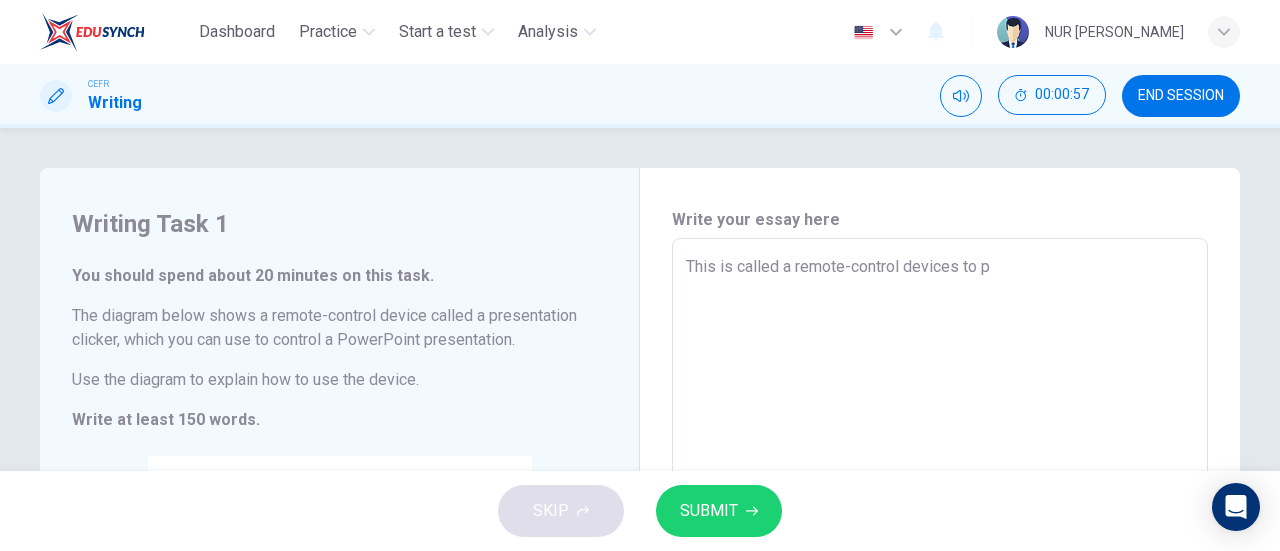 type on "This is called a remote-control devices to pt" 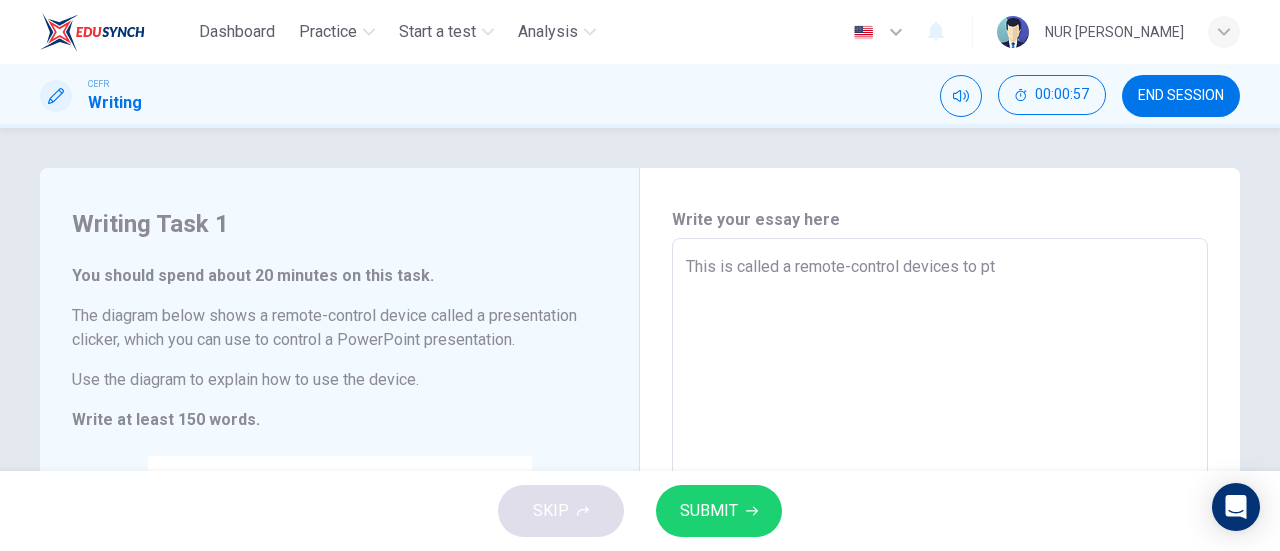 type on "x" 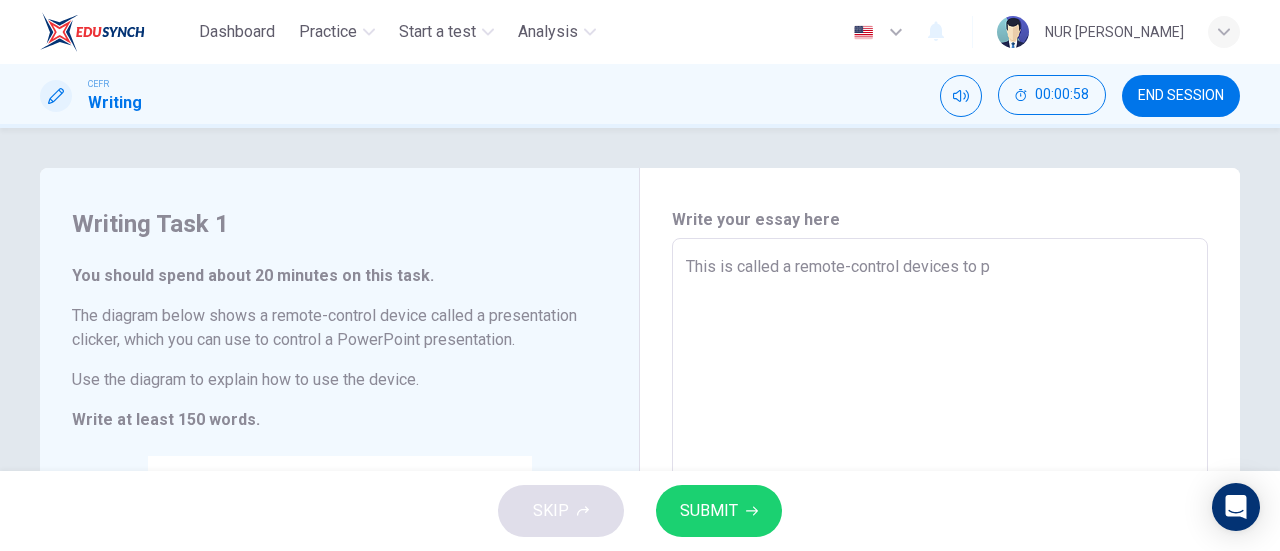 type on "This is called a remote-control devices to" 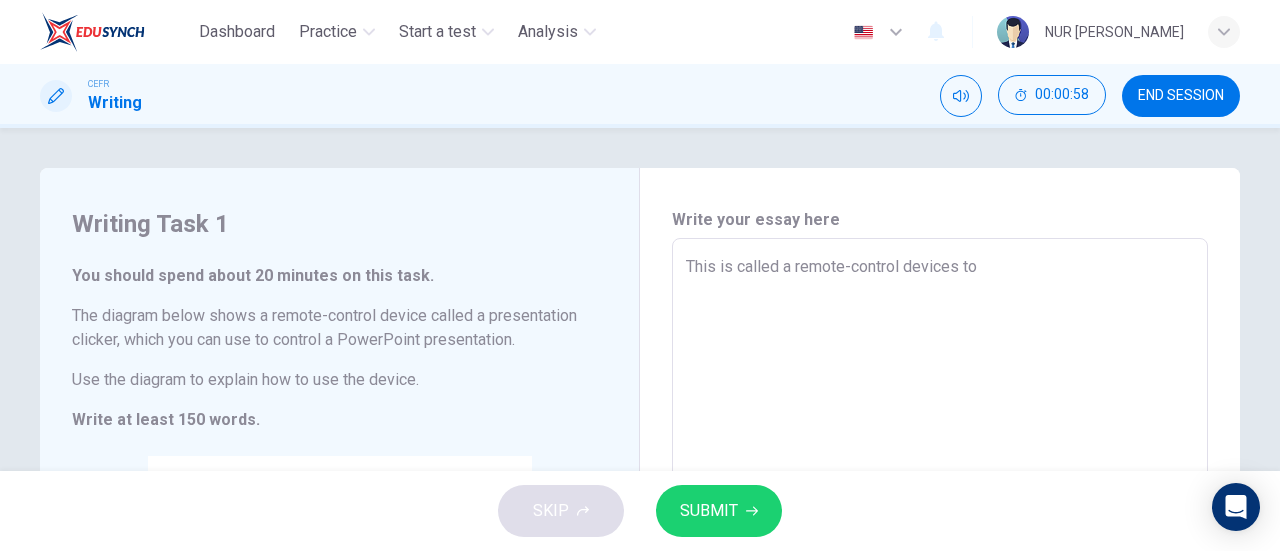 type on "x" 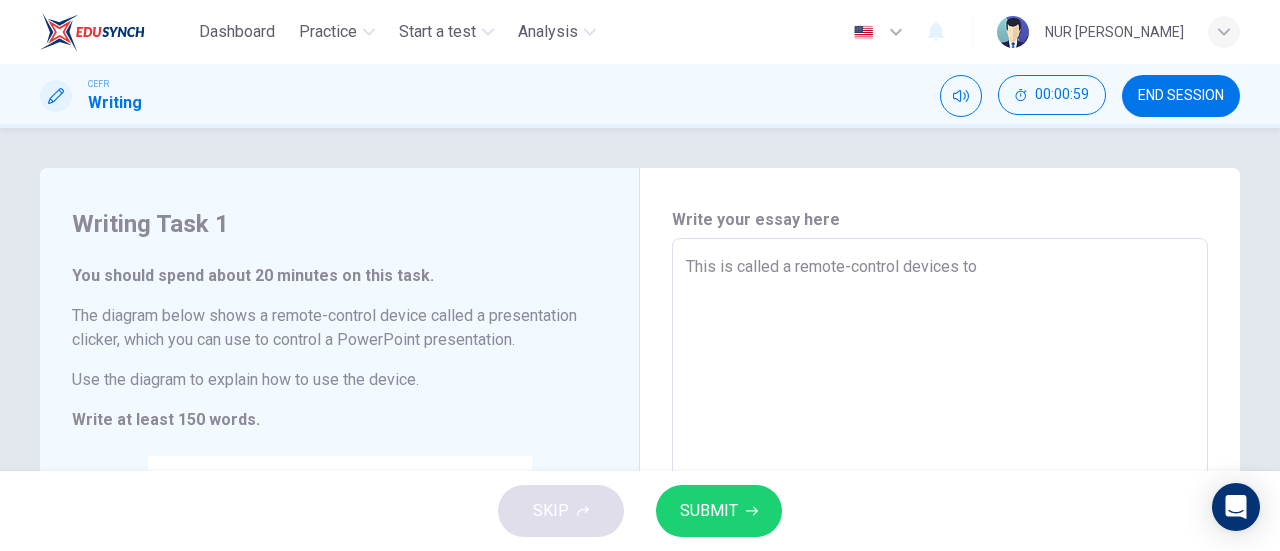 type on "This is called a remote-control devices to" 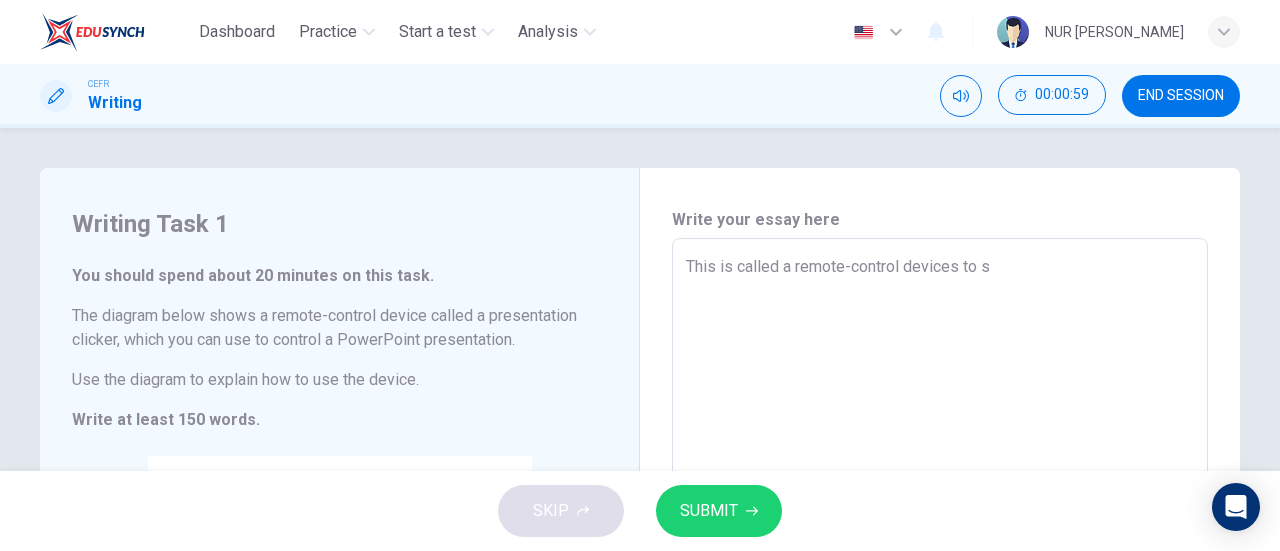 type on "x" 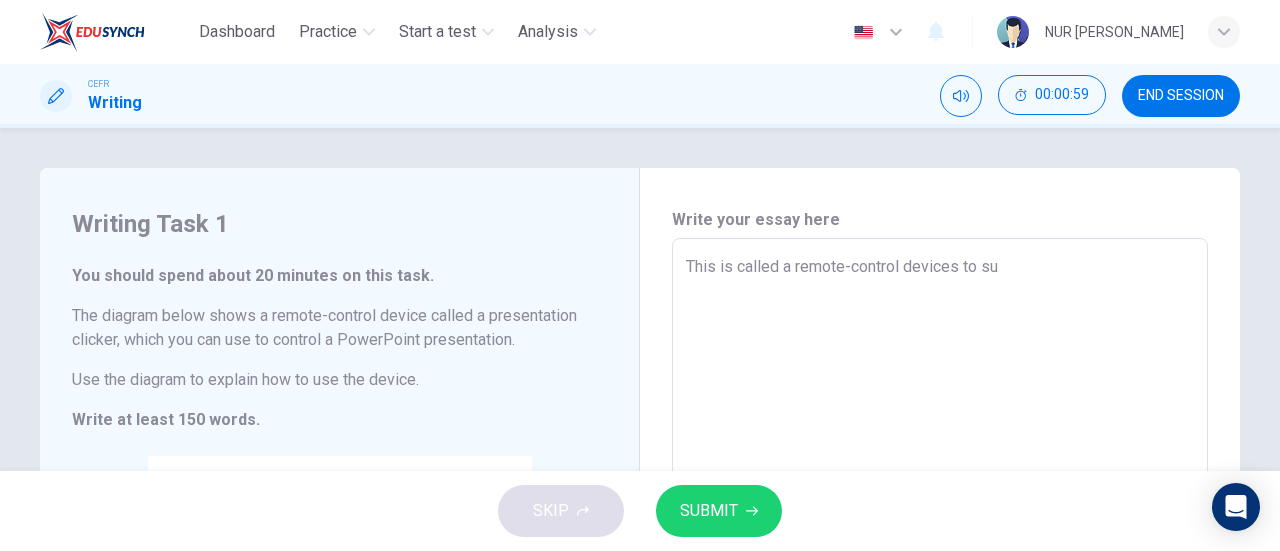 type on "x" 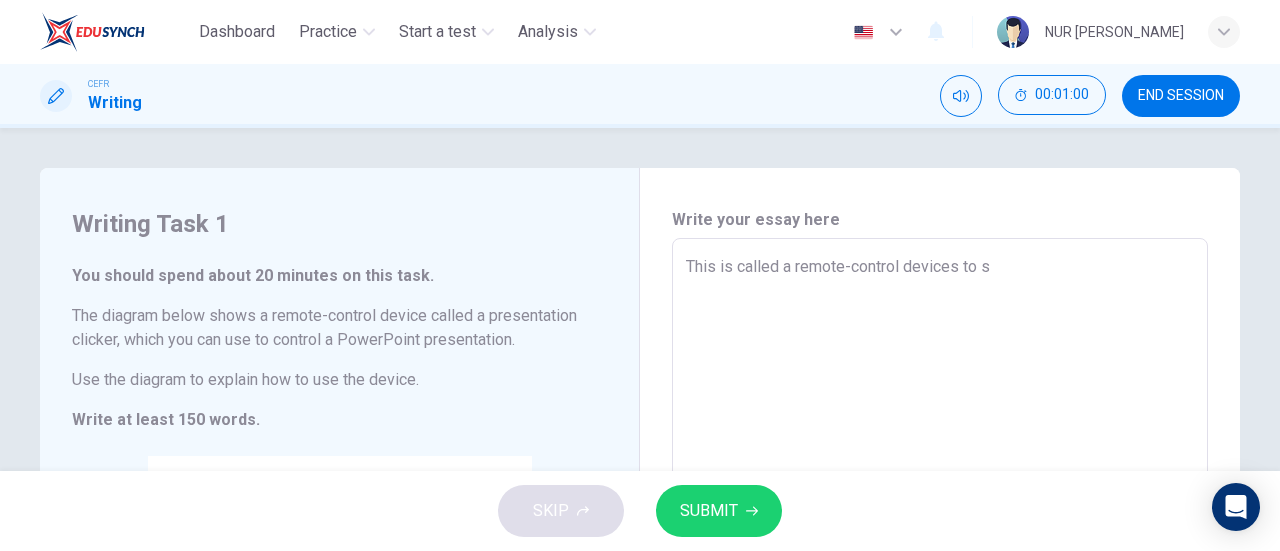 type on "This is called a remote-control devices to" 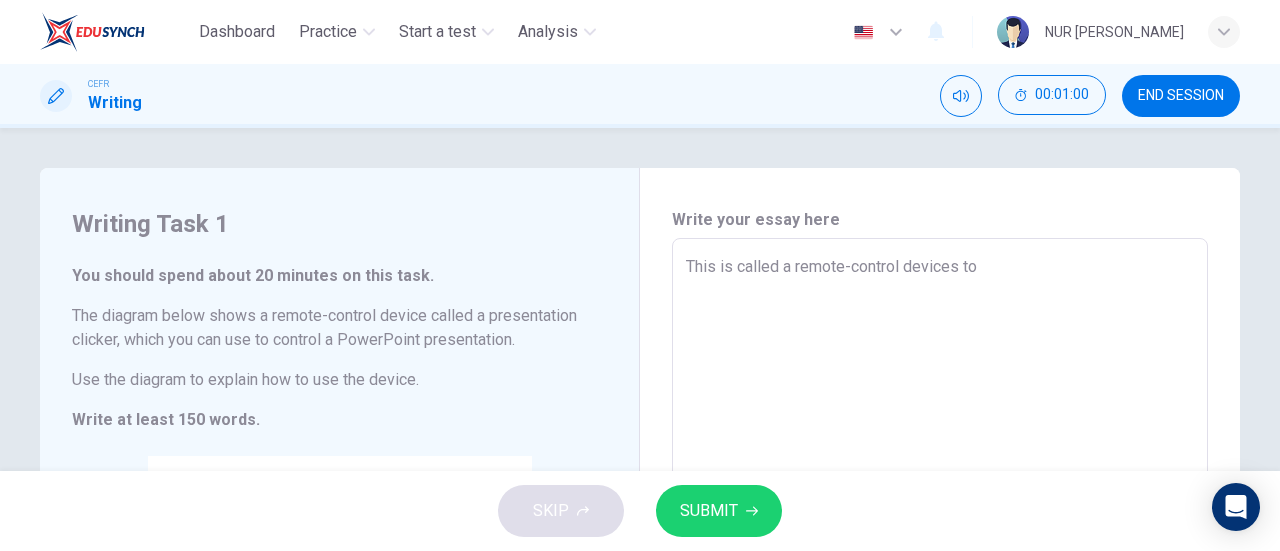type on "x" 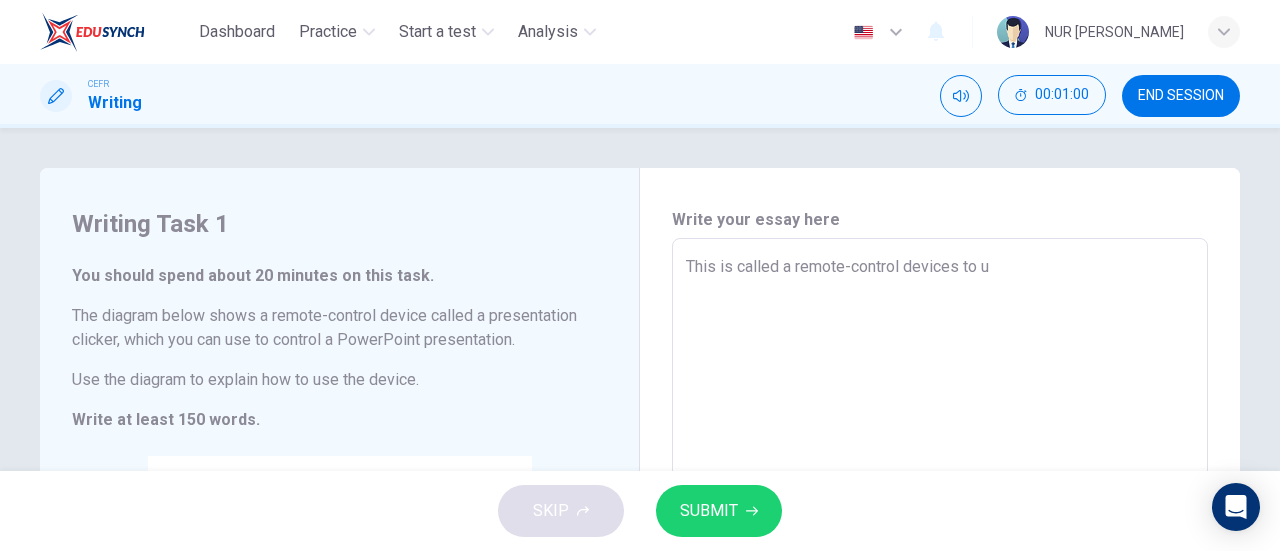 type on "x" 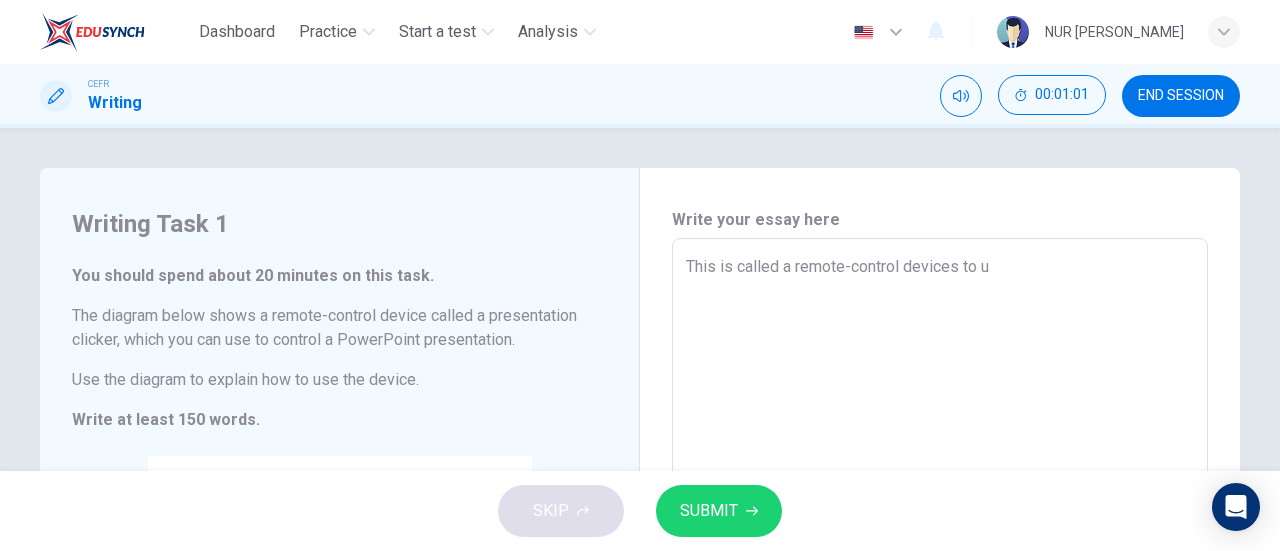 type on "This is called a remote-control devices to" 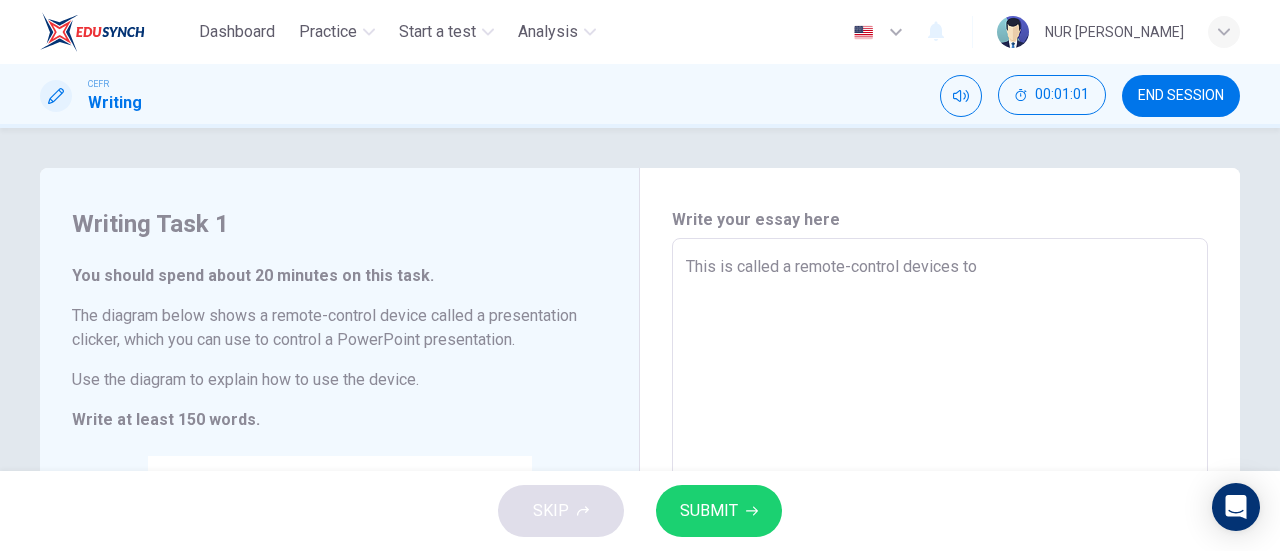 type on "This is called a remote-control devices to" 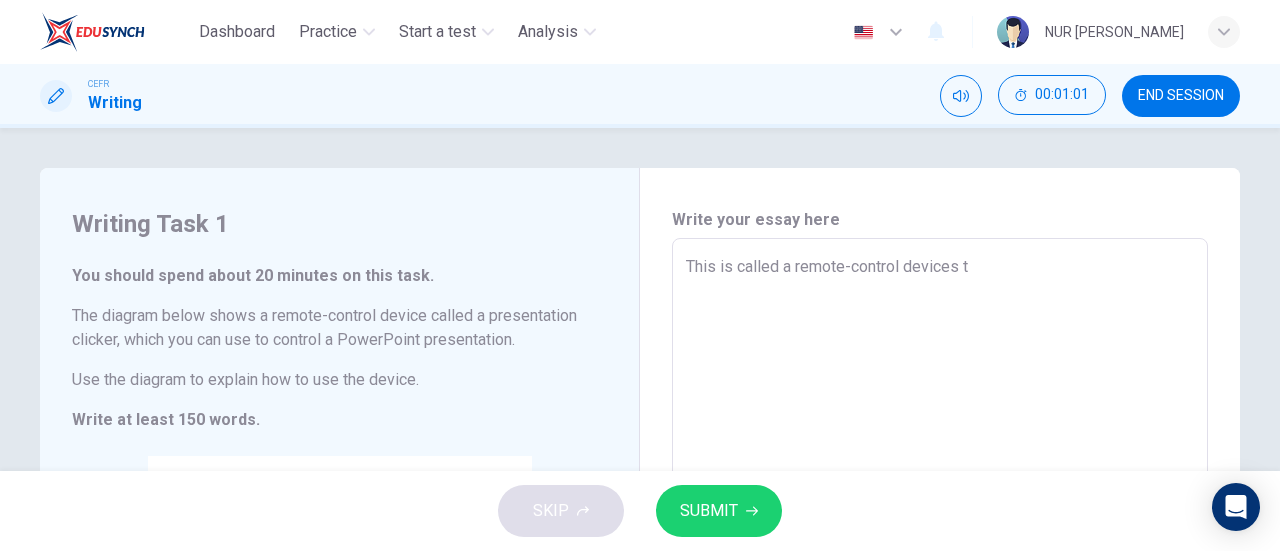 type on "x" 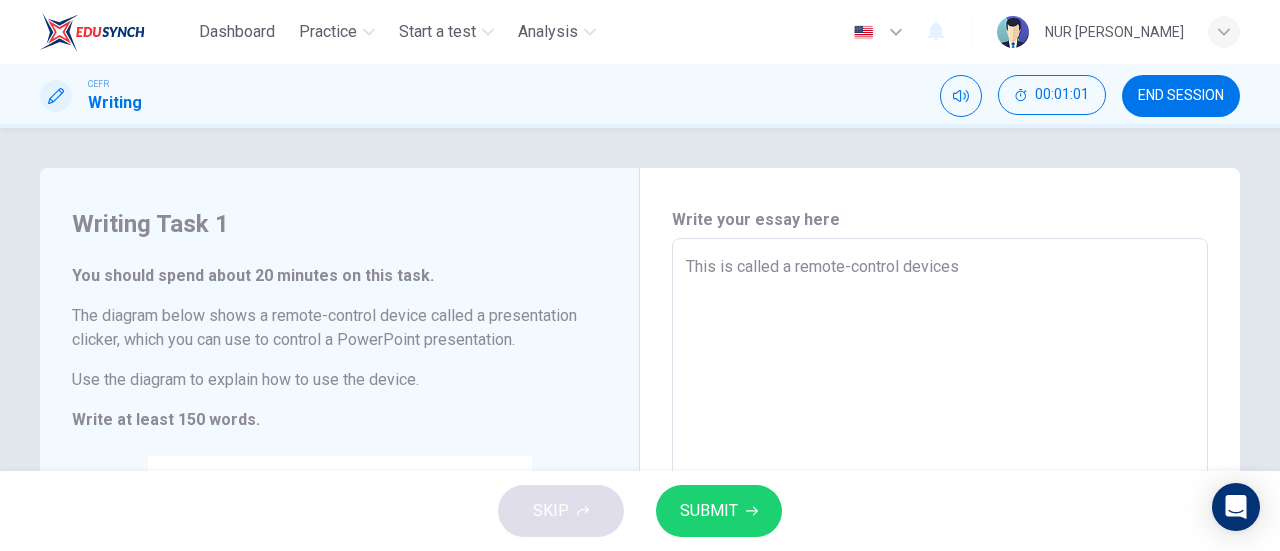 type on "x" 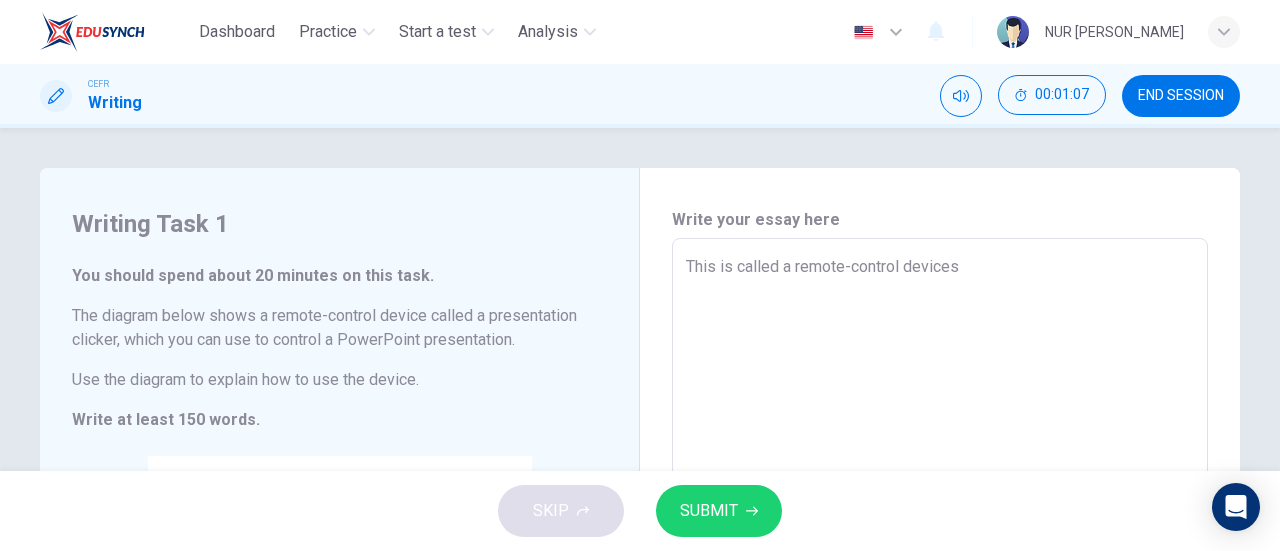 type on "This is called a remote-control devices" 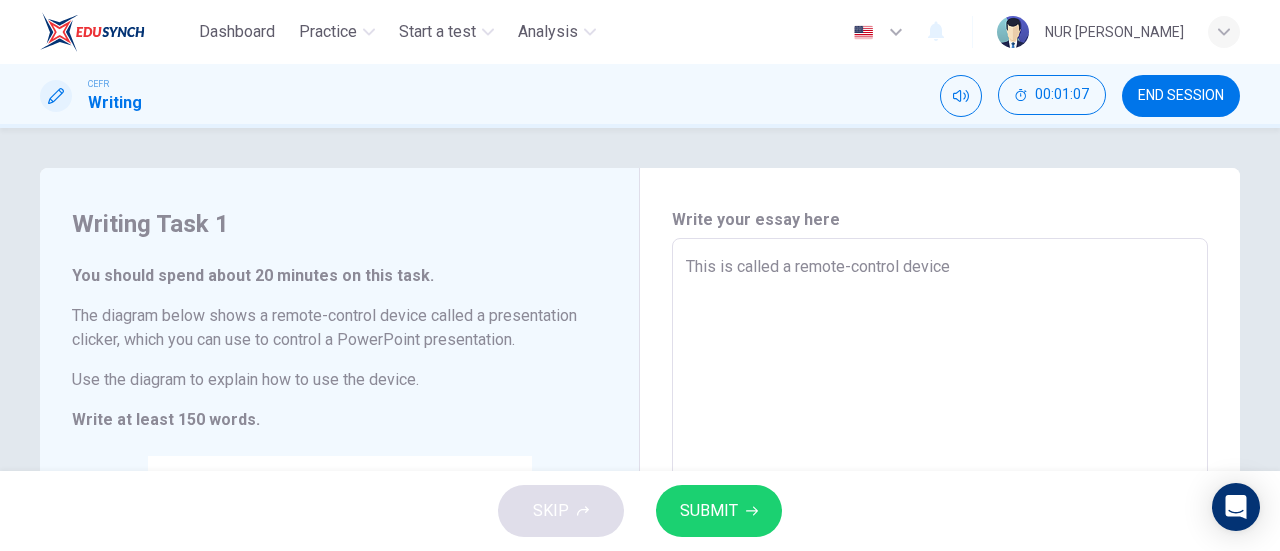 type on "x" 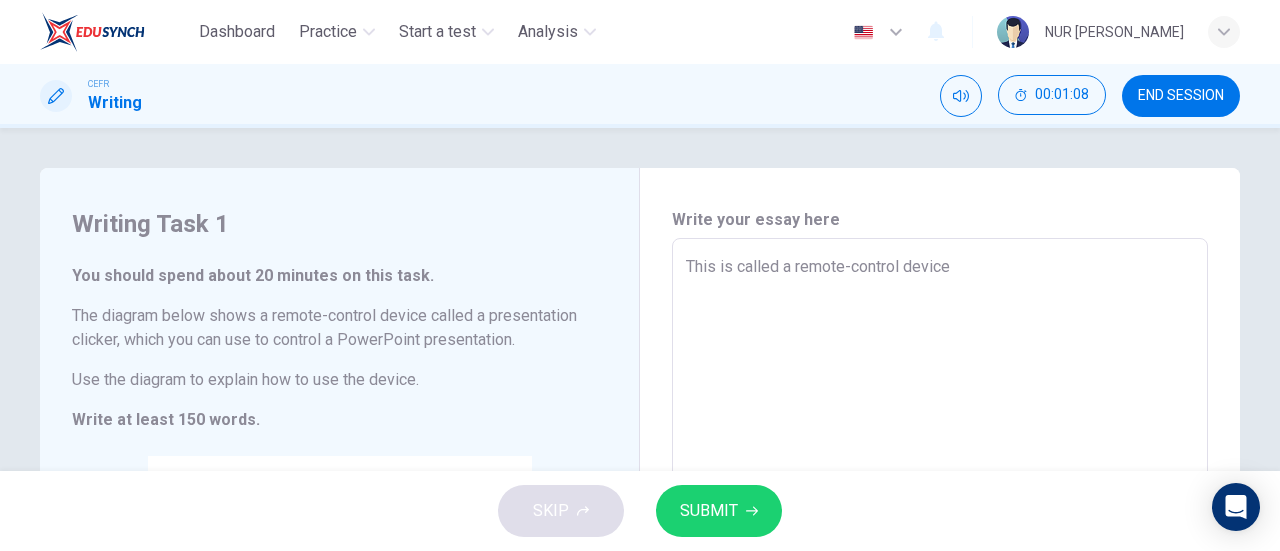 type on "This is called a remote-control device" 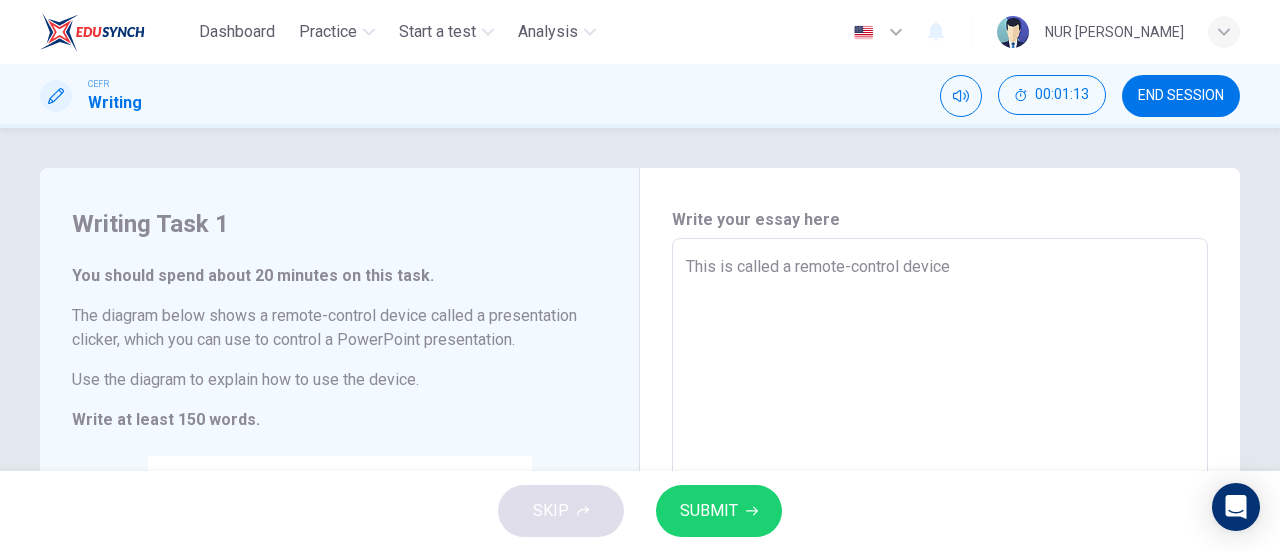 type on "This is called a remote-control device" 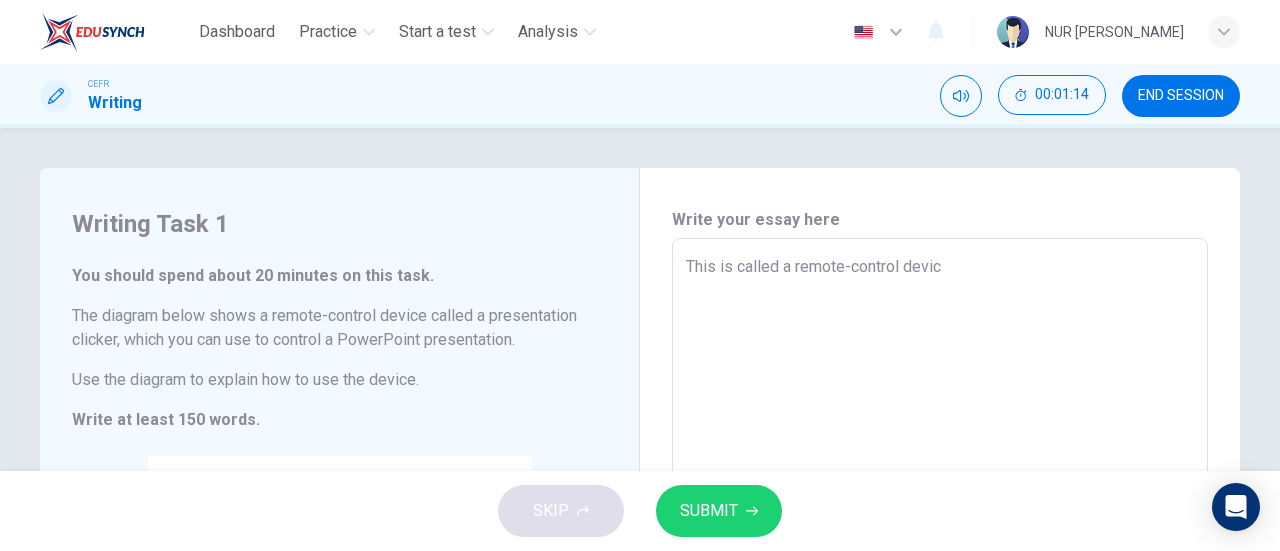 type on "This is called a remote-control devi" 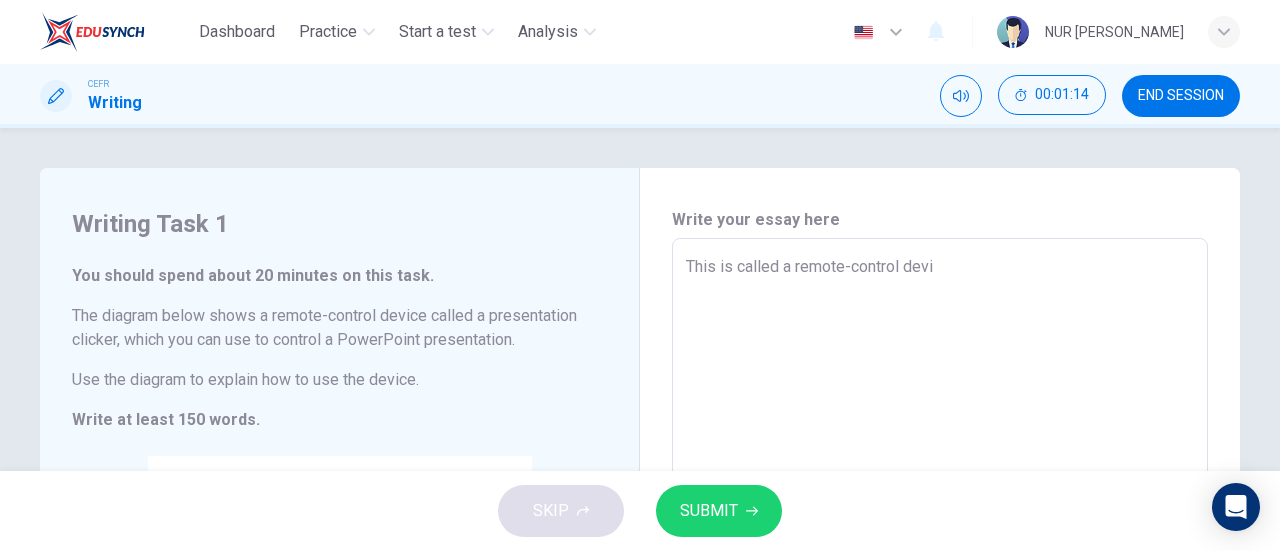 type on "x" 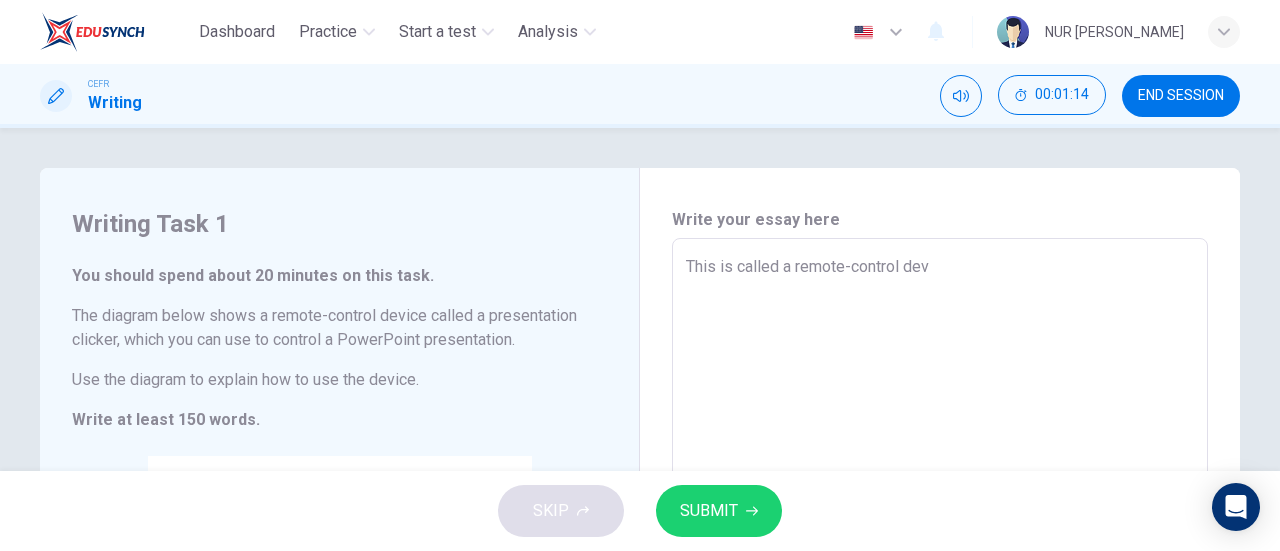 type on "This is called a remote-control de" 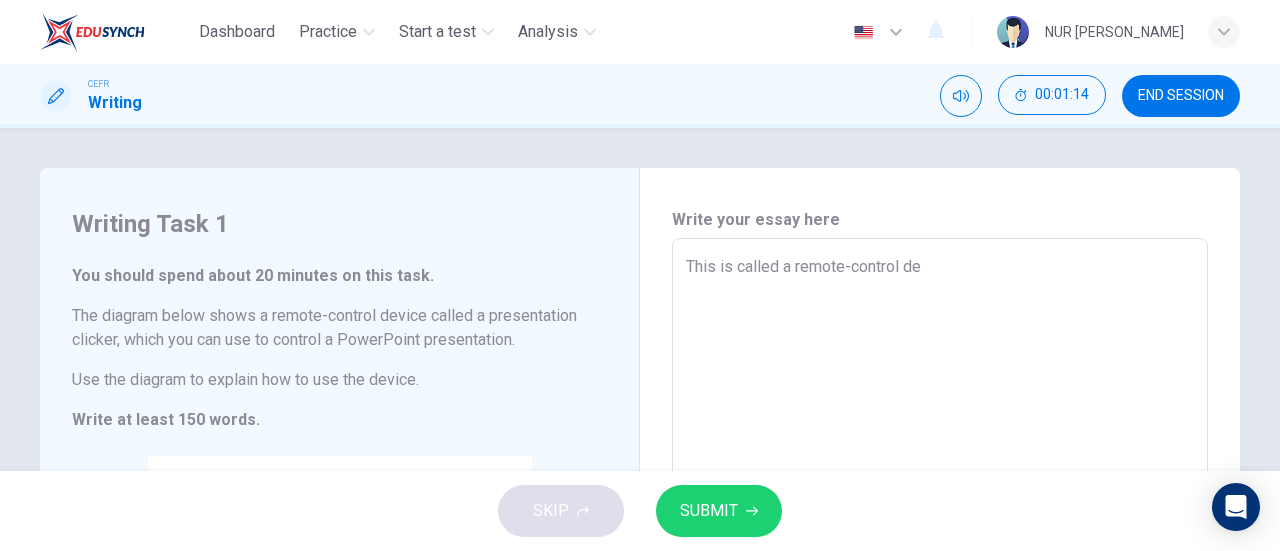 type on "x" 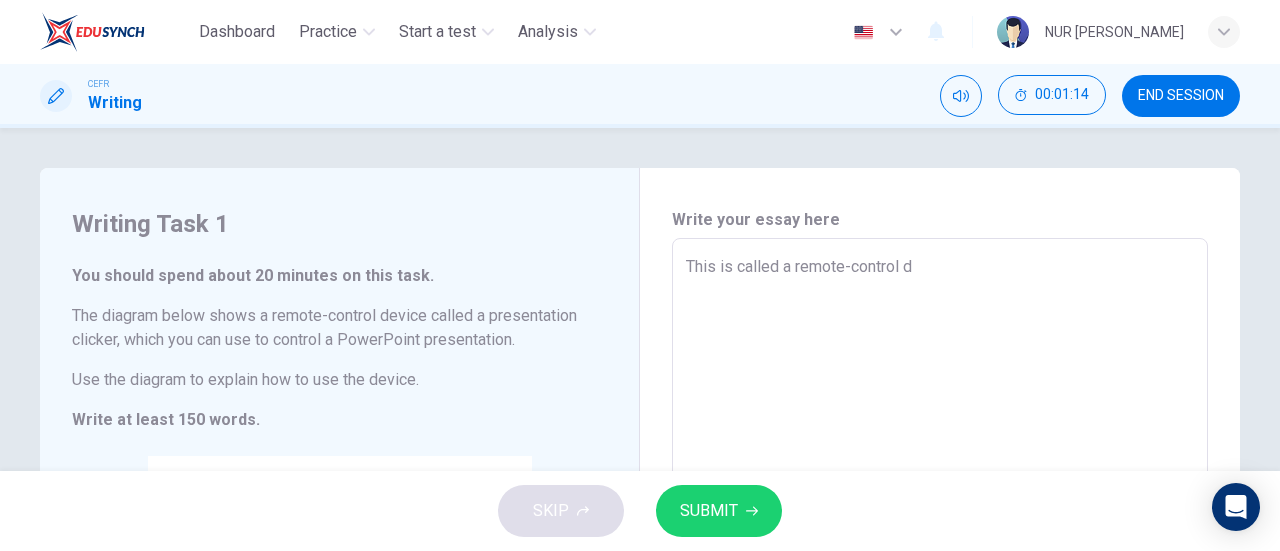 type on "This is called a remote-control" 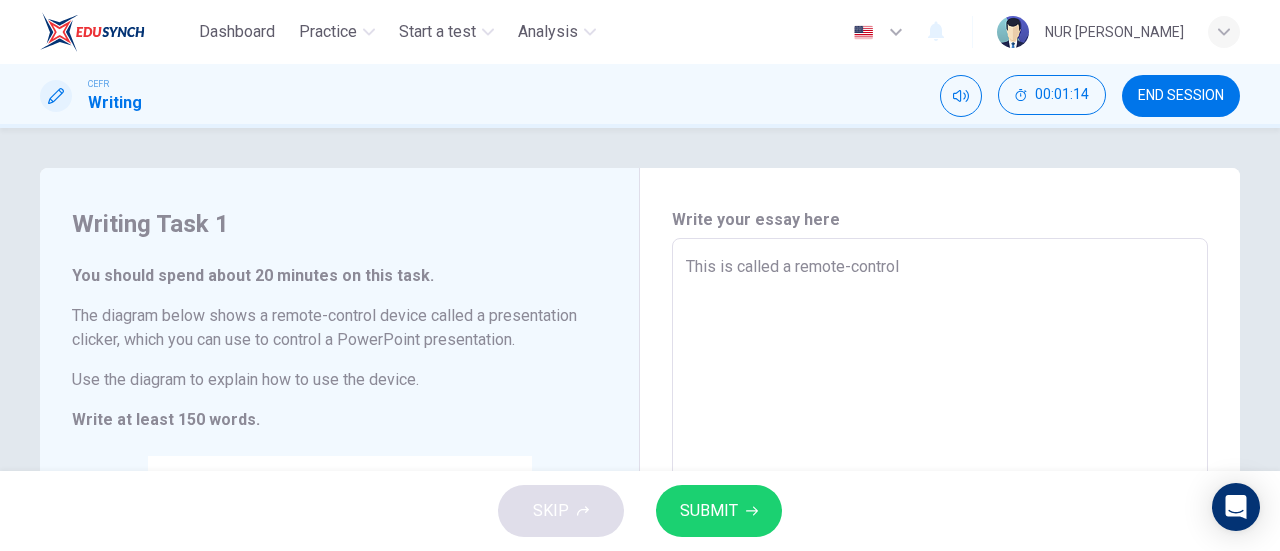 type on "This is called a remote-control" 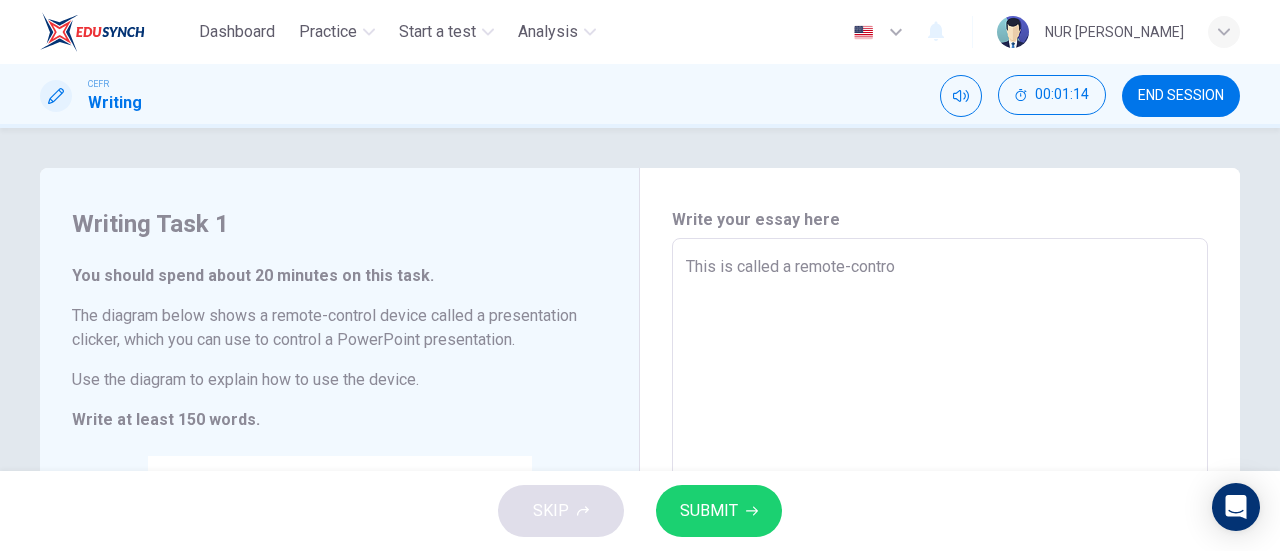 type on "This is called a remote-contr" 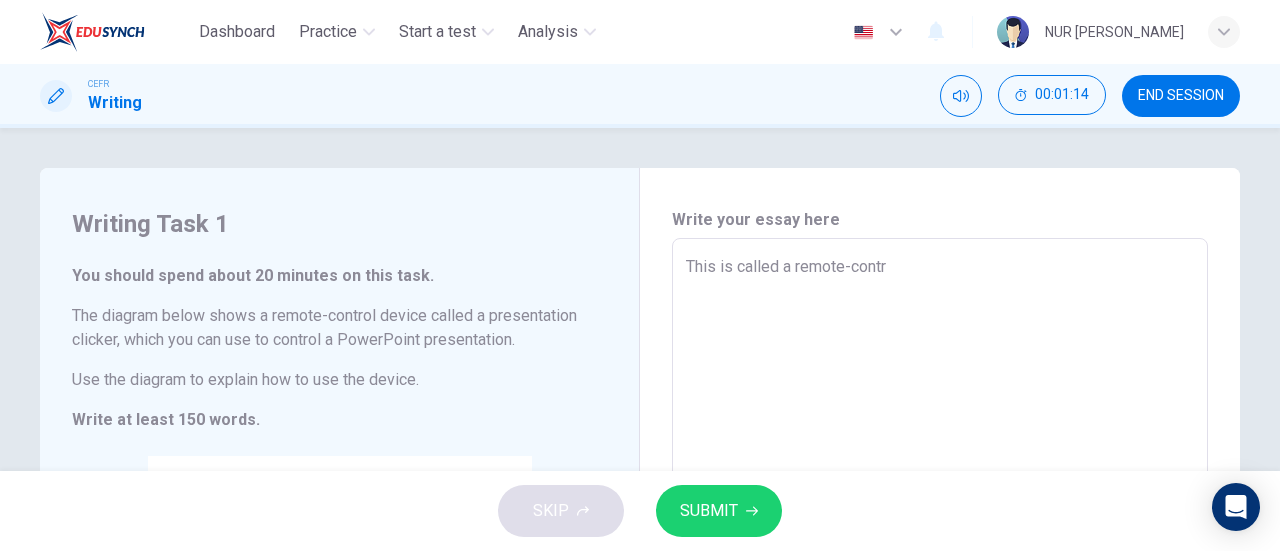 type 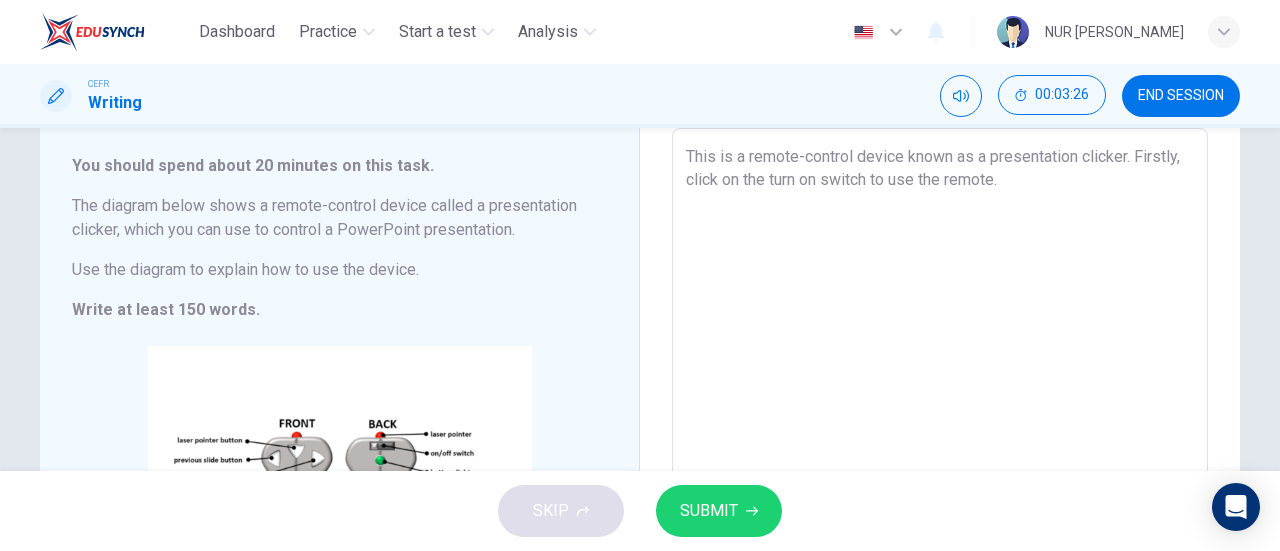 scroll, scrollTop: 92, scrollLeft: 0, axis: vertical 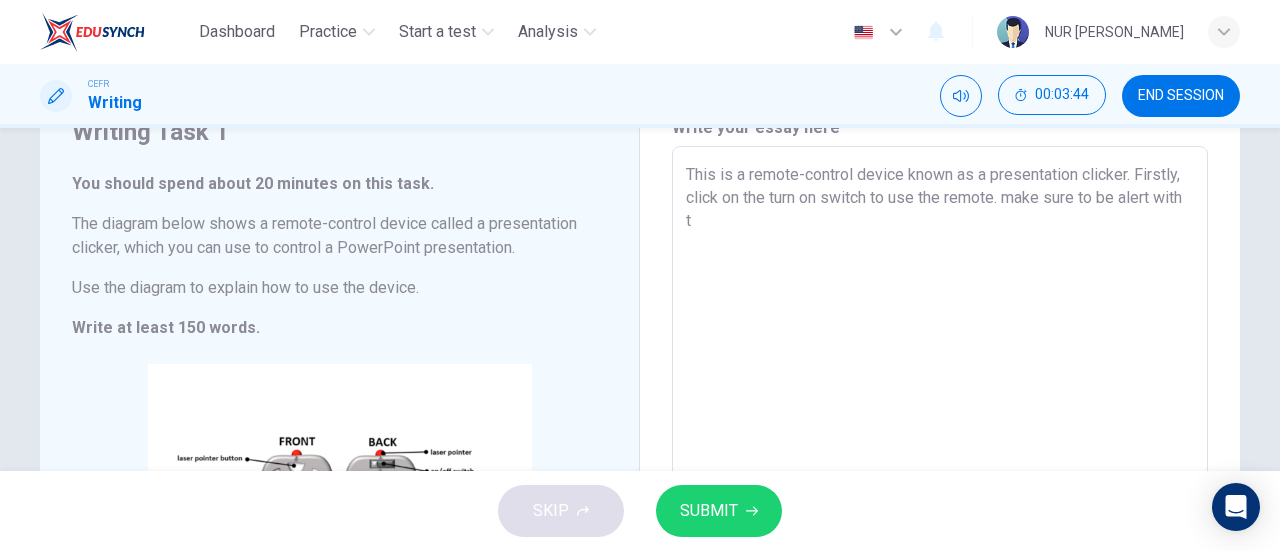 click on "You should spend about 20 minutes on this task. The diagram below shows a remote-control device called a presentation clicker, which you can use to control a PowerPoint presentation. Use the diagram to explain how to use the device.
Write at least 150 words." at bounding box center [339, 256] 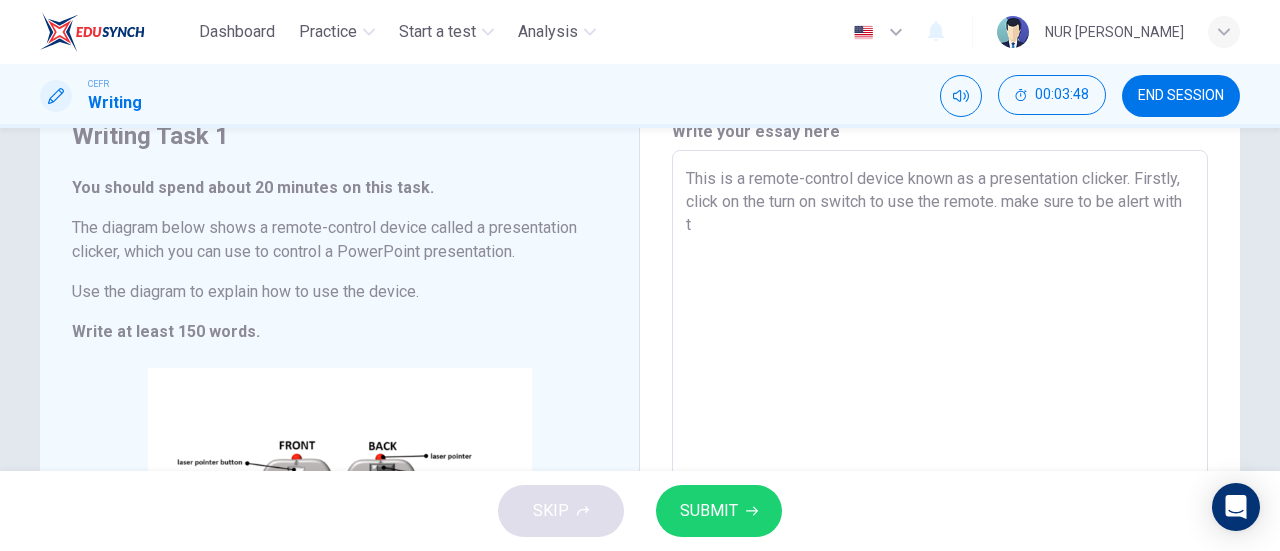scroll, scrollTop: 76, scrollLeft: 0, axis: vertical 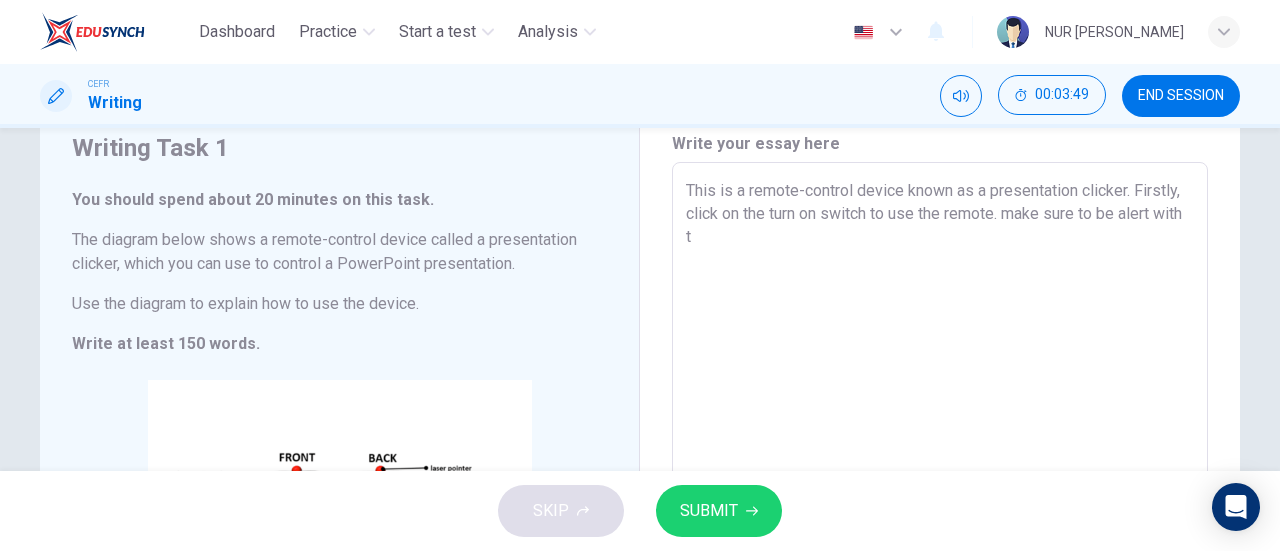 click on "This is a remote-control device known as a presentation clicker. Firstly,  click on the turn on switch to use the remote. make sure to be alert with t" at bounding box center (940, 446) 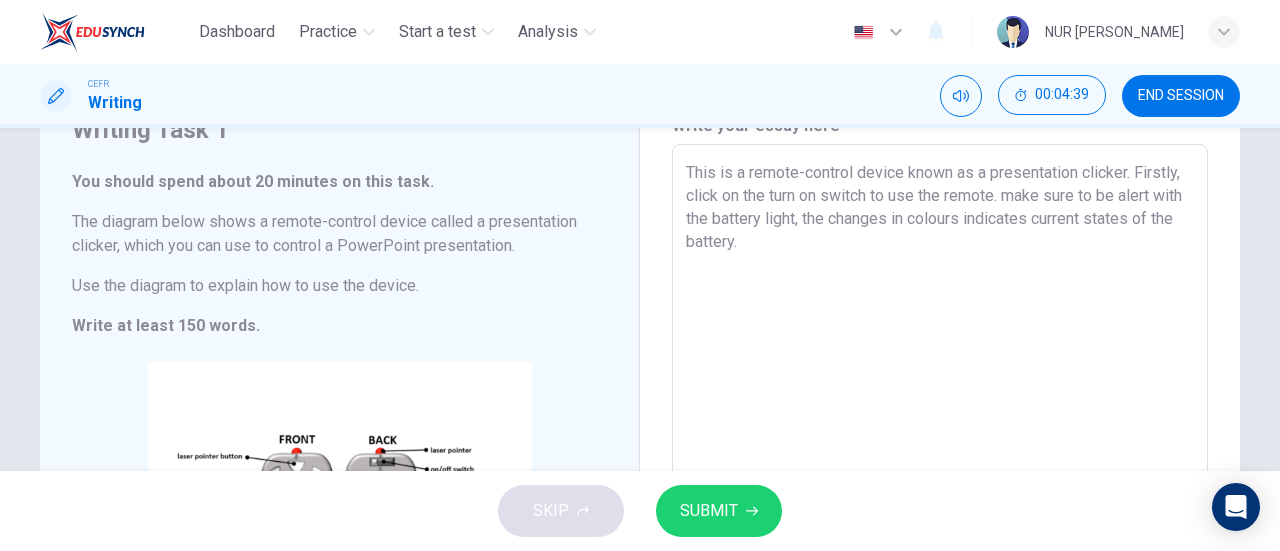 scroll, scrollTop: 95, scrollLeft: 0, axis: vertical 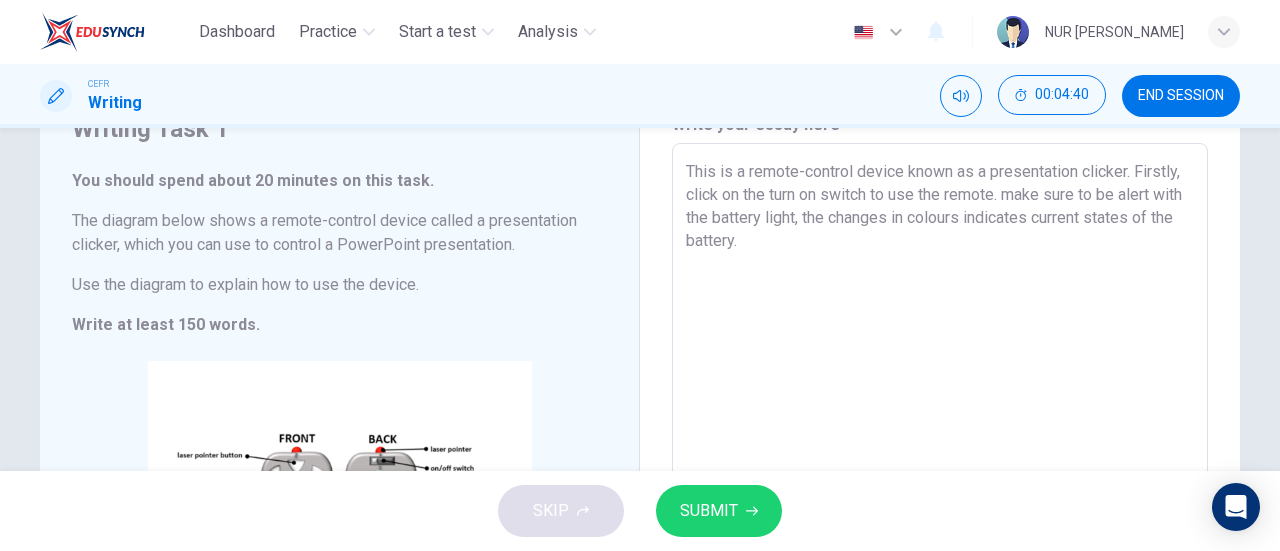 click on "This is a remote-control device known as a presentation clicker. Firstly,  click on the turn on switch to use the remote. make sure to be alert with the battery light, the changes in colours indicates current states of the battery." at bounding box center (940, 427) 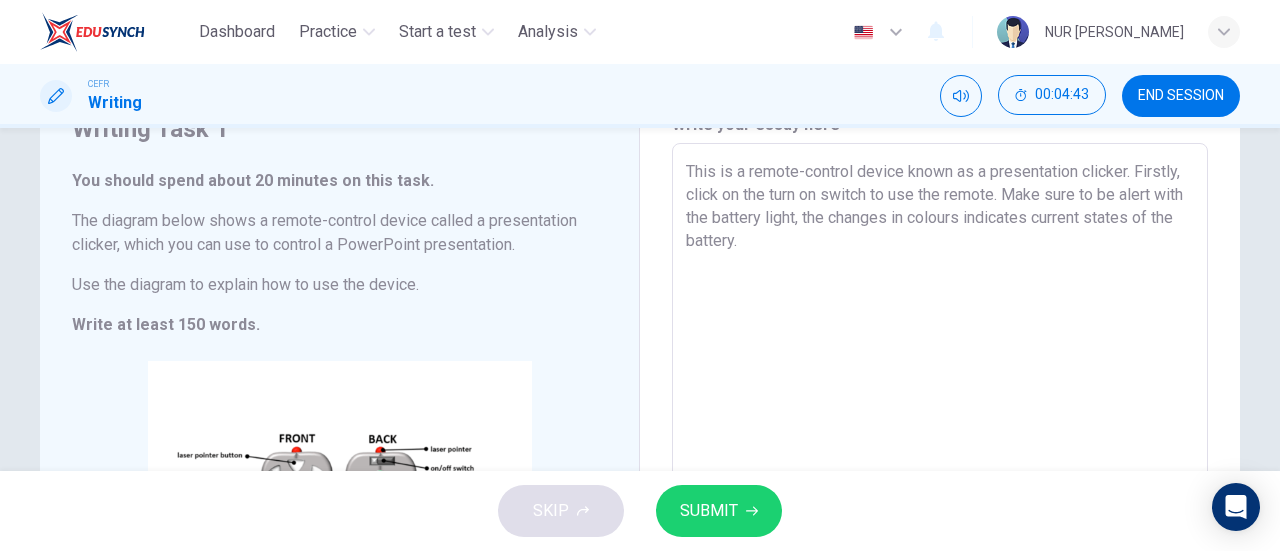 click on "This is a remote-control device known as a presentation clicker. Firstly,  click on the turn on switch to use the remote. Make sure to be alert with the battery light, the changes in colours indicates current states of the battery." at bounding box center [940, 427] 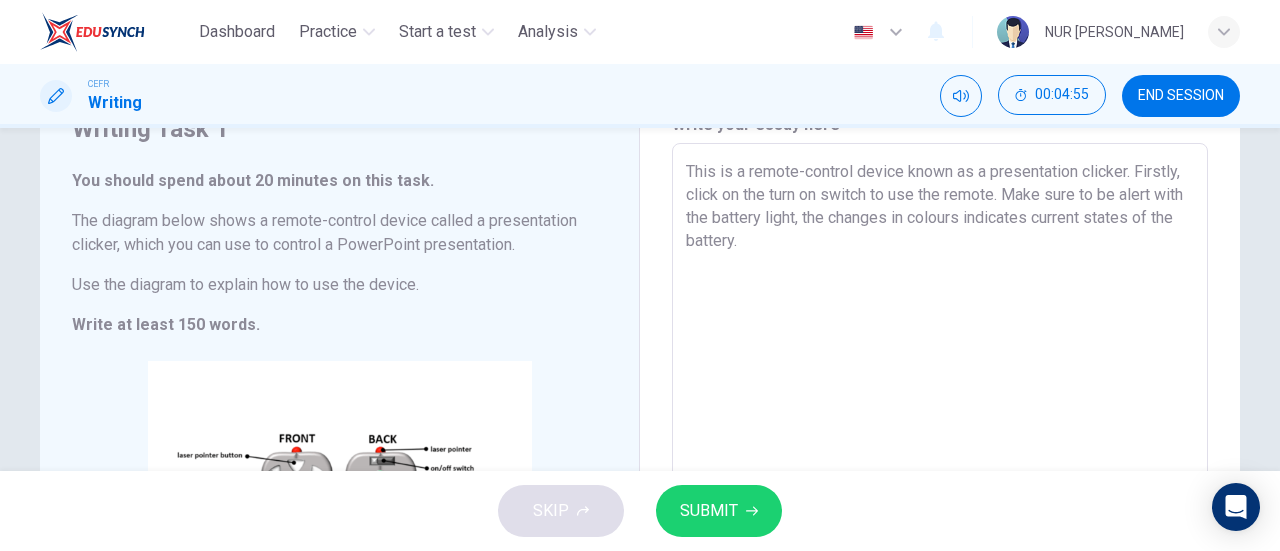 drag, startPoint x: 870, startPoint y: 195, endPoint x: 823, endPoint y: 195, distance: 47 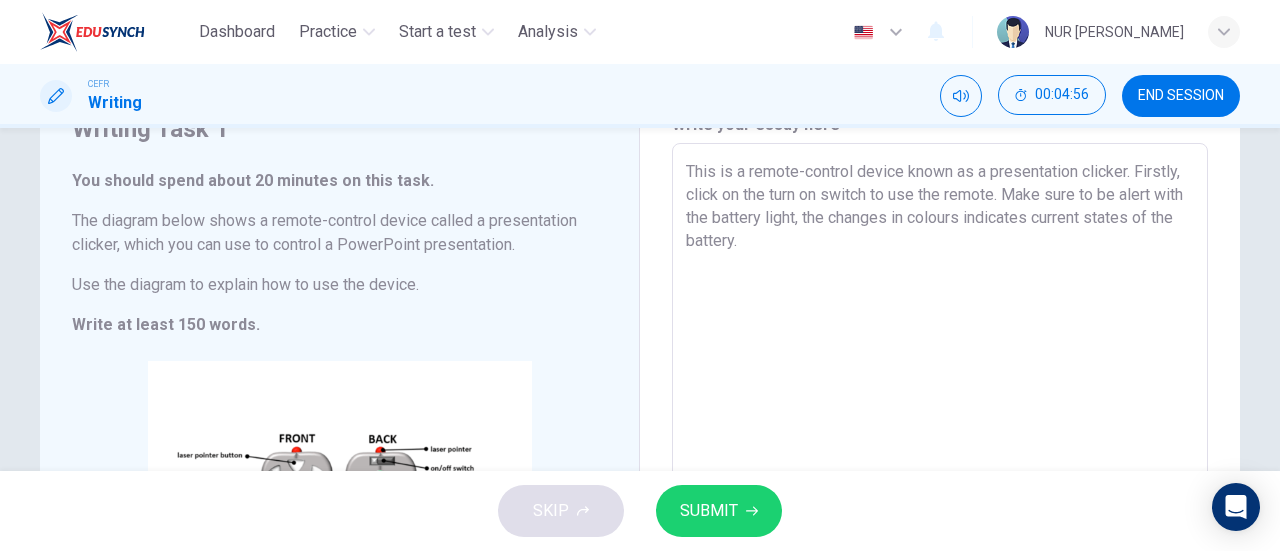 click on "This is a remote-control device known as a presentation clicker. Firstly,  click on the turn on switch to use the remote. Make sure to be alert with the battery light, the changes in colours indicates current states of the battery." at bounding box center (940, 427) 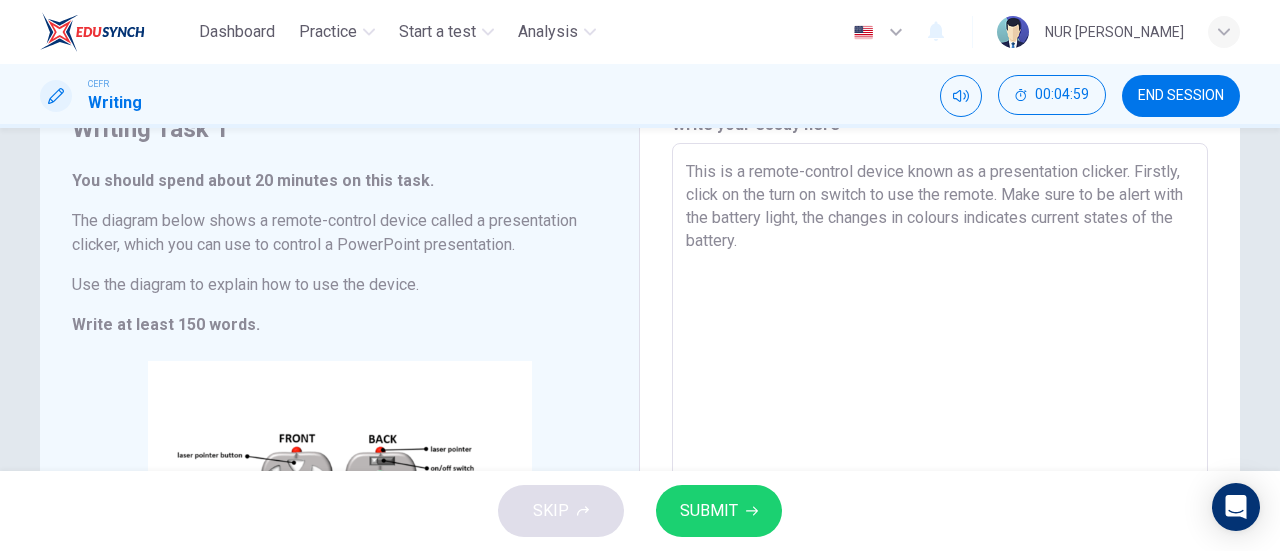 click on "This is a remote-control device known as a presentation clicker. Firstly,  click on the turn on switch to use the remote. Make sure to be alert with the battery light, the changes in colours indicates current states of the battery." at bounding box center [940, 427] 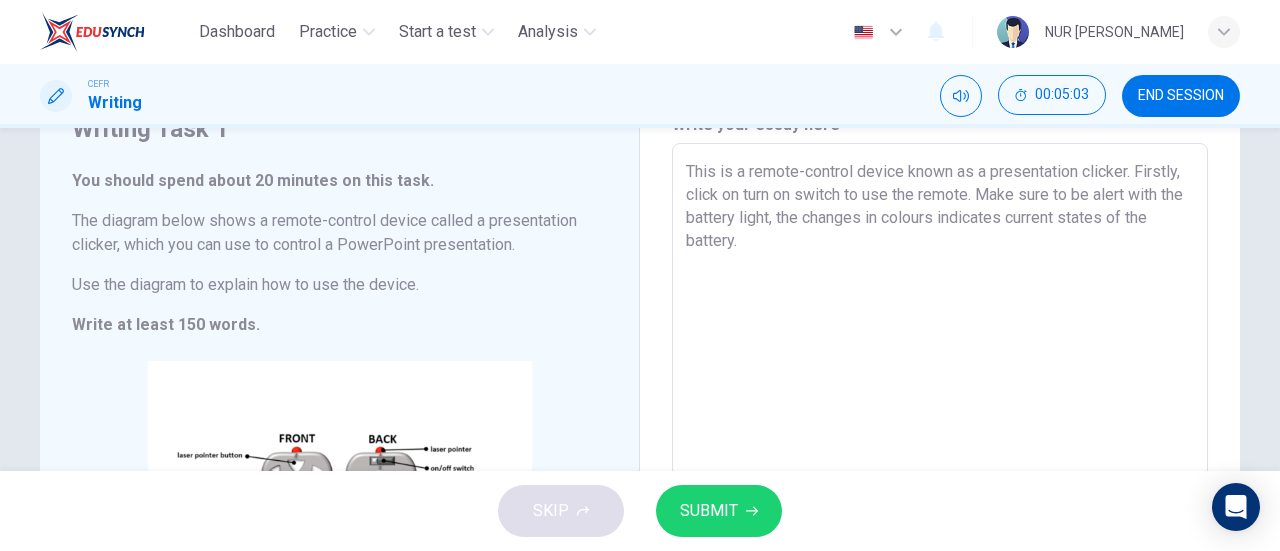 click on "This is a remote-control device known as a presentation clicker. Firstly,  click on turn on switch to use the remote. Make sure to be alert with the battery light, the changes in colours indicates current states of the battery." at bounding box center [940, 427] 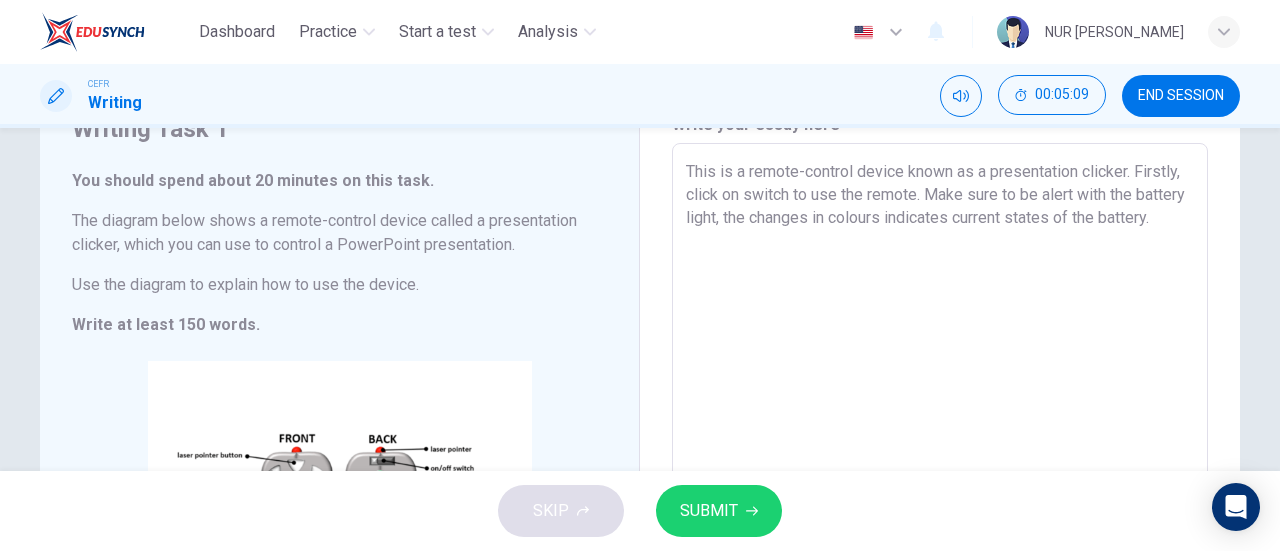 drag, startPoint x: 835, startPoint y: 198, endPoint x: 792, endPoint y: 197, distance: 43.011627 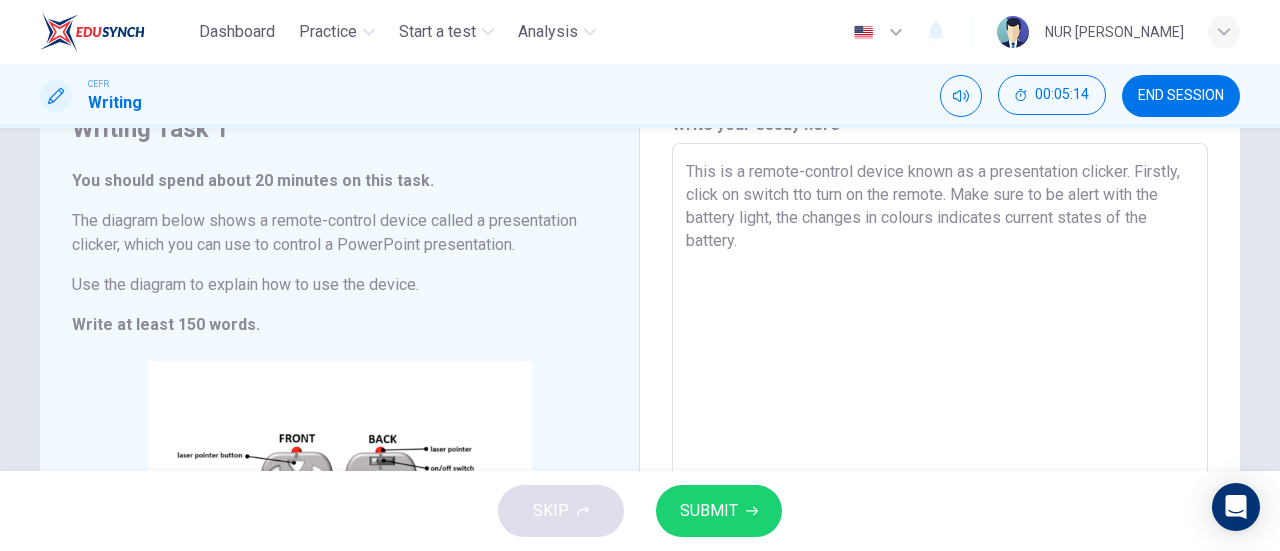 click on "This is a remote-control device known as a presentation clicker. Firstly,  click on switch tto turn on the remote. Make sure to be alert with the battery light, the changes in colours indicates current states of the battery." at bounding box center [940, 427] 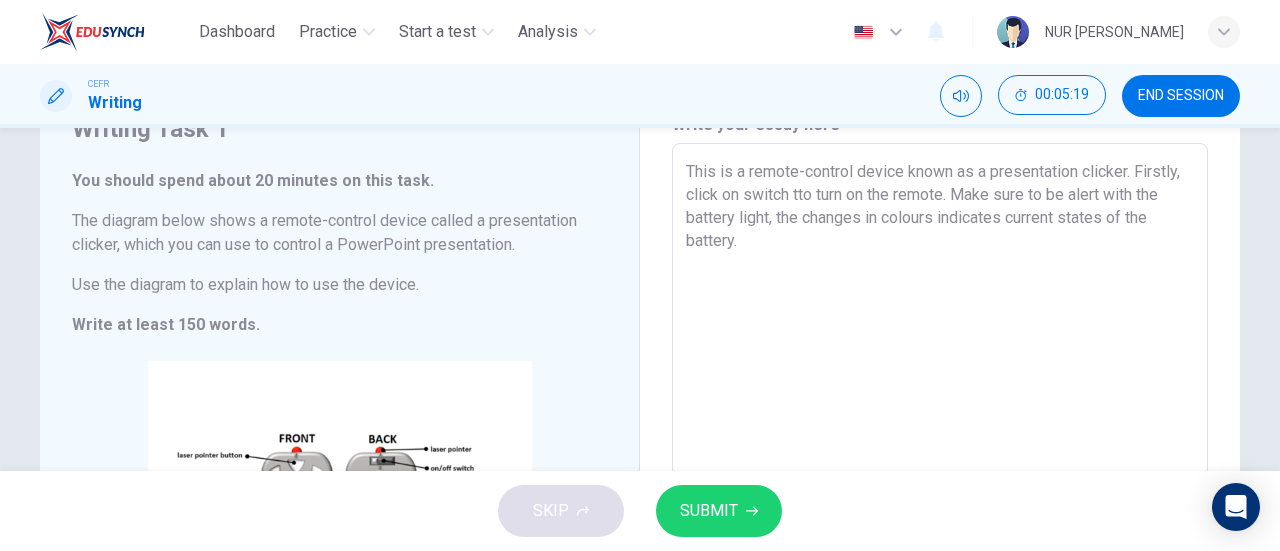 click on "This is a remote-control device known as a presentation clicker. Firstly,  click on switch tto turn on the remote. Make sure to be alert with the battery light, the changes in colours indicates current states of the battery." at bounding box center (940, 427) 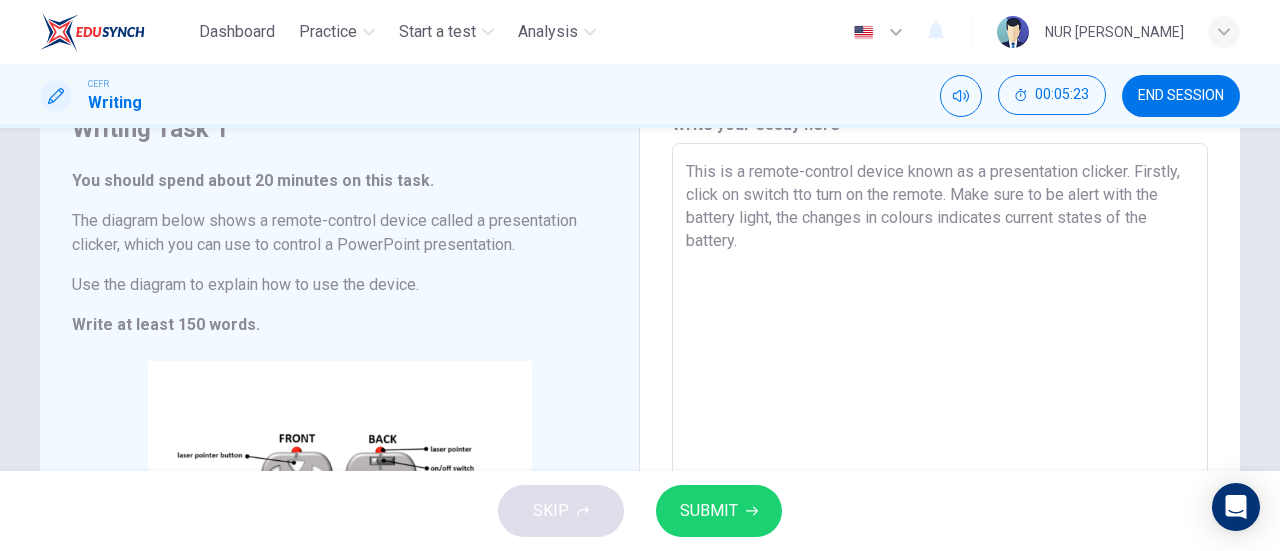 click on "This is a remote-control device known as a presentation clicker. Firstly,  click on switch tto turn on the remote. Make sure to be alert with the battery light, the changes in colours indicates current states of the battery." at bounding box center (940, 427) 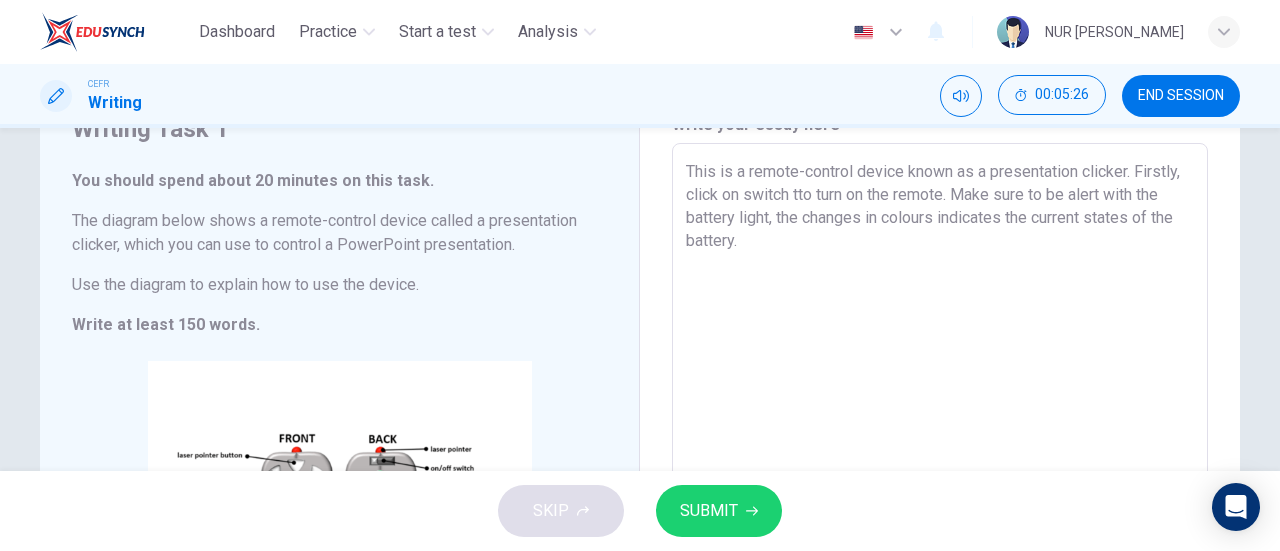 click on "This is a remote-control device known as a presentation clicker. Firstly,  click on switch tto turn on the remote. Make sure to be alert with the battery light, the changes in colours indicates the current states of the battery." at bounding box center (940, 427) 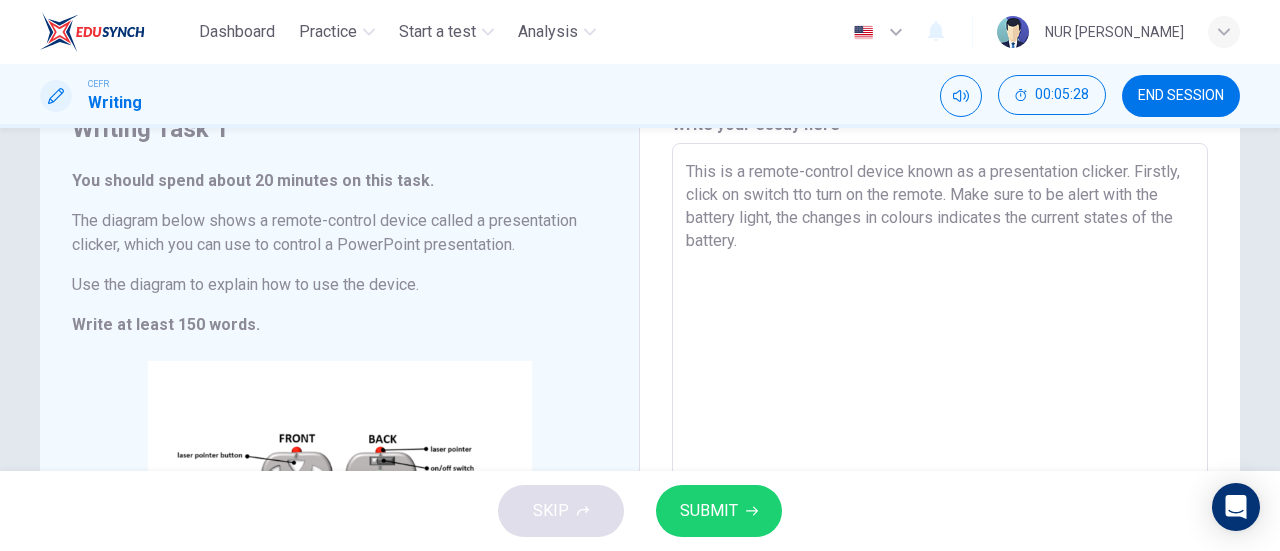 click on "This is a remote-control device known as a presentation clicker. Firstly,  click on switch tto turn on the remote. Make sure to be alert with the battery light, the changes in colours indicates the current states of the battery." at bounding box center [940, 427] 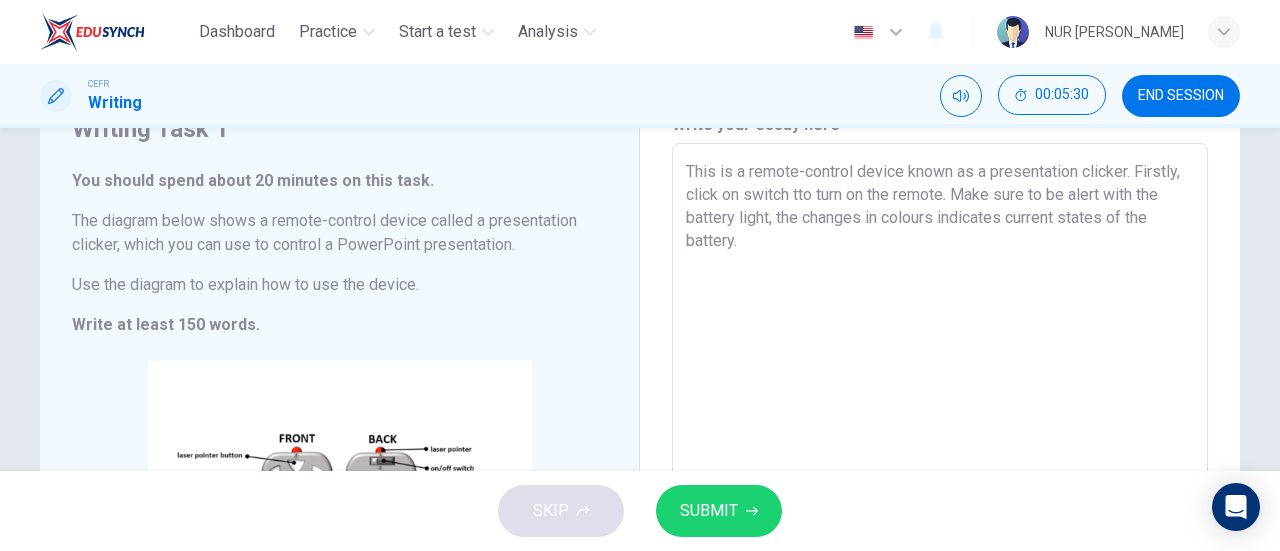 click on "This is a remote-control device known as a presentation clicker. Firstly,  click on switch tto turn on the remote. Make sure to be alert with the battery light, the changes in colours indicates current states of the battery." at bounding box center [940, 427] 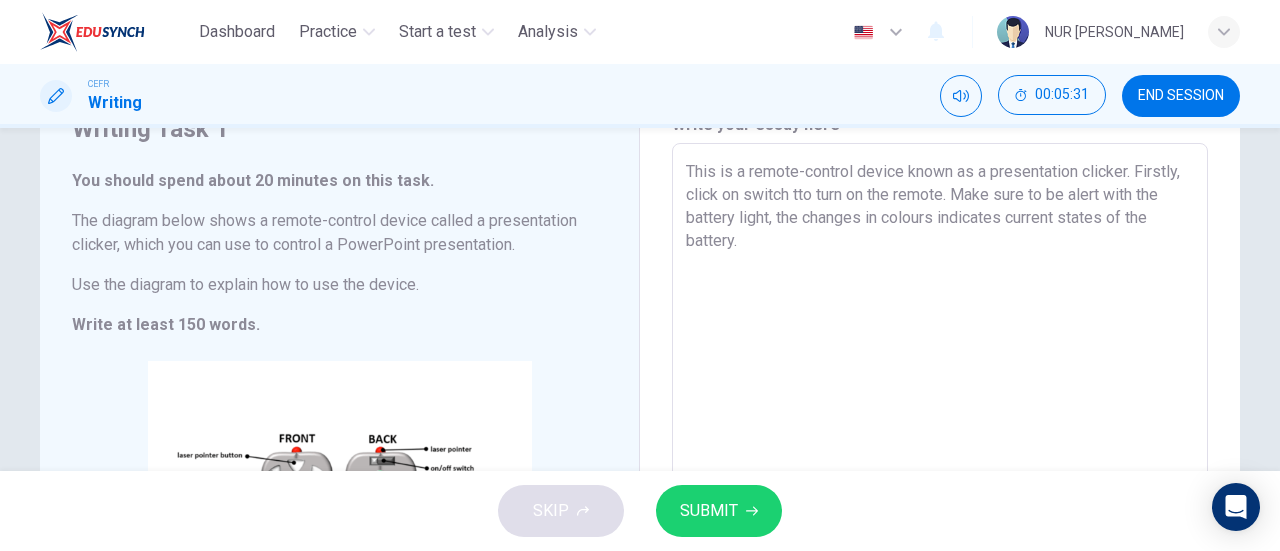 click on "This is a remote-control device known as a presentation clicker. Firstly,  click on switch tto turn on the remote. Make sure to be alert with the battery light, the changes in colours indicates current states of the battery." at bounding box center (940, 427) 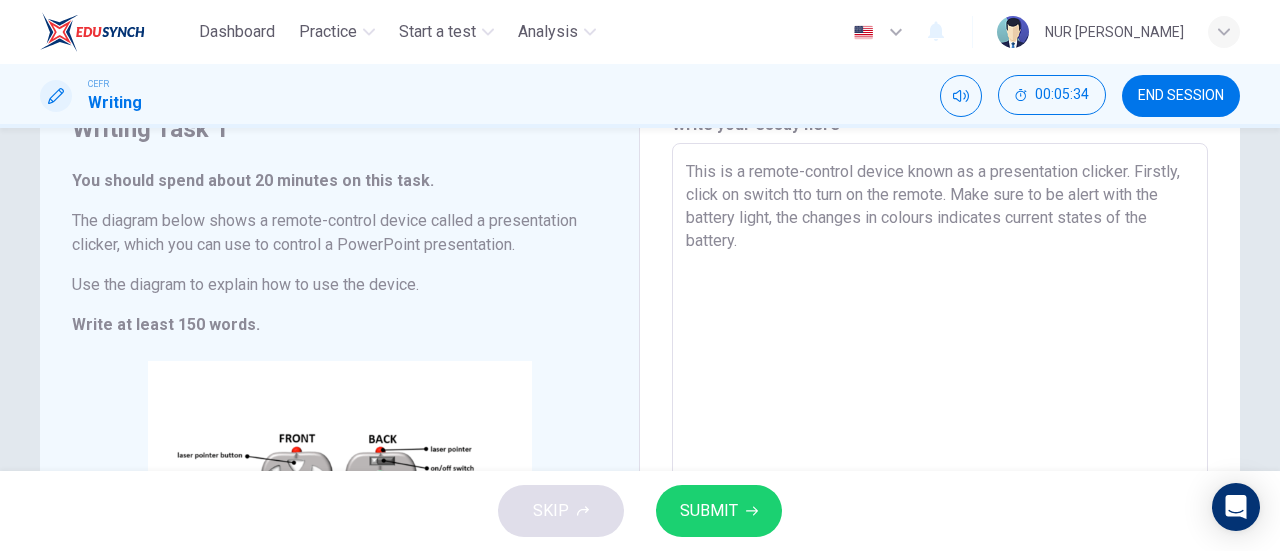 click on "Use the diagram to explain how to use the device." at bounding box center (339, 285) 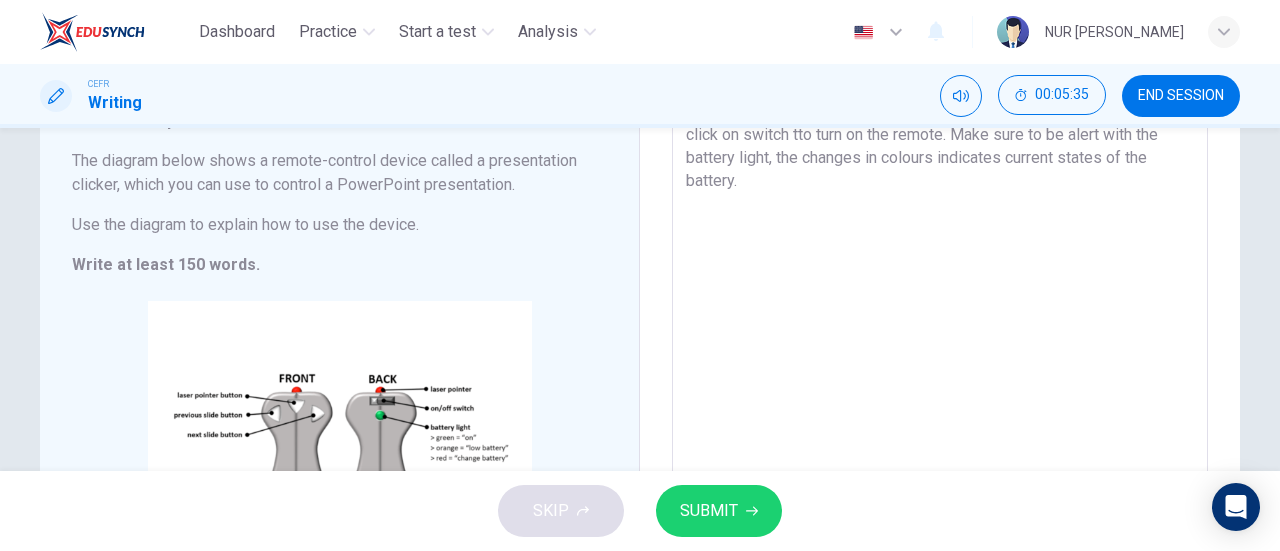 scroll, scrollTop: 149, scrollLeft: 0, axis: vertical 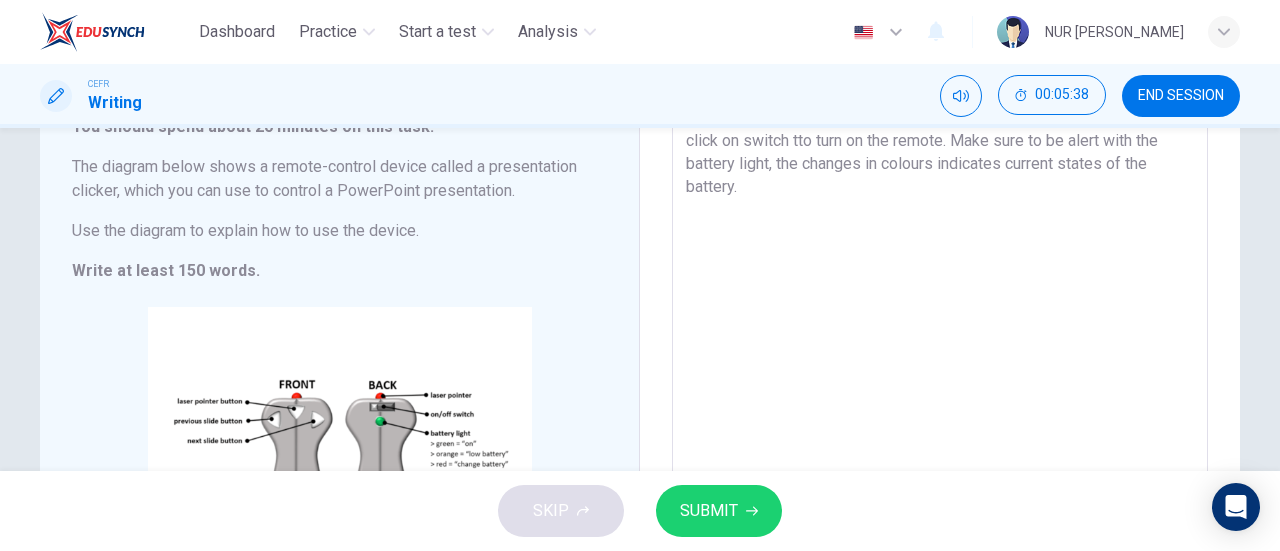 click on "This is a remote-control device known as a presentation clicker. Firstly,  click on switch tto turn on the remote. Make sure to be alert with the battery light, the changes in colours indicates current states of the battery." at bounding box center [940, 373] 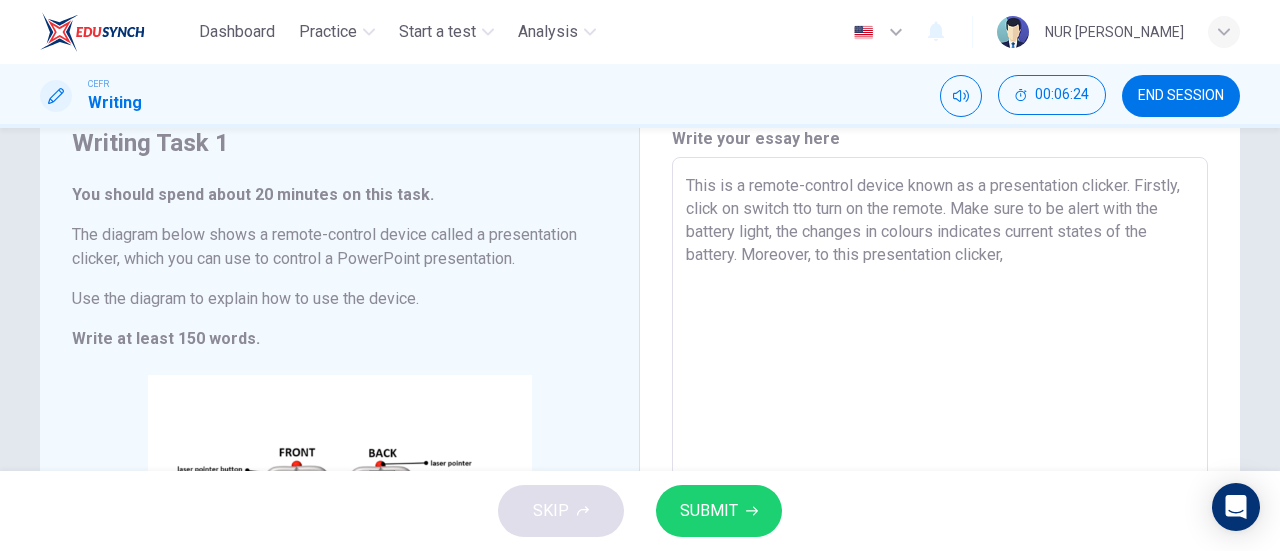 scroll, scrollTop: 80, scrollLeft: 0, axis: vertical 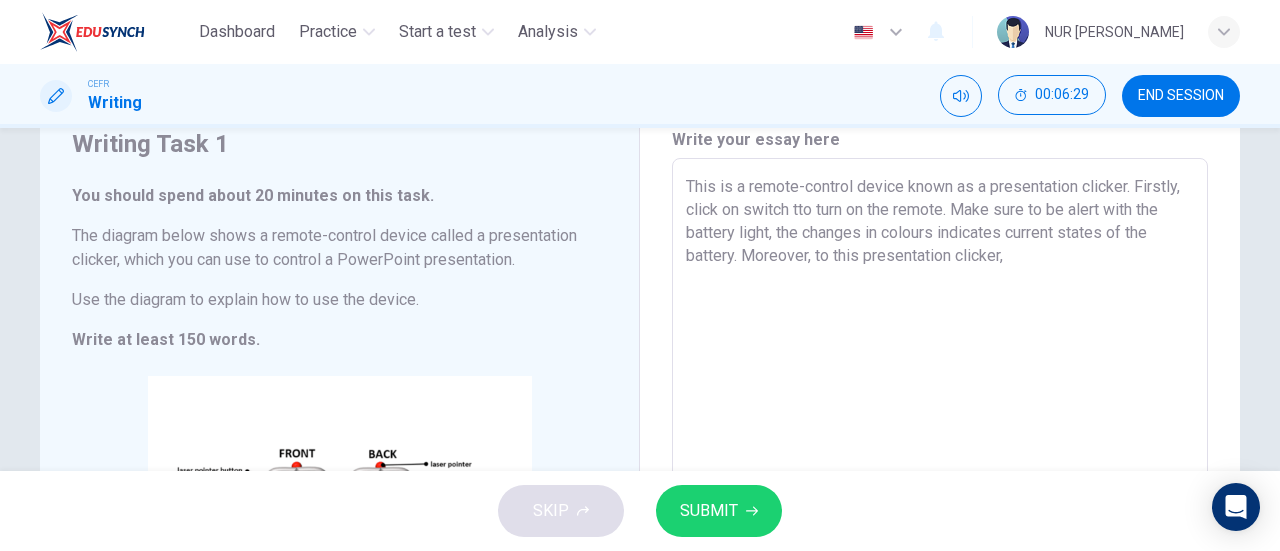 click on "This is a remote-control device known as a presentation clicker. Firstly,  click on switch tto turn on the remote. Make sure to be alert with the battery light, the changes in colours indicates current states of the battery. Moreover, to this presentation clicker," at bounding box center (940, 442) 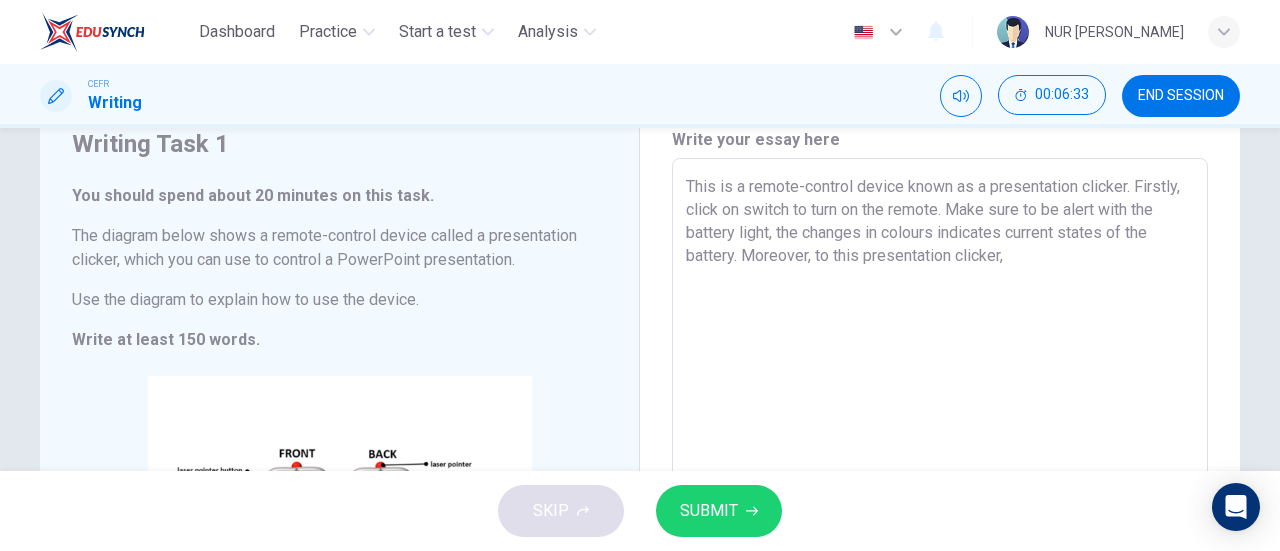 click on "This is a remote-control device known as a presentation clicker. Firstly,  click on switch to turn on the remote. Make sure to be alert with the battery light, the changes in colours indicates current states of the battery. Moreover, to this presentation clicker," at bounding box center [940, 442] 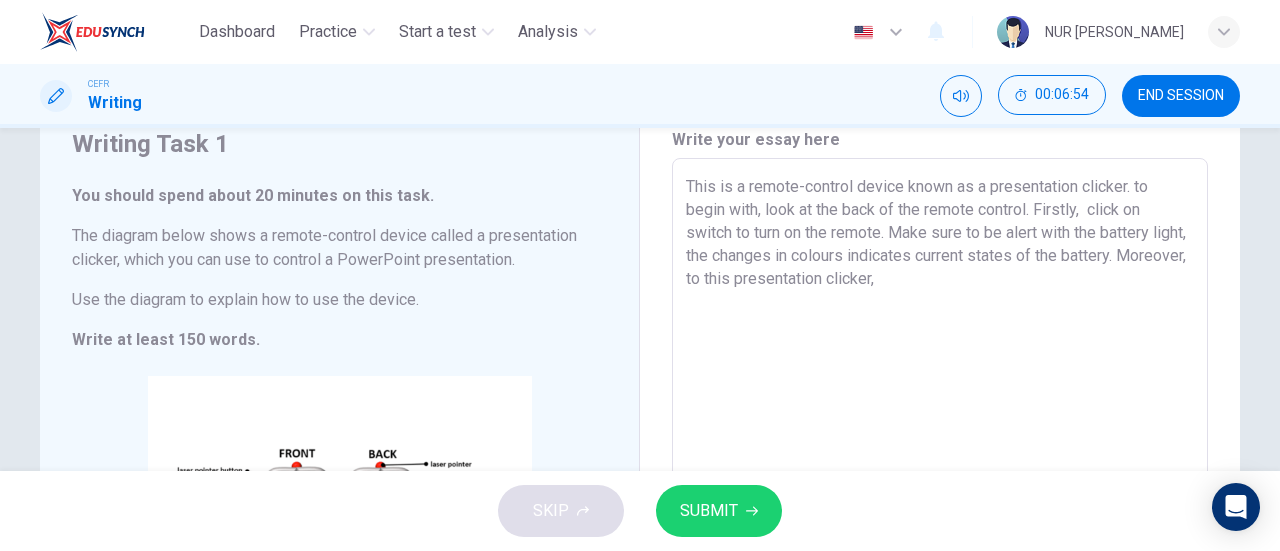 click on "This is a remote-control device known as a presentation clicker. to begin with, look at the back of the remote control. Firstly,  click on switch to turn on the remote. Make sure to be alert with the battery light, the changes in colours indicates current states of the battery. Moreover, to this presentation clicker," at bounding box center (940, 442) 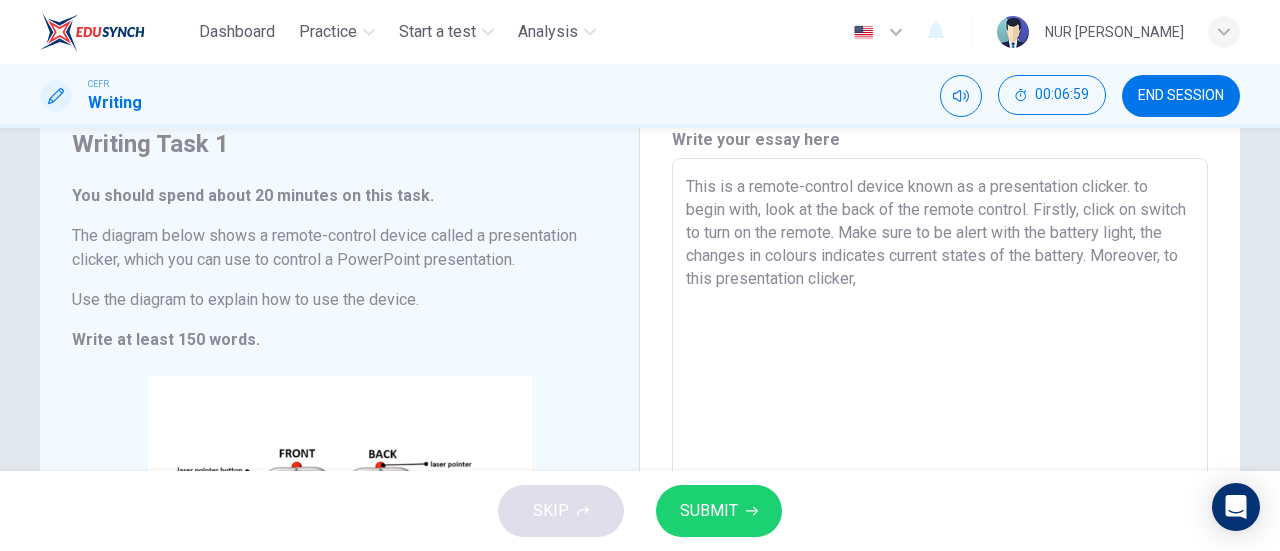 click on "This is a remote-control device known as a presentation clicker. to begin with, look at the back of the remote control. Firstly, click on switch to turn on the remote. Make sure to be alert with the battery light, the changes in colours indicates current states of the battery. Moreover, to this presentation clicker," at bounding box center [940, 442] 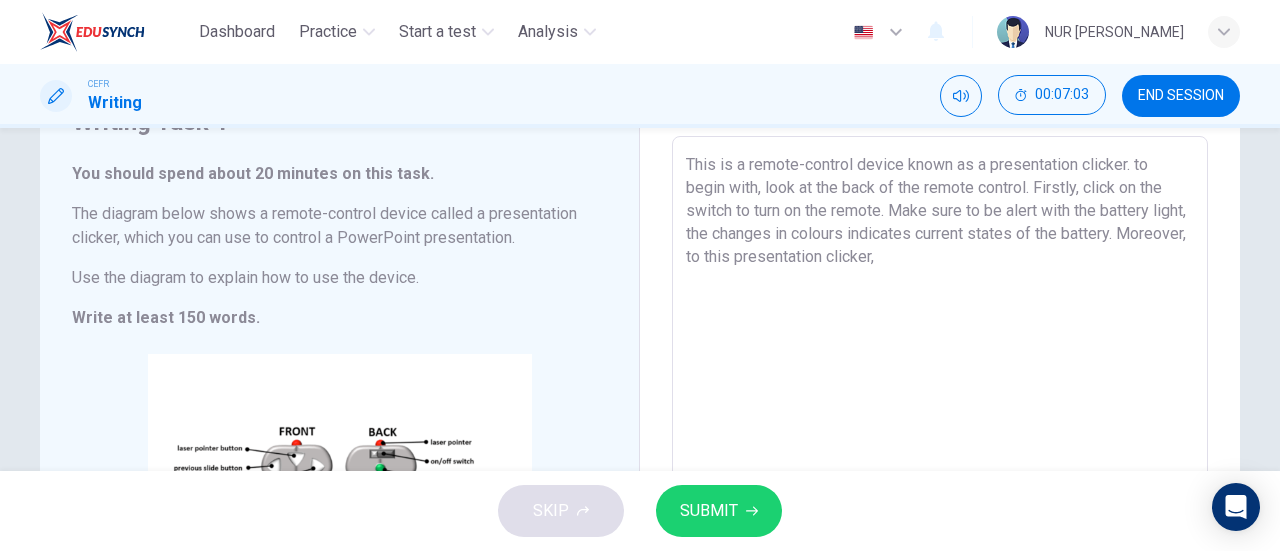 scroll, scrollTop: 106, scrollLeft: 0, axis: vertical 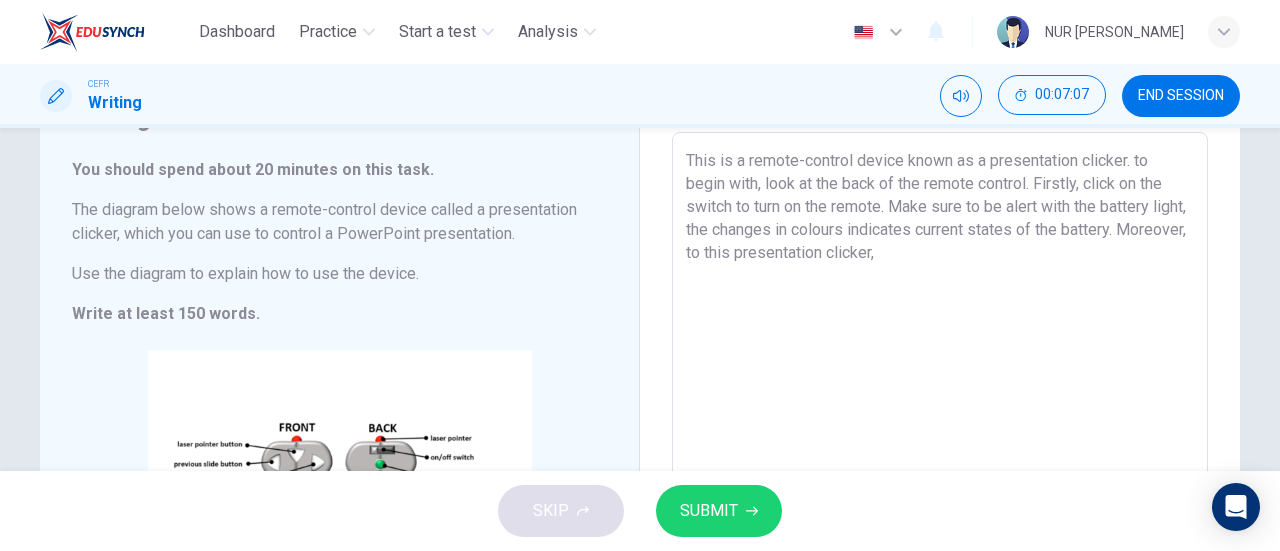click on "This is a remote-control device known as a presentation clicker. to begin with, look at the back of the remote control. Firstly, click on the switch to turn on the remote. Make sure to be alert with the battery light, the changes in colours indicates current states of the battery. Moreover, to this presentation clicker," at bounding box center [940, 416] 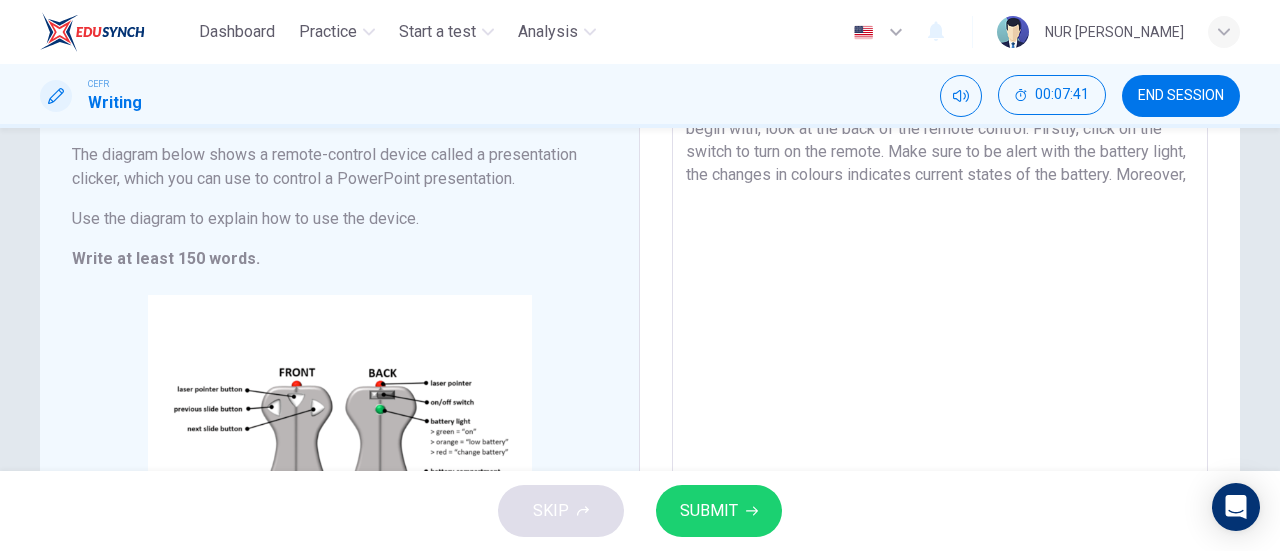 scroll, scrollTop: 156, scrollLeft: 0, axis: vertical 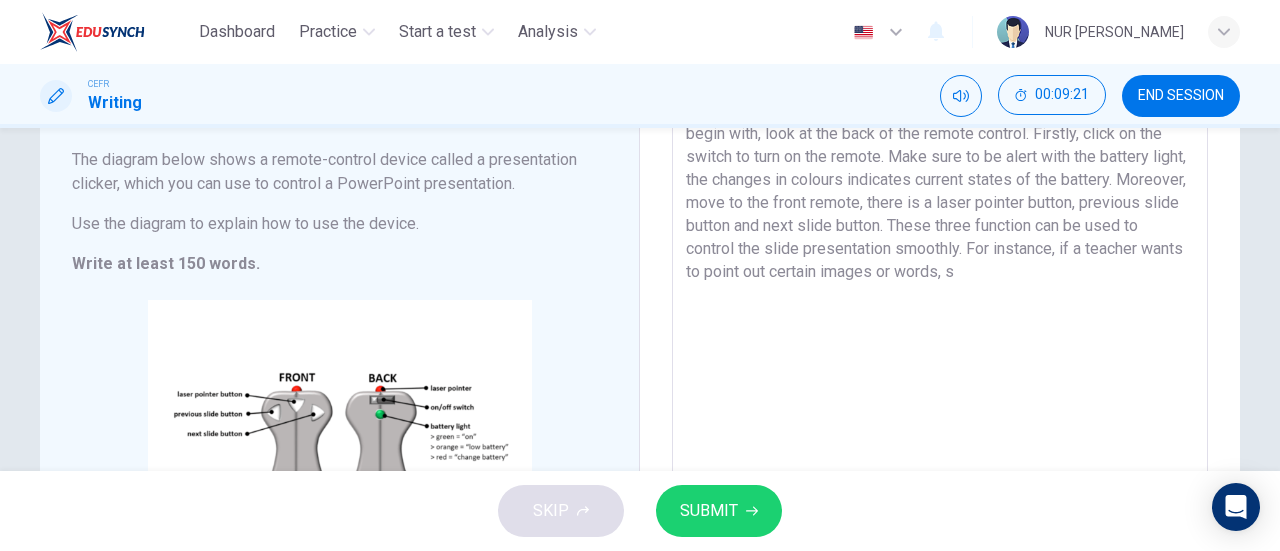 click on "This is a remote-control device known as a presentation clicker. to begin with, look at the back of the remote control. Firstly, click on the switch to turn on the remote. Make sure to be alert with the battery light, the changes in colours indicates current states of the battery. Moreover, move to the front remote, there is a laser pointer button, previous slide button and next slide button. These three function can be used to control the slide presentation smoothly. For instance, if a teacher wants to point out certain images or words, s" at bounding box center (940, 366) 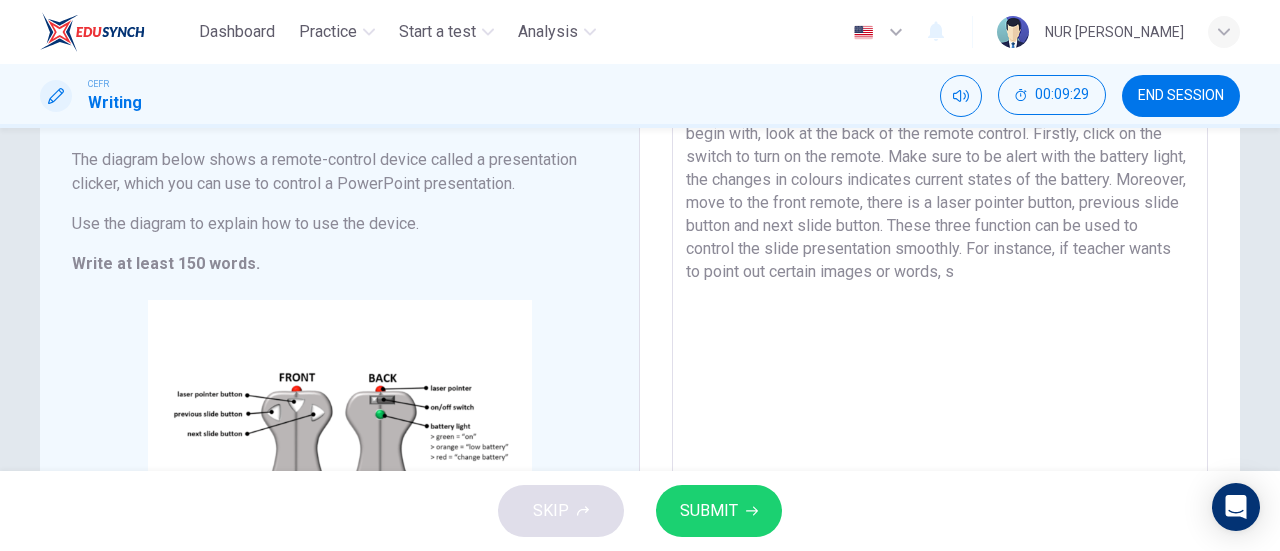 click on "This is a remote-control device known as a presentation clicker. to begin with, look at the back of the remote control. Firstly, click on the switch to turn on the remote. Make sure to be alert with the battery light, the changes in colours indicates current states of the battery. Moreover, move to the front remote, there is a laser pointer button, previous slide button and next slide button. These three function can be used to control the slide presentation smoothly. For instance, if teacher wants to point out certain images or words, s" at bounding box center (940, 366) 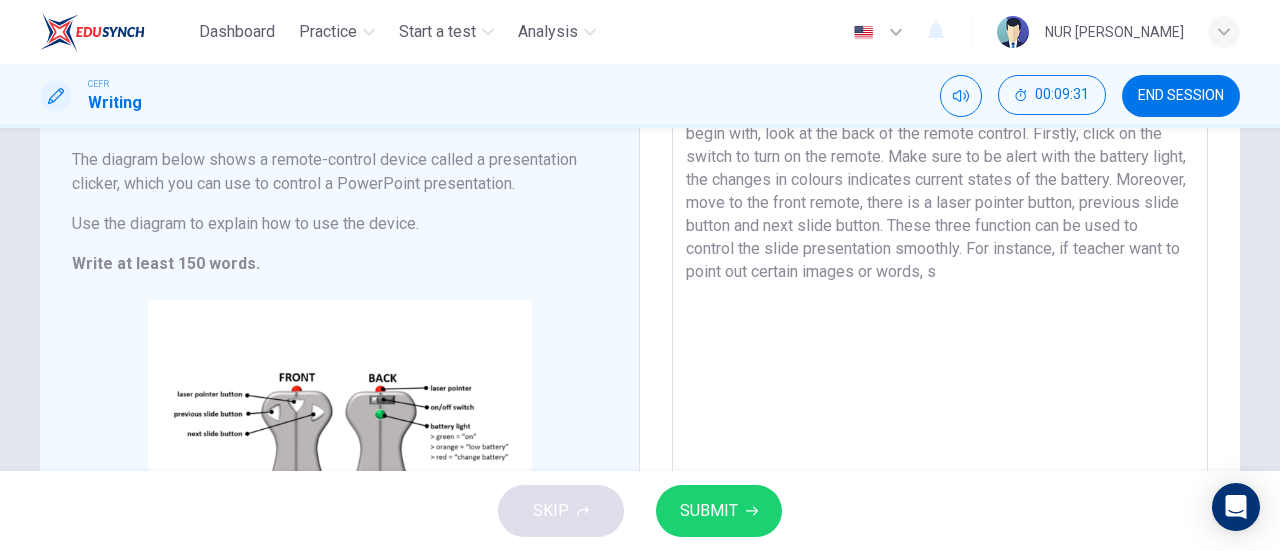 click on "This is a remote-control device known as a presentation clicker. to begin with, look at the back of the remote control. Firstly, click on the switch to turn on the remote. Make sure to be alert with the battery light, the changes in colours indicates current states of the battery. Moreover, move to the front remote, there is a laser pointer button, previous slide button and next slide button. These three function can be used to control the slide presentation smoothly. For instance, if teacher want to point out certain images or words, s" at bounding box center [940, 366] 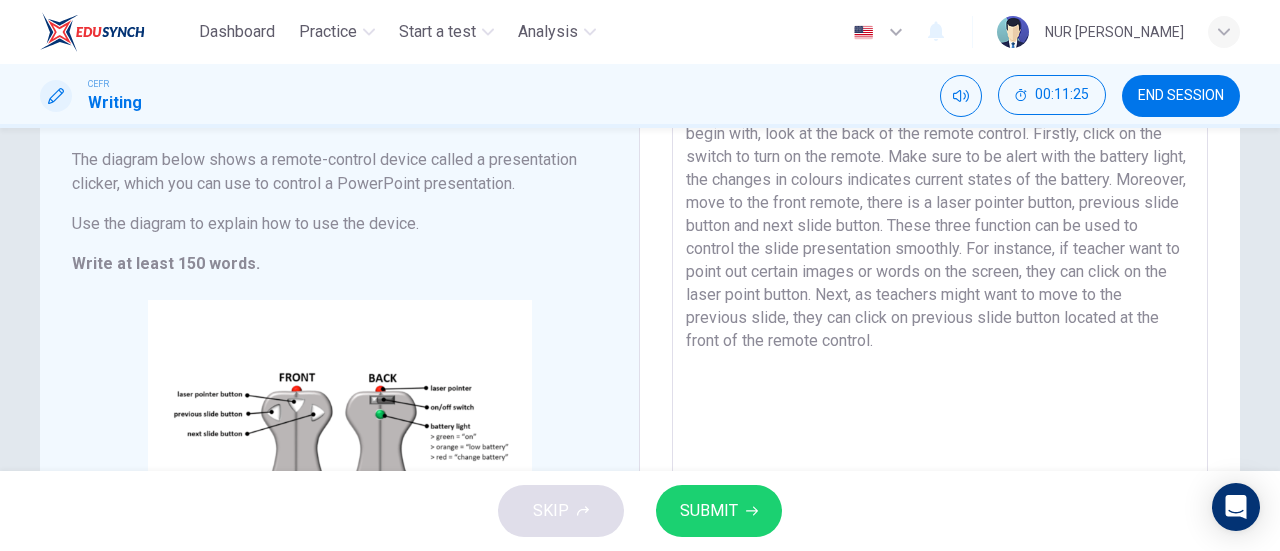 click on "This is a remote-control device known as a presentation clicker. to begin with, look at the back of the remote control. Firstly, click on the switch to turn on the remote. Make sure to be alert with the battery light, the changes in colours indicates current states of the battery. Moreover, move to the front remote, there is a laser pointer button, previous slide button and next slide button. These three function can be used to control the slide presentation smoothly. For instance, if teacher want to point out certain images or words on the screen, they can click on the laser point button. Next, as teachers might want to move to the previous slide, they can click on previous slide button located at the front of the remote control." at bounding box center (940, 366) 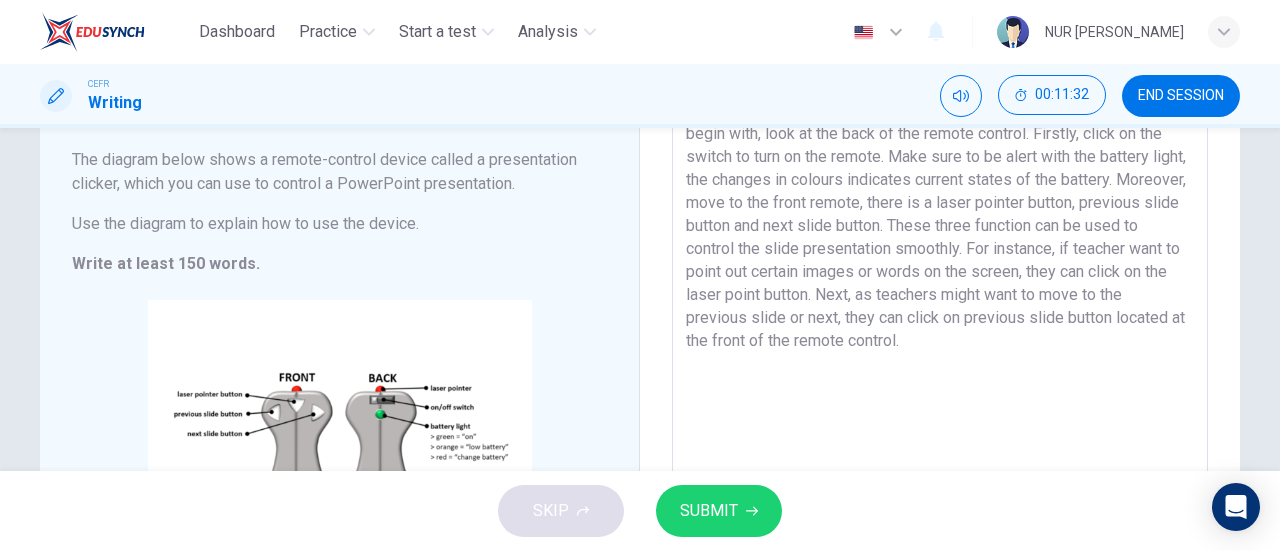 click on "This is a remote-control device known as a presentation clicker. to begin with, look at the back of the remote control. Firstly, click on the switch to turn on the remote. Make sure to be alert with the battery light, the changes in colours indicates current states of the battery. Moreover, move to the front remote, there is a laser pointer button, previous slide button and next slide button. These three function can be used to control the slide presentation smoothly. For instance, if teacher want to point out certain images or words on the screen, they can click on the laser point button. Next, as teachers might want to move to the previous slide or next, they can click on previous slide button located at the front of the remote control." at bounding box center [940, 366] 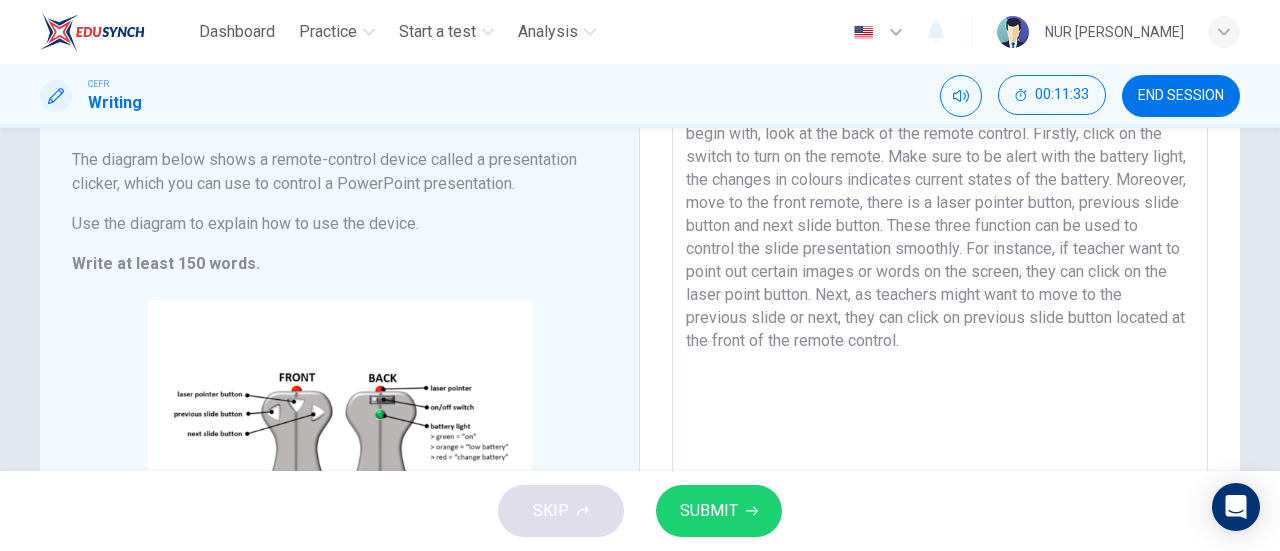 click on "This is a remote-control device known as a presentation clicker. to begin with, look at the back of the remote control. Firstly, click on the switch to turn on the remote. Make sure to be alert with the battery light, the changes in colours indicates current states of the battery. Moreover, move to the front remote, there is a laser pointer button, previous slide button and next slide button. These three function can be used to control the slide presentation smoothly. For instance, if teacher want to point out certain images or words on the screen, they can click on the laser point button. Next, as teachers might want to move to the previous slide or next, they can click on previous slide button located at the front of the remote control." at bounding box center (940, 366) 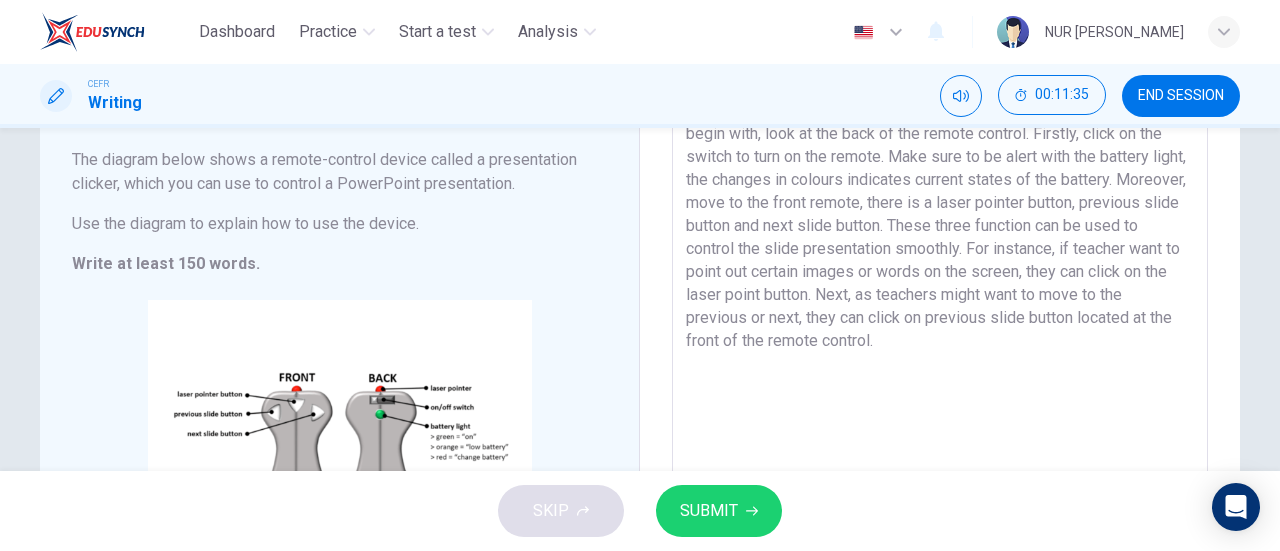 click on "This is a remote-control device known as a presentation clicker. to begin with, look at the back of the remote control. Firstly, click on the switch to turn on the remote. Make sure to be alert with the battery light, the changes in colours indicates current states of the battery. Moreover, move to the front remote, there is a laser pointer button, previous slide button and next slide button. These three function can be used to control the slide presentation smoothly. For instance, if teacher want to point out certain images or words on the screen, they can click on the laser point button. Next, as teachers might want to move to the previous or next, they can click on previous slide button located at the front of the remote control." at bounding box center (940, 366) 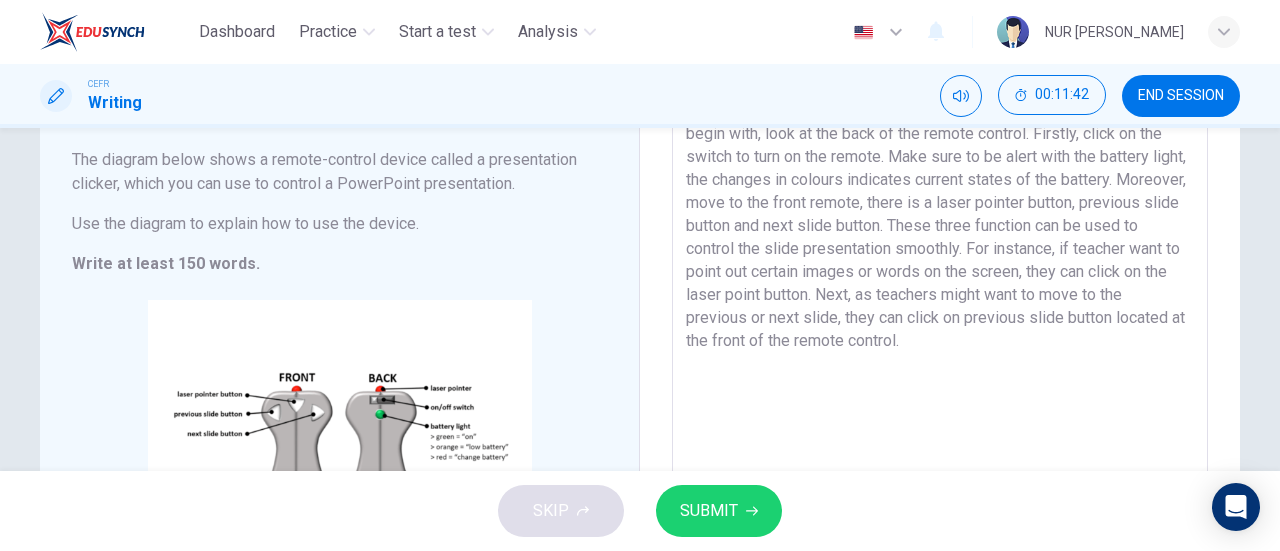 click on "This is a remote-control device known as a presentation clicker. to begin with, look at the back of the remote control. Firstly, click on the switch to turn on the remote. Make sure to be alert with the battery light, the changes in colours indicates current states of the battery. Moreover, move to the front remote, there is a laser pointer button, previous slide button and next slide button. These three function can be used to control the slide presentation smoothly. For instance, if teacher want to point out certain images or words on the screen, they can click on the laser point button. Next, as teachers might want to move to the previous or next slide, they can click on previous slide button located at the front of the remote control." at bounding box center (940, 366) 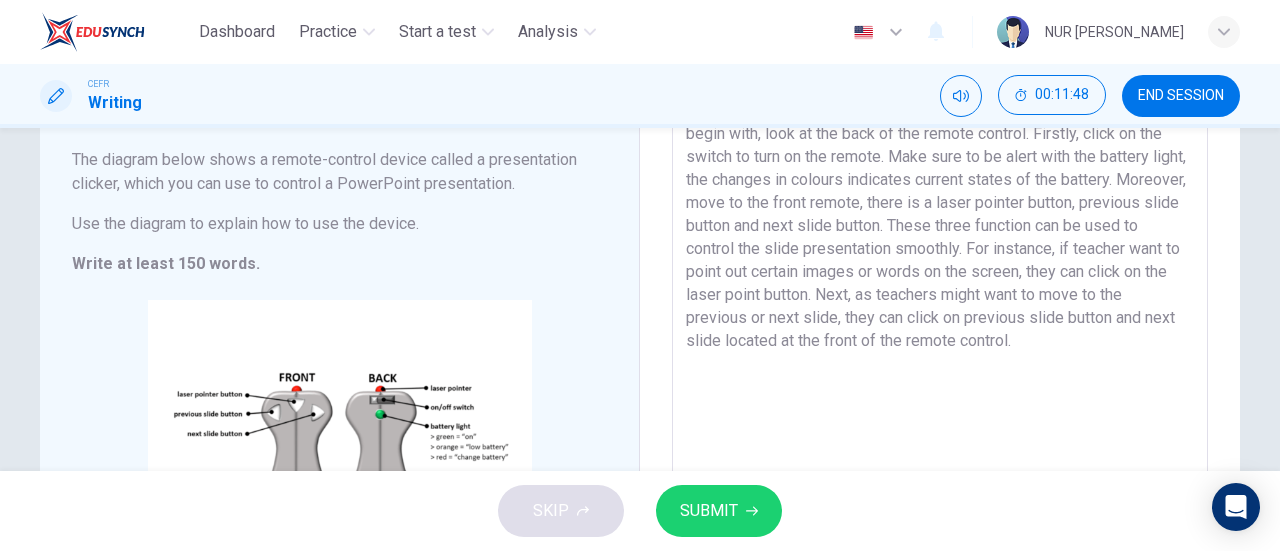 click on "This is a remote-control device known as a presentation clicker. to begin with, look at the back of the remote control. Firstly, click on the switch to turn on the remote. Make sure to be alert with the battery light, the changes in colours indicates current states of the battery. Moreover, move to the front remote, there is a laser pointer button, previous slide button and next slide button. These three function can be used to control the slide presentation smoothly. For instance, if teacher want to point out certain images or words on the screen, they can click on the laser point button. Next, as teachers might want to move to the previous or next slide, they can click on previous slide button and next slide located at the front of the remote control." at bounding box center [940, 366] 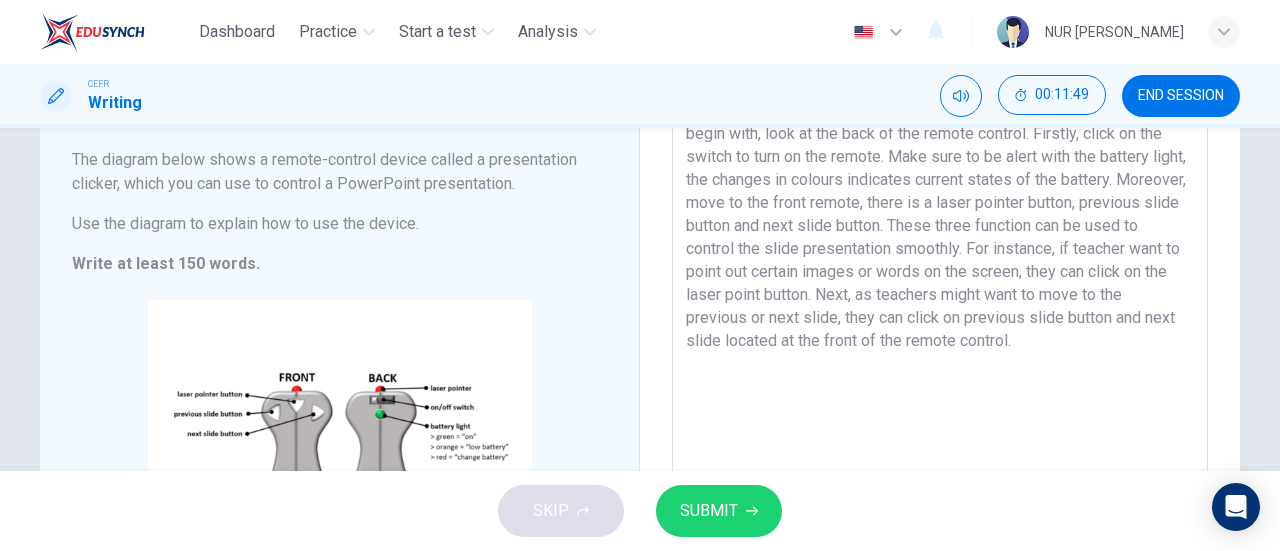 click on "This is a remote-control device known as a presentation clicker. to begin with, look at the back of the remote control. Firstly, click on the switch to turn on the remote. Make sure to be alert with the battery light, the changes in colours indicates current states of the battery. Moreover, move to the front remote, there is a laser pointer button, previous slide button and next slide button. These three function can be used to control the slide presentation smoothly. For instance, if teacher want to point out certain images or words on the screen, they can click on the laser point button. Next, as teachers might want to move to the previous or next slide, they can click on previous slide button and next slide located at the front of the remote control." at bounding box center [940, 366] 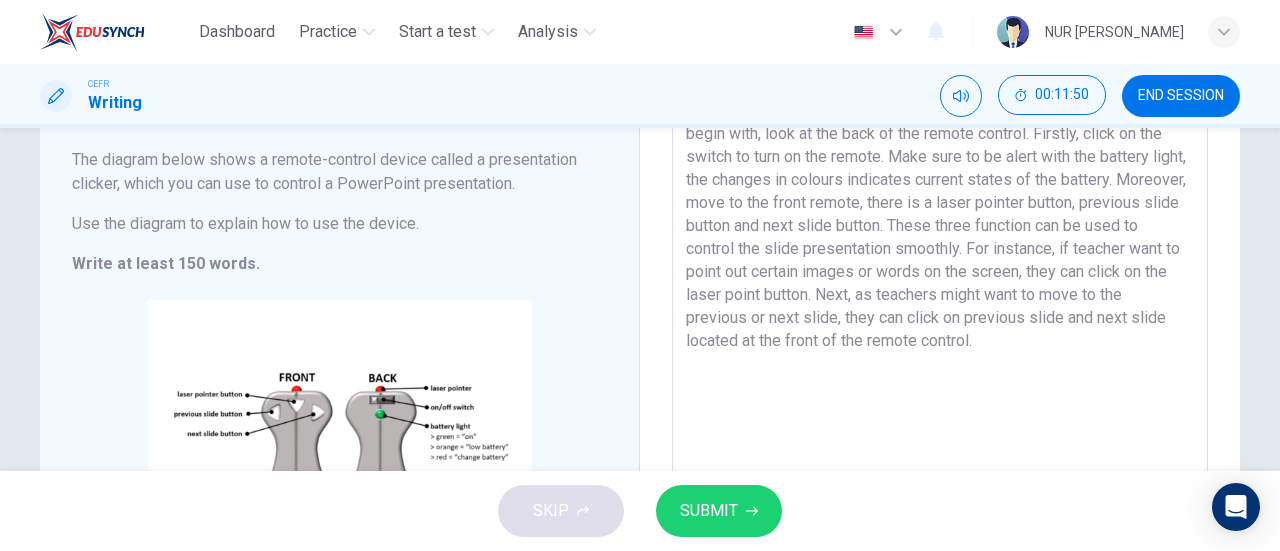 click on "This is a remote-control device known as a presentation clicker. to begin with, look at the back of the remote control. Firstly, click on the switch to turn on the remote. Make sure to be alert with the battery light, the changes in colours indicates current states of the battery. Moreover, move to the front remote, there is a laser pointer button, previous slide button and next slide button. These three function can be used to control the slide presentation smoothly. For instance, if teacher want to point out certain images or words on the screen, they can click on the laser point button. Next, as teachers might want to move to the previous or next slide, they can click on previous slide and next slide located at the front of the remote control." at bounding box center [940, 366] 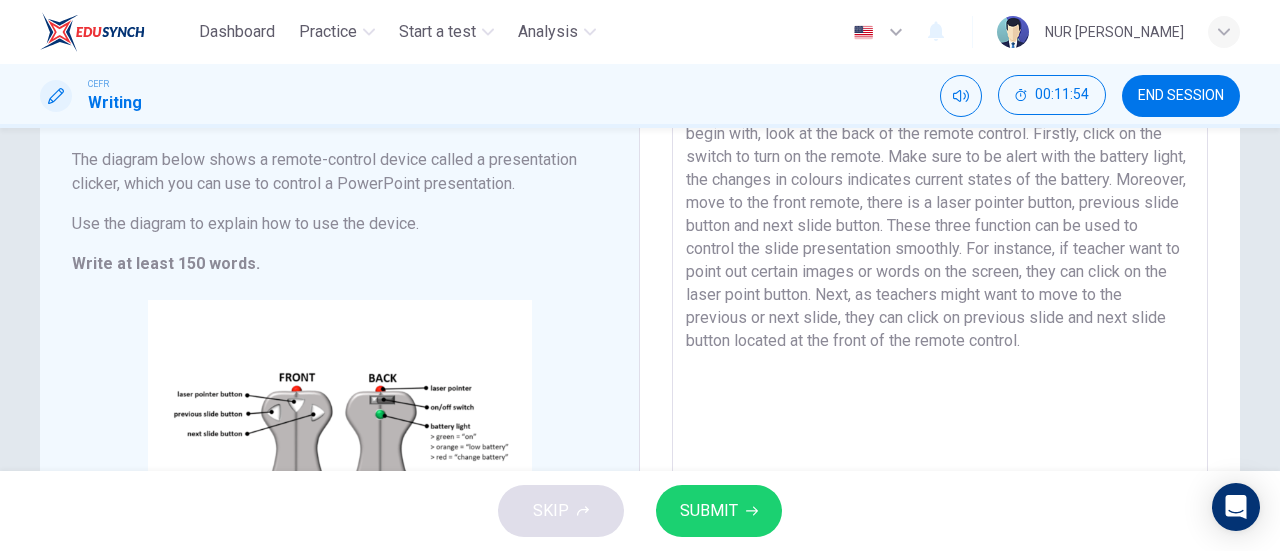 click on "This is a remote-control device known as a presentation clicker. to begin with, look at the back of the remote control. Firstly, click on the switch to turn on the remote. Make sure to be alert with the battery light, the changes in colours indicates current states of the battery. Moreover, move to the front remote, there is a laser pointer button, previous slide button and next slide button. These three function can be used to control the slide presentation smoothly. For instance, if teacher want to point out certain images or words on the screen, they can click on the laser point button. Next, as teachers might want to move to the previous or next slide, they can click on previous slide and next slide button located at the front of the remote control." at bounding box center [940, 366] 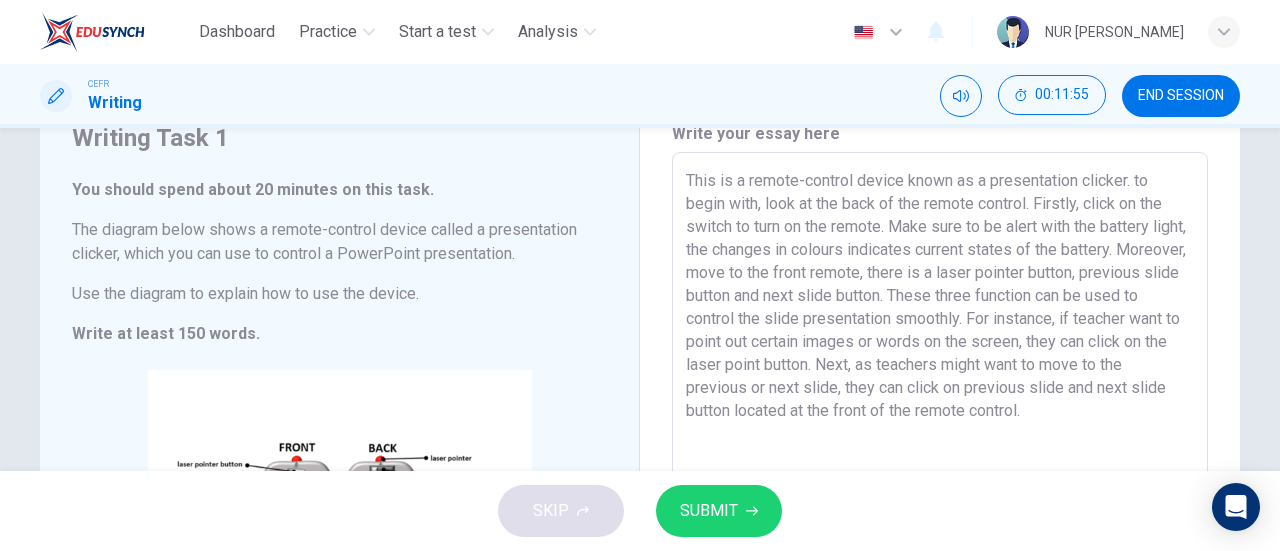 scroll, scrollTop: 100, scrollLeft: 0, axis: vertical 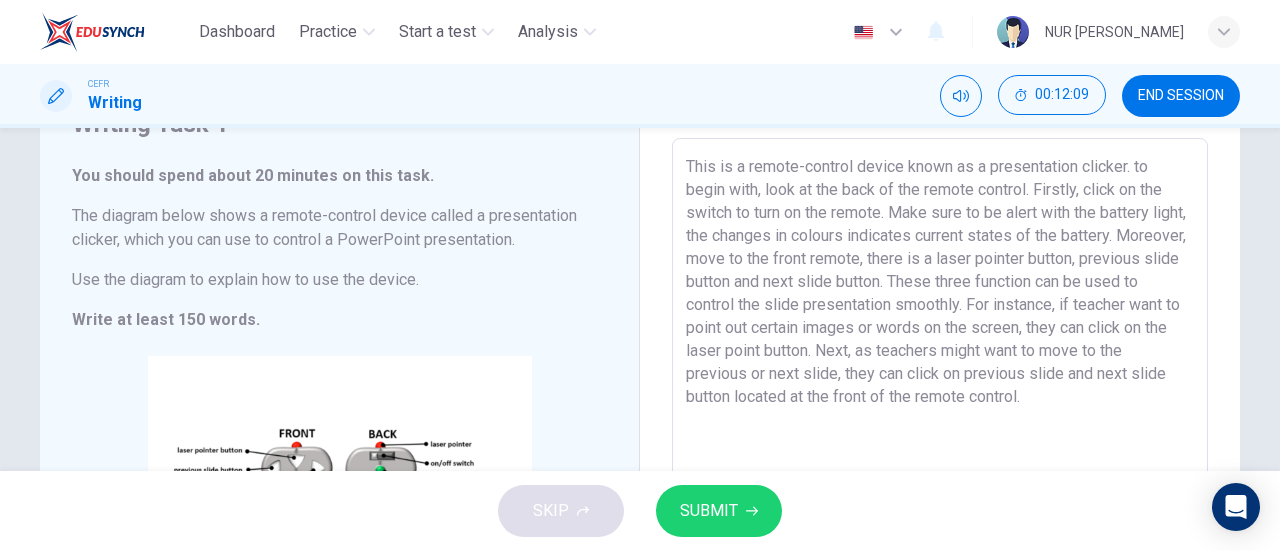 click on "This is a remote-control device known as a presentation clicker. to begin with, look at the back of the remote control. Firstly, click on the switch to turn on the remote. Make sure to be alert with the battery light, the changes in colours indicates current states of the battery. Moreover, move to the front remote, there is a laser pointer button, previous slide button and next slide button. These three function can be used to control the slide presentation smoothly. For instance, if teacher want to point out certain images or words on the screen, they can click on the laser point button. Next, as teachers might want to move to the previous or next slide, they can click on previous slide and next slide button located at the front of the remote control." at bounding box center [940, 422] 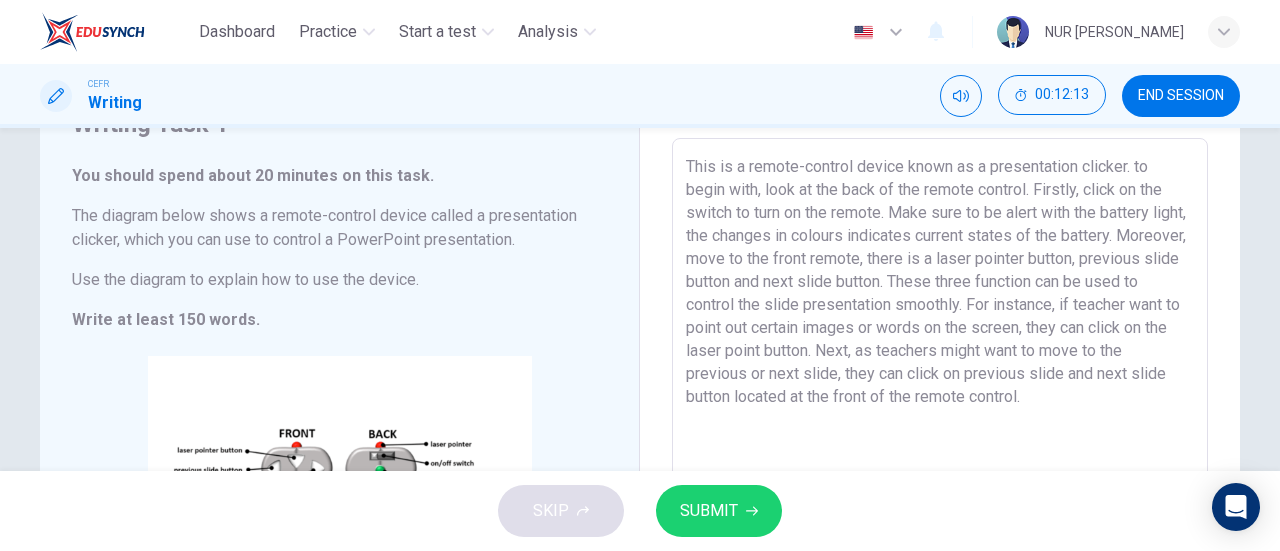 click on "This is a remote-control device known as a presentation clicker. to begin with, look at the back of the remote control. Firstly, click on the switch to turn on the remote. Make sure to be alert with the battery light, the changes in colours indicates current states of the battery. Moreover, move to the front remote, there is a laser pointer button, previous slide button and next slide button. These three function can be used to control the slide presentation smoothly. For instance, if teacher want to point out certain images or words on the screen, they can click on the laser point button. Next, as teachers might want to move to the previous or next slide, they can click on previous slide and next slide button located at the front of the remote control." at bounding box center (940, 422) 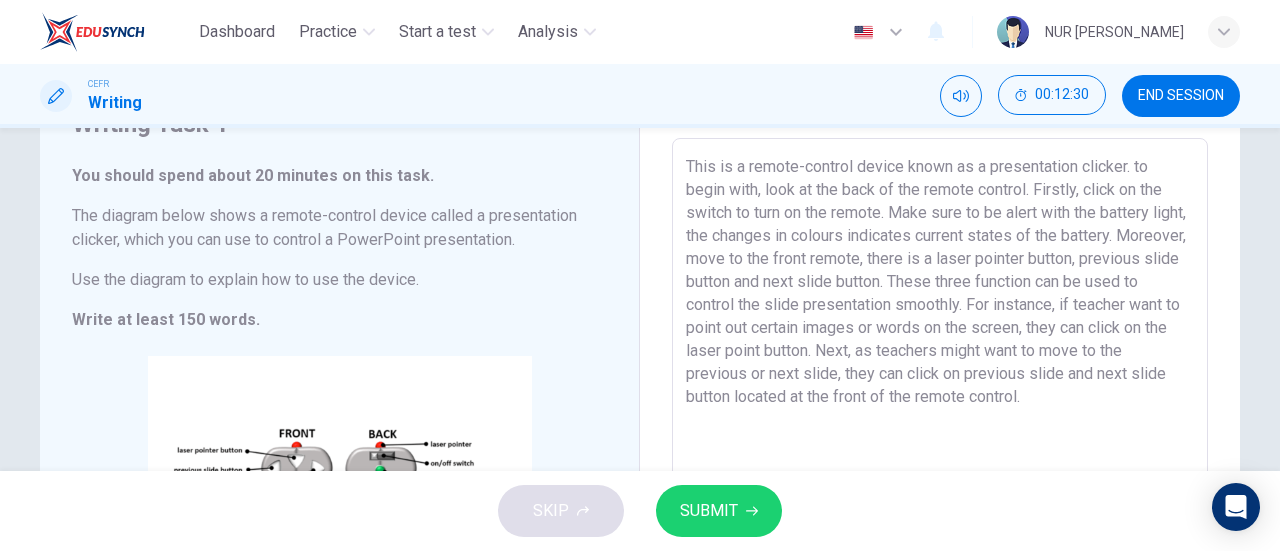 drag, startPoint x: 756, startPoint y: 304, endPoint x: 682, endPoint y: 309, distance: 74.168724 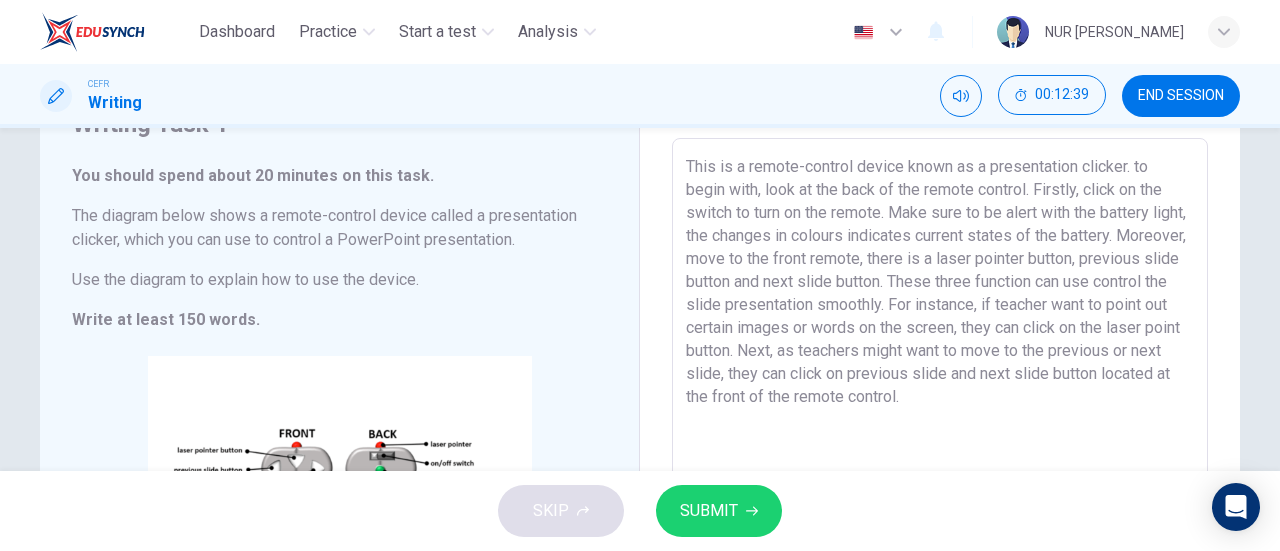 click on "This is a remote-control device known as a presentation clicker. to begin with, look at the back of the remote control. Firstly, click on the switch to turn on the remote. Make sure to be alert with the battery light, the changes in colours indicates current states of the battery. Moreover, move to the front remote, there is a laser pointer button, previous slide button and next slide button. These three function can use control the slide presentation smoothly. For instance, if teacher want to point out certain images or words on the screen, they can click on the laser point button. Next, as teachers might want to move to the previous or next slide, they can click on previous slide and next slide button located at the front of the remote control." at bounding box center (940, 422) 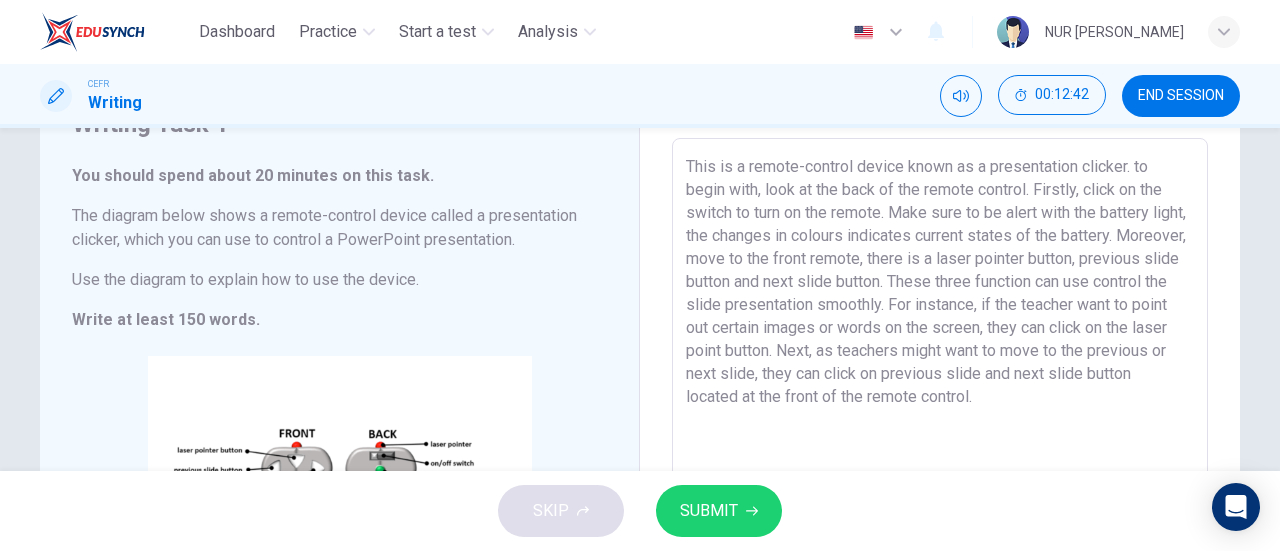 click on "This is a remote-control device known as a presentation clicker. to begin with, look at the back of the remote control. Firstly, click on the switch to turn on the remote. Make sure to be alert with the battery light, the changes in colours indicates current states of the battery. Moreover, move to the front remote, there is a laser pointer button, previous slide button and next slide button. These three function can use control the slide presentation smoothly. For instance, if the teacher want to point out certain images or words on the screen, they can click on the laser point button. Next, as teachers might want to move to the previous or next slide, they can click on previous slide and next slide button located at the front of the remote control." at bounding box center (940, 422) 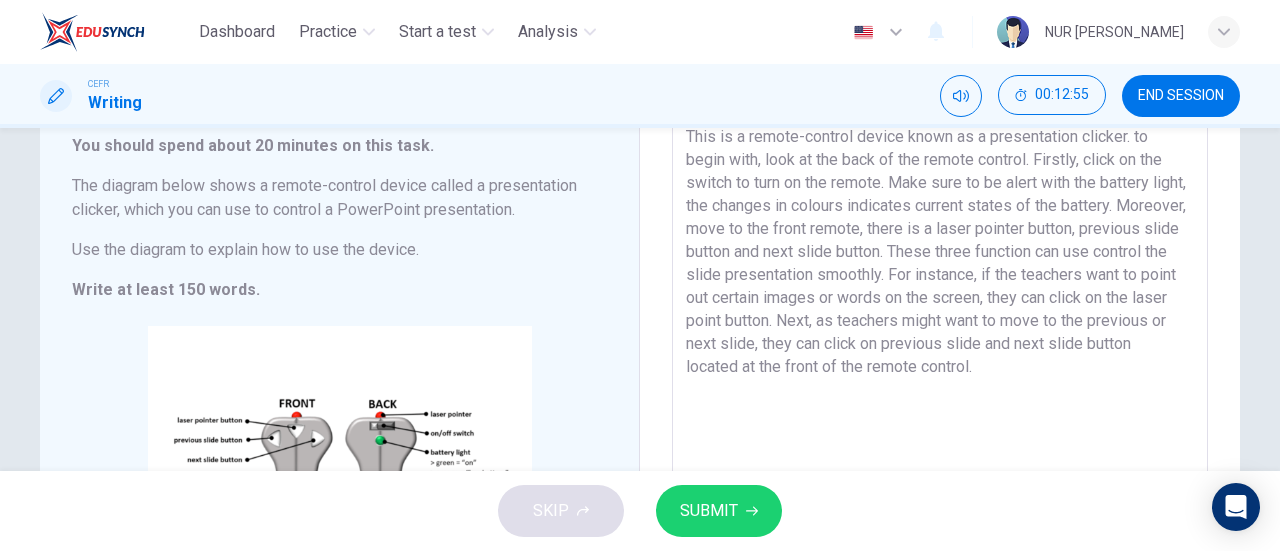 scroll, scrollTop: 133, scrollLeft: 0, axis: vertical 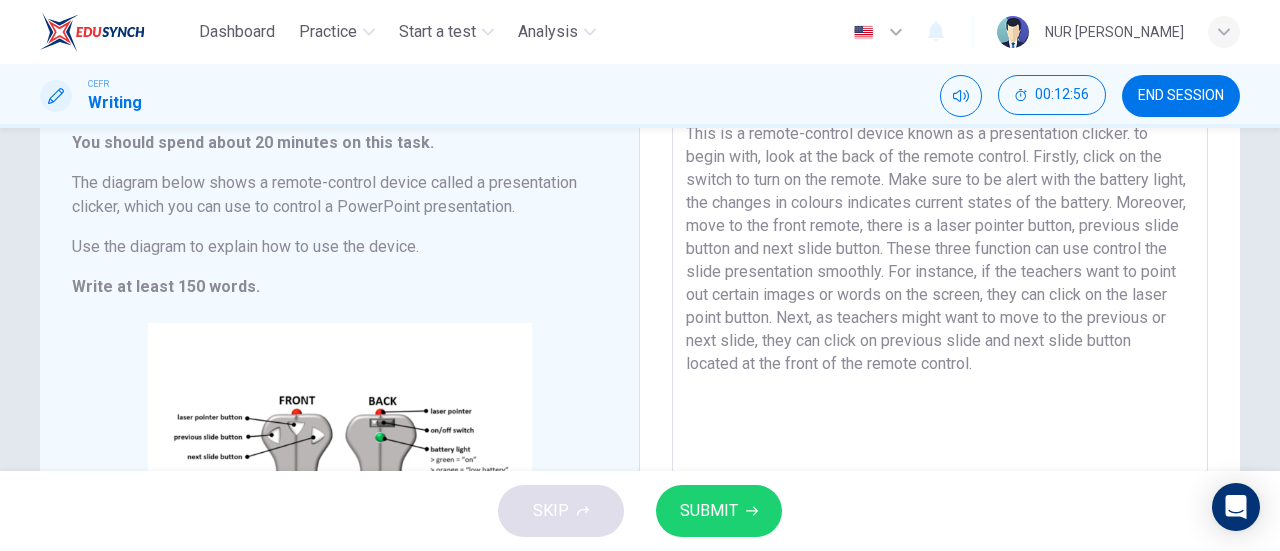 click on "This is a remote-control device known as a presentation clicker. to begin with, look at the back of the remote control. Firstly, click on the switch to turn on the remote. Make sure to be alert with the battery light, the changes in colours indicates current states of the battery. Moreover, move to the front remote, there is a laser pointer button, previous slide button and next slide button. These three function can use control the slide presentation smoothly. For instance, if the teachers want to point out certain images or words on the screen, they can click on the laser point button. Next, as teachers might want to move to the previous or next slide, they can click on previous slide and next slide button located at the front of the remote control." at bounding box center [940, 389] 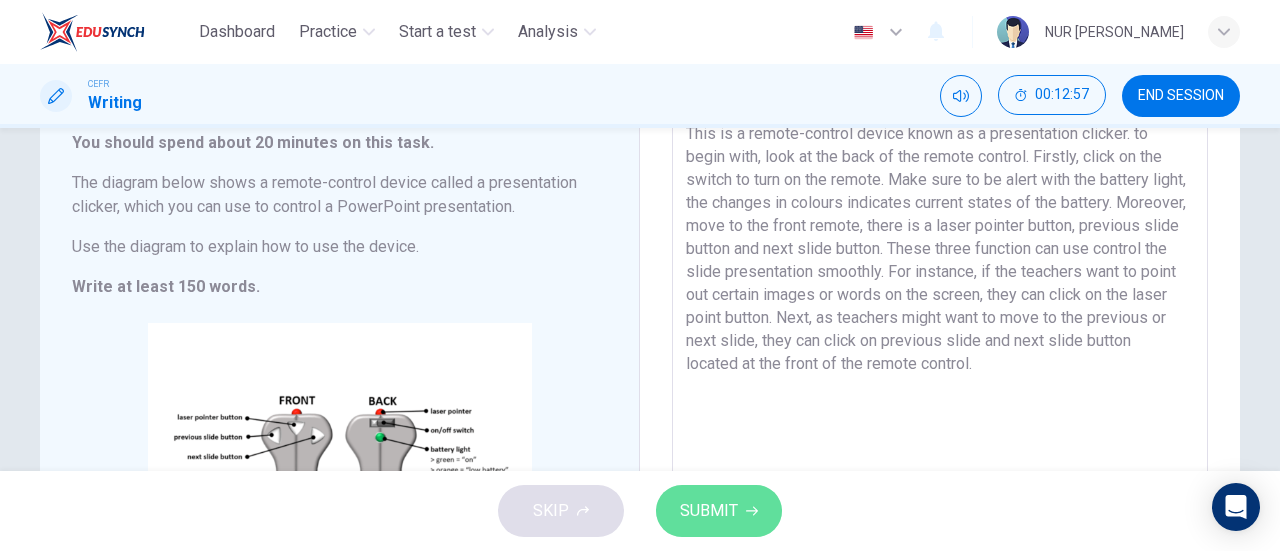 click on "SUBMIT" at bounding box center [709, 511] 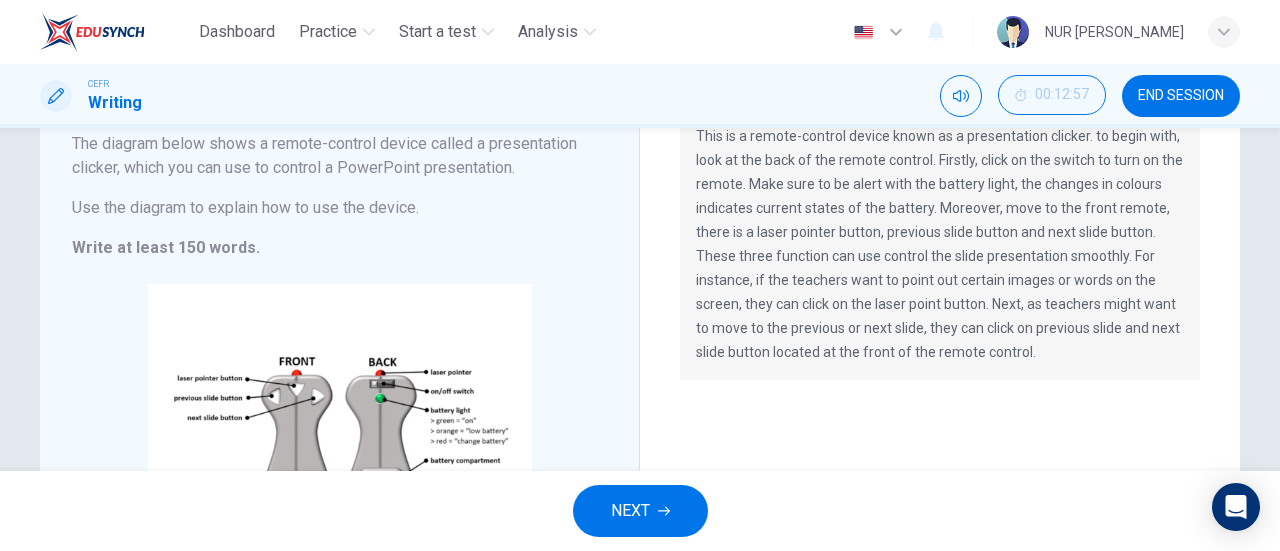 scroll, scrollTop: 90, scrollLeft: 0, axis: vertical 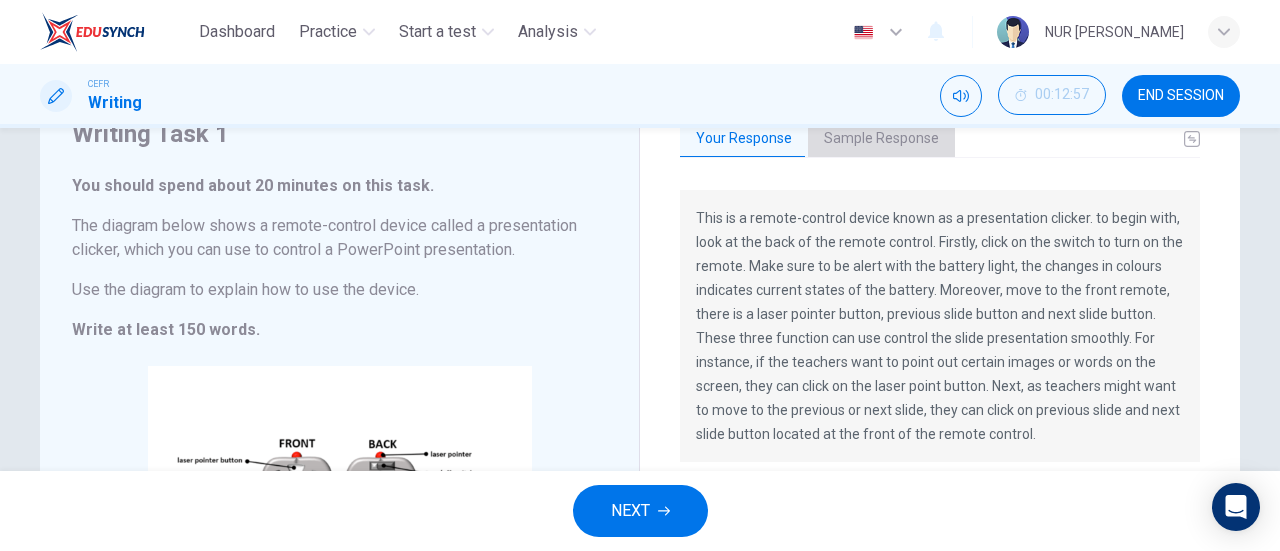 click on "Sample Response" at bounding box center [881, 139] 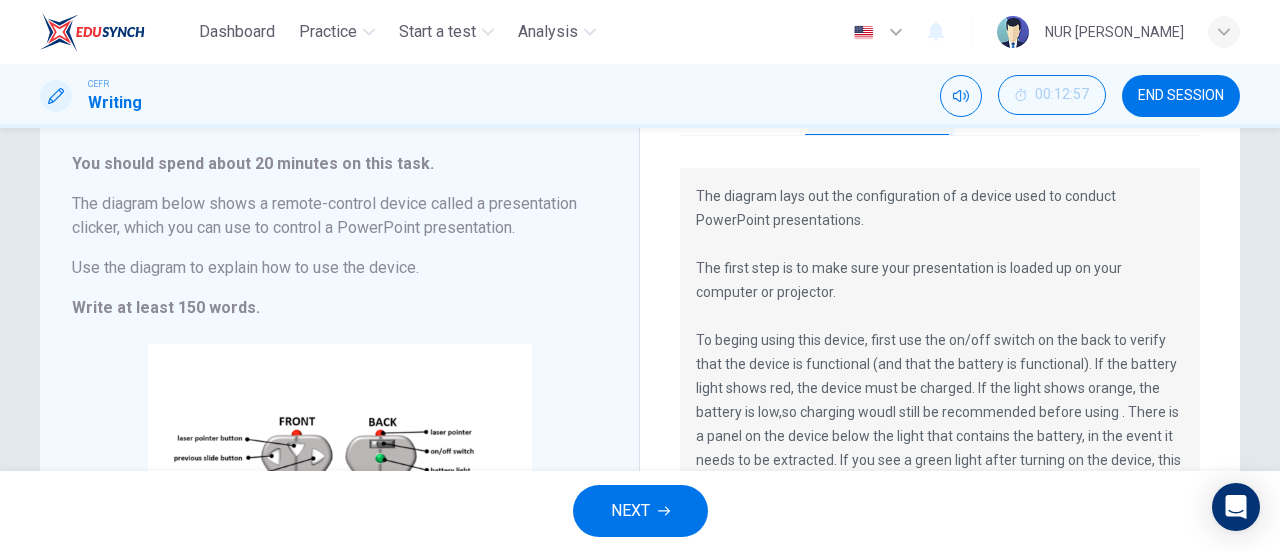 scroll, scrollTop: 132, scrollLeft: 0, axis: vertical 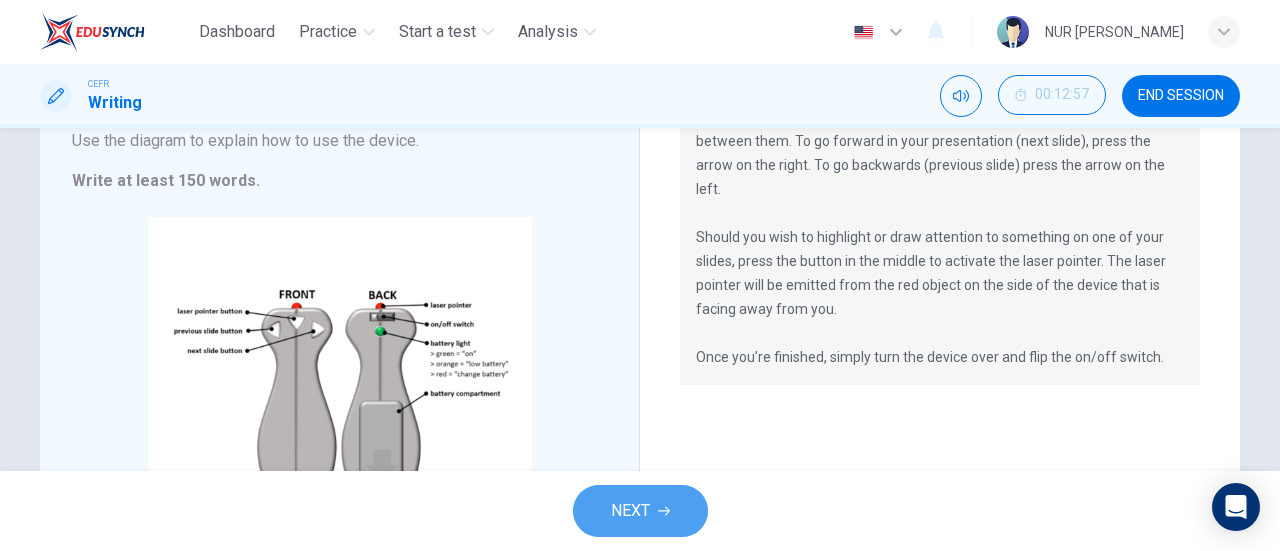 click on "NEXT" at bounding box center (630, 511) 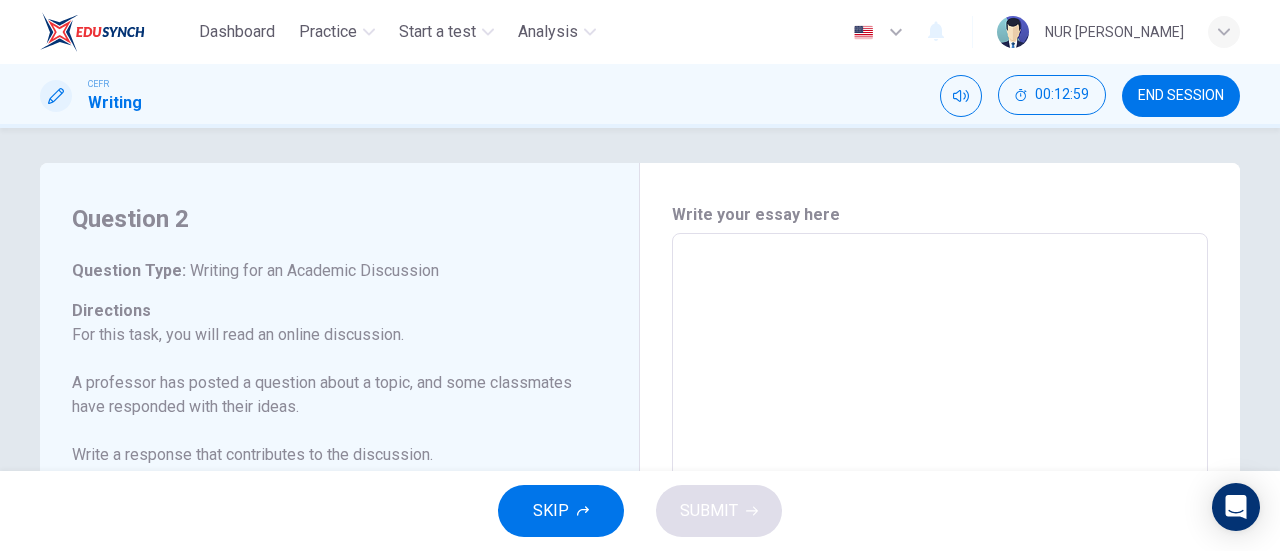 scroll, scrollTop: 0, scrollLeft: 0, axis: both 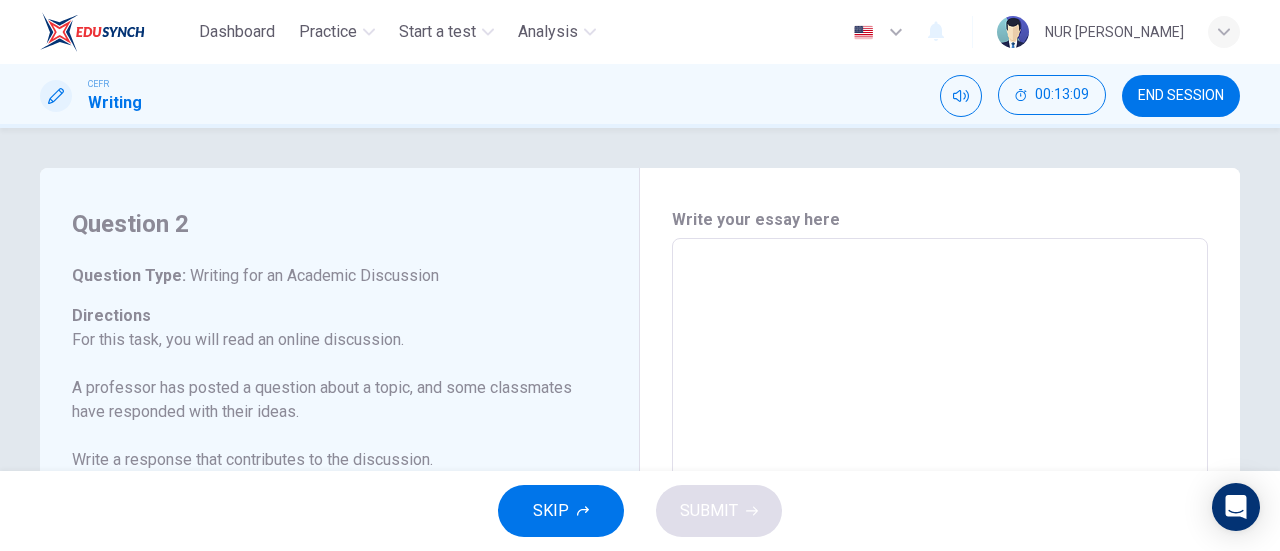 click on "END SESSION" at bounding box center (1181, 96) 